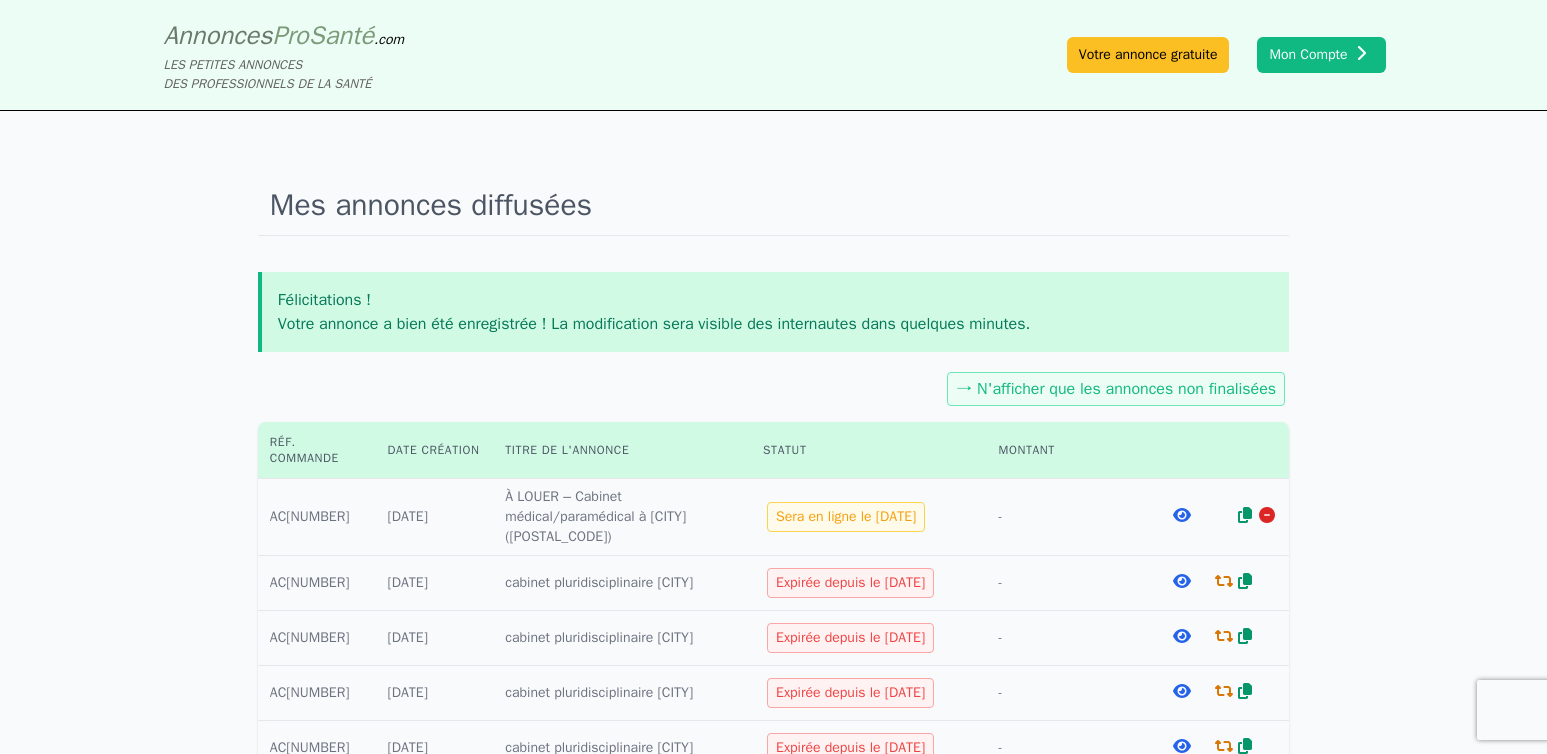 scroll, scrollTop: 0, scrollLeft: 0, axis: both 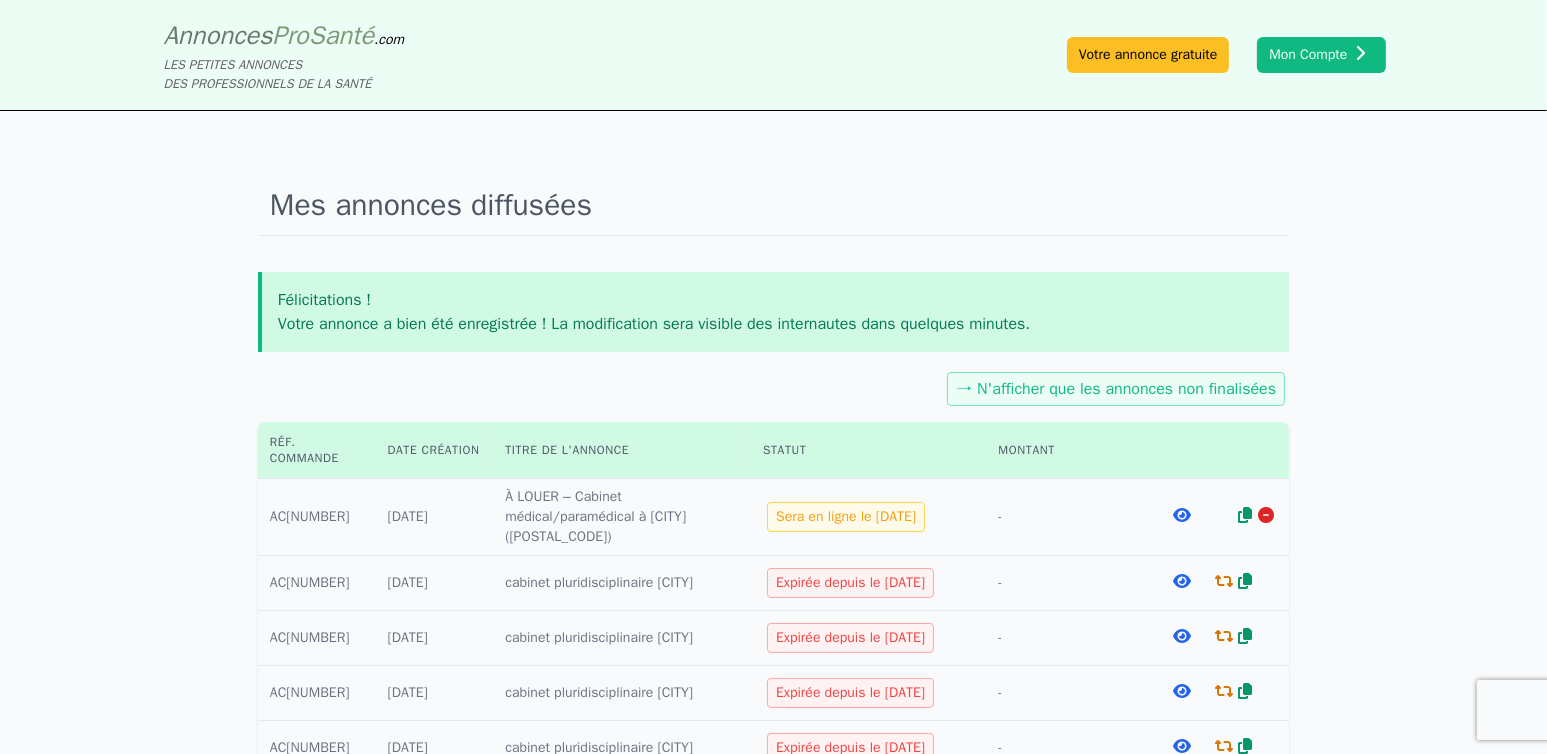 click 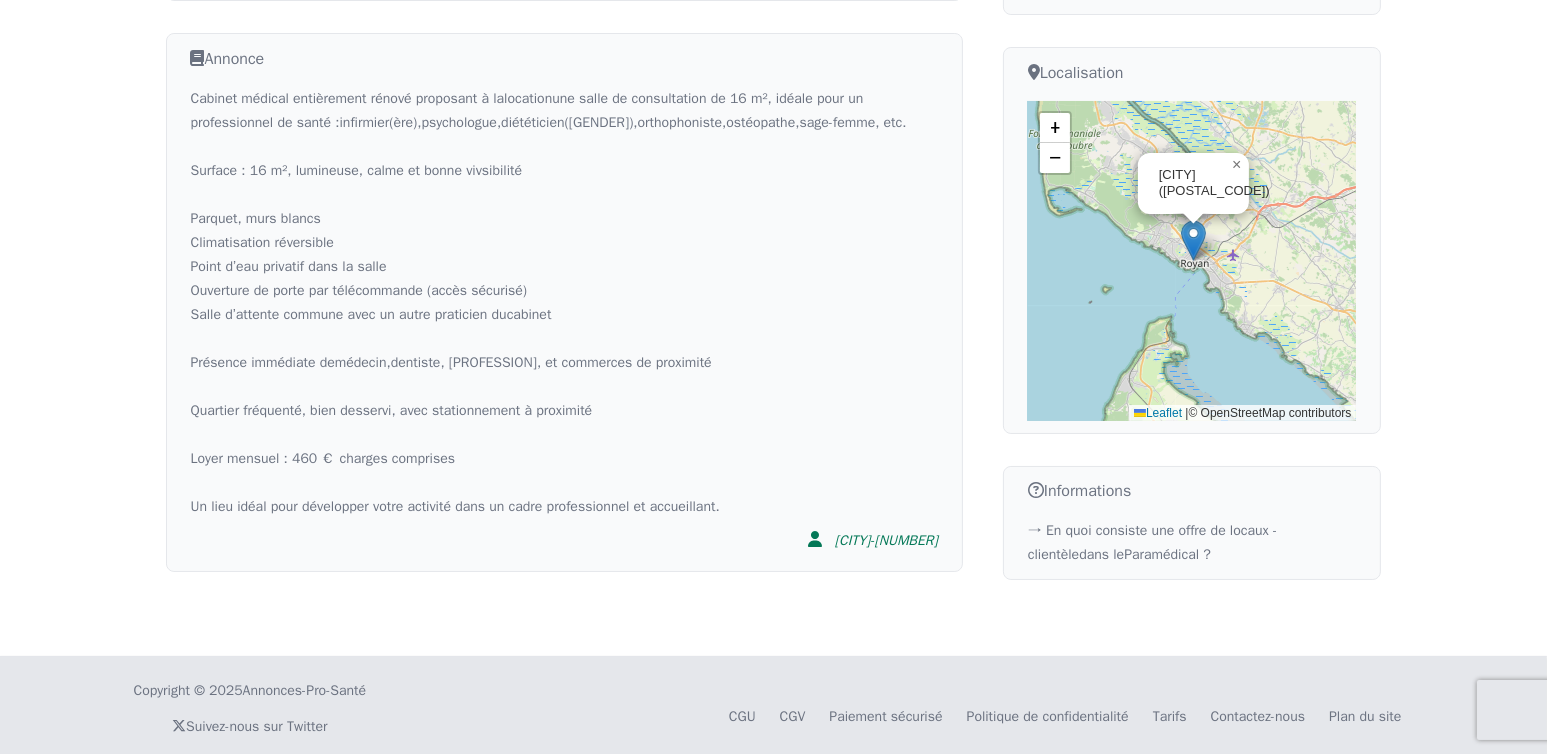 scroll, scrollTop: 492, scrollLeft: 0, axis: vertical 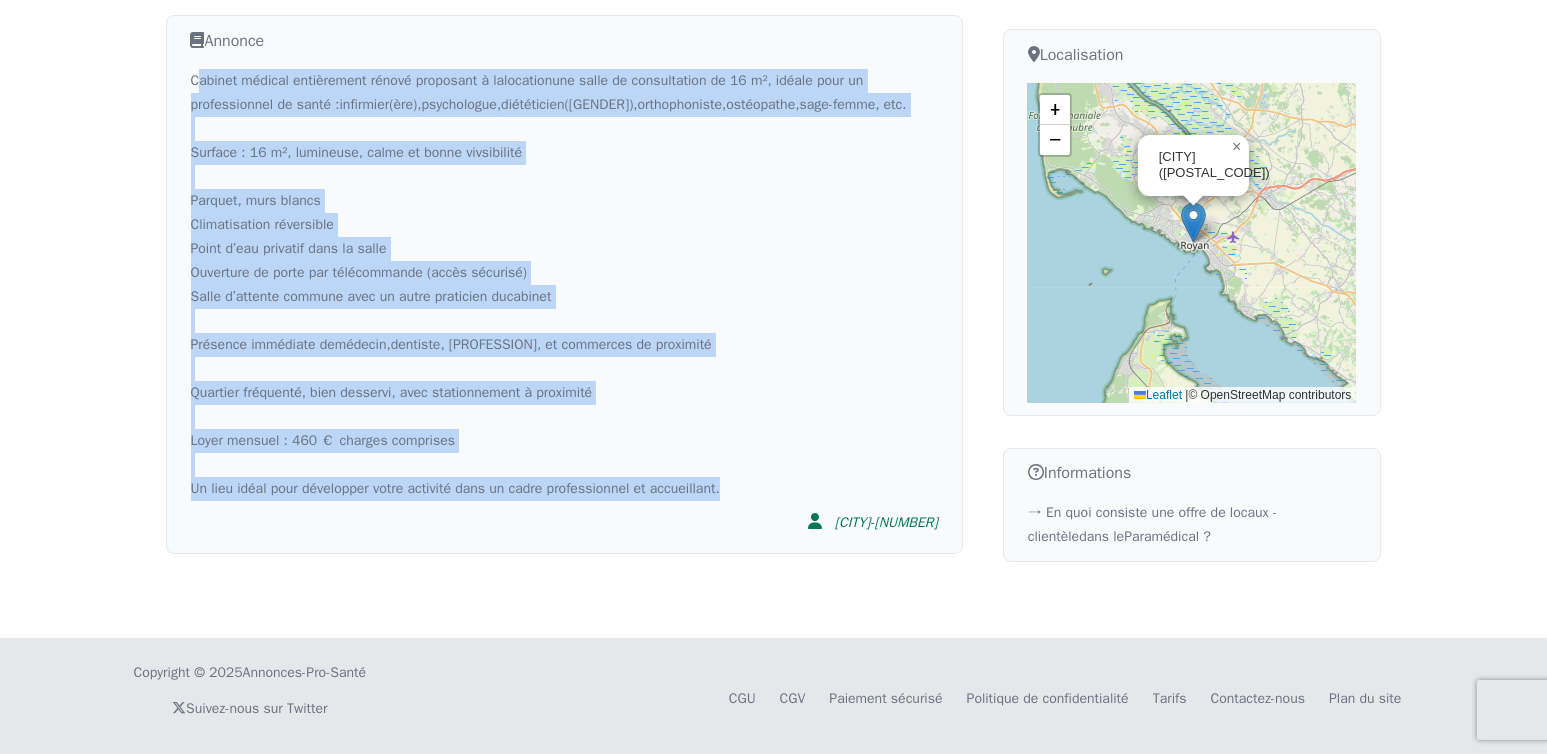 drag, startPoint x: 196, startPoint y: 81, endPoint x: 743, endPoint y: 499, distance: 688.4279 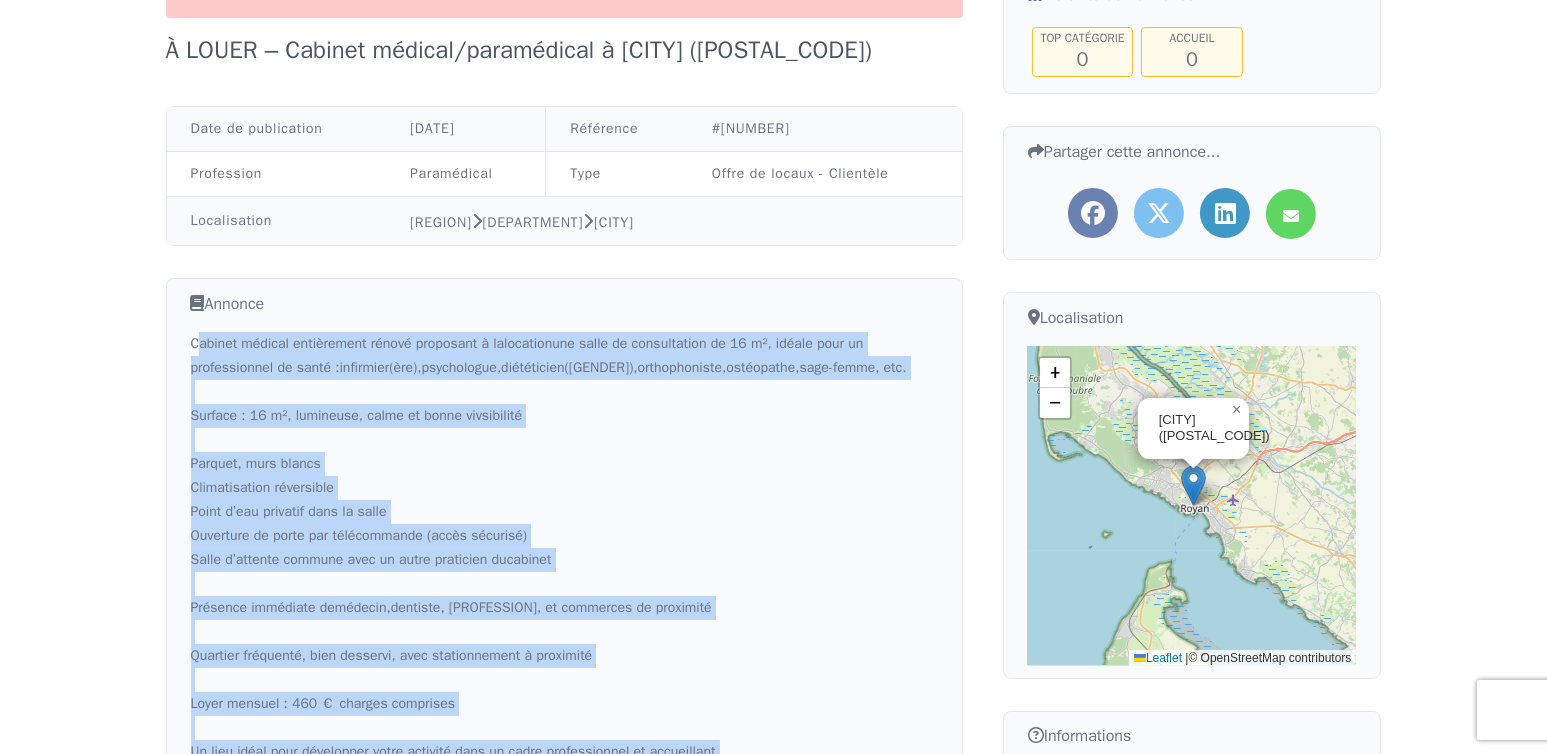 scroll, scrollTop: 0, scrollLeft: 0, axis: both 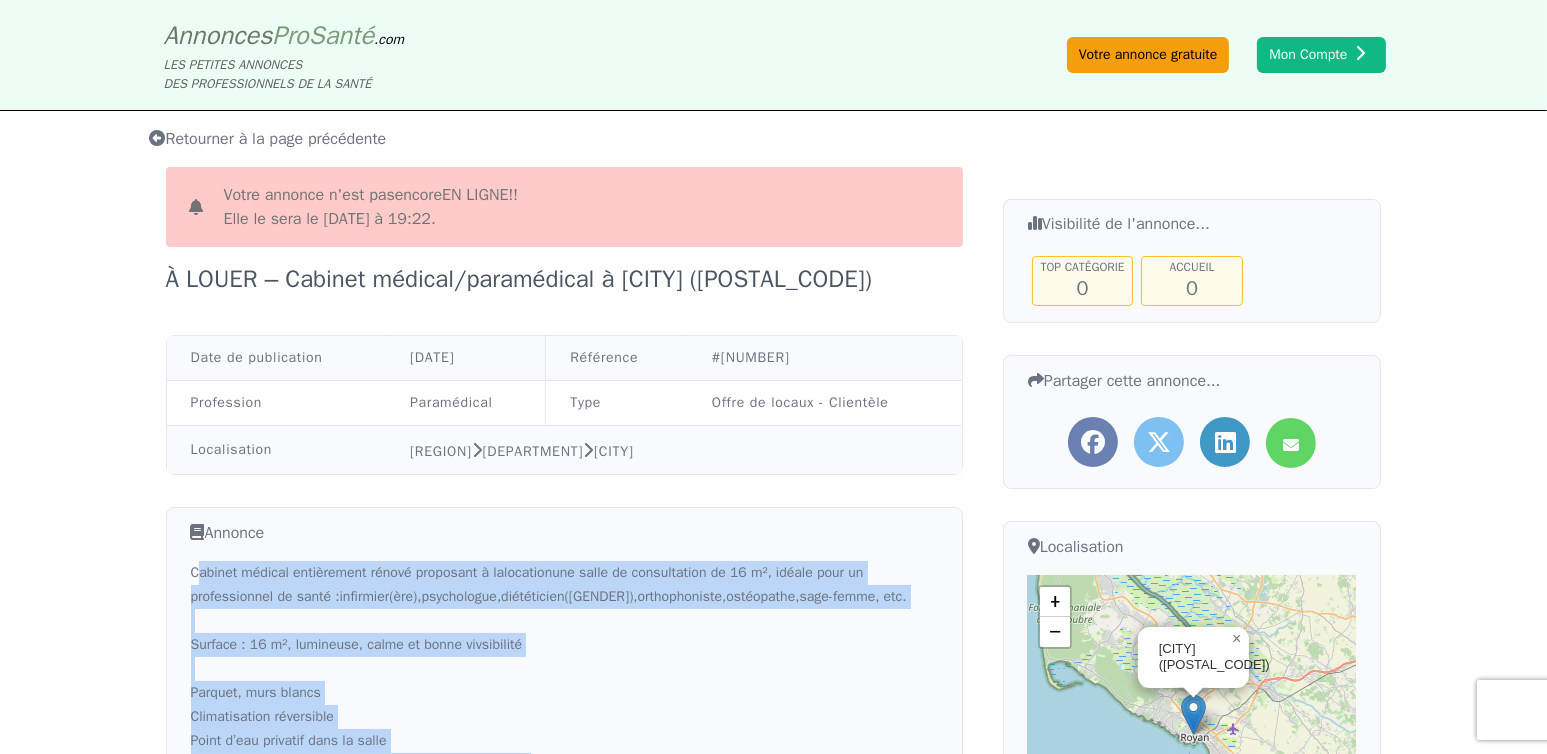 click on "Votre annonce gratuite" at bounding box center (1148, 55) 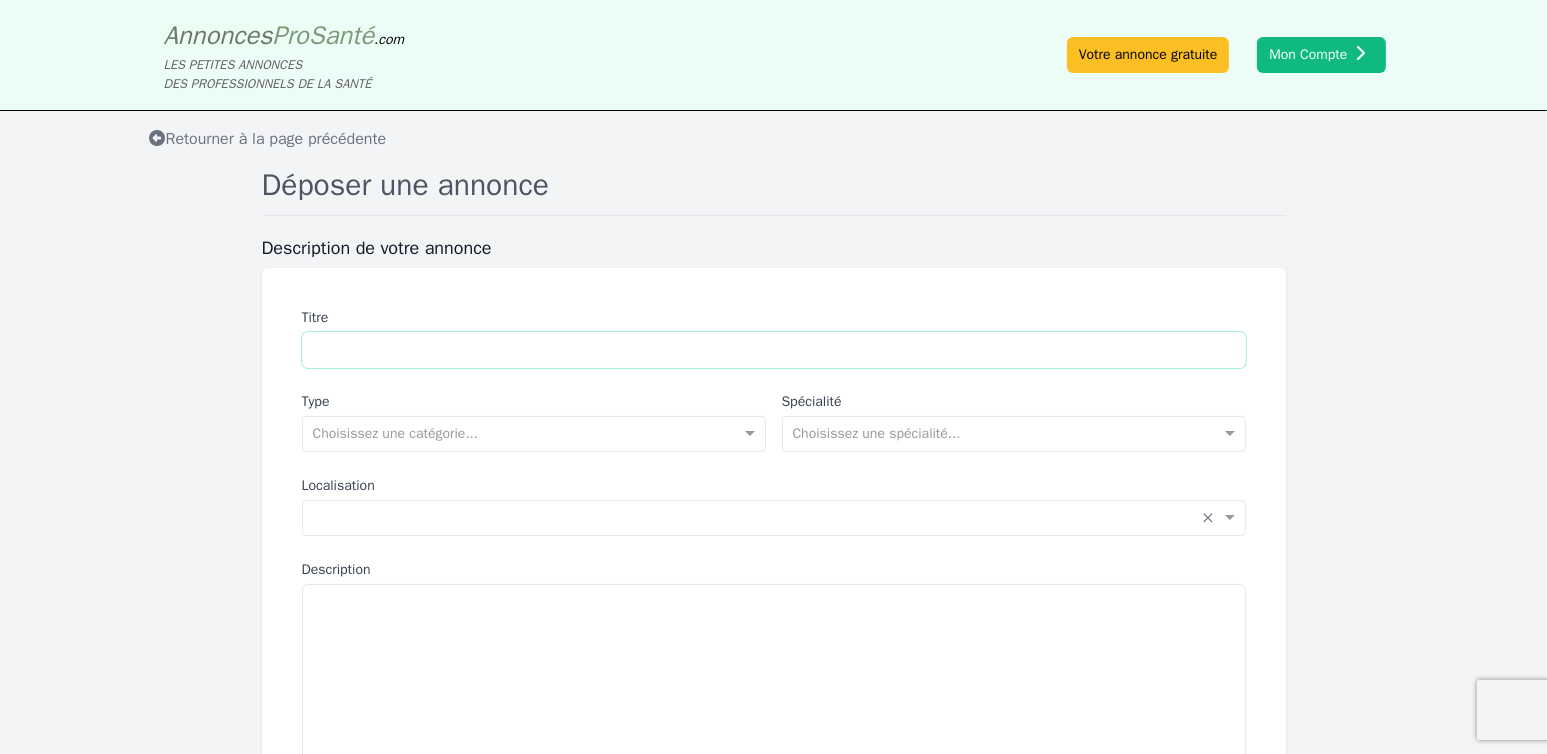 click on "Titre" at bounding box center [774, 350] 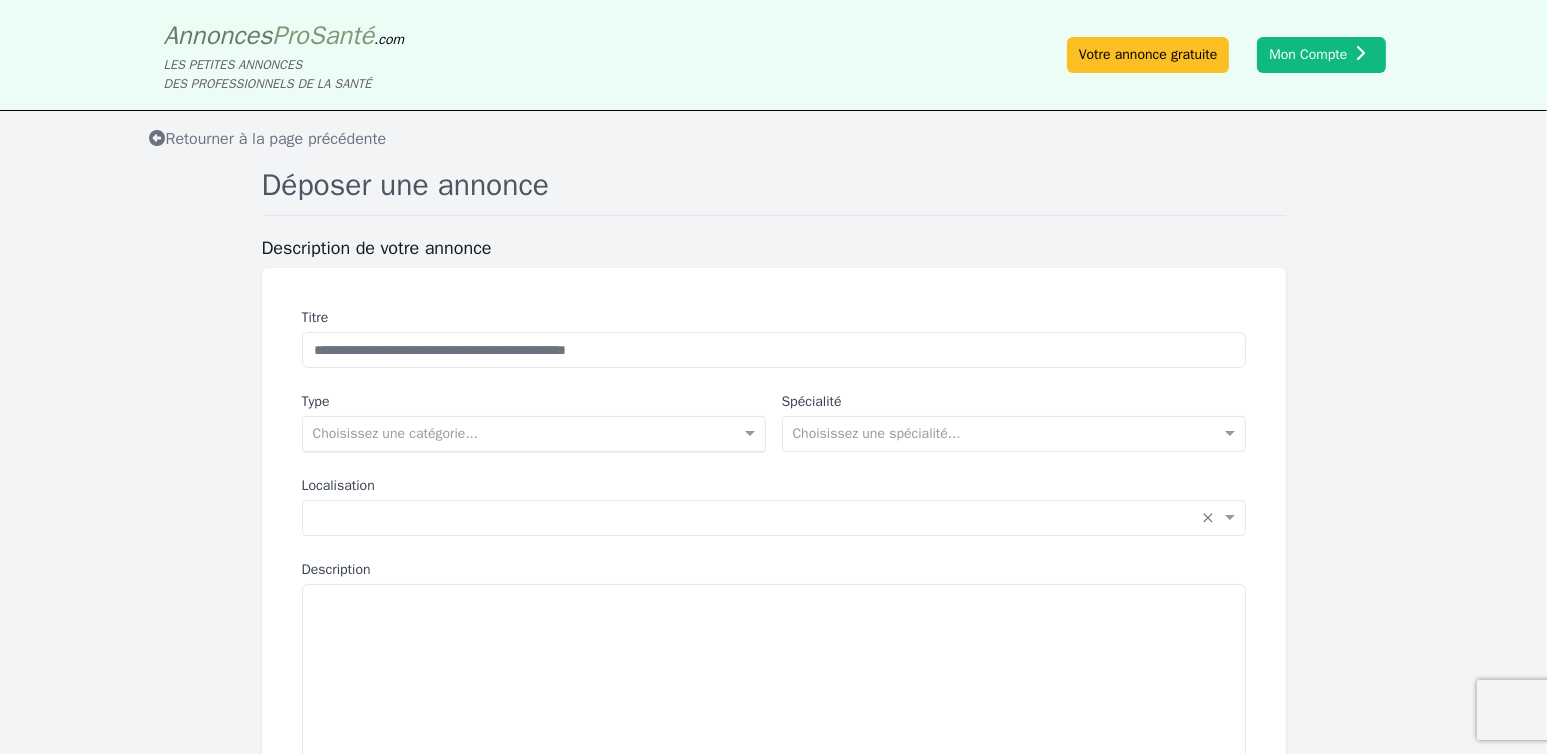 click on "Choisissez une catégorie..." at bounding box center (534, 434) 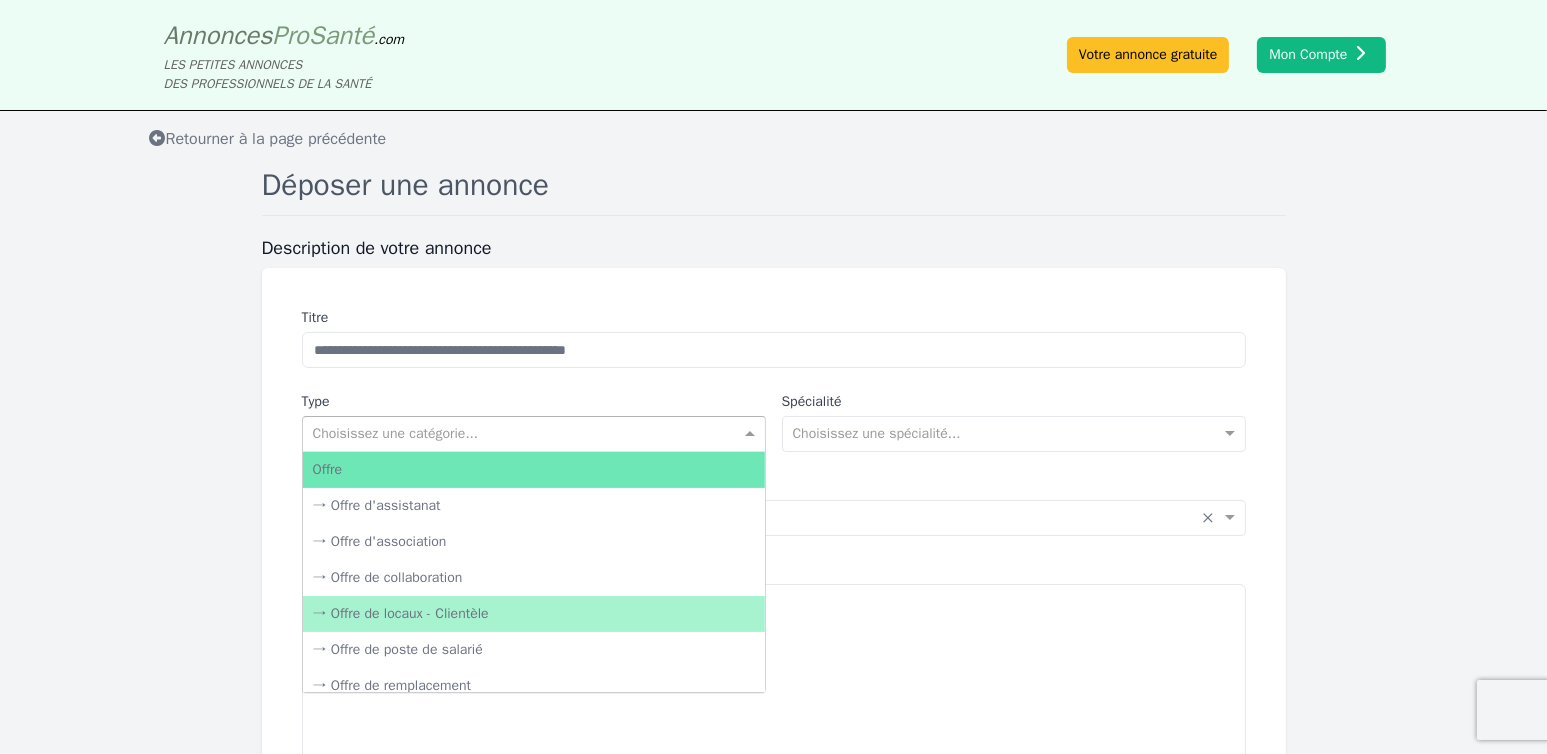 click on "→ Offre de locaux - Clientèle" at bounding box center [534, 614] 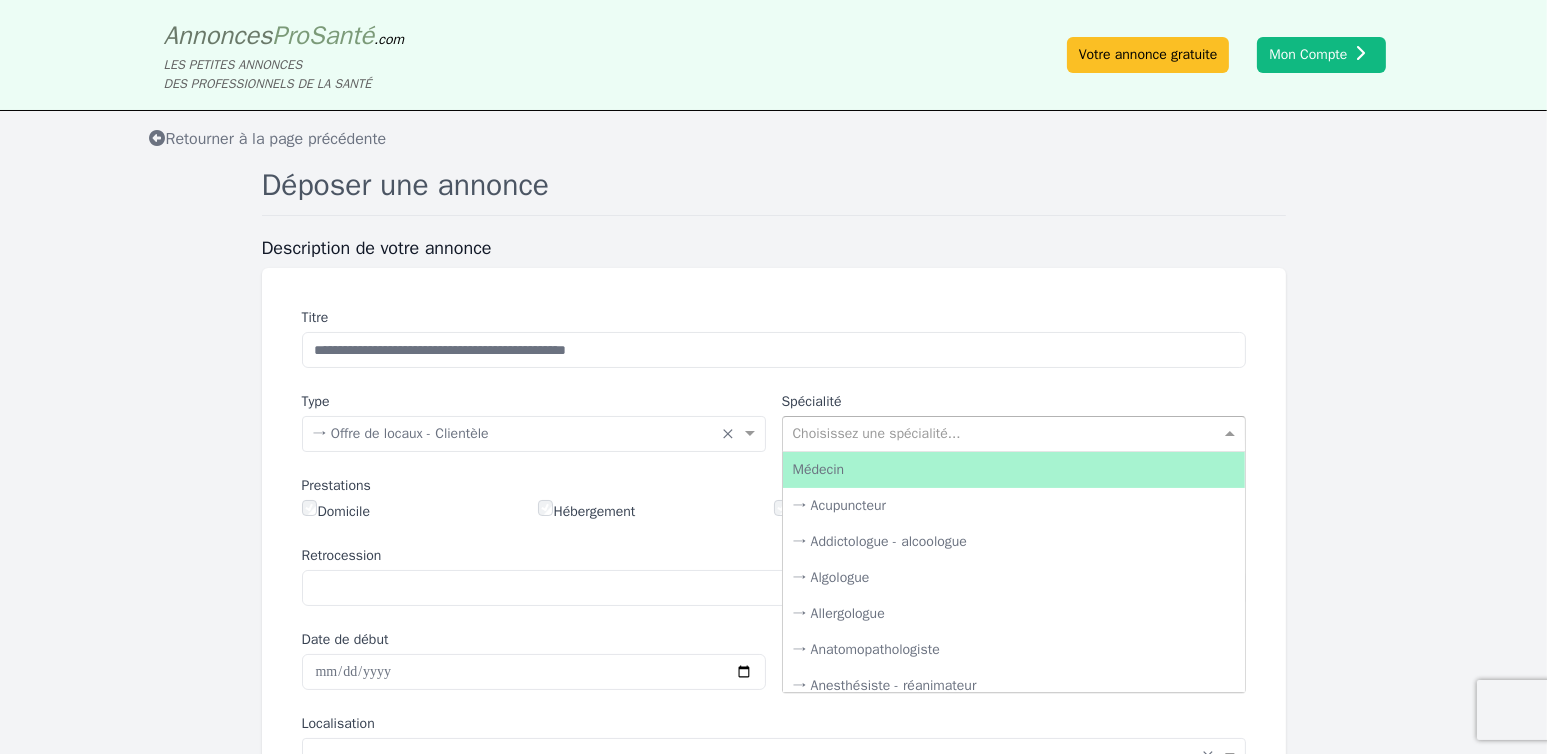 click at bounding box center (994, 432) 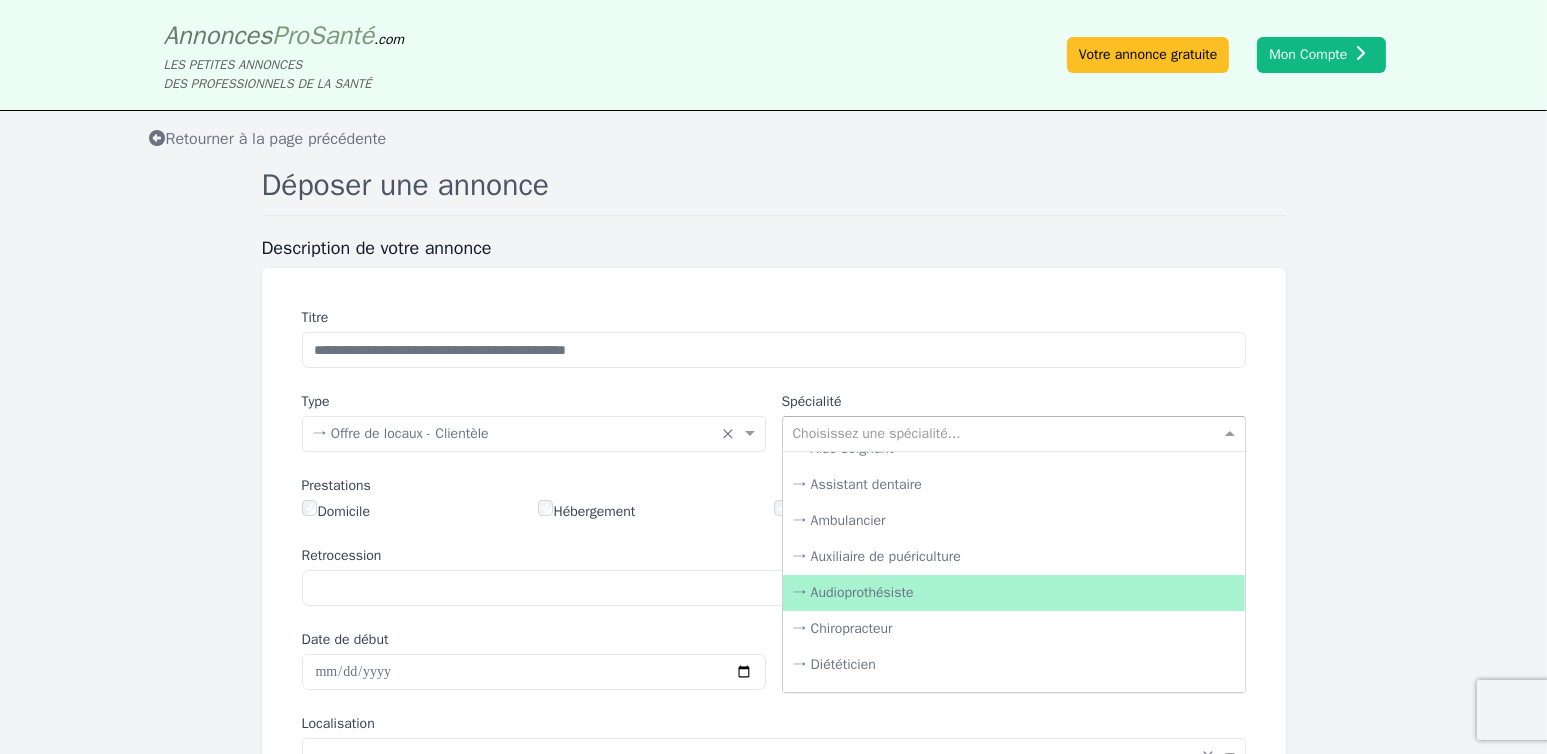 scroll, scrollTop: 2900, scrollLeft: 0, axis: vertical 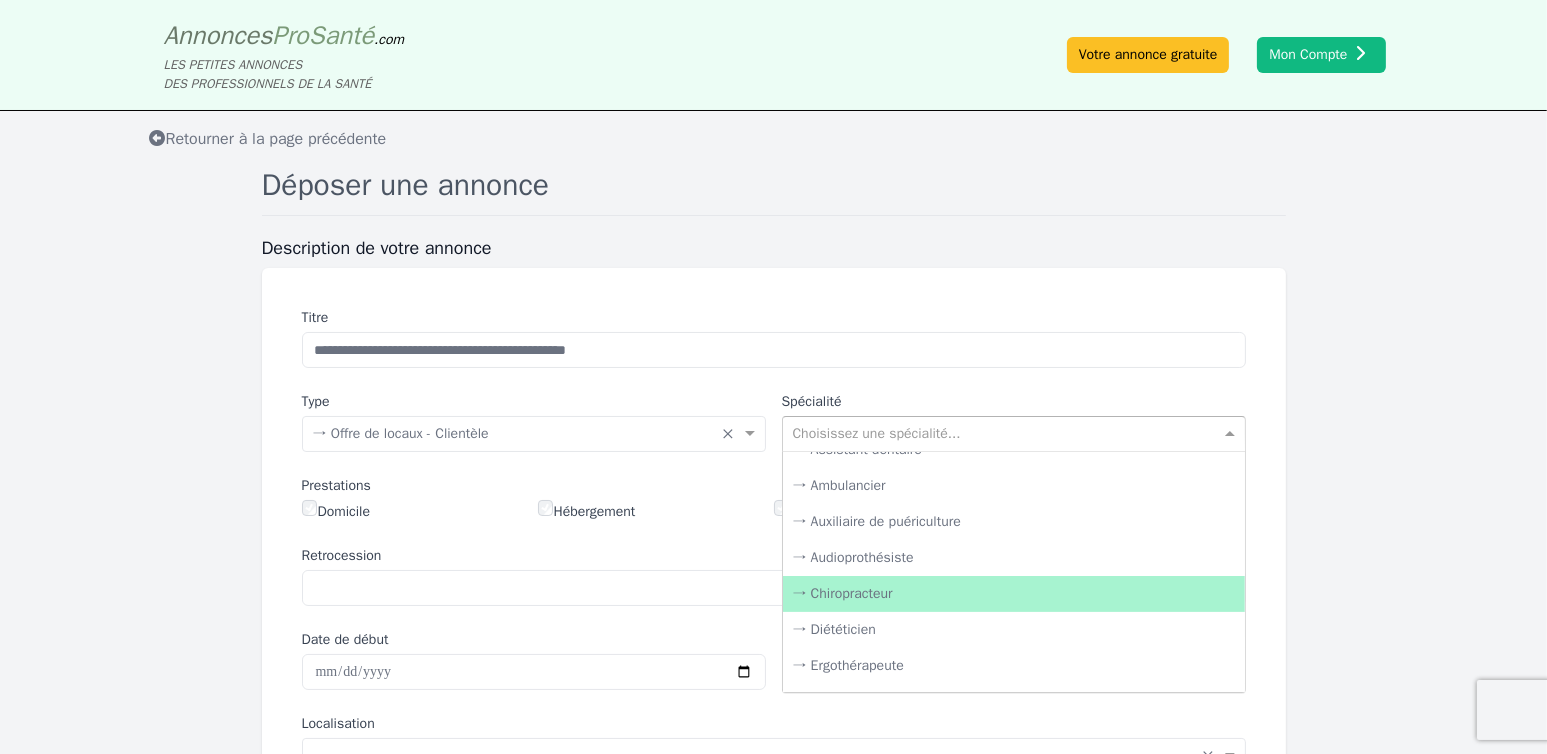 click on "→ Chiropracteur" at bounding box center [1014, 594] 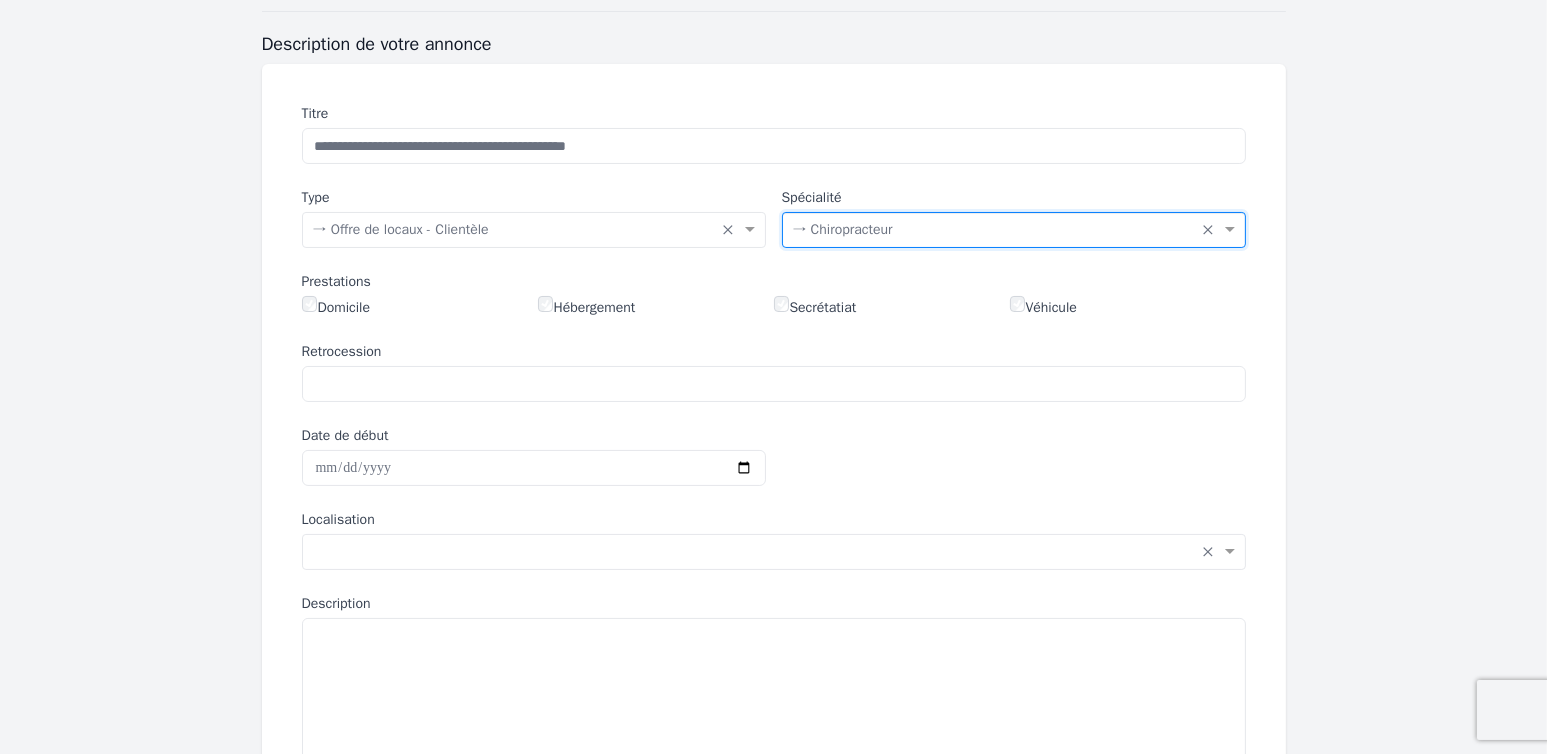 scroll, scrollTop: 300, scrollLeft: 0, axis: vertical 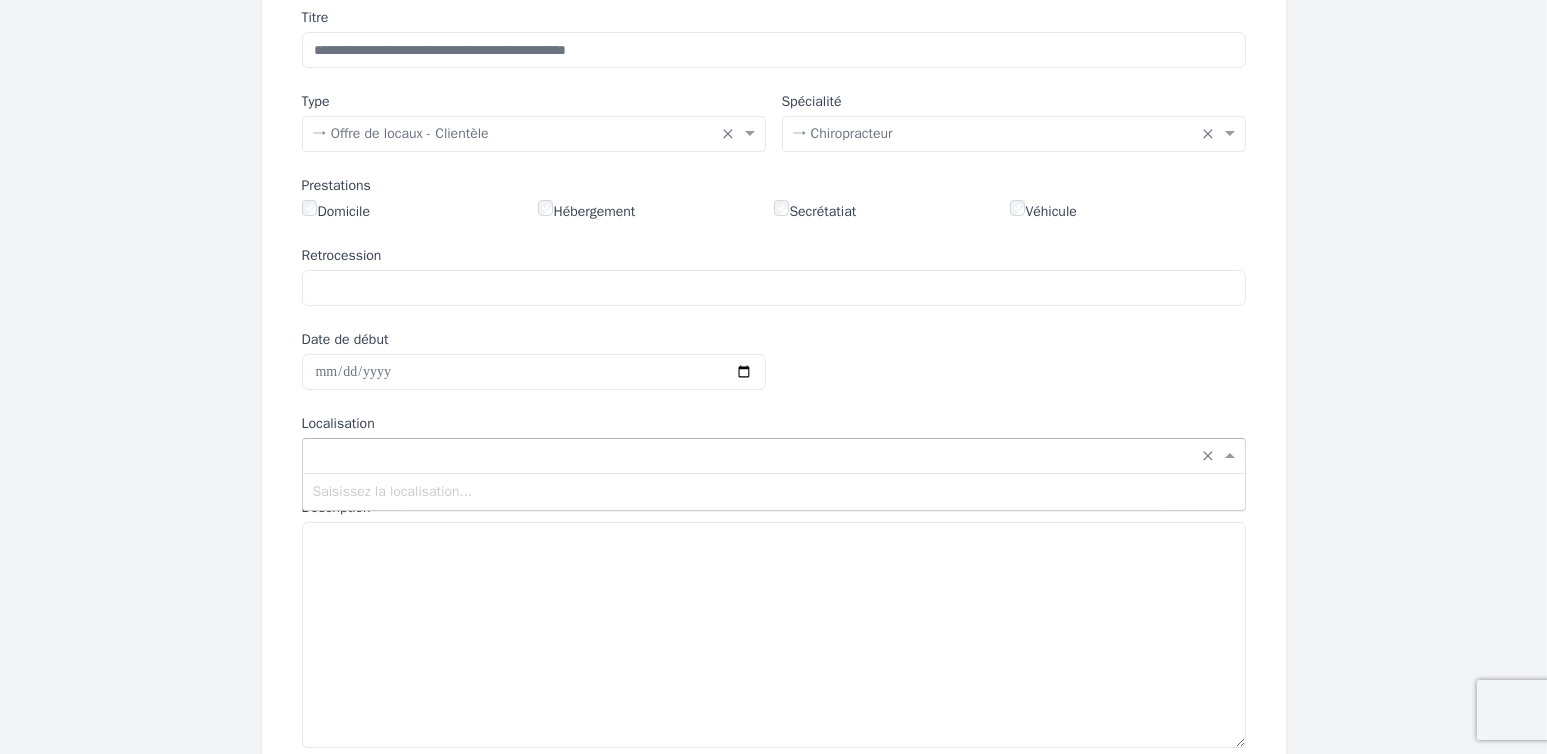 click at bounding box center [754, 454] 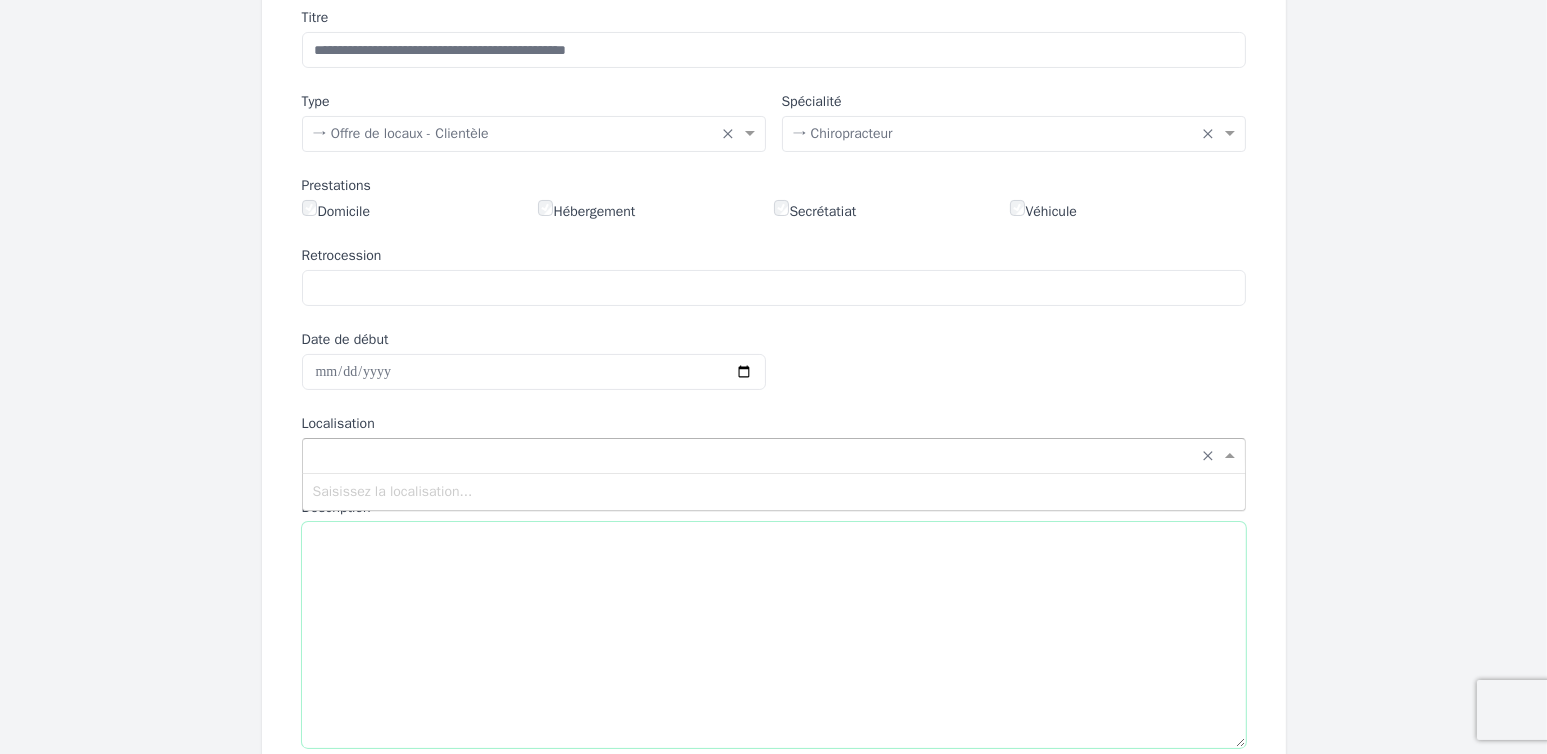 click on "Description" at bounding box center (774, 635) 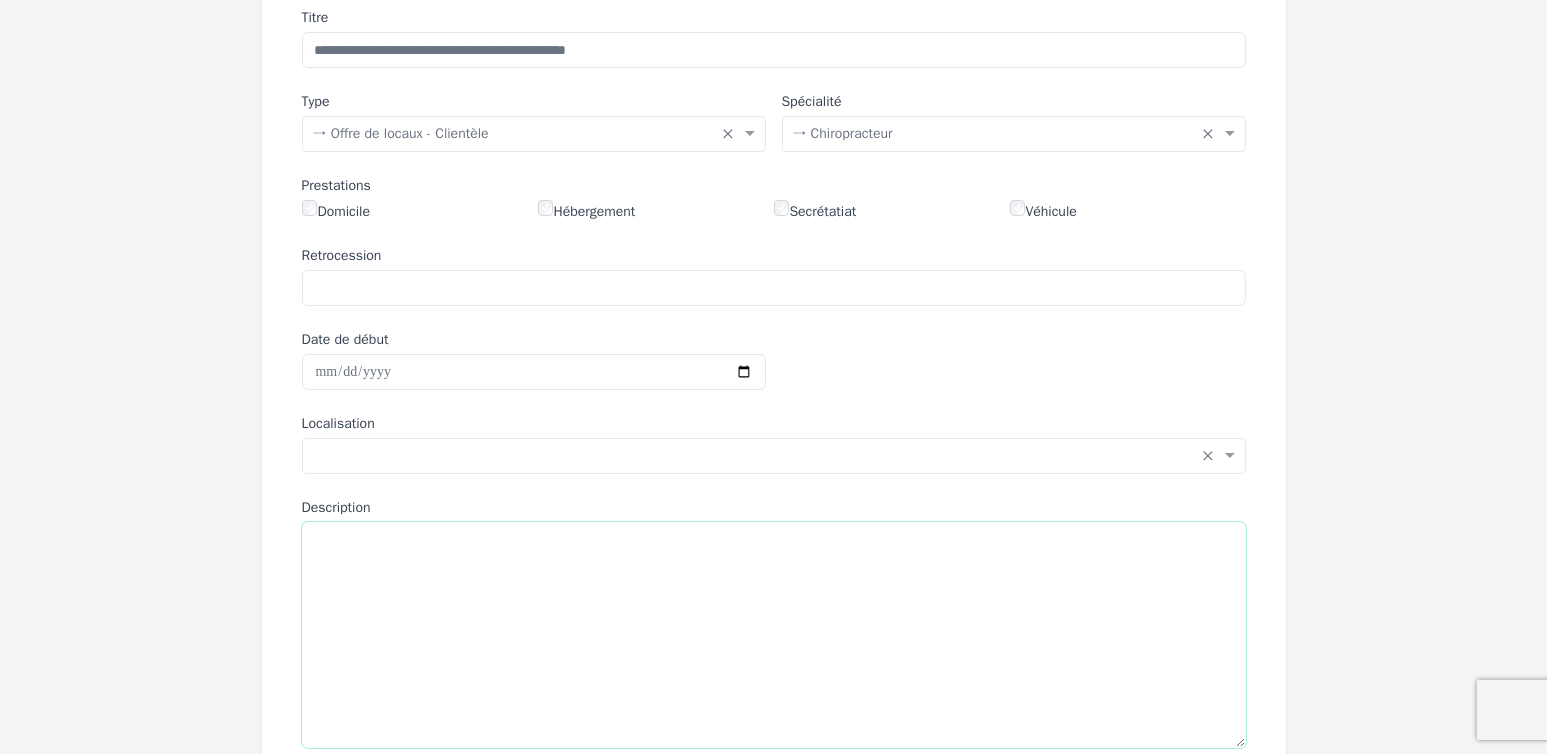 paste on "**********" 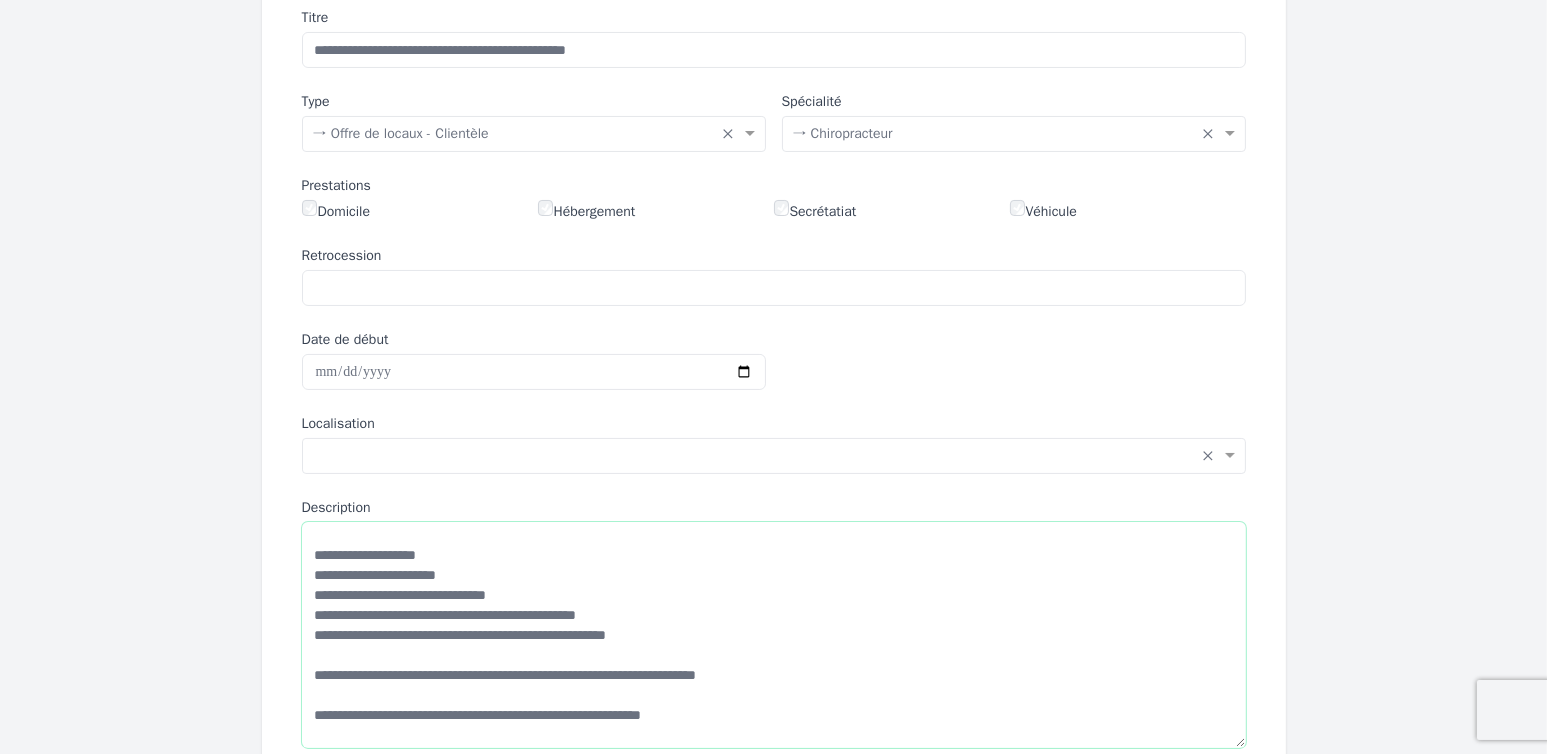 scroll, scrollTop: 0, scrollLeft: 0, axis: both 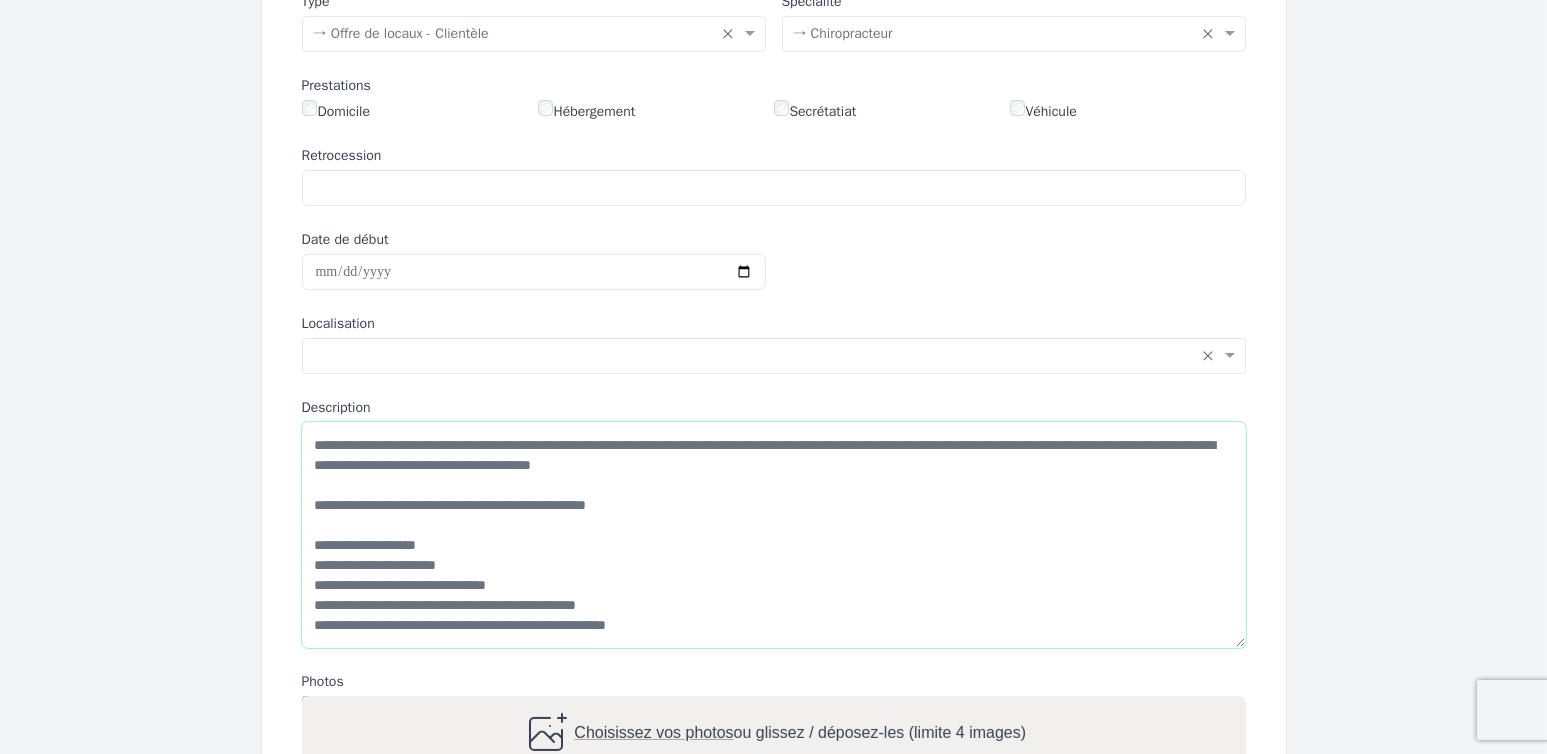 click on "**********" at bounding box center (774, 535) 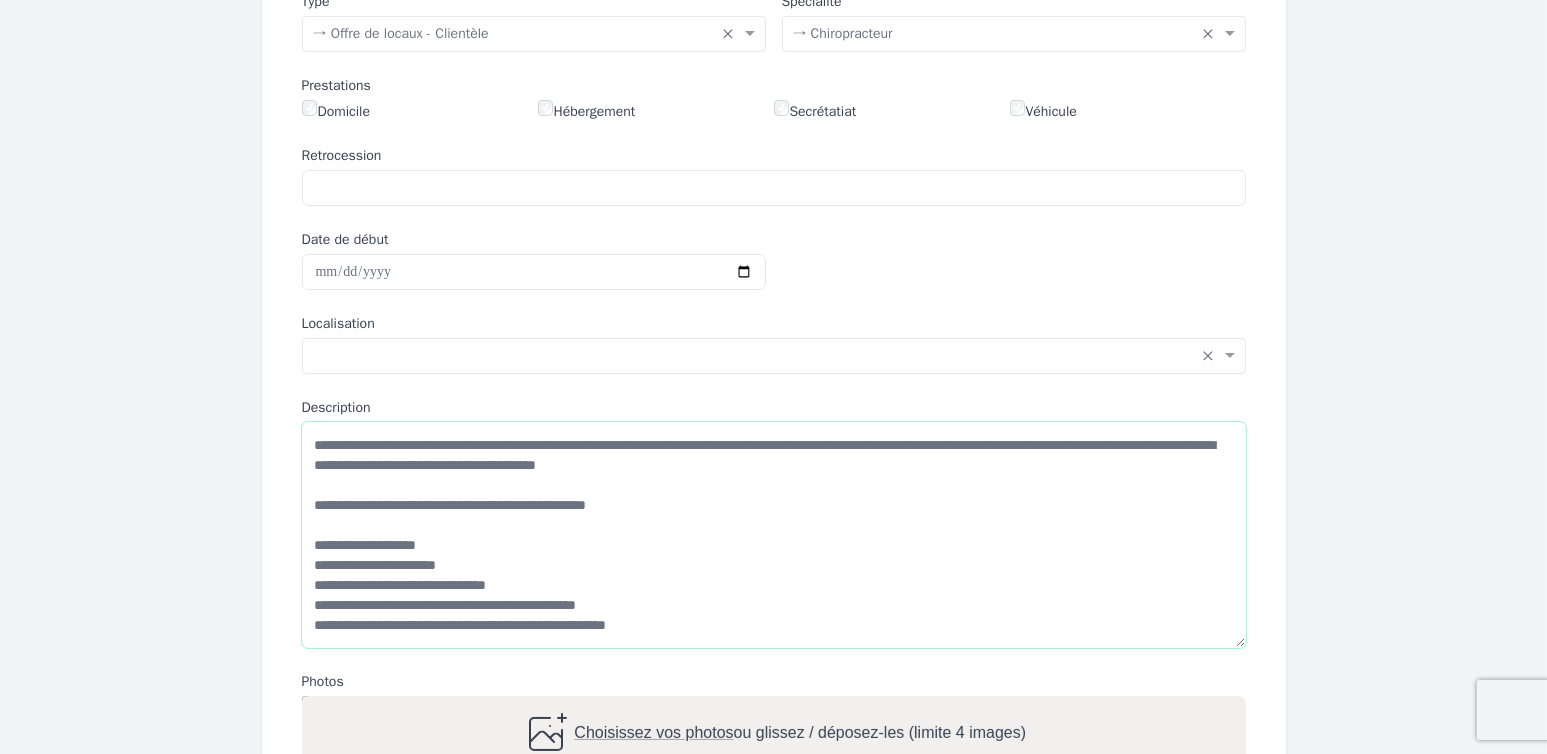 scroll, scrollTop: 180, scrollLeft: 0, axis: vertical 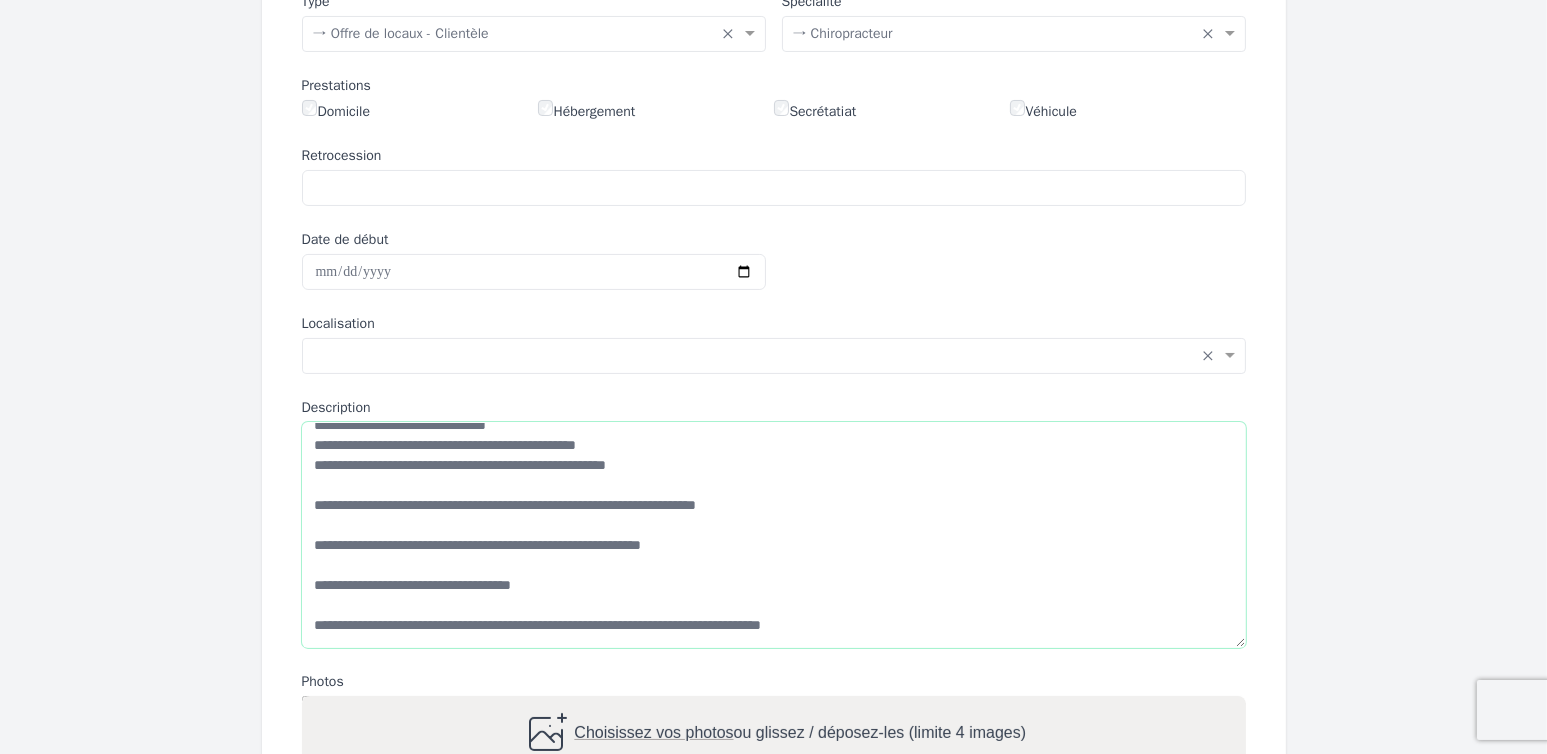 drag, startPoint x: 308, startPoint y: 439, endPoint x: 669, endPoint y: 702, distance: 446.64304 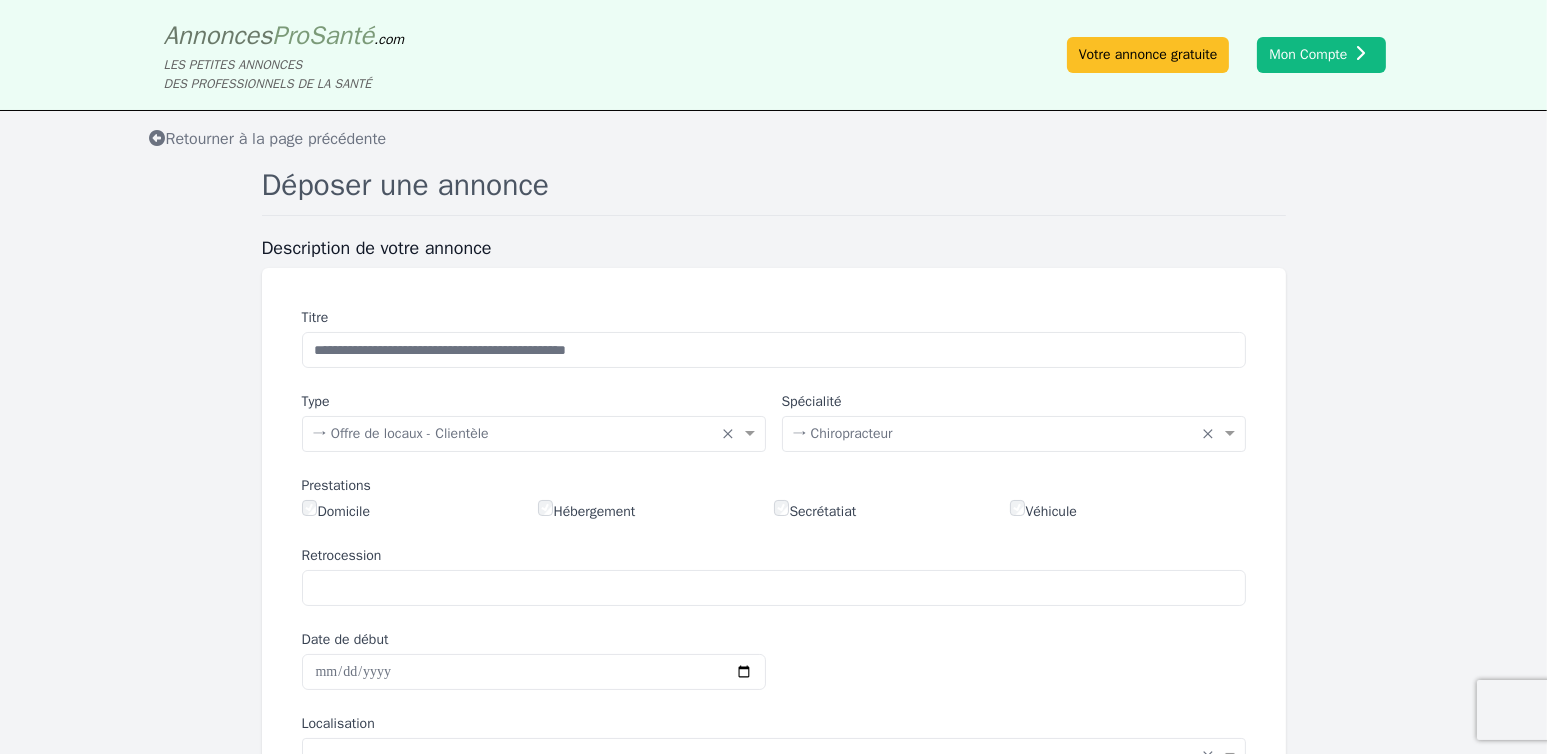 scroll, scrollTop: 400, scrollLeft: 0, axis: vertical 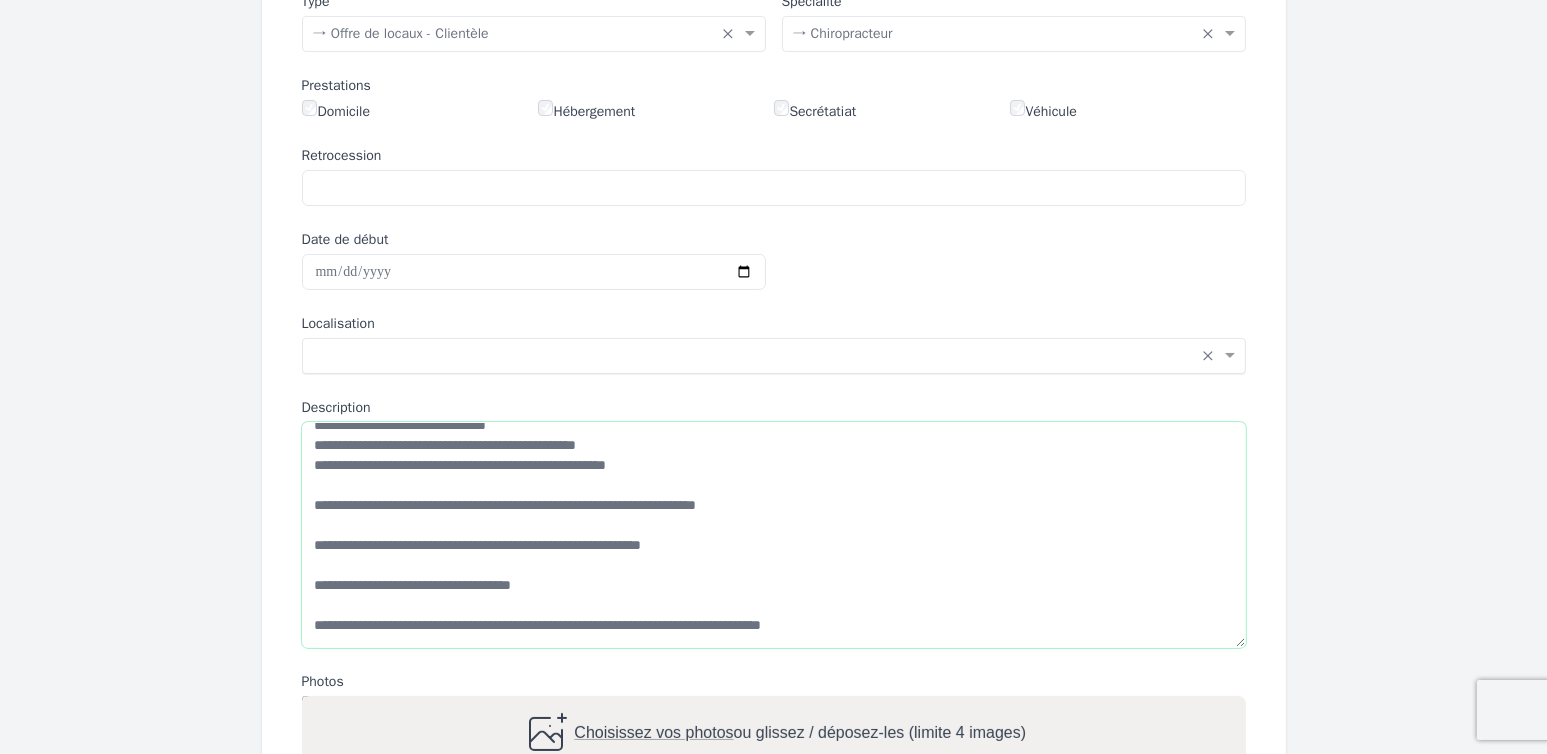 type on "**********" 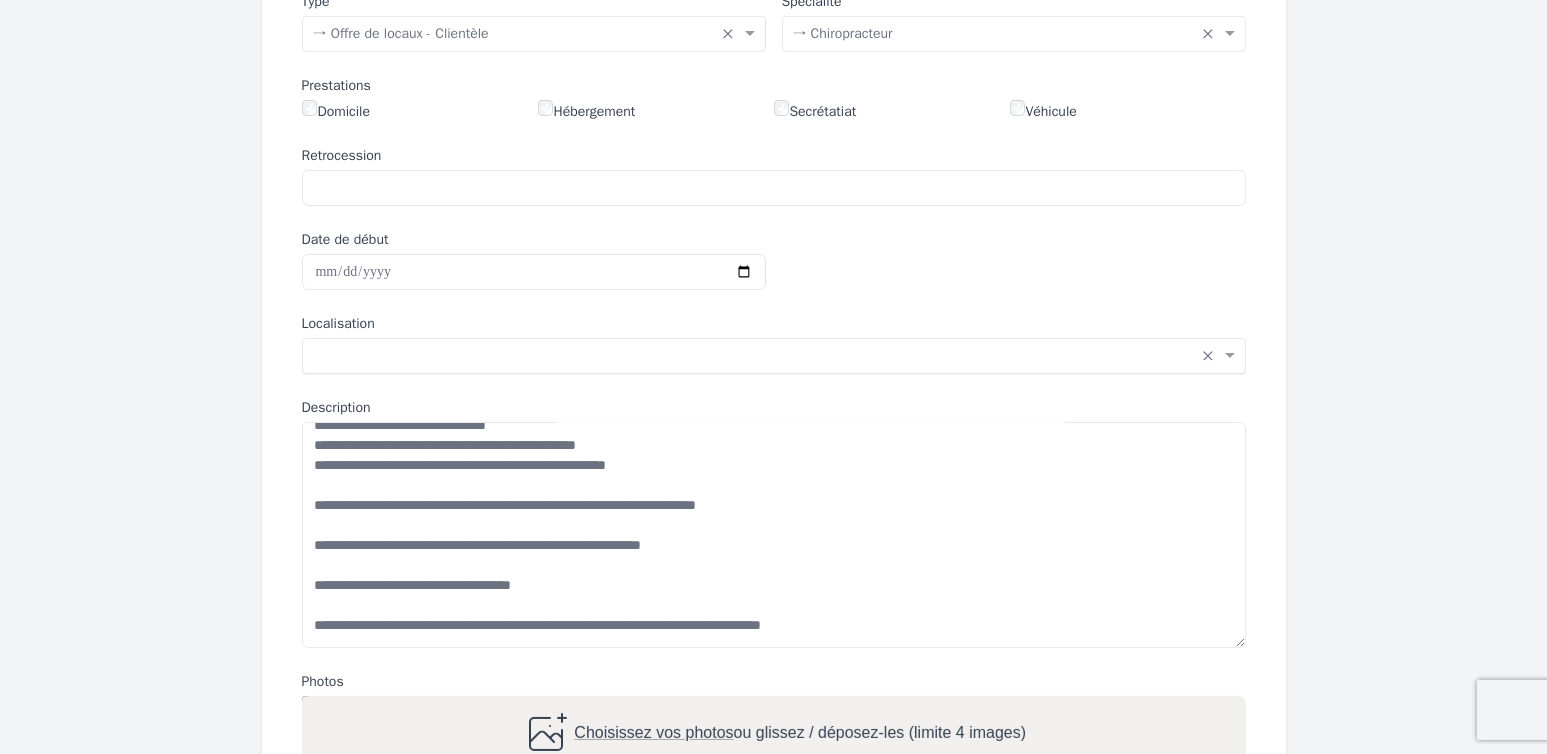 click at bounding box center [754, 354] 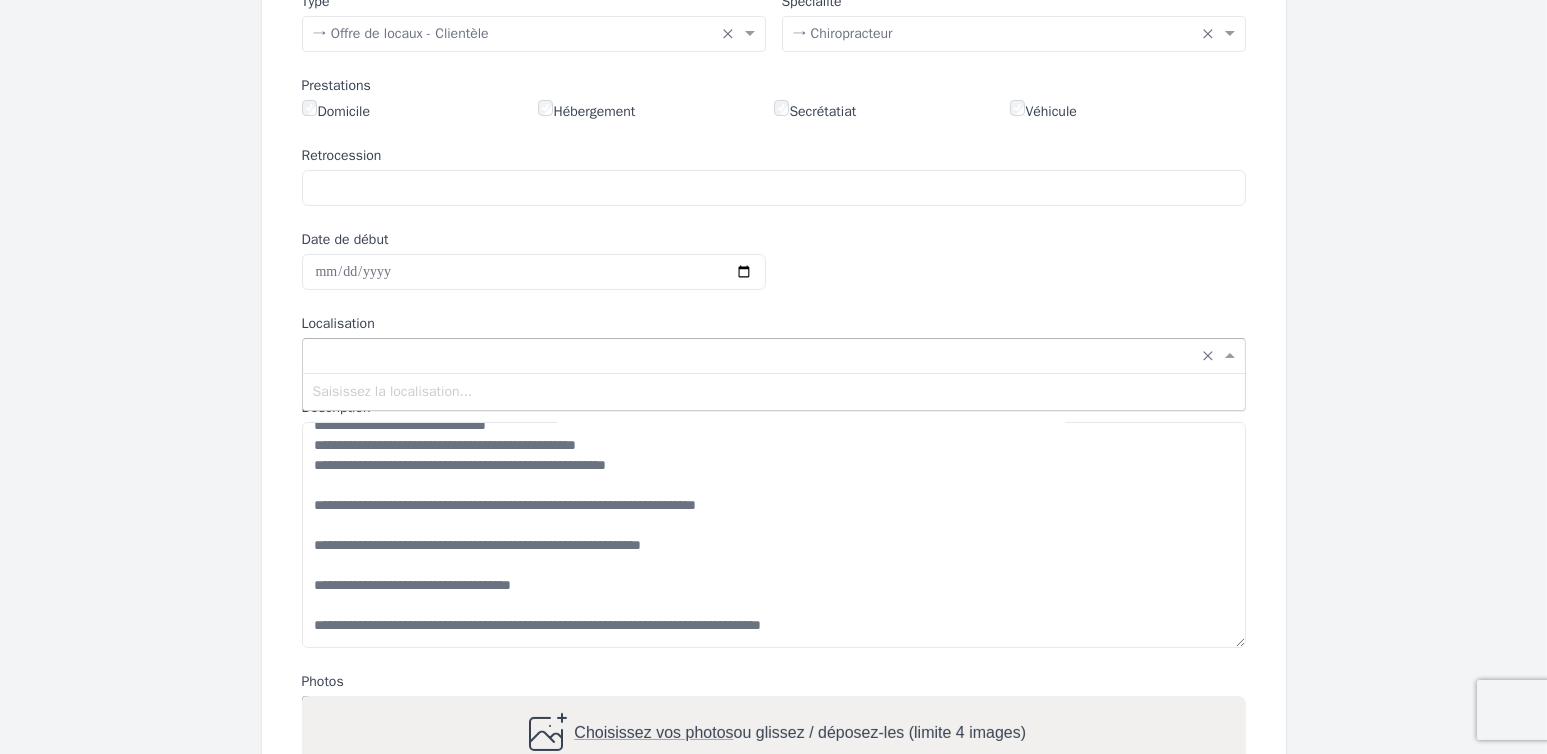 click at bounding box center (754, 354) 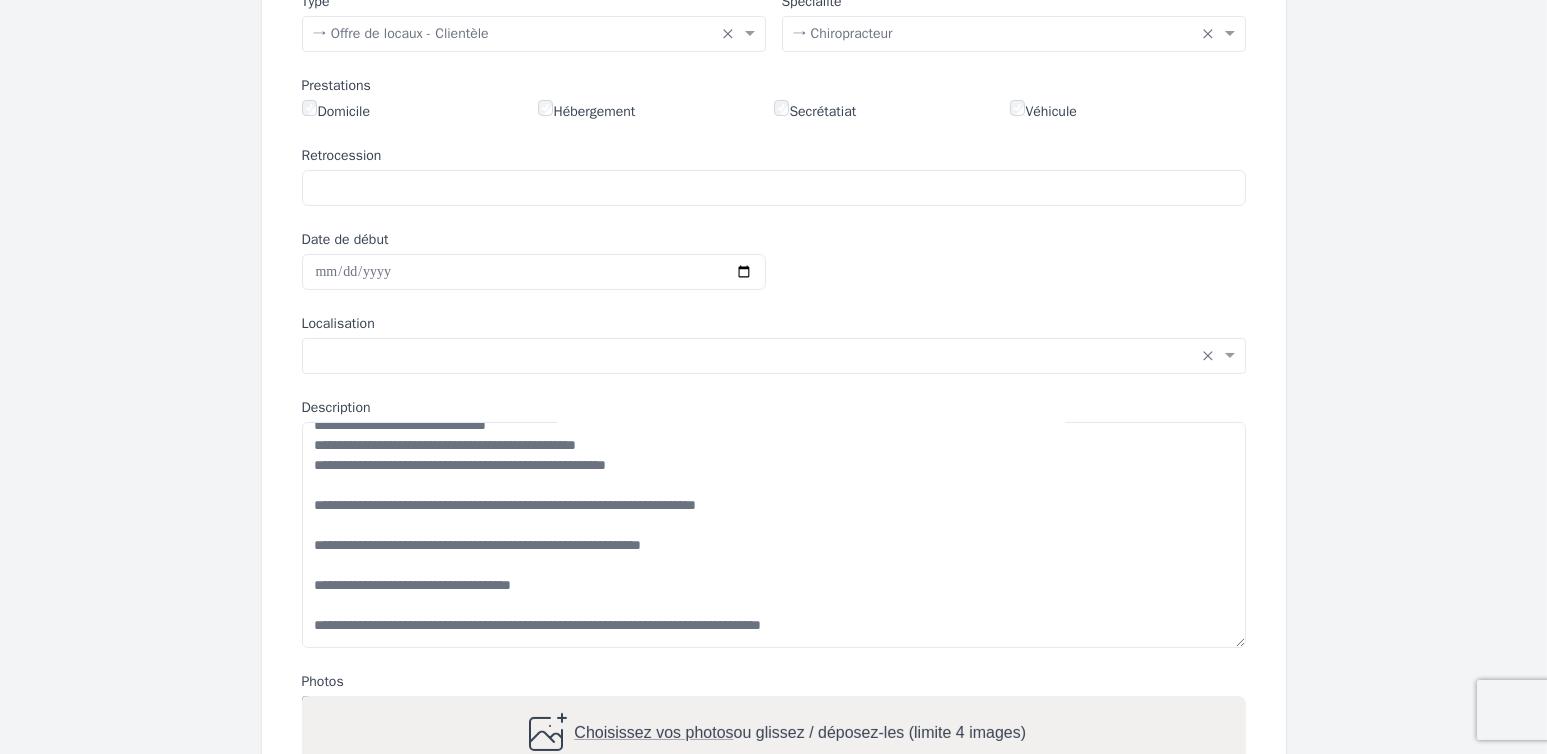 click on "Localisation" 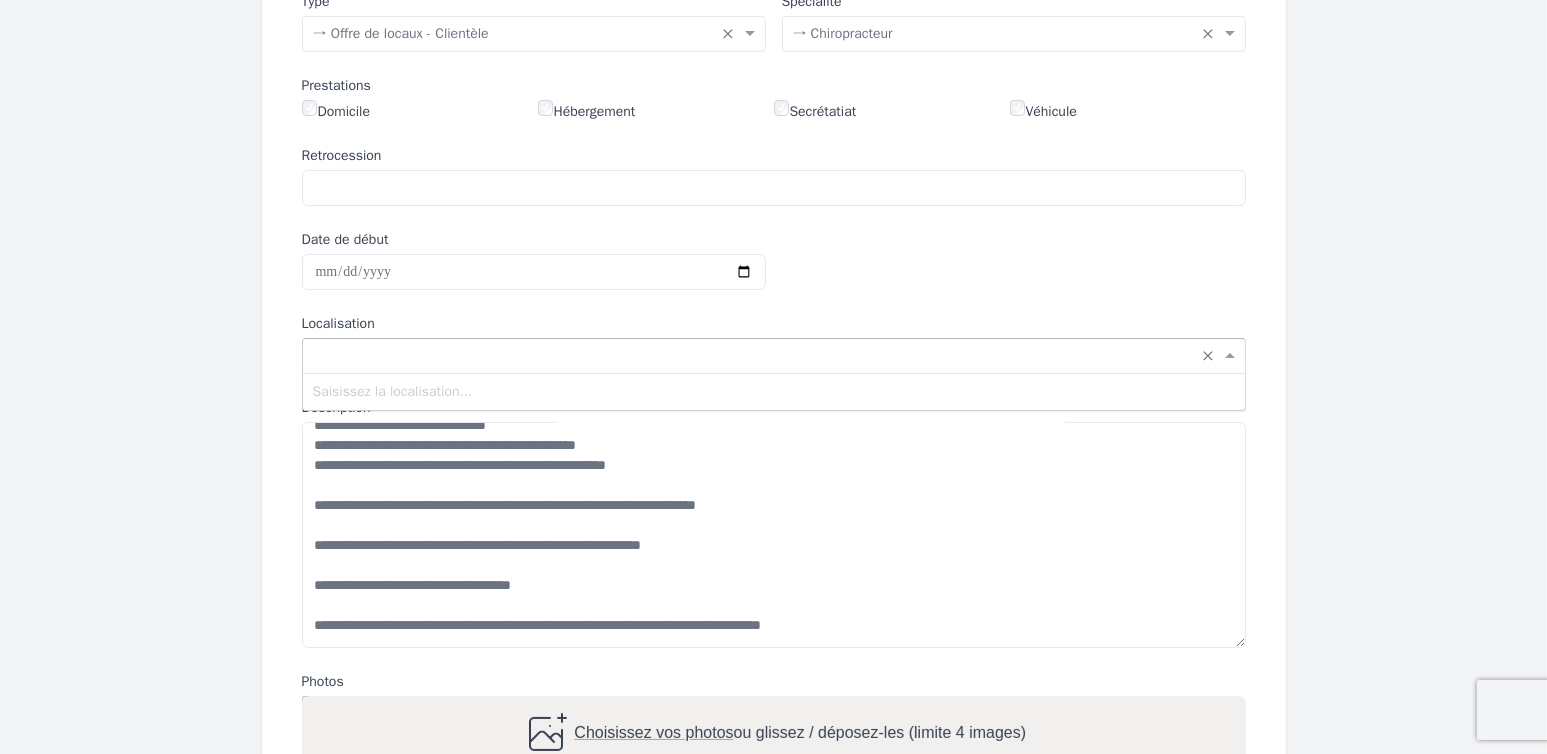 click at bounding box center [754, 354] 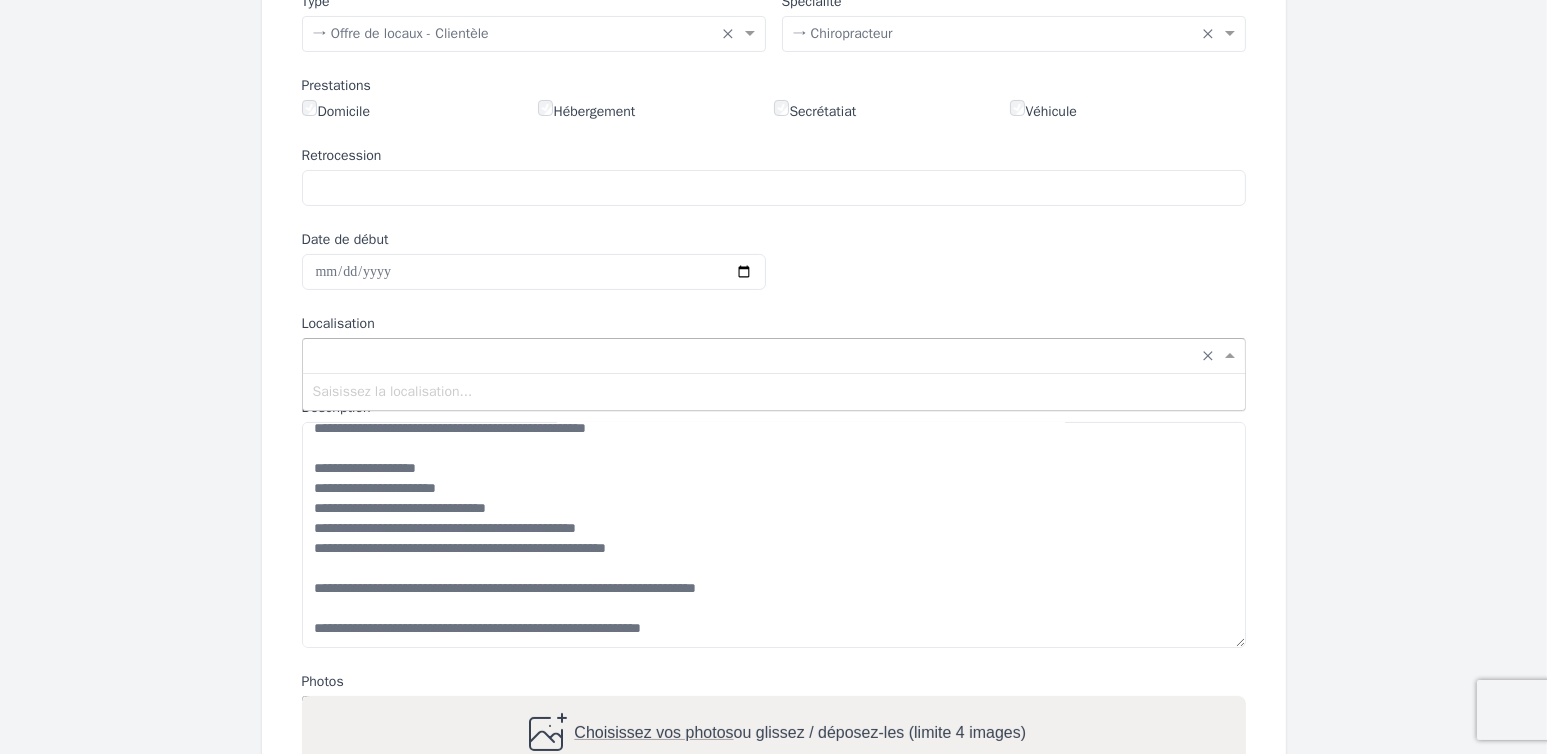 scroll, scrollTop: 0, scrollLeft: 0, axis: both 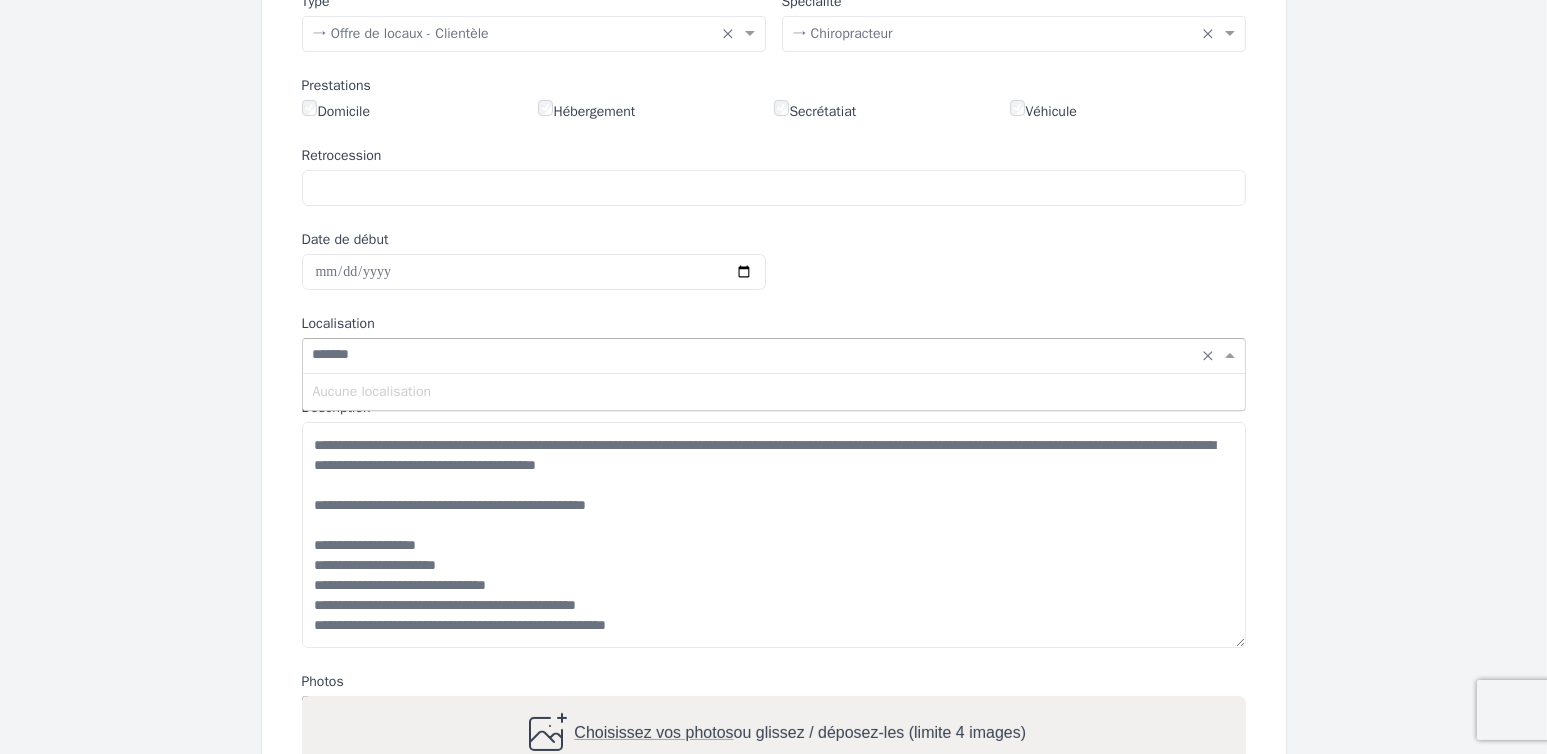type on "********" 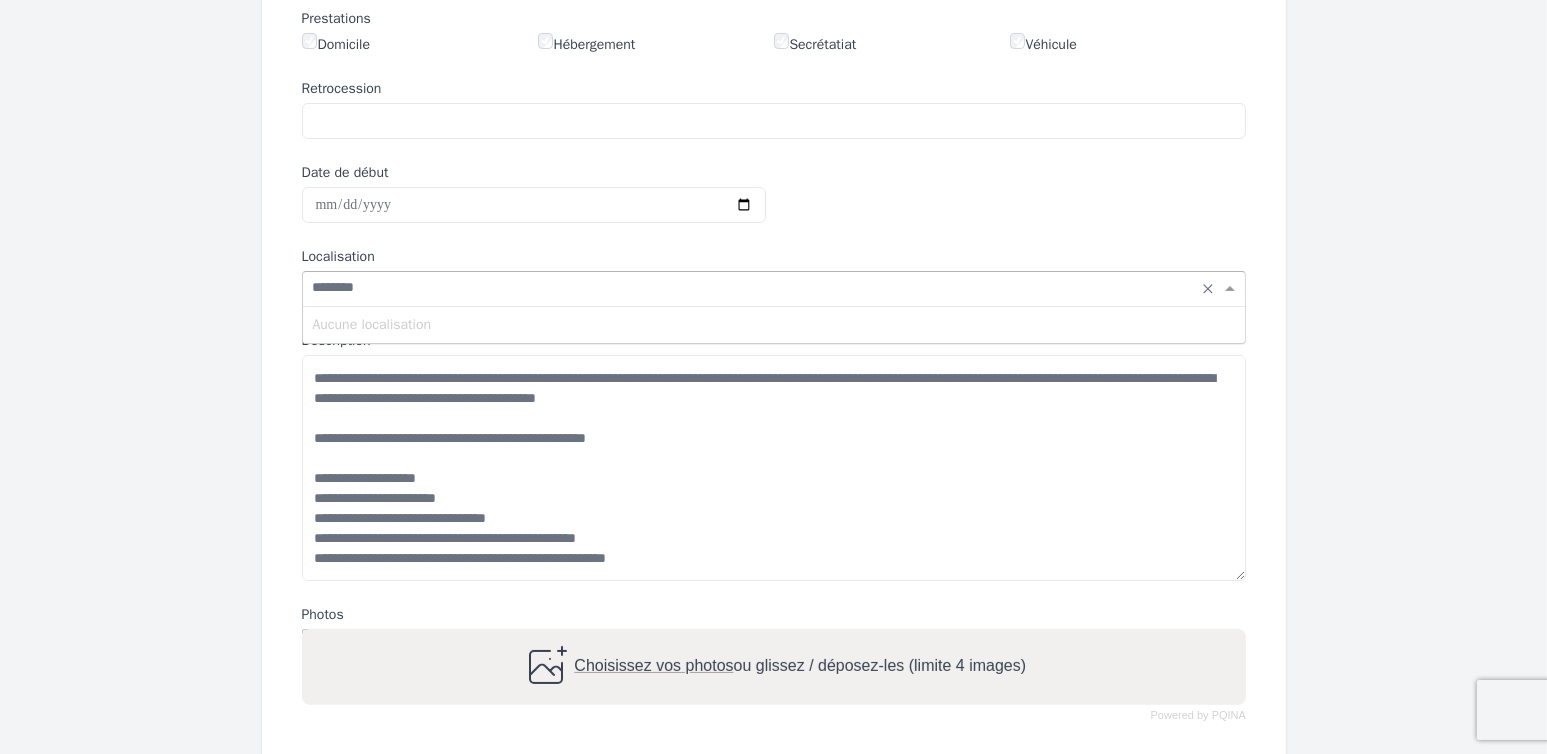 scroll, scrollTop: 662, scrollLeft: 0, axis: vertical 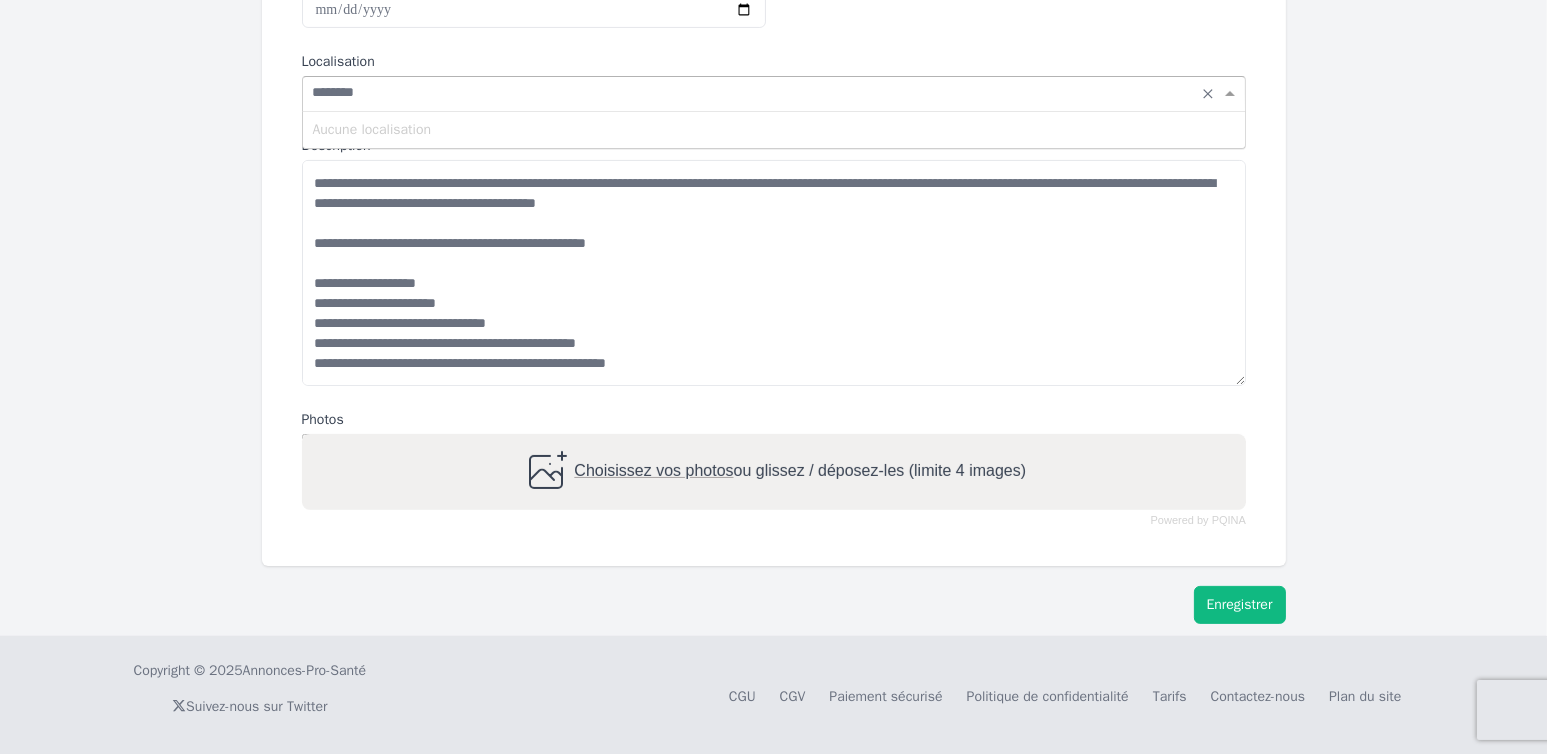 type 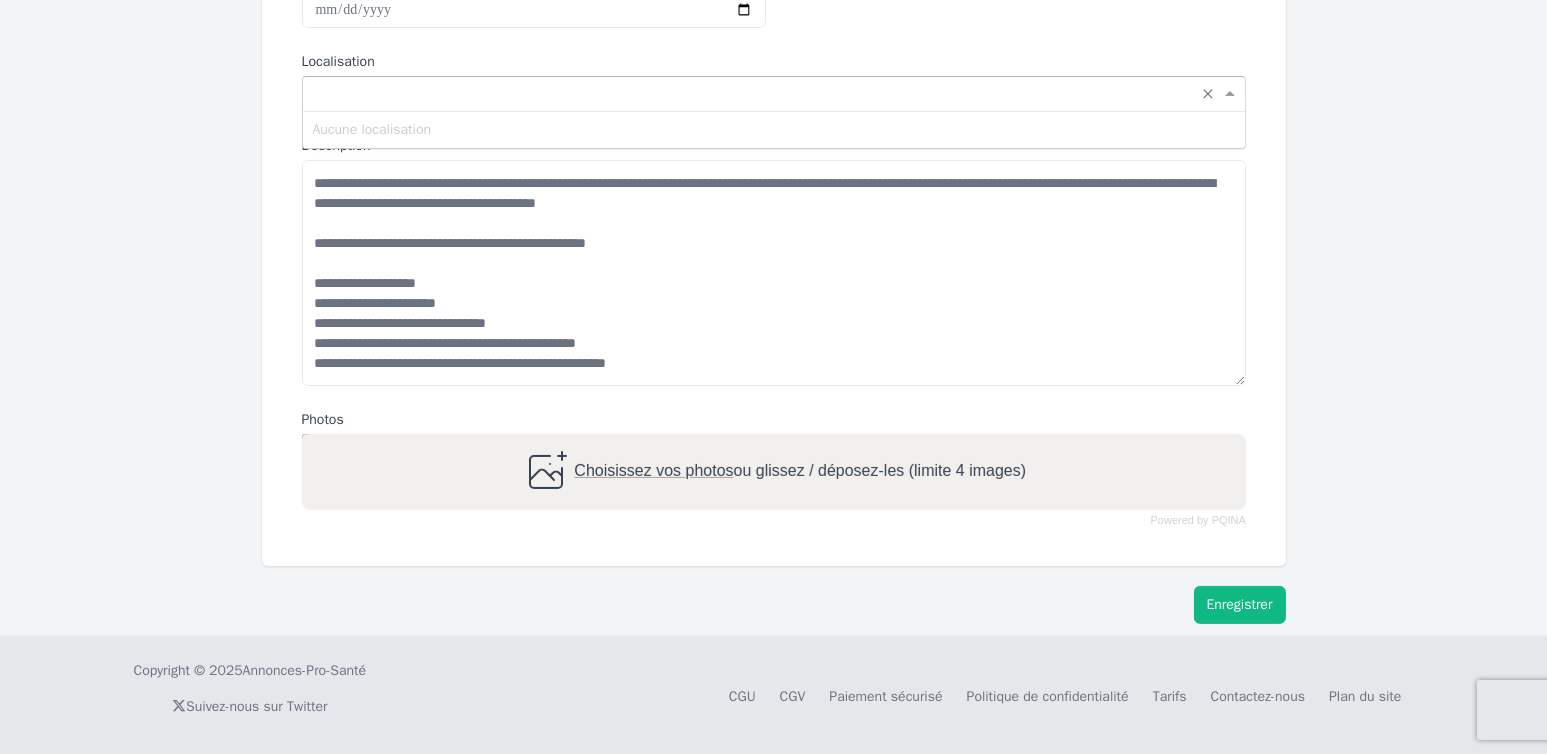 click on "Enregistrer" at bounding box center (1240, 605) 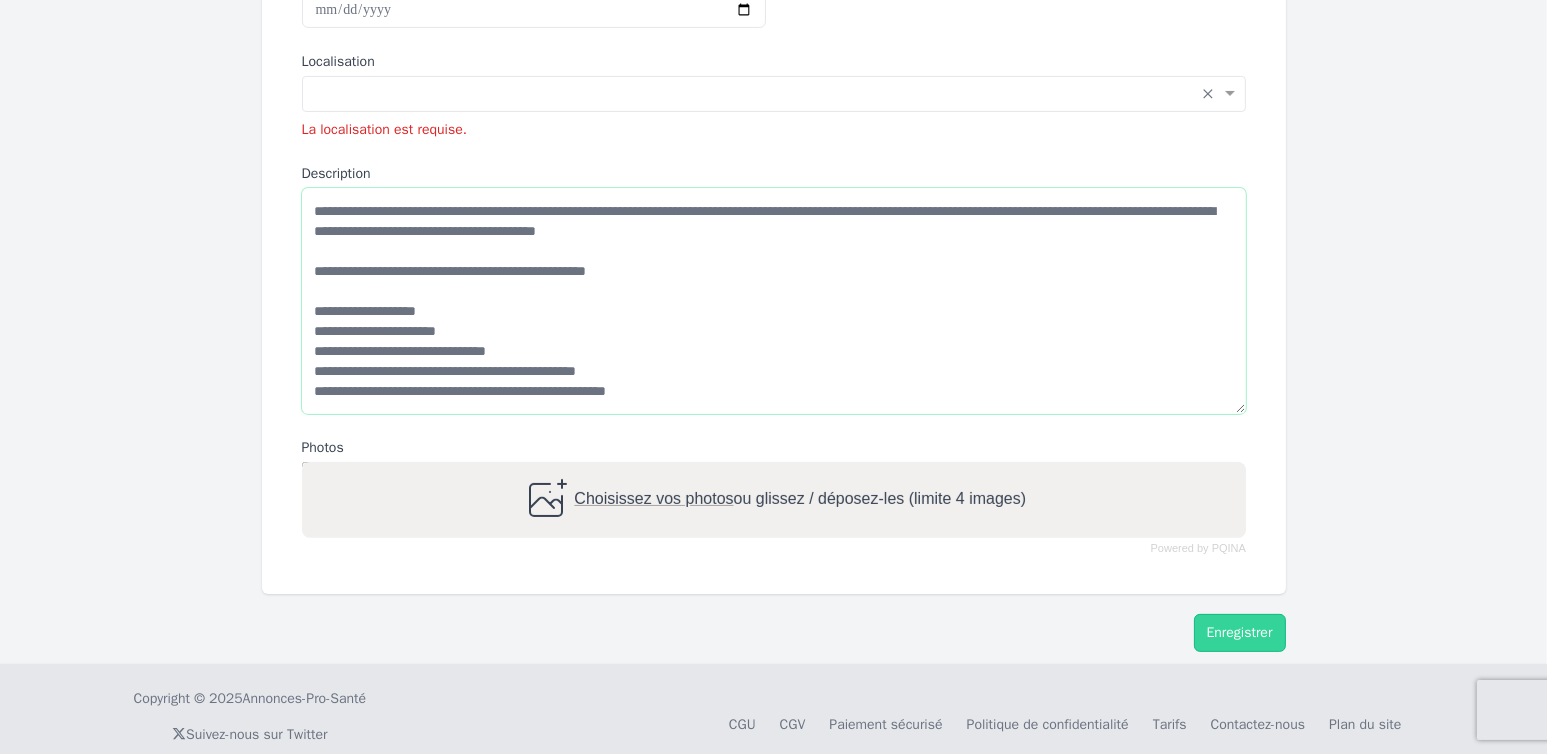 click on "**********" at bounding box center [774, 301] 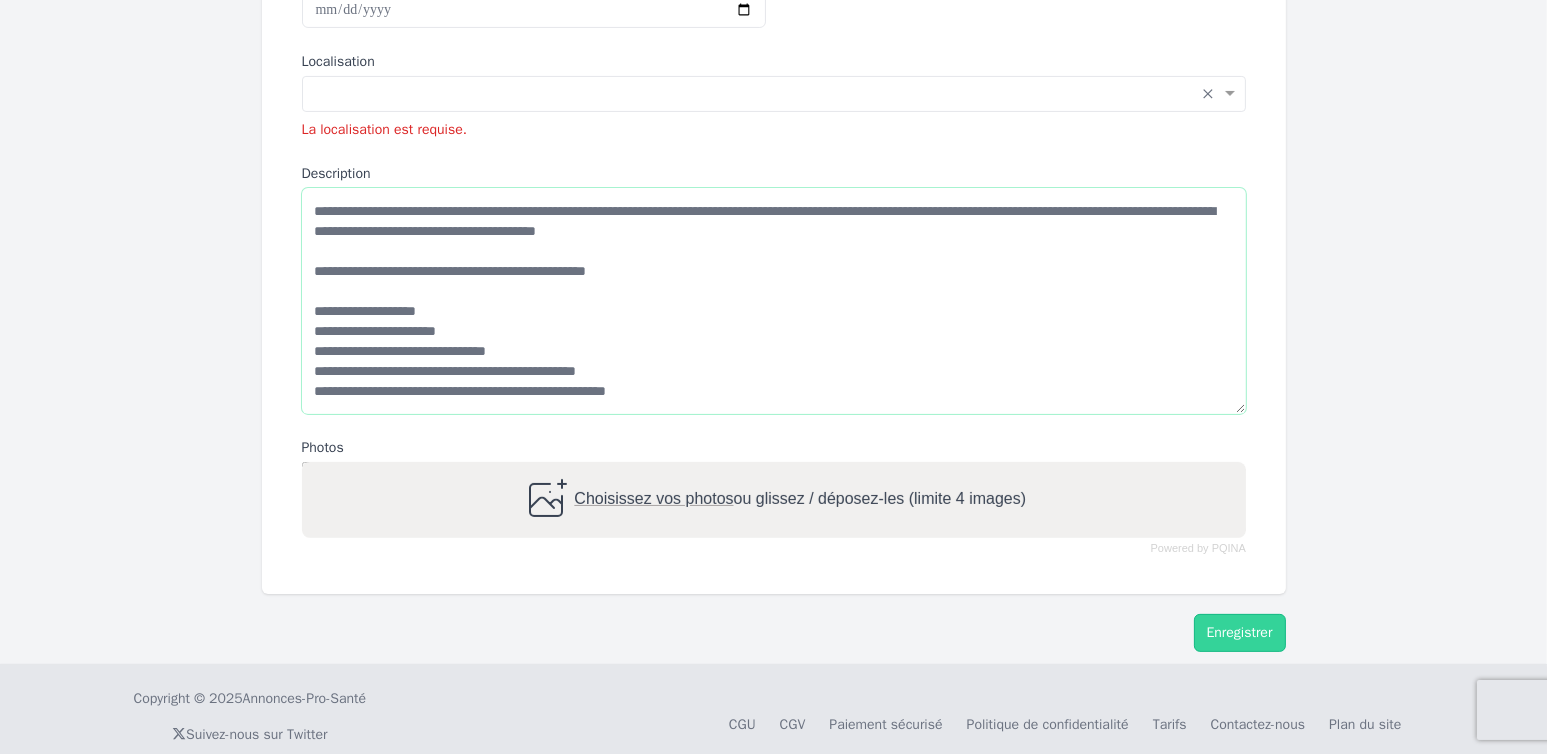 drag, startPoint x: 652, startPoint y: 271, endPoint x: 614, endPoint y: 269, distance: 38.052597 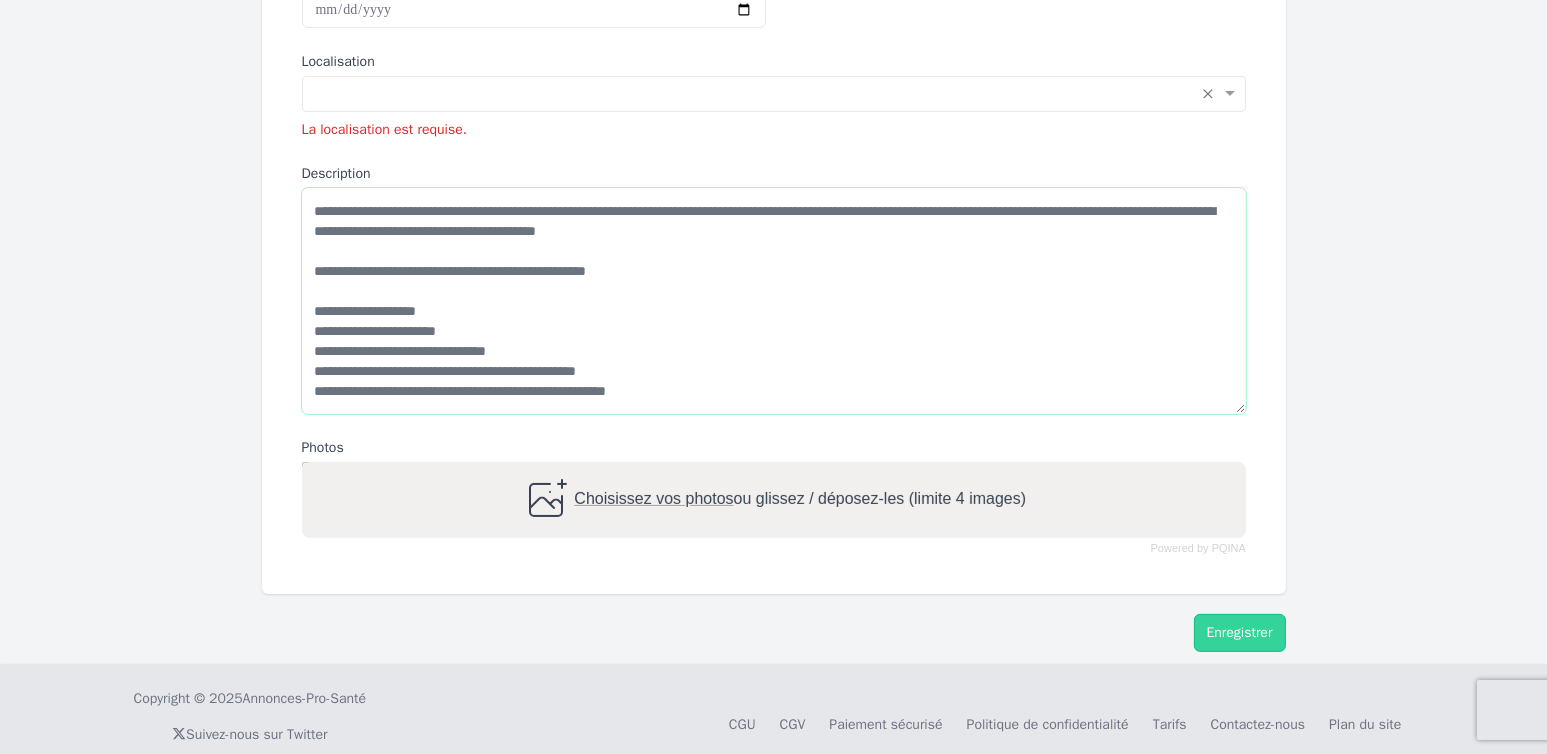 click on "**********" at bounding box center (774, 301) 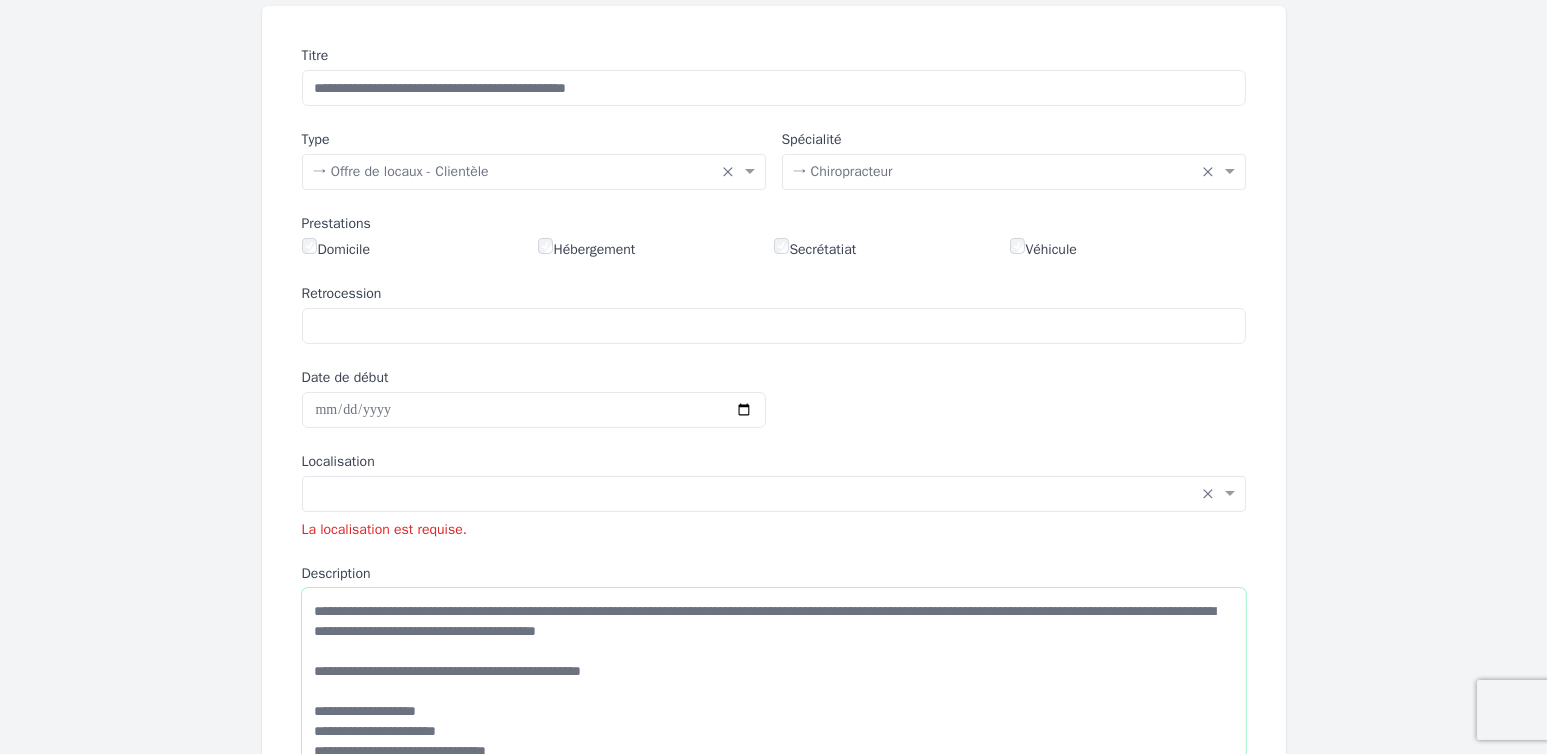 scroll, scrollTop: 319, scrollLeft: 0, axis: vertical 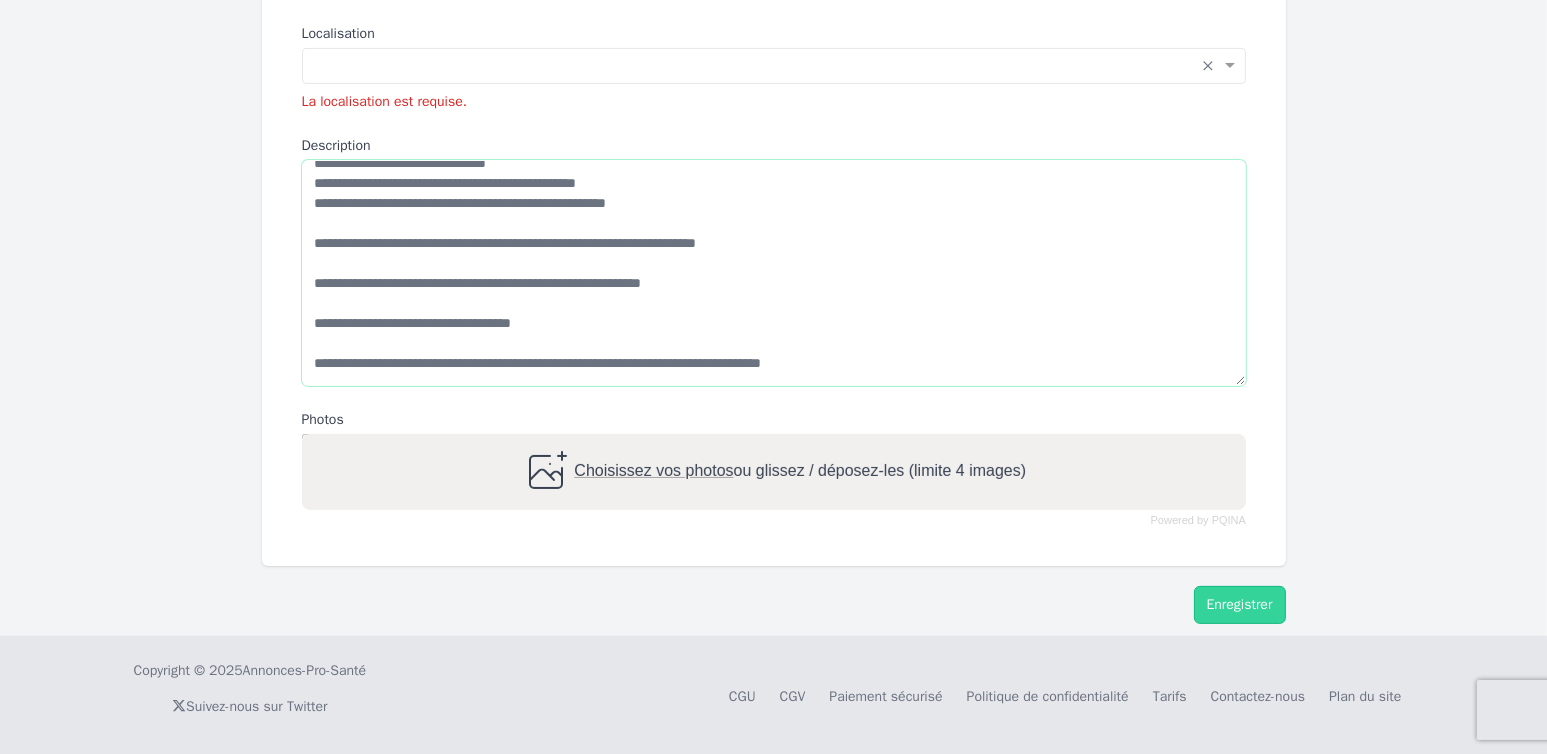 drag, startPoint x: 317, startPoint y: 609, endPoint x: 611, endPoint y: 691, distance: 305.22122 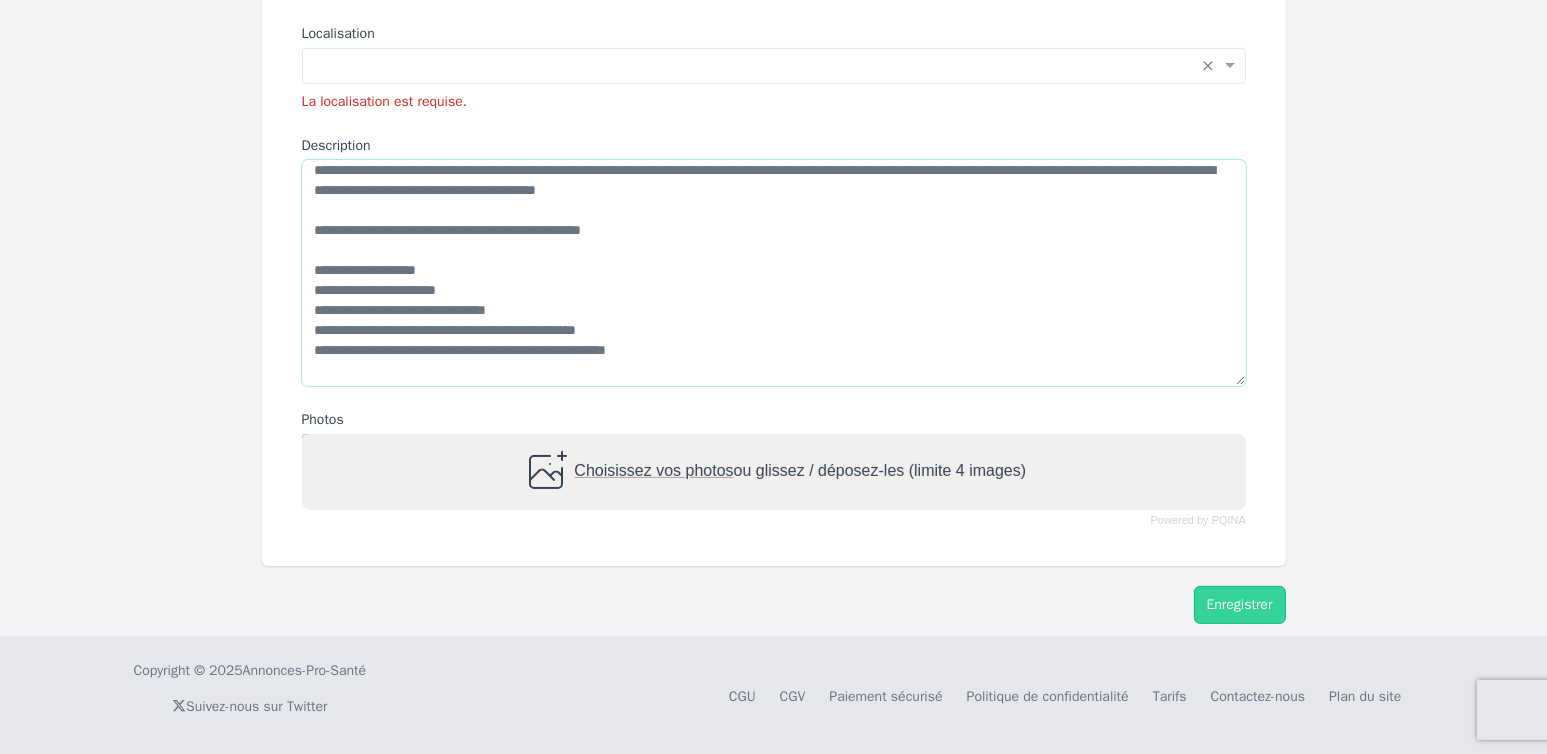 scroll, scrollTop: 0, scrollLeft: 0, axis: both 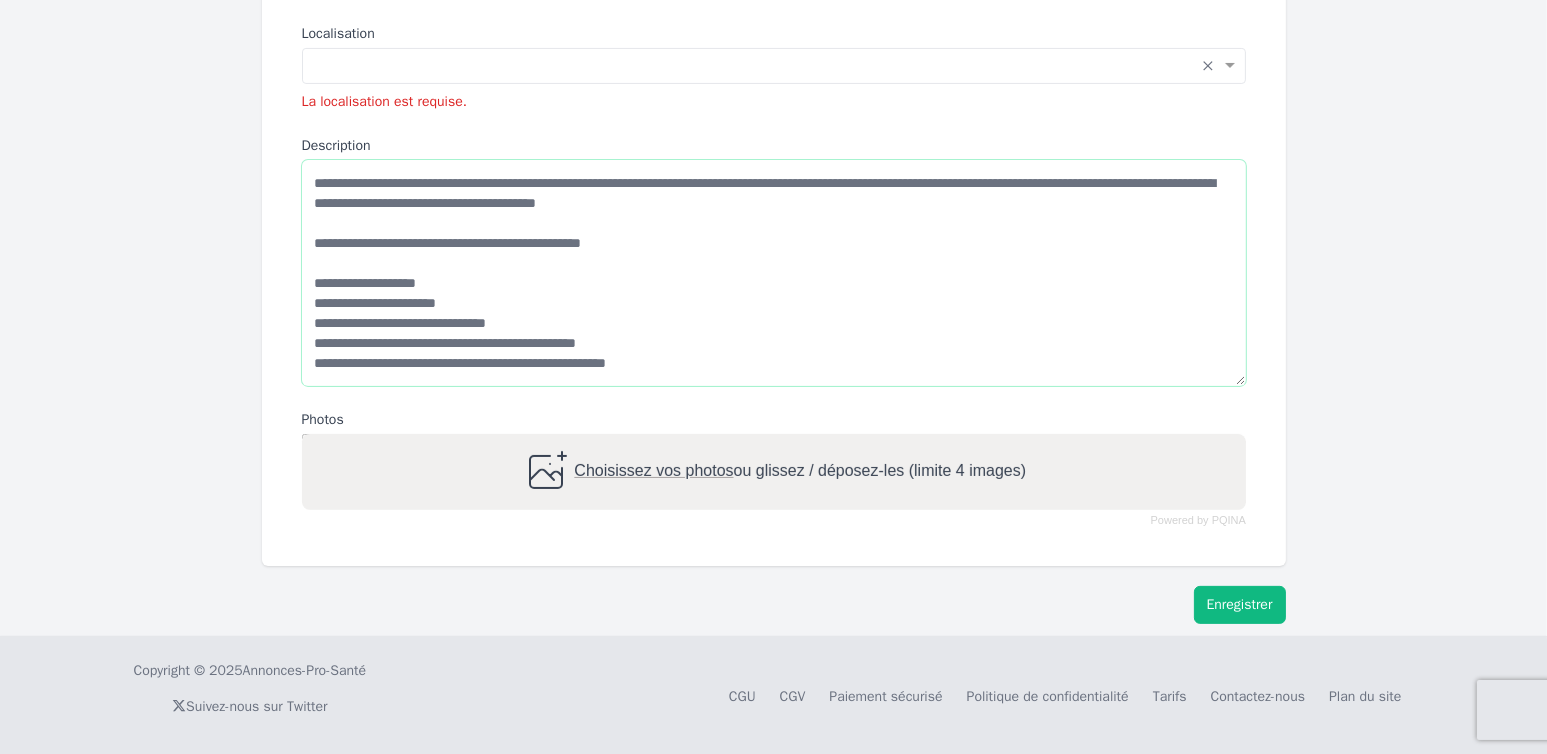 type on "**********" 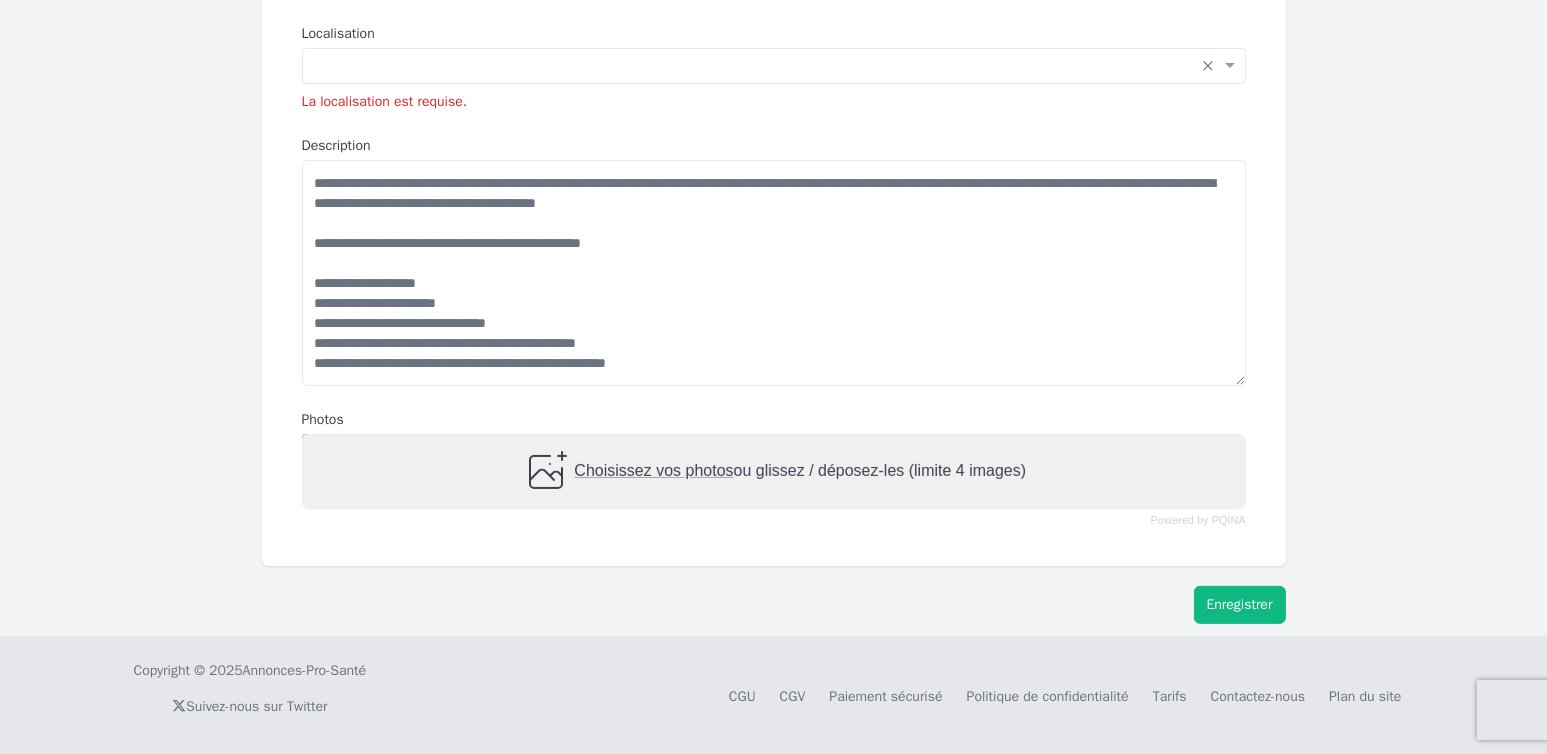 click on "Enregistrer" at bounding box center (1240, 605) 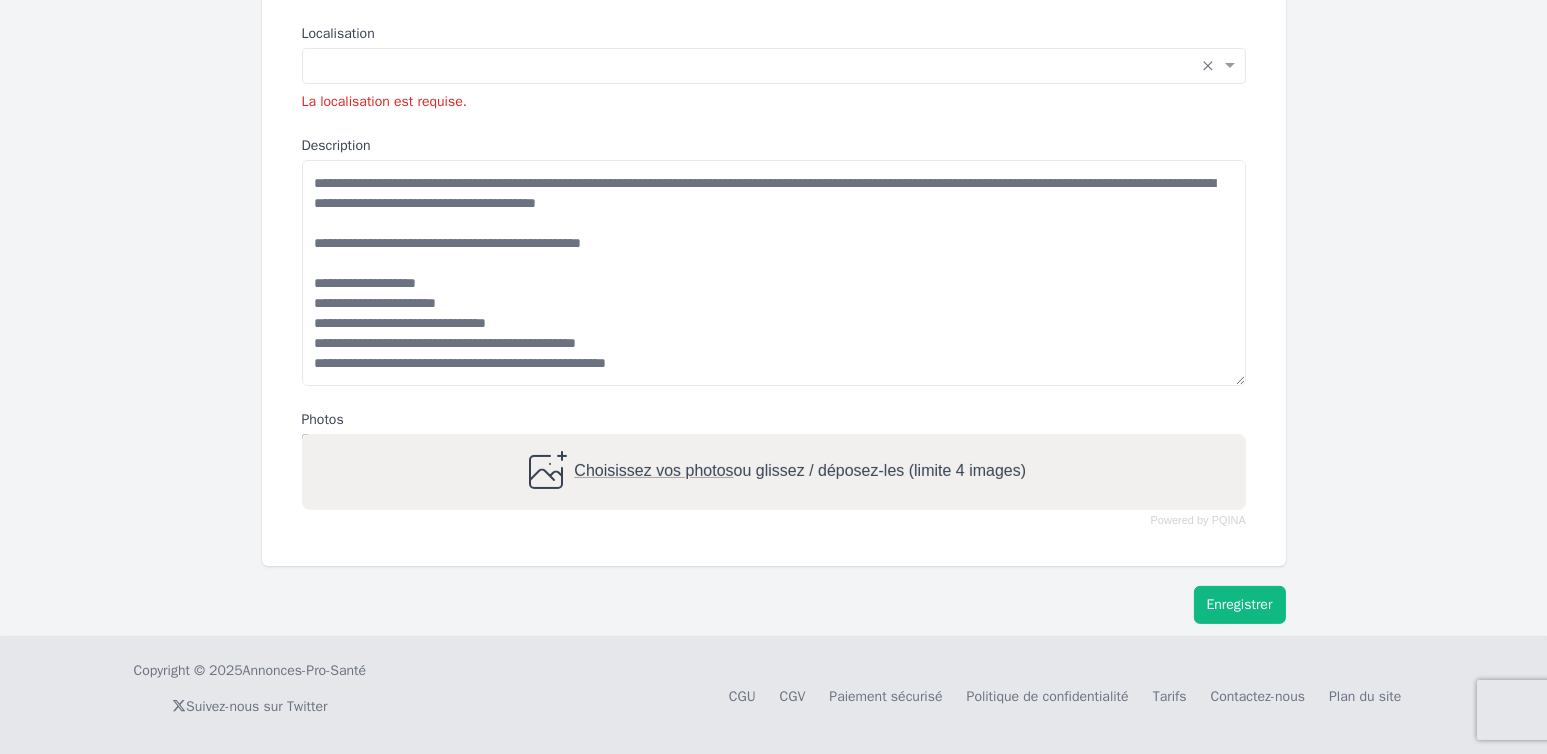 click on "Enregistrer" at bounding box center (1240, 605) 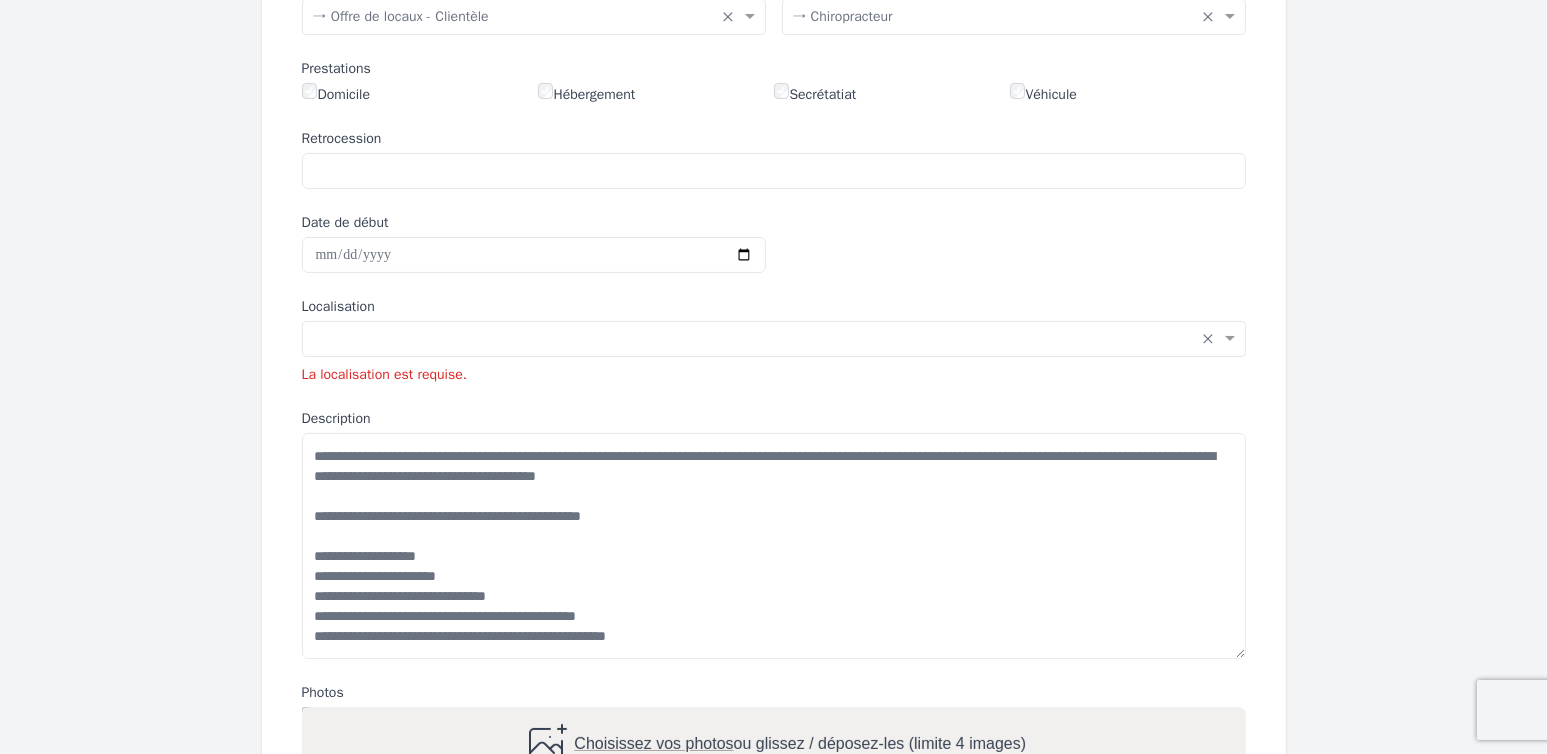 scroll, scrollTop: 390, scrollLeft: 0, axis: vertical 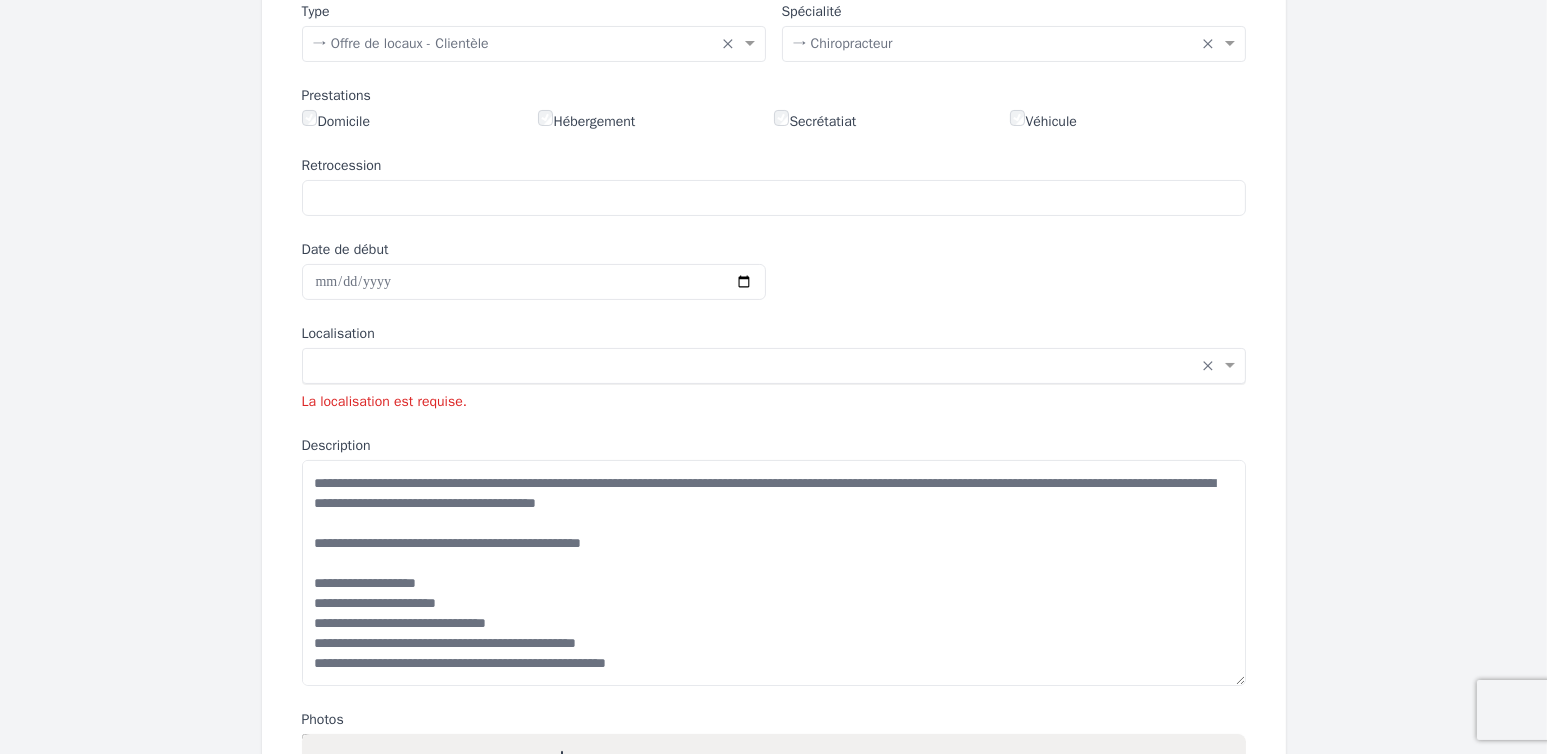 click at bounding box center [754, 364] 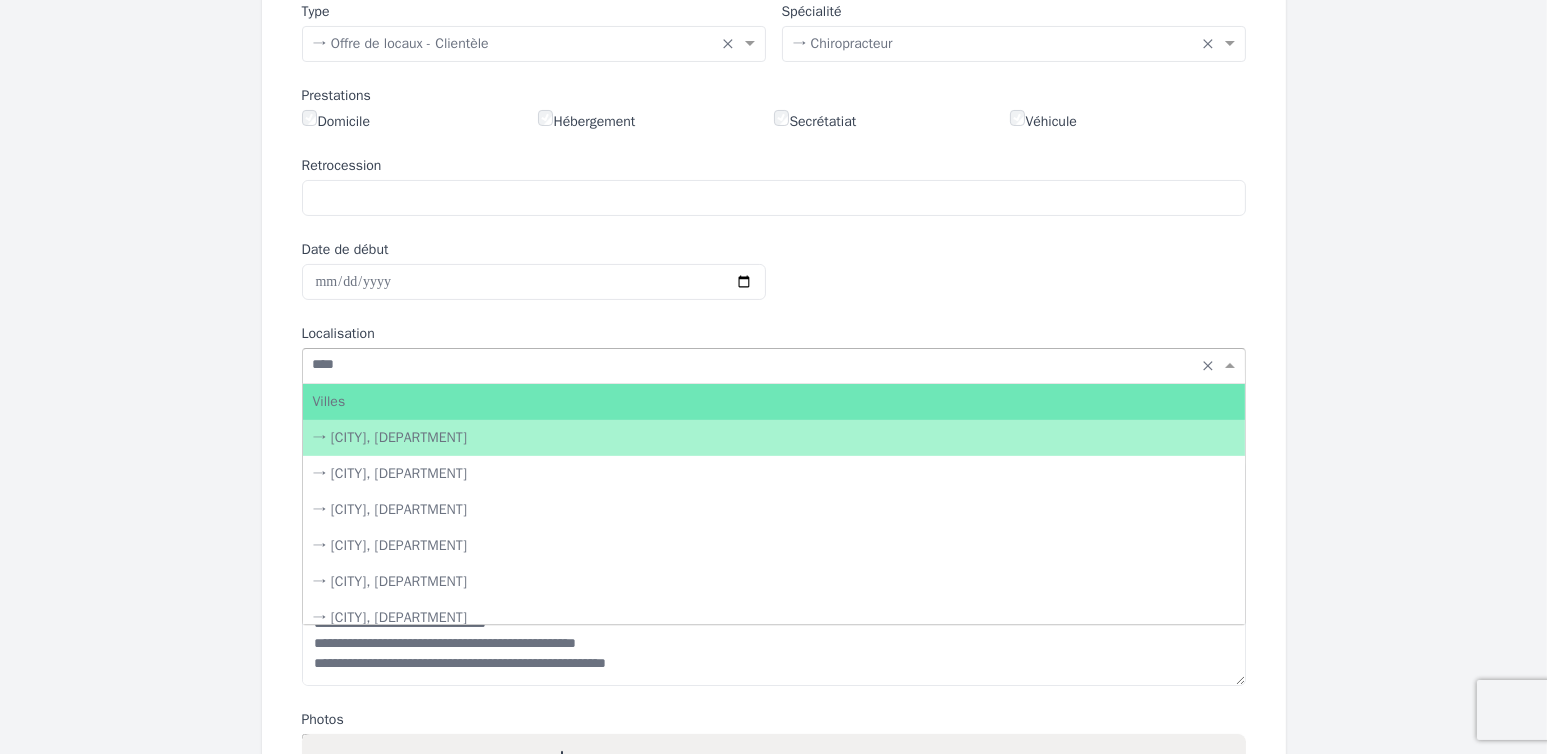 type on "*****" 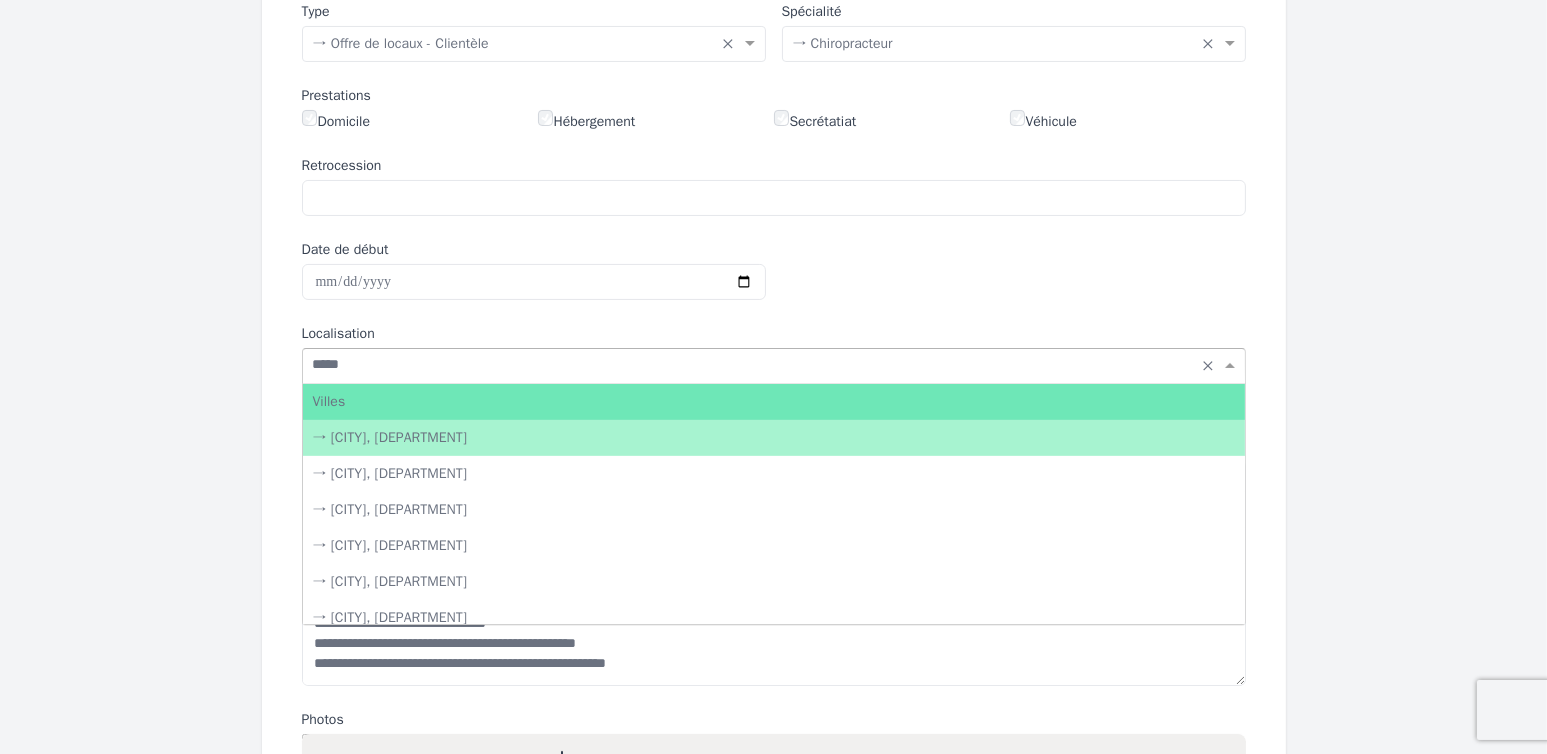 click on "→ [CITY], [DEPARTMENT]" at bounding box center [774, 438] 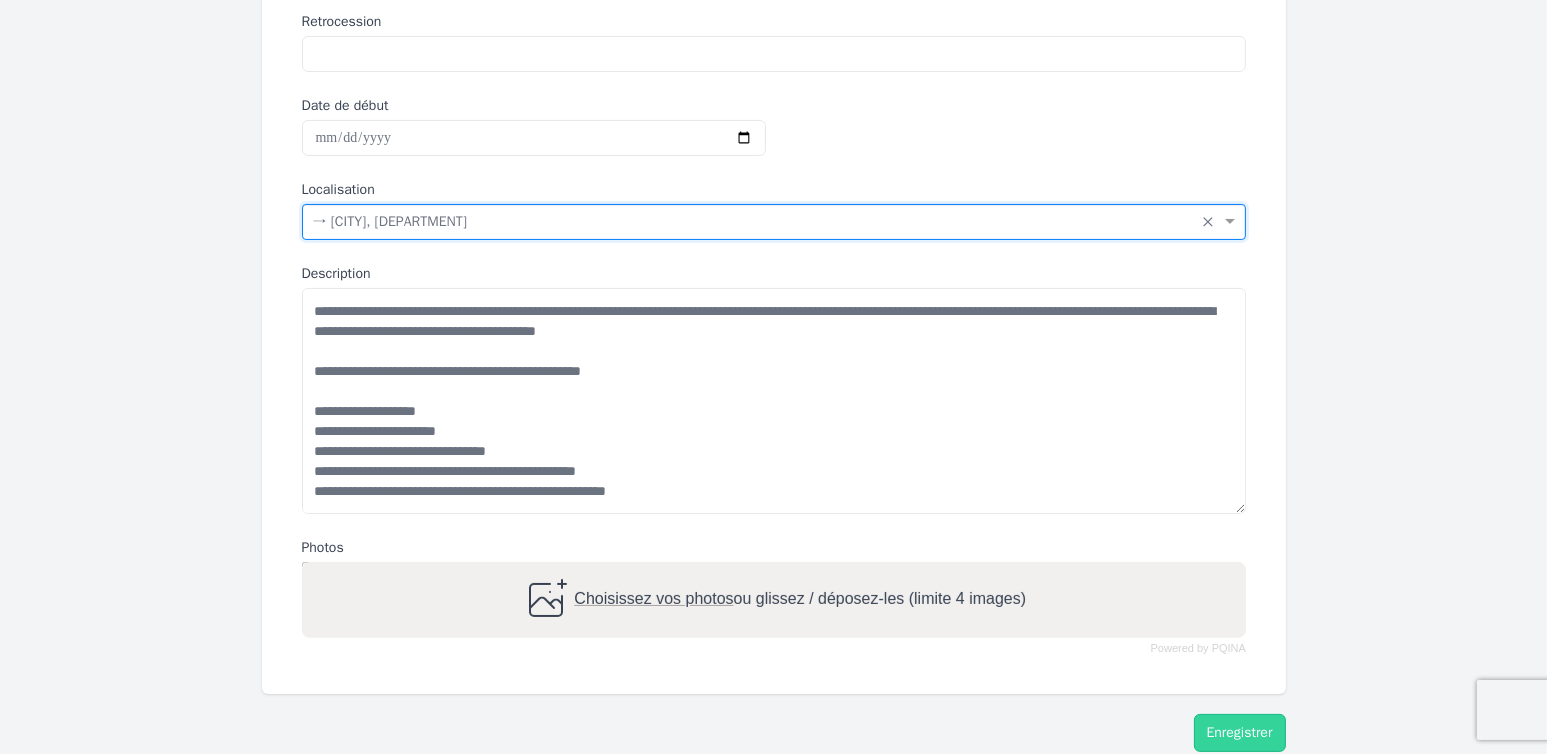 scroll, scrollTop: 662, scrollLeft: 0, axis: vertical 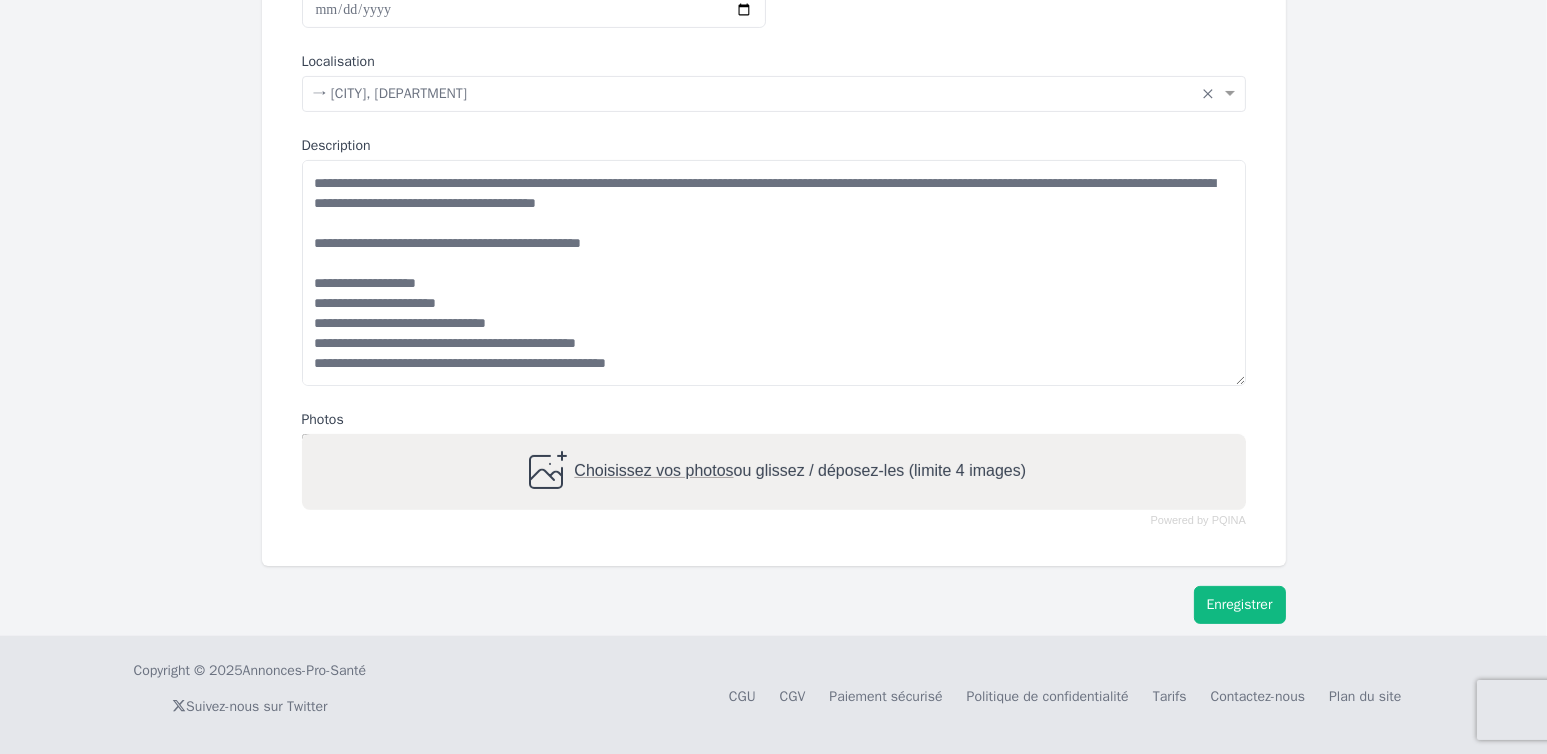 click on "Enregistrer" at bounding box center (1240, 605) 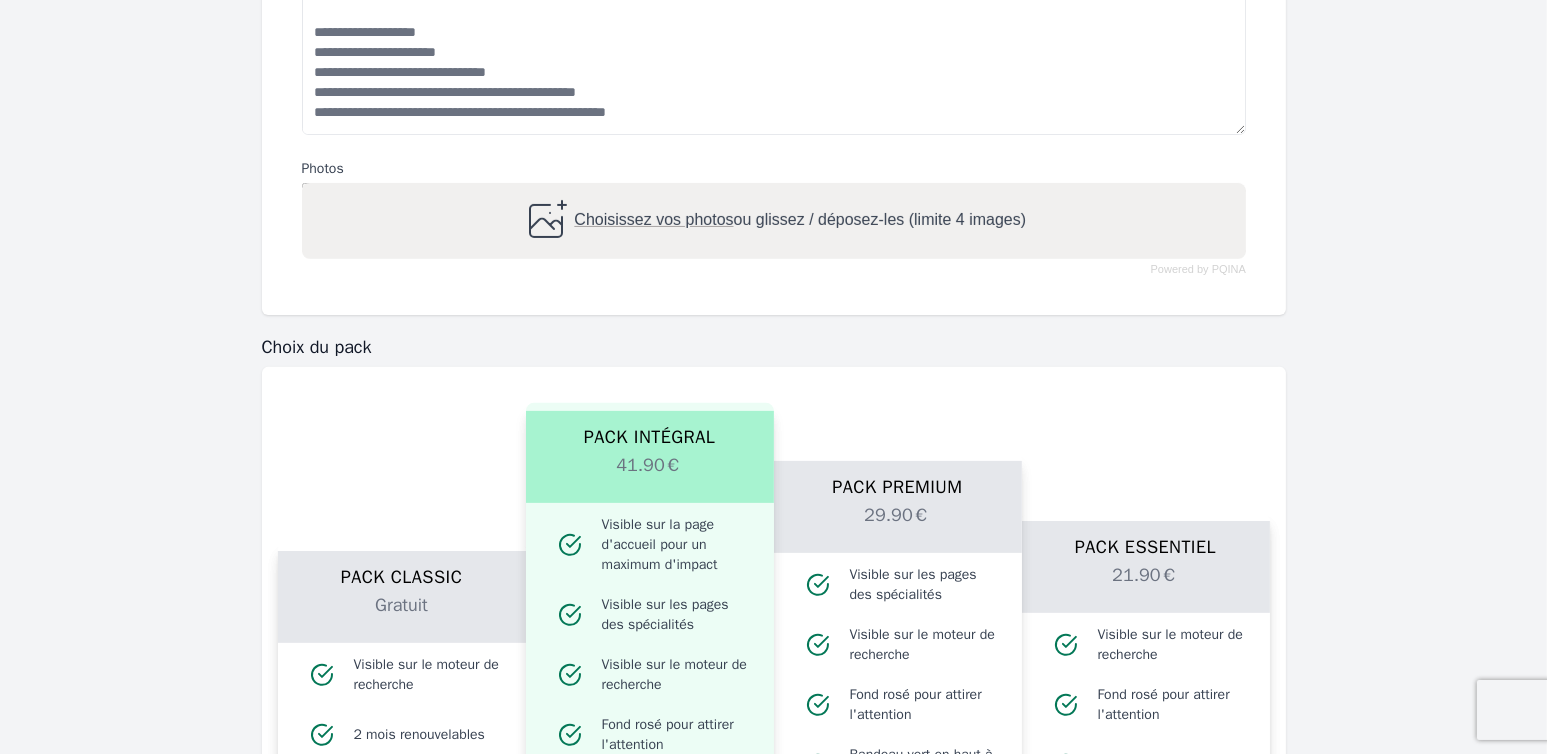 scroll, scrollTop: 1062, scrollLeft: 0, axis: vertical 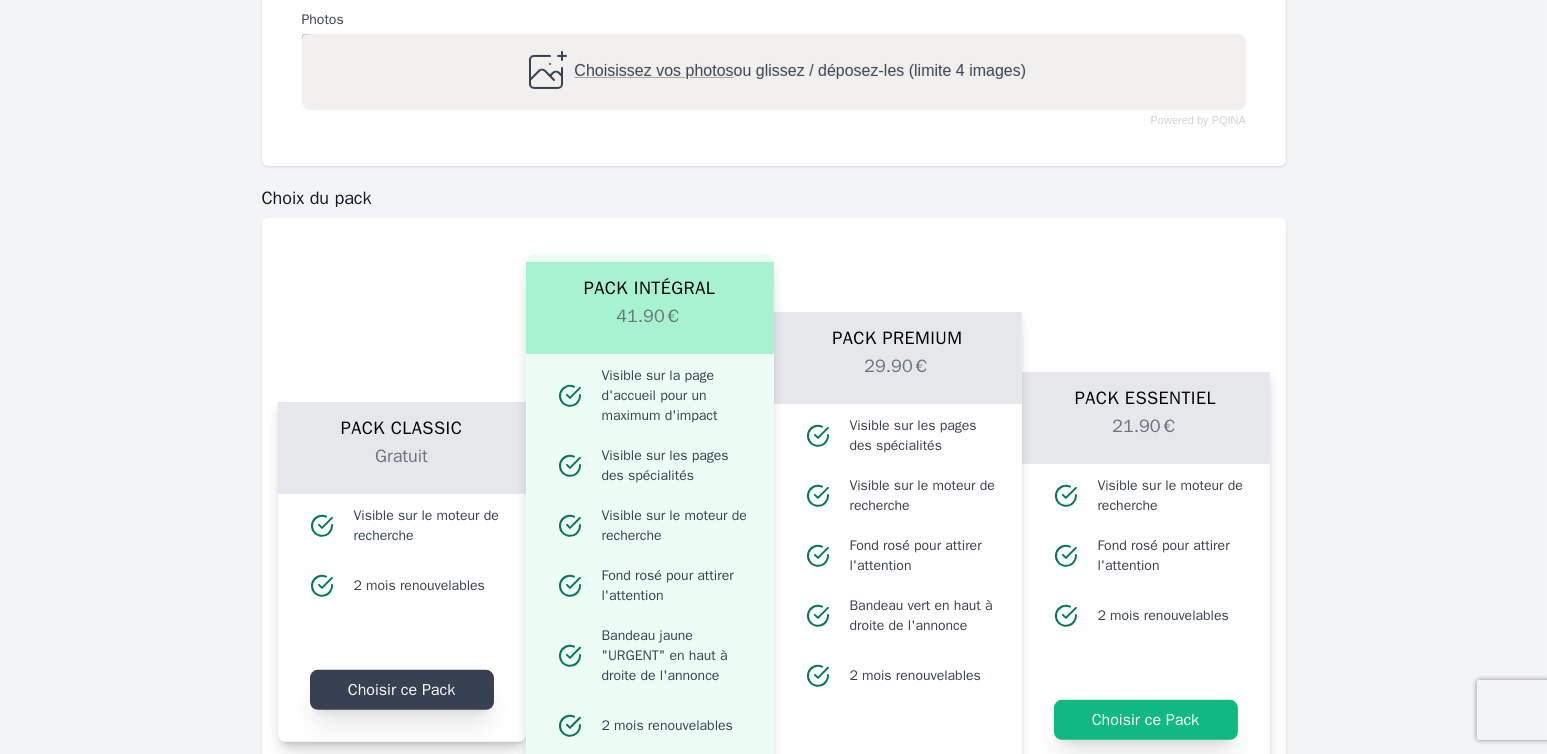 click on "Choisir ce Pack" 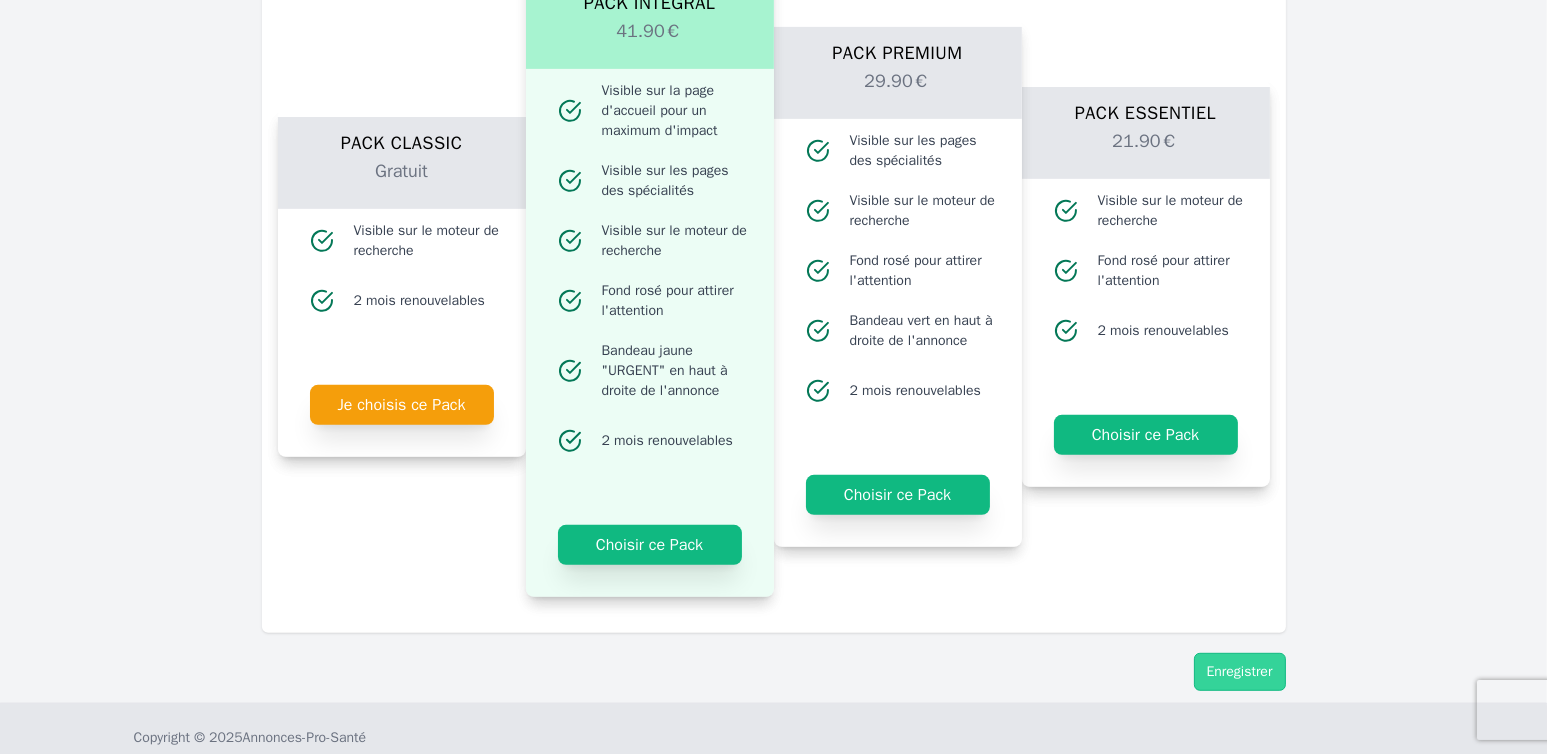 scroll, scrollTop: 1362, scrollLeft: 0, axis: vertical 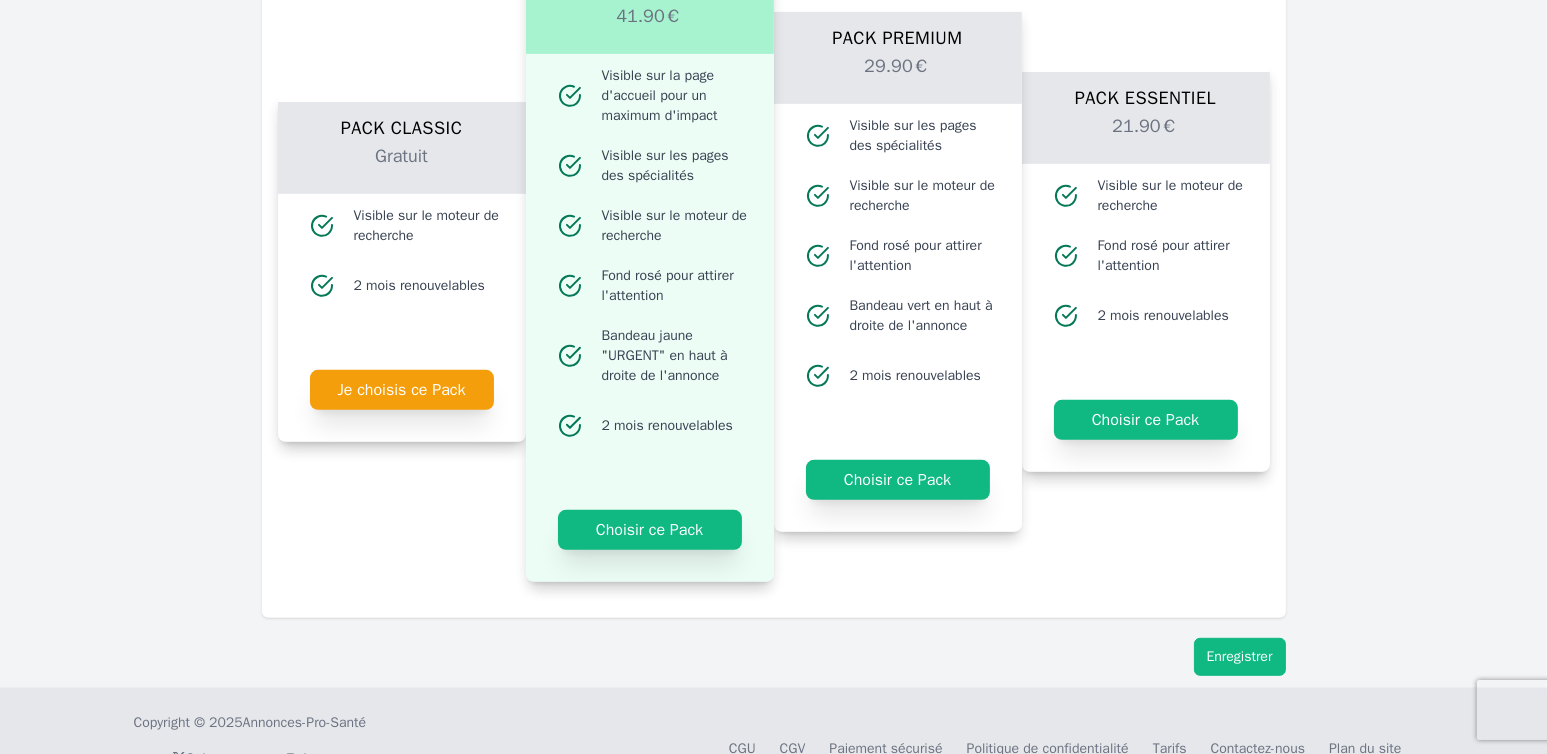 click on "Enregistrer" at bounding box center [1240, 657] 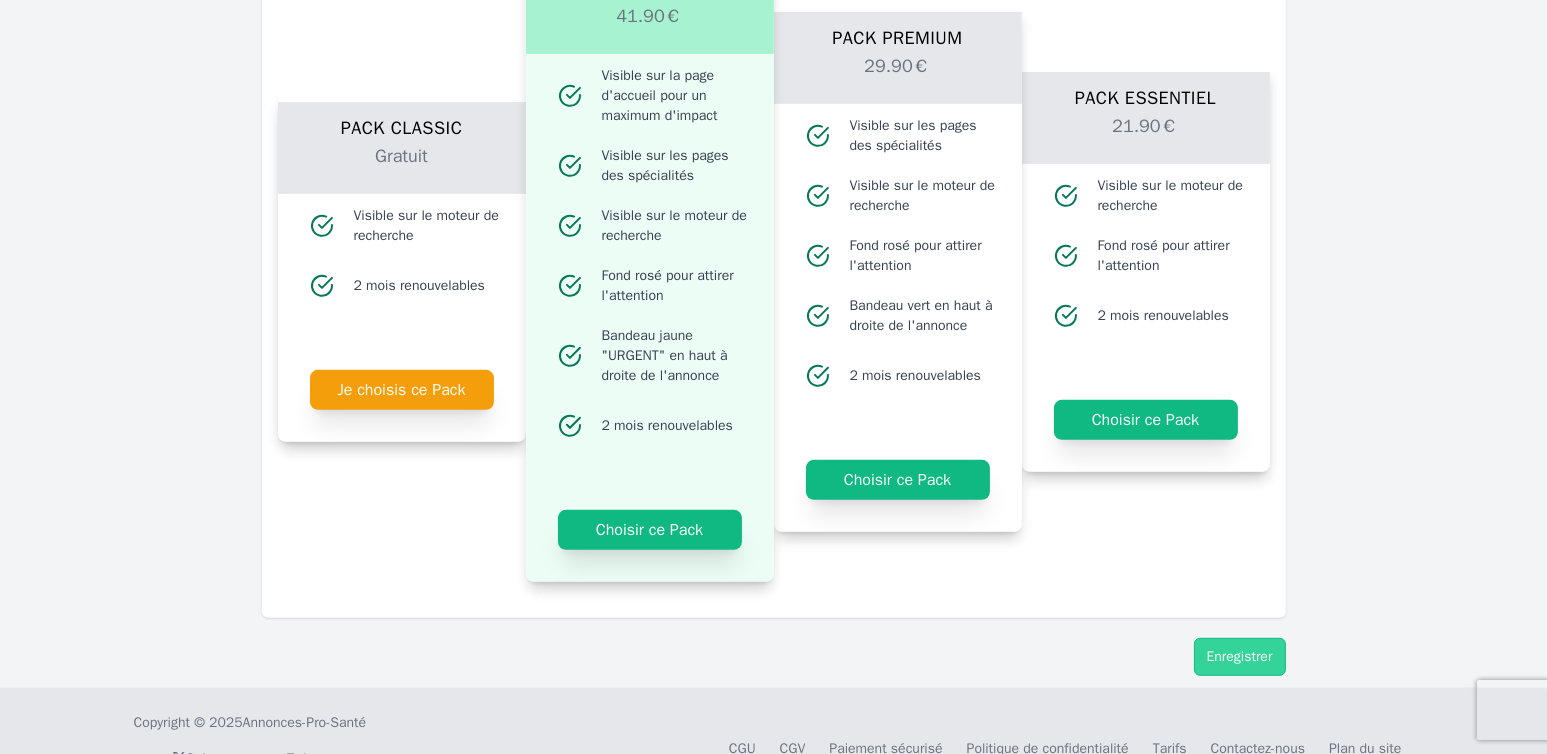 scroll, scrollTop: 0, scrollLeft: 0, axis: both 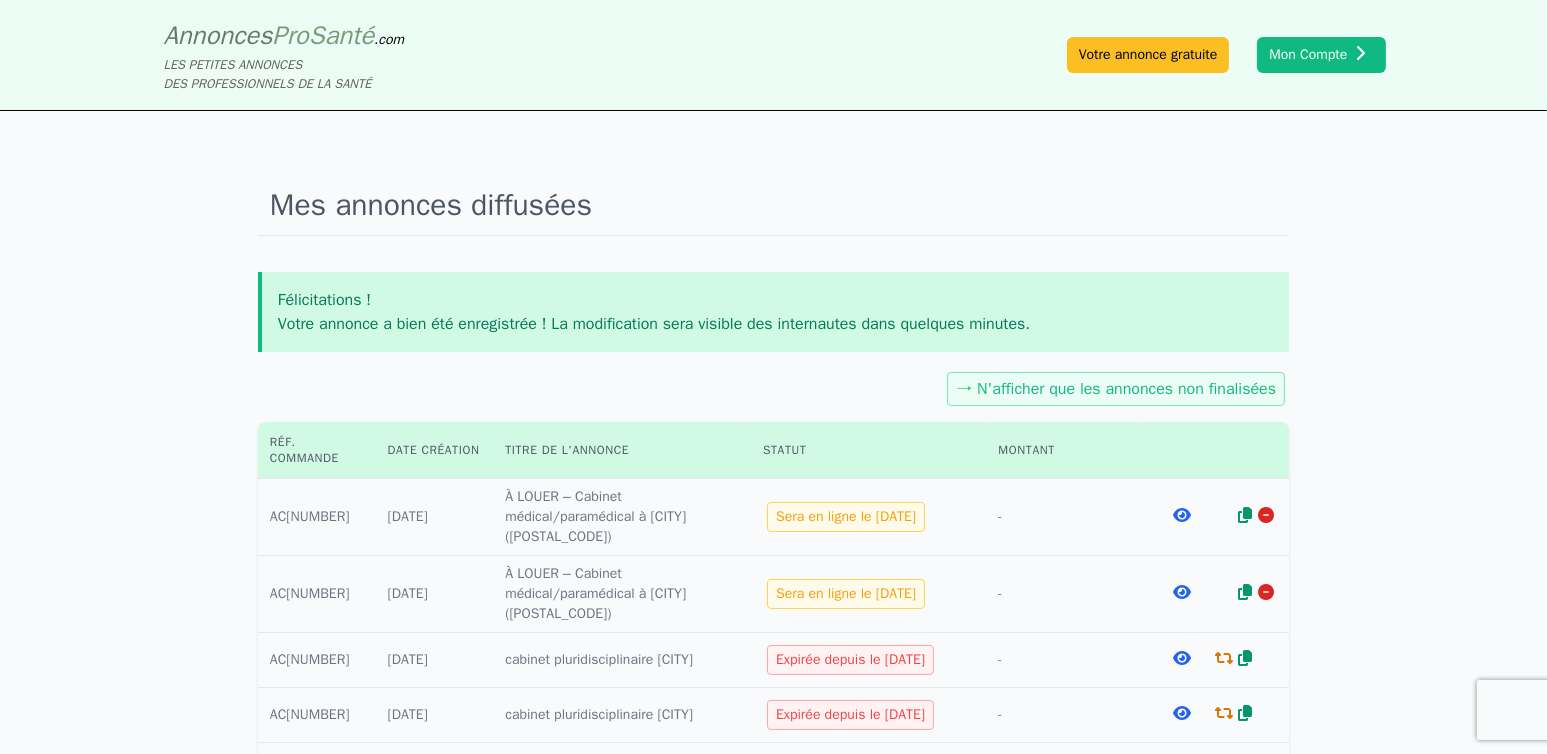 click 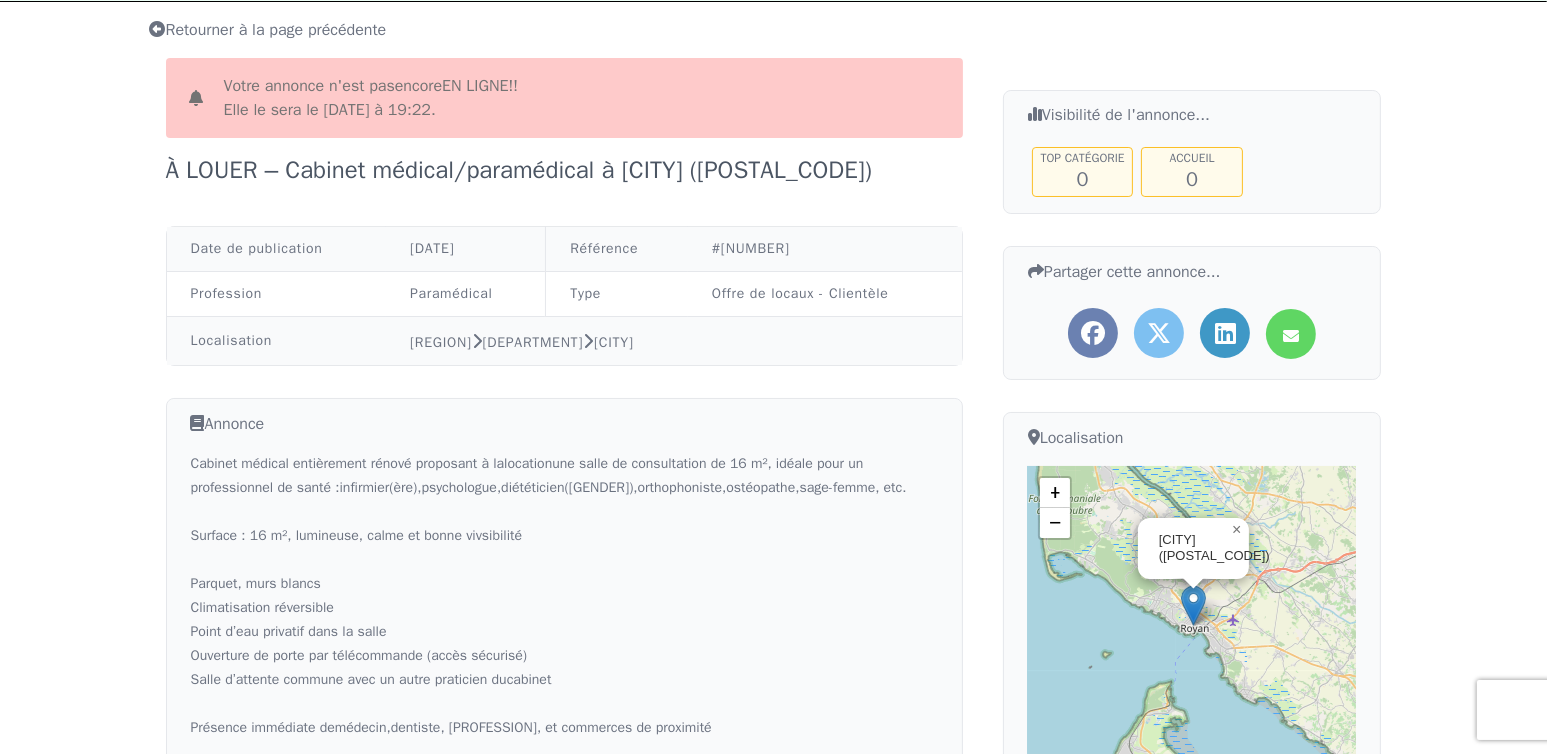 scroll, scrollTop: 92, scrollLeft: 0, axis: vertical 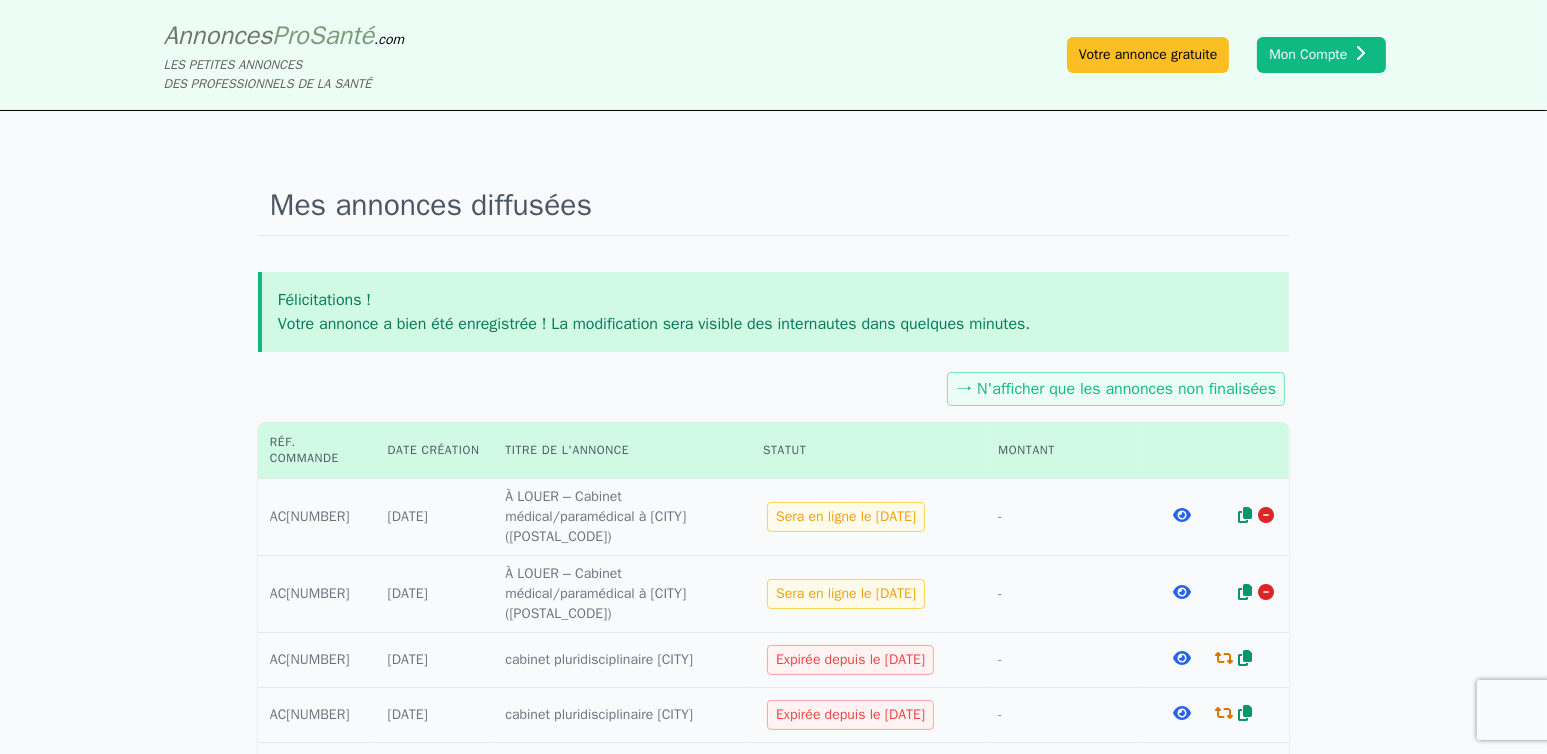 click 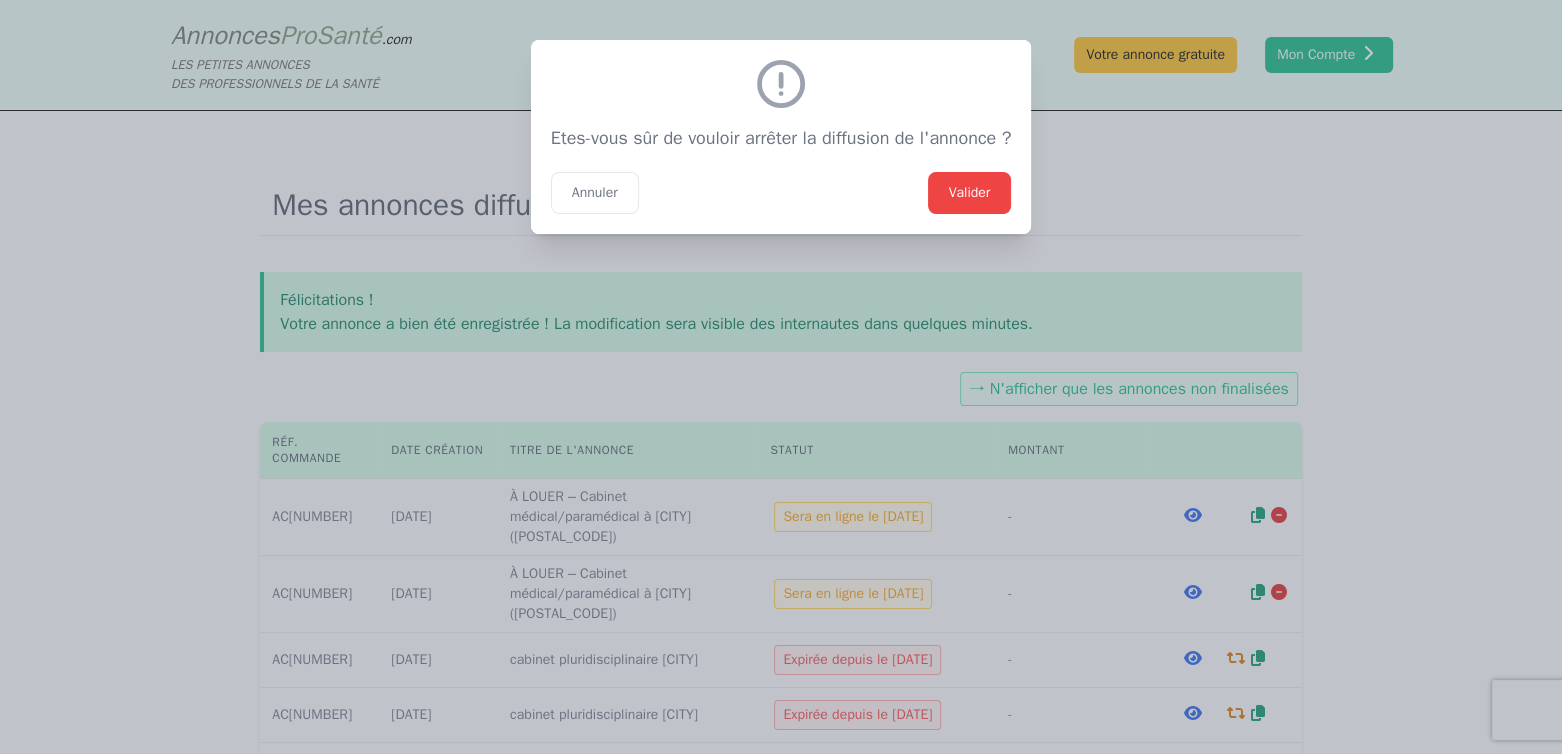 click on "Valider" at bounding box center (970, 193) 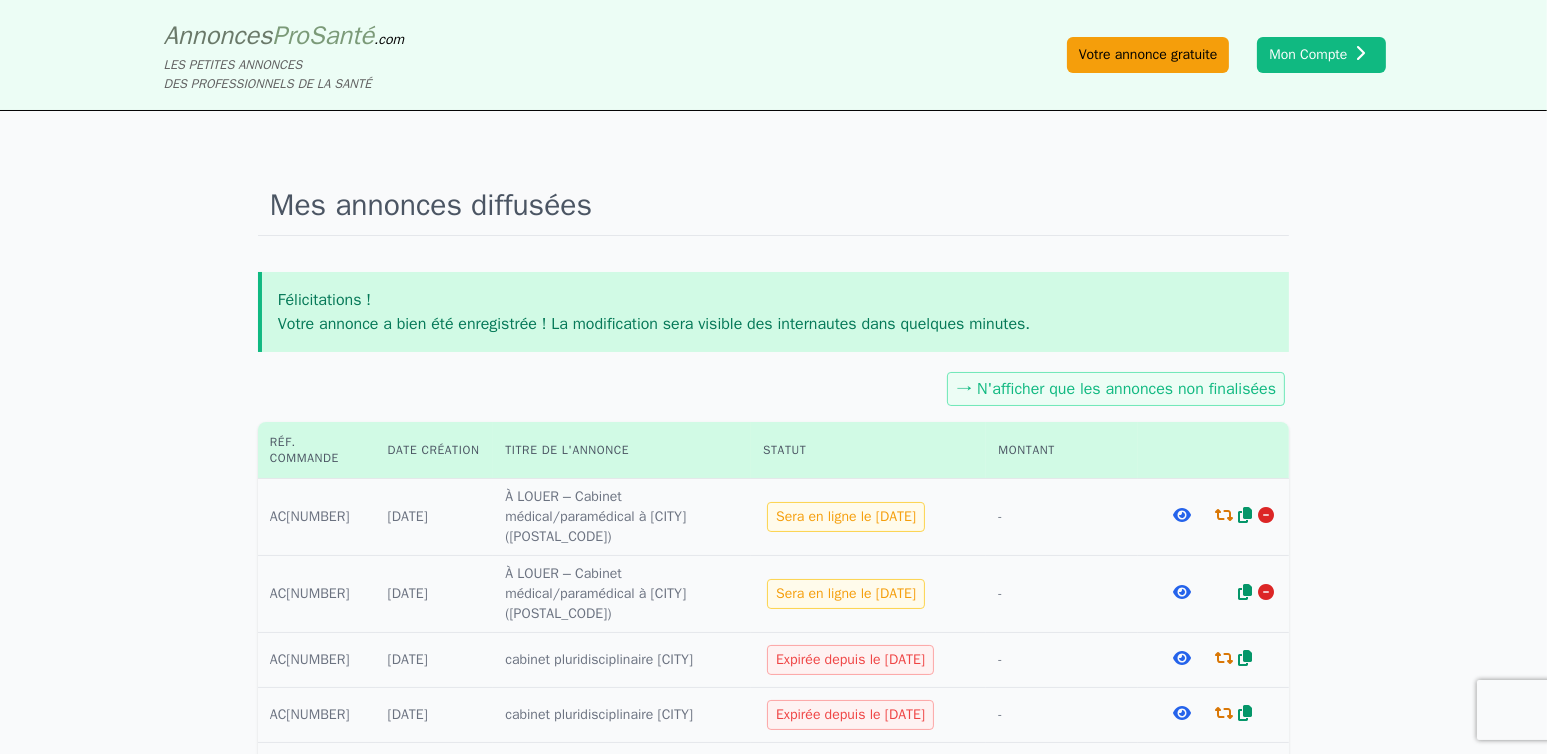 click on "Votre annonce gratuite" at bounding box center (1148, 55) 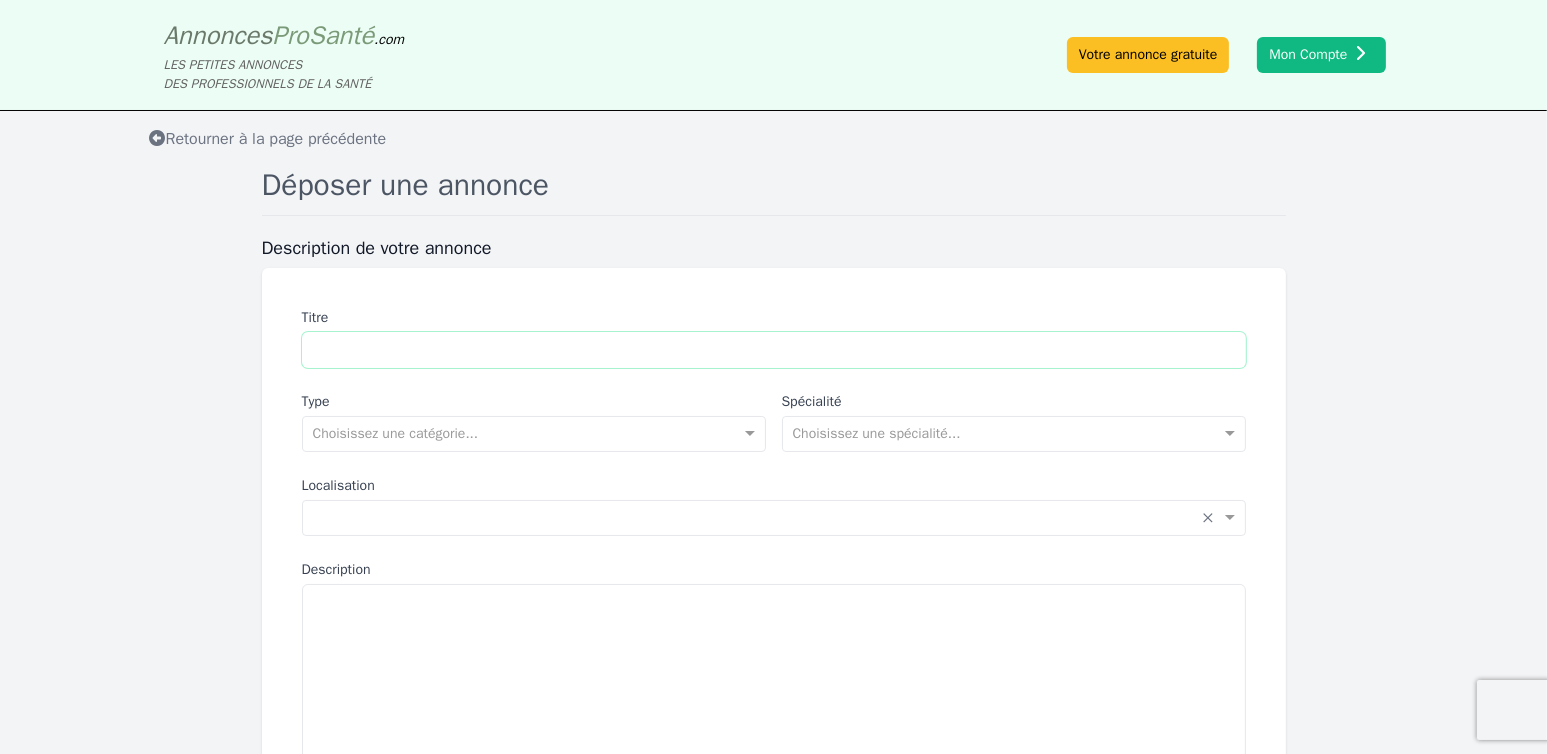 click on "Titre" at bounding box center [774, 350] 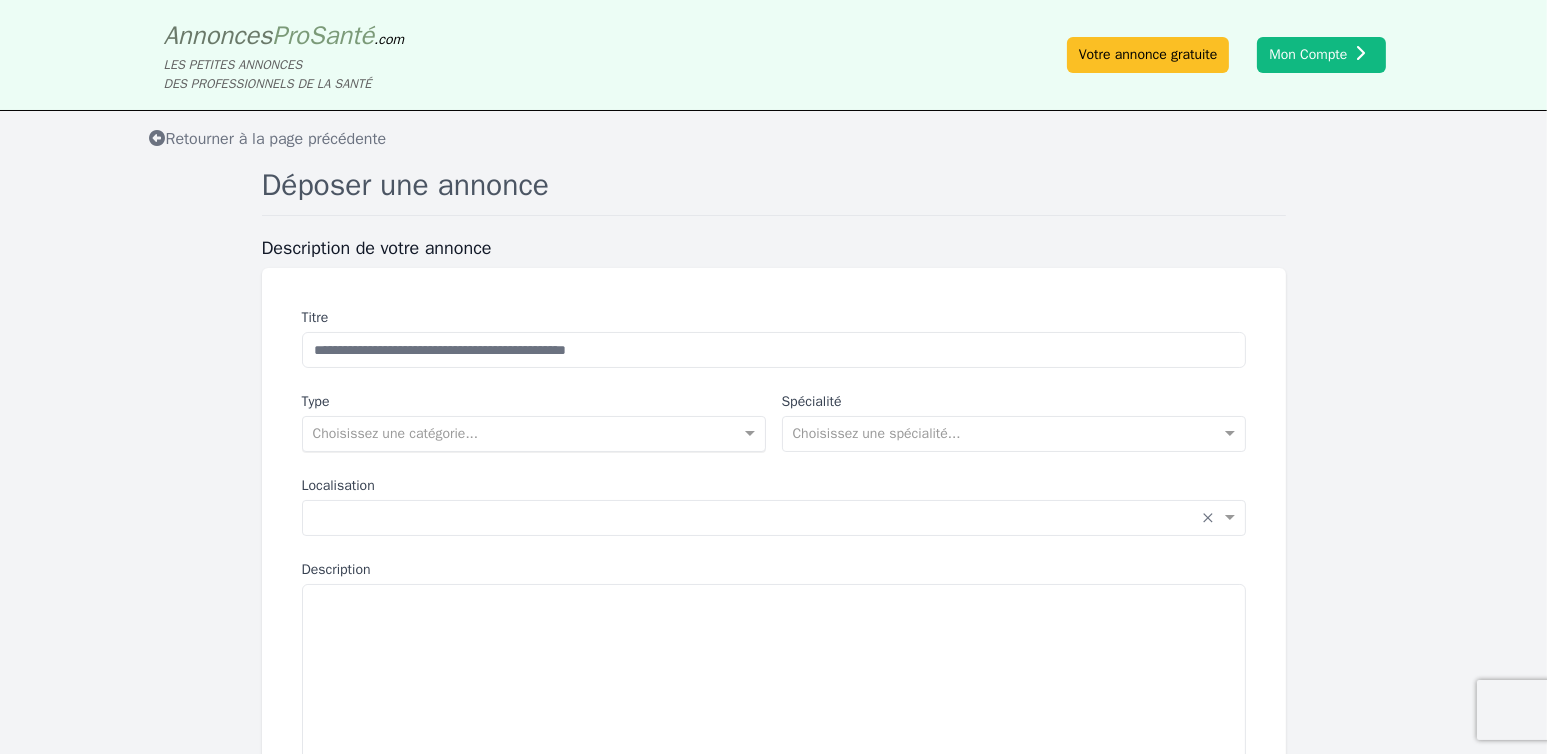 click at bounding box center (514, 432) 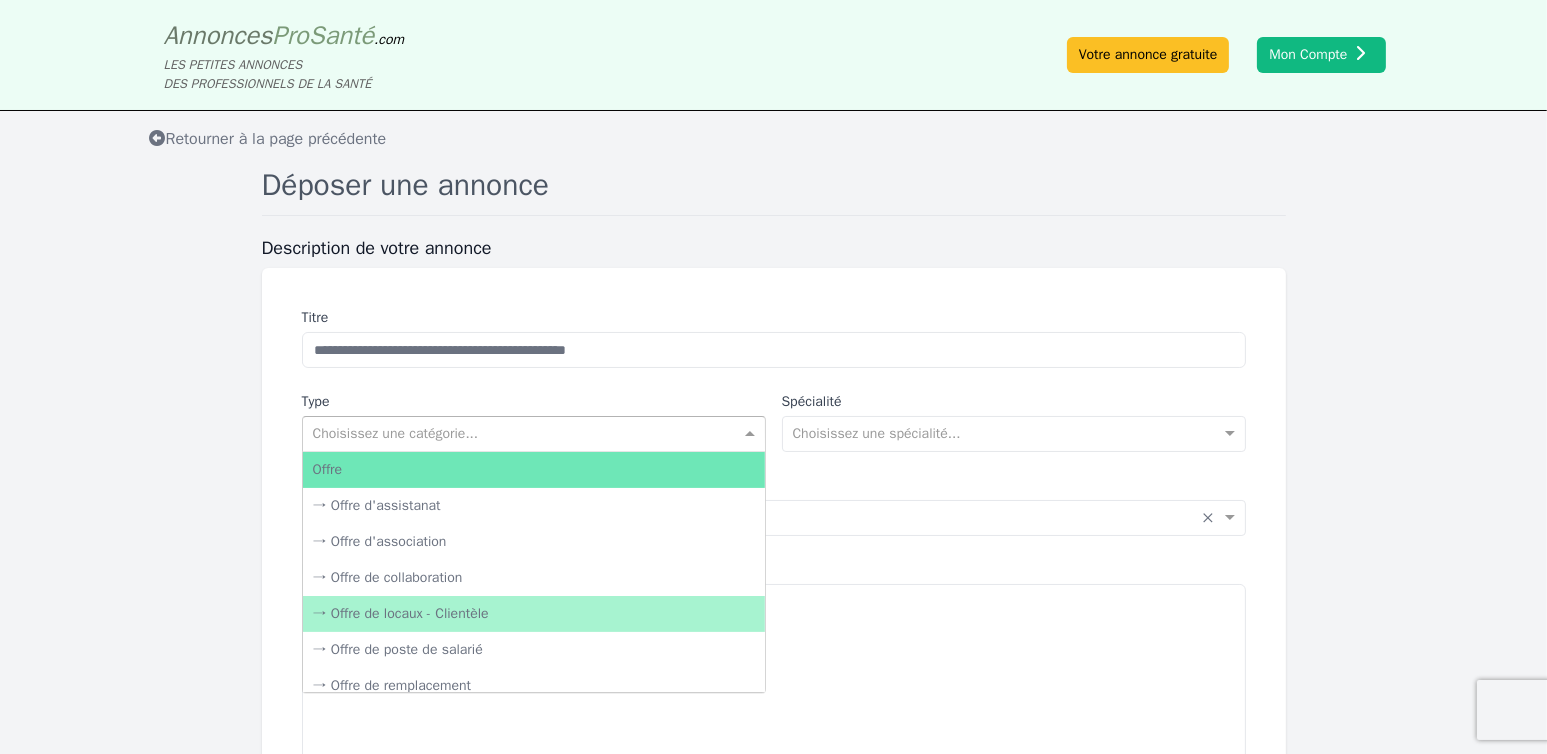 click on "→ Offre de locaux - Clientèle" at bounding box center [534, 614] 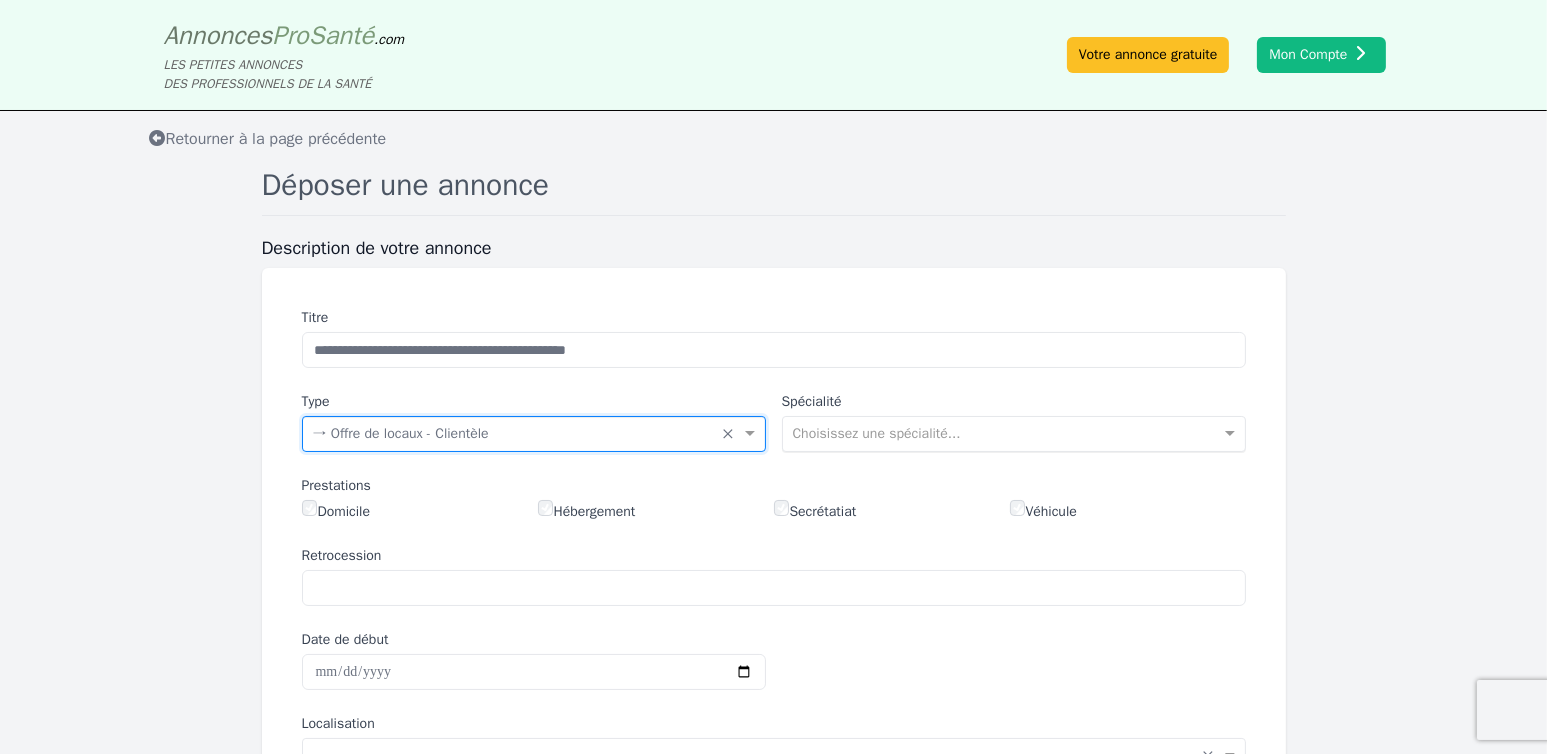 click at bounding box center (994, 432) 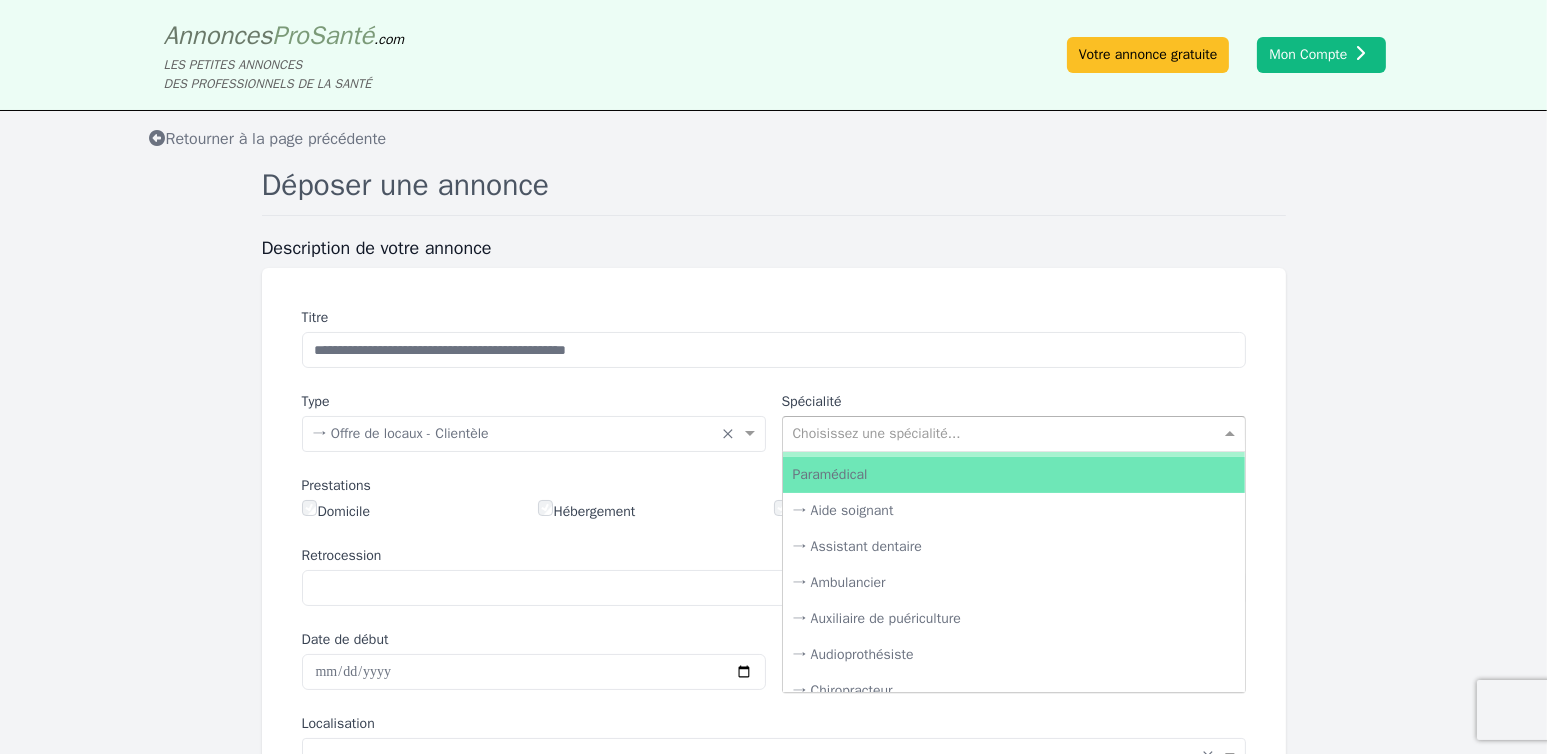 scroll, scrollTop: 2800, scrollLeft: 0, axis: vertical 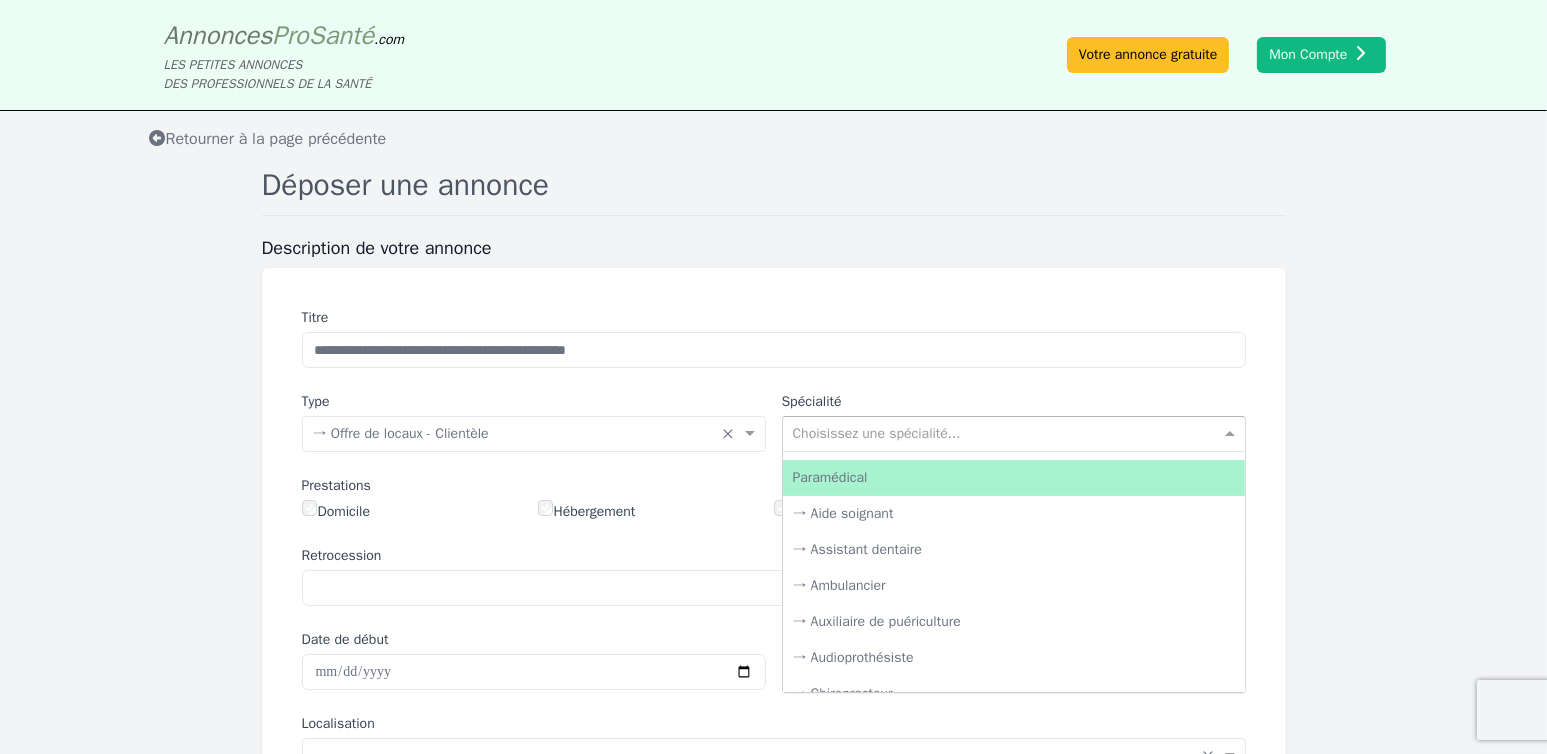 click on "Paramédical" at bounding box center [1014, 478] 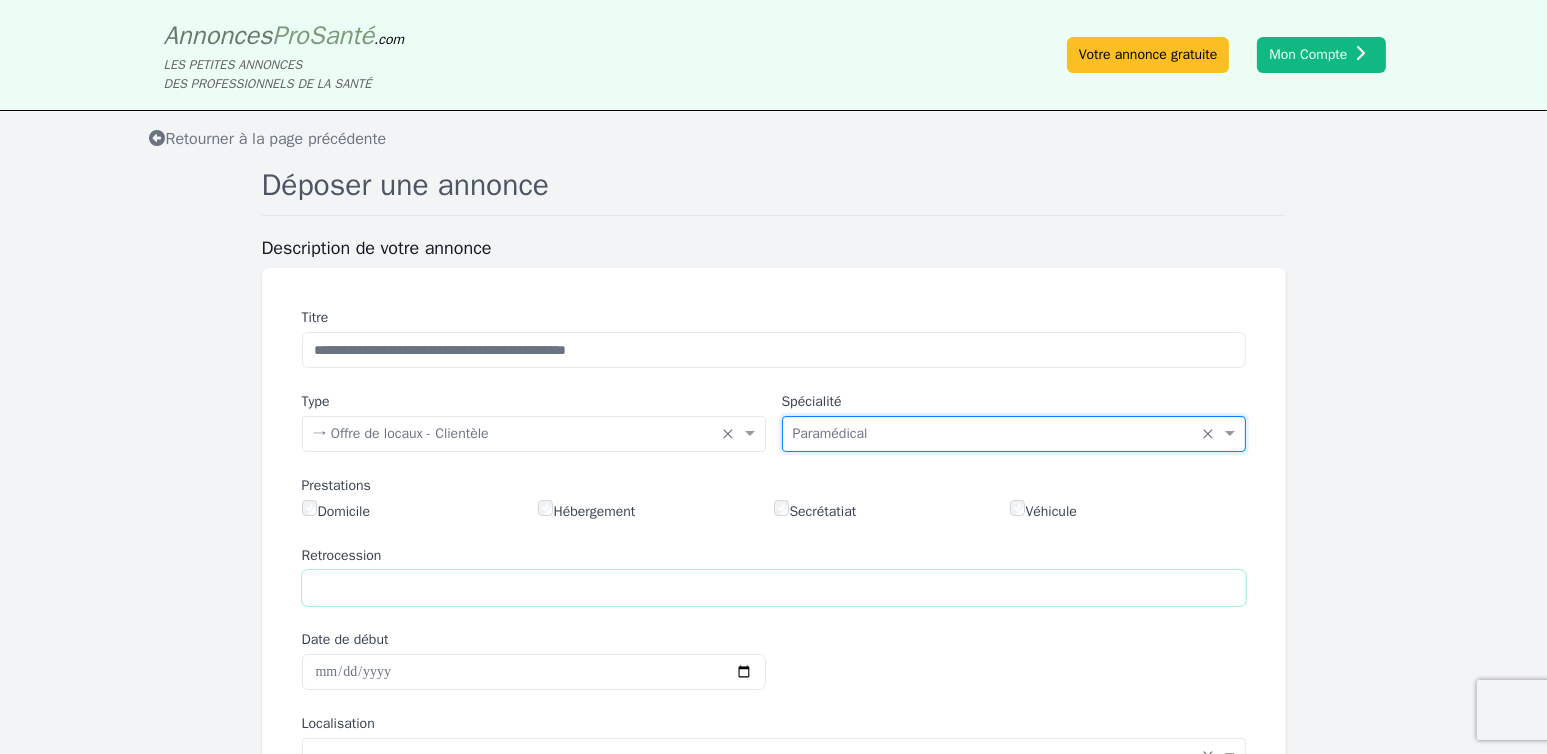 click on "Retrocession" at bounding box center [774, 588] 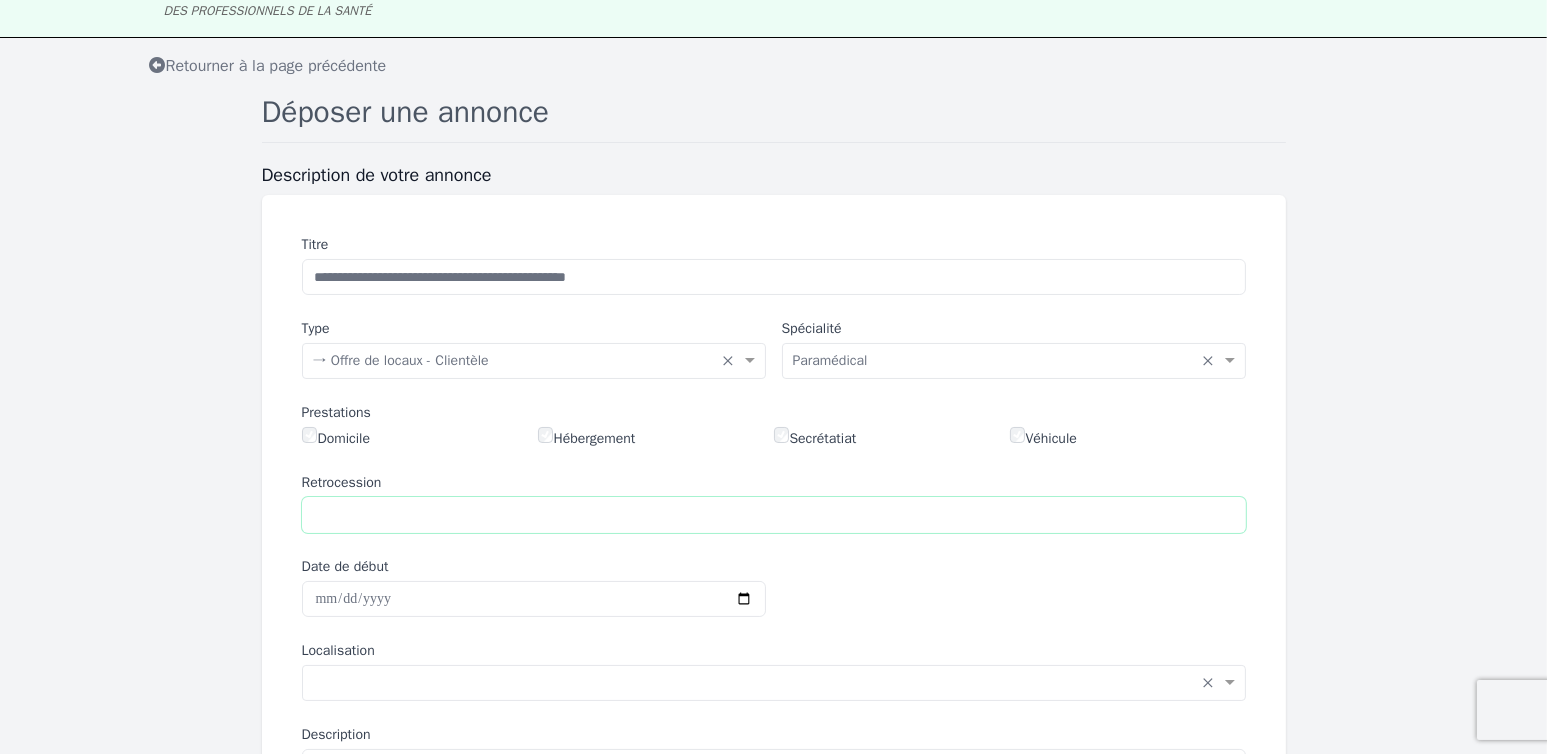 scroll, scrollTop: 300, scrollLeft: 0, axis: vertical 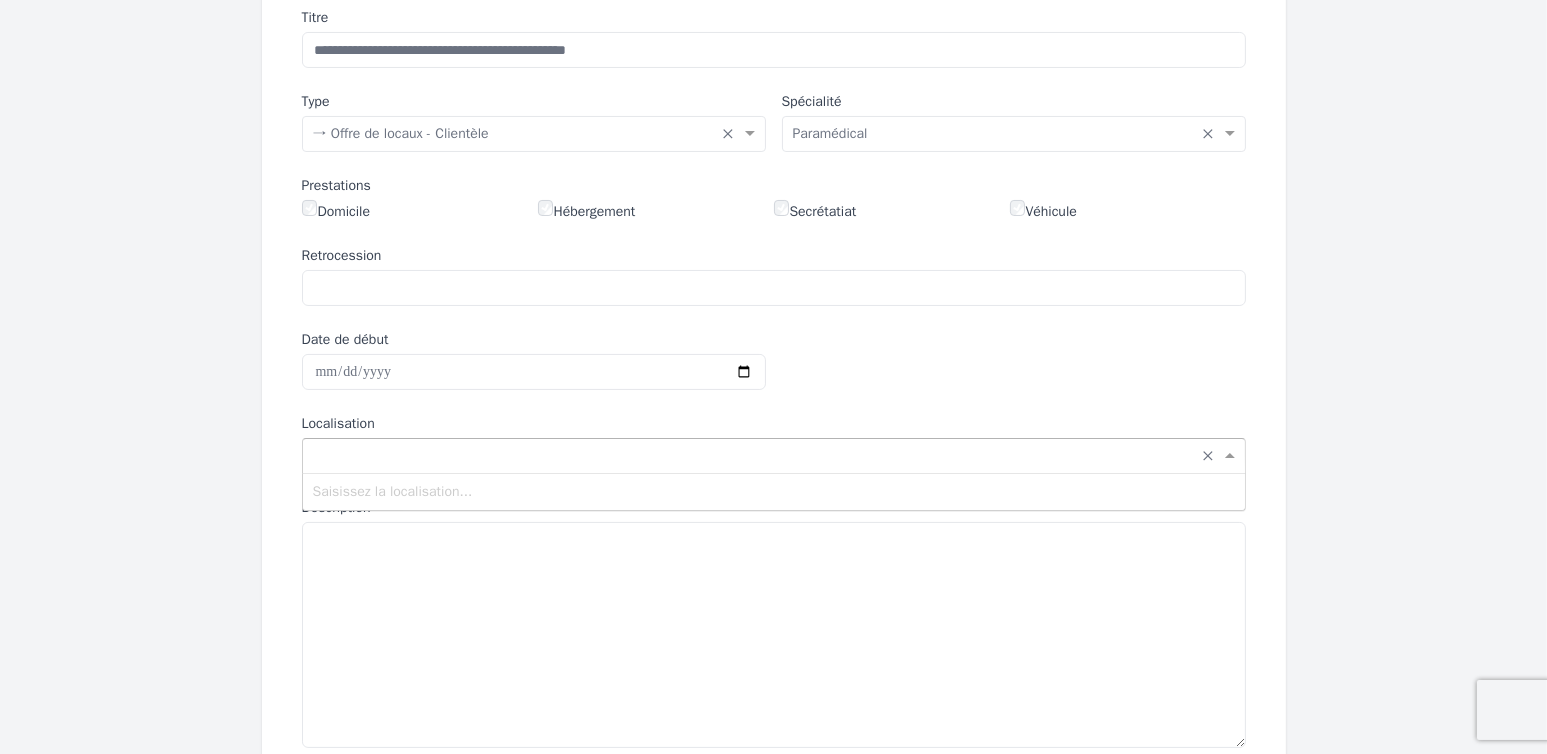 click at bounding box center [754, 454] 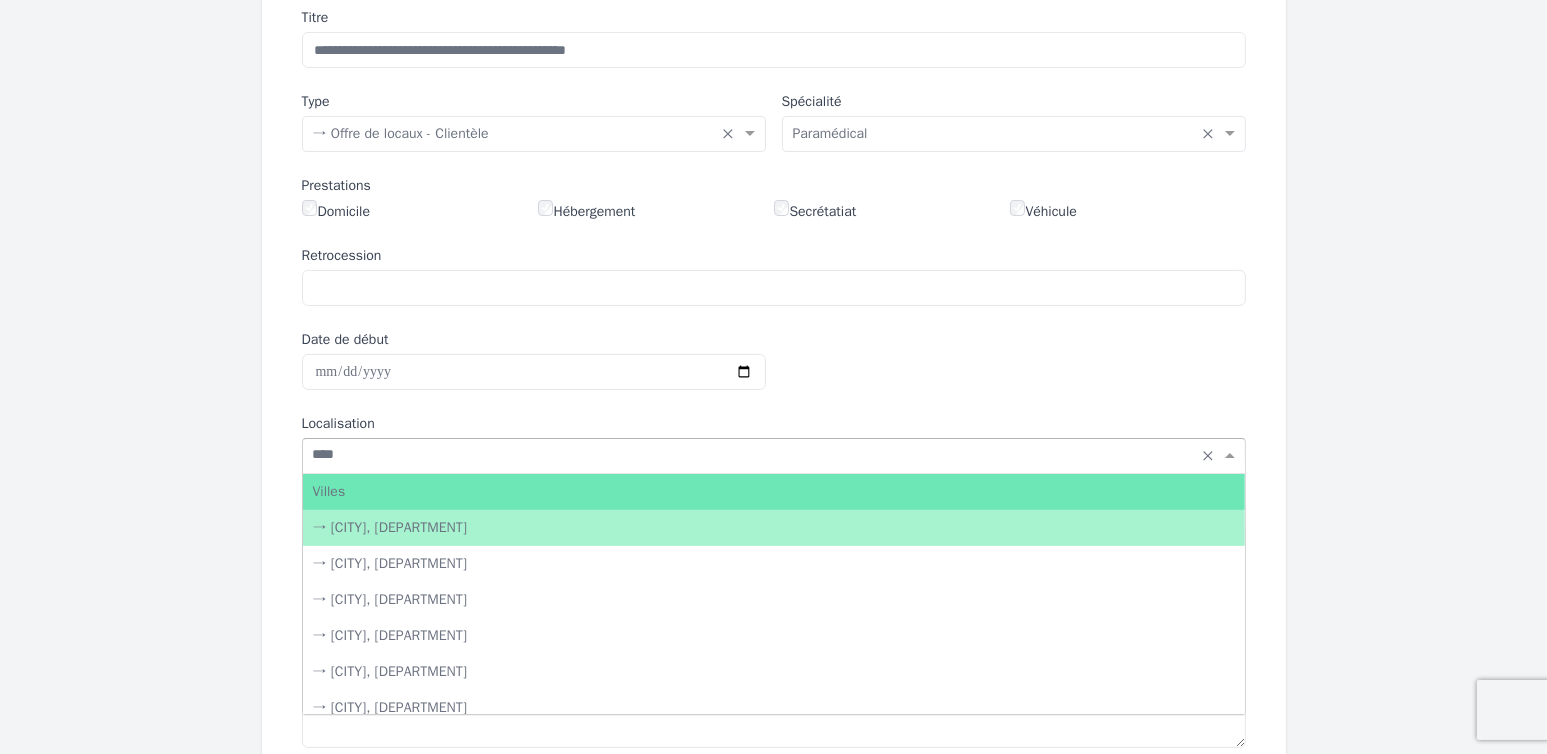 type on "*****" 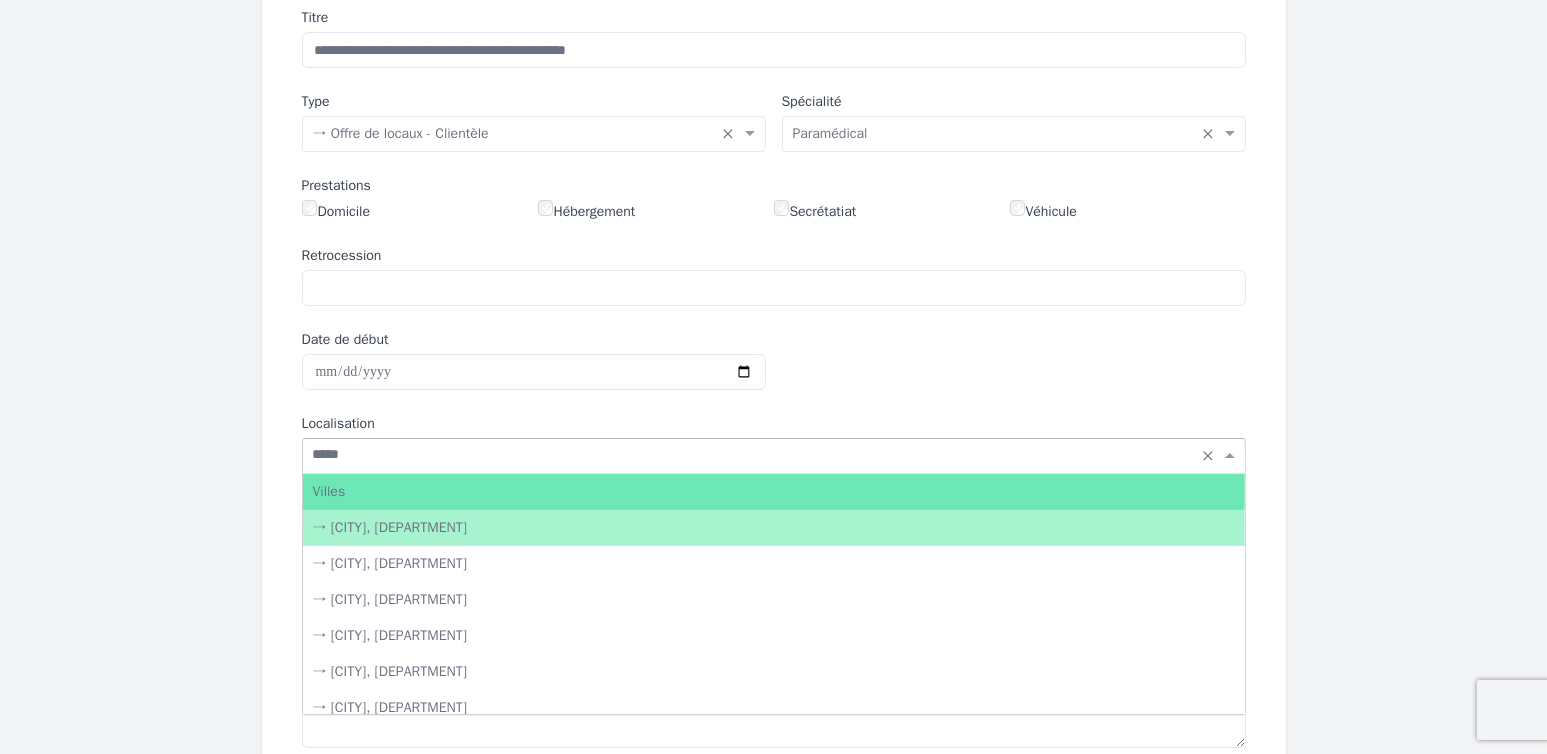 click on "→ [CITY], [DEPARTMENT]" at bounding box center (774, 528) 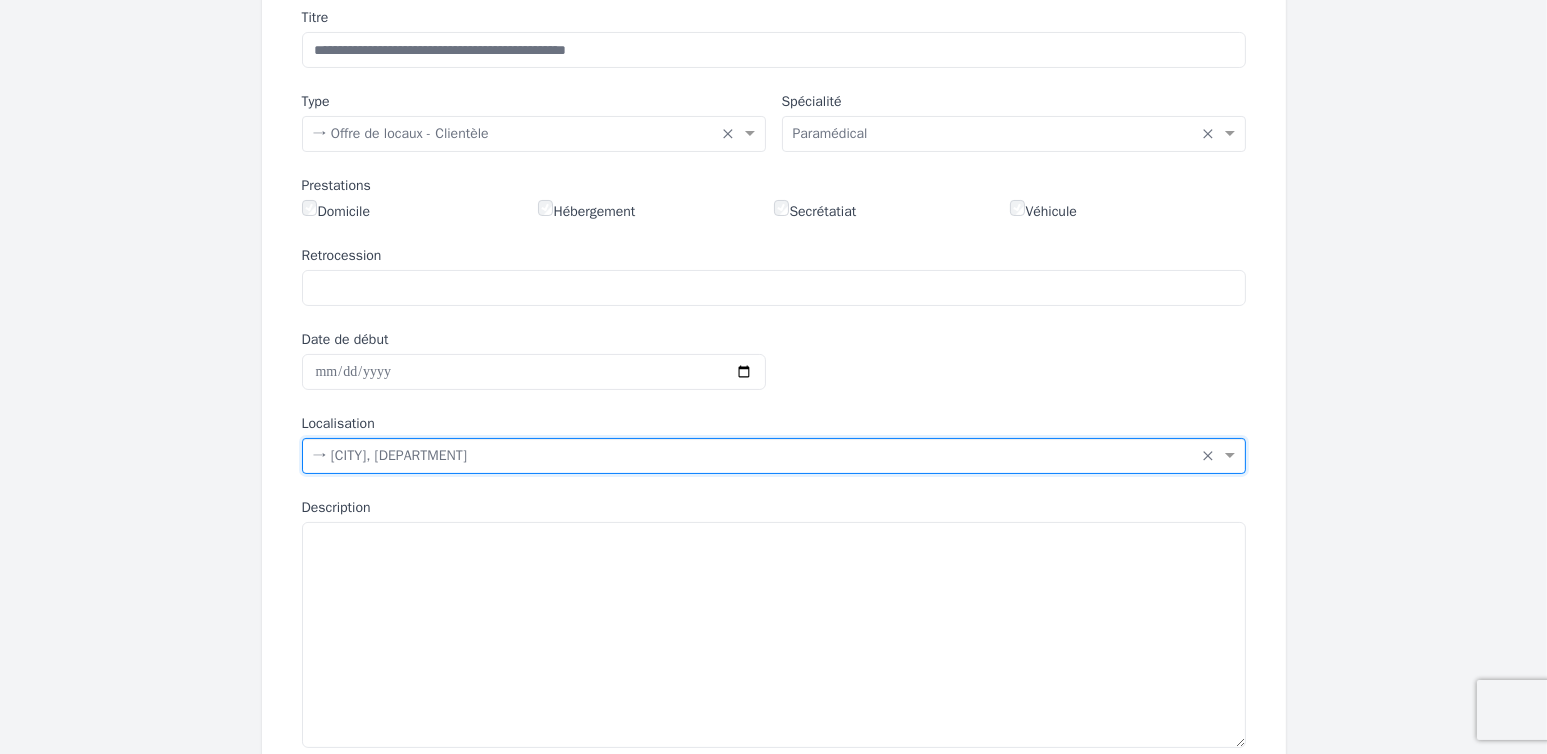 scroll, scrollTop: 600, scrollLeft: 0, axis: vertical 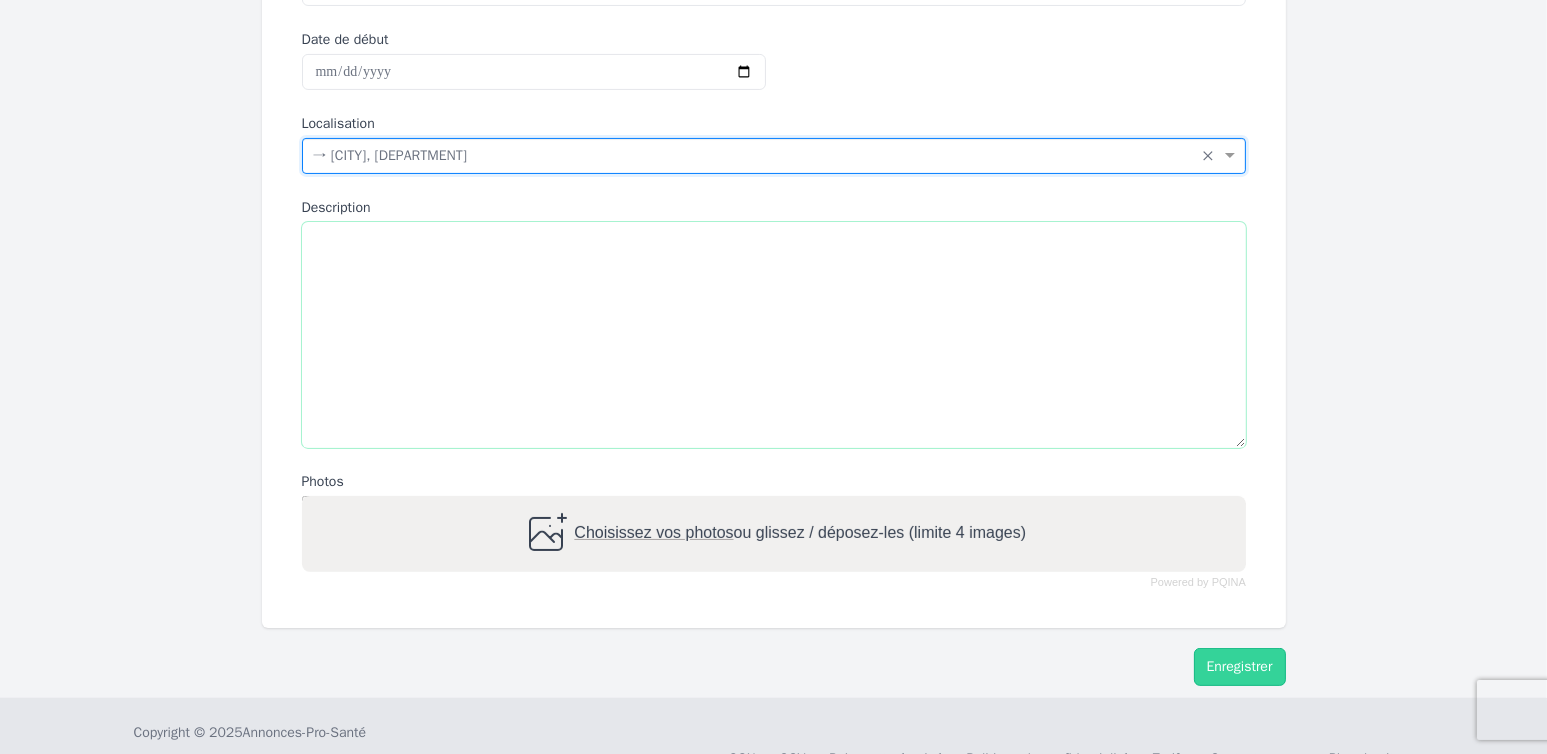 click on "Description" at bounding box center (774, 335) 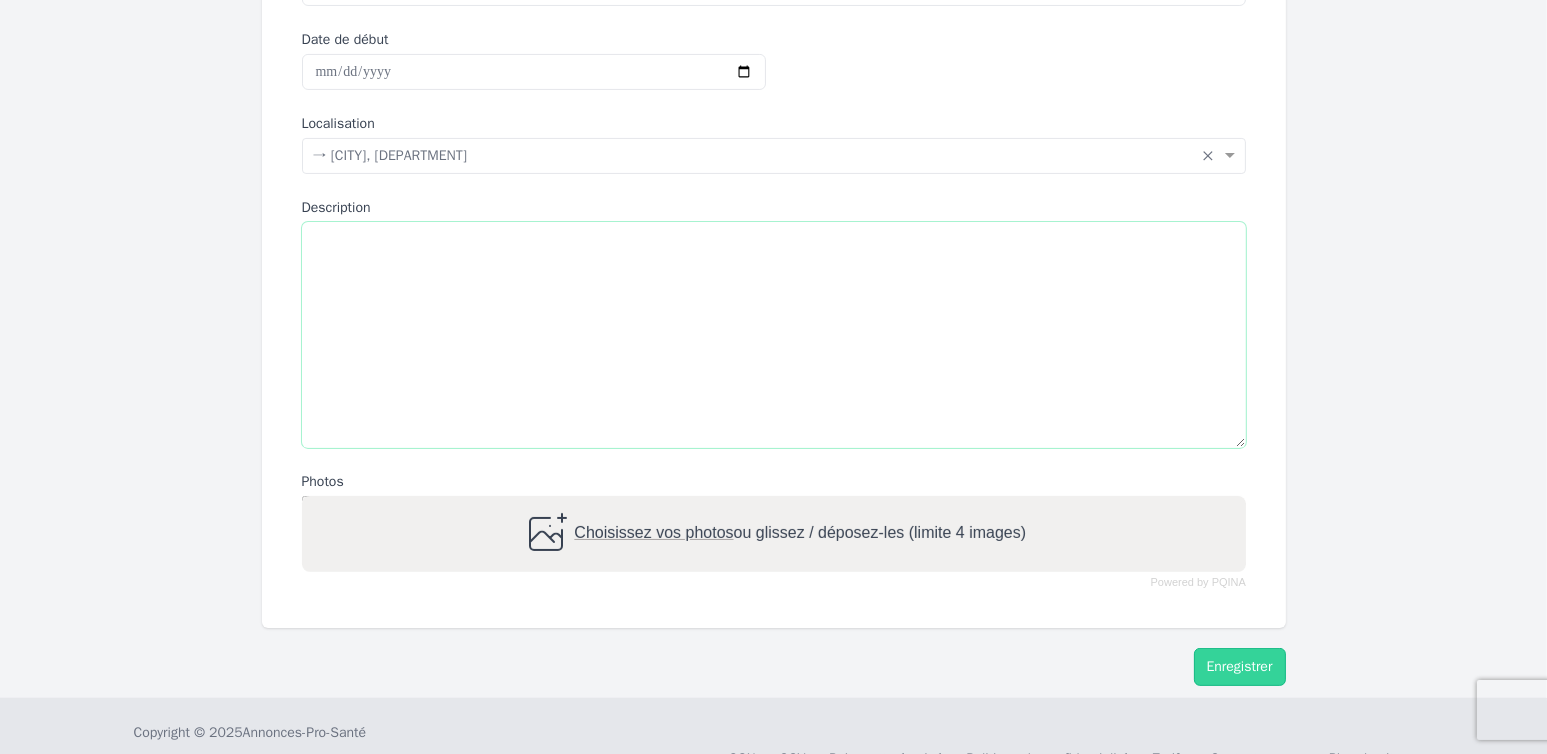 paste on "**********" 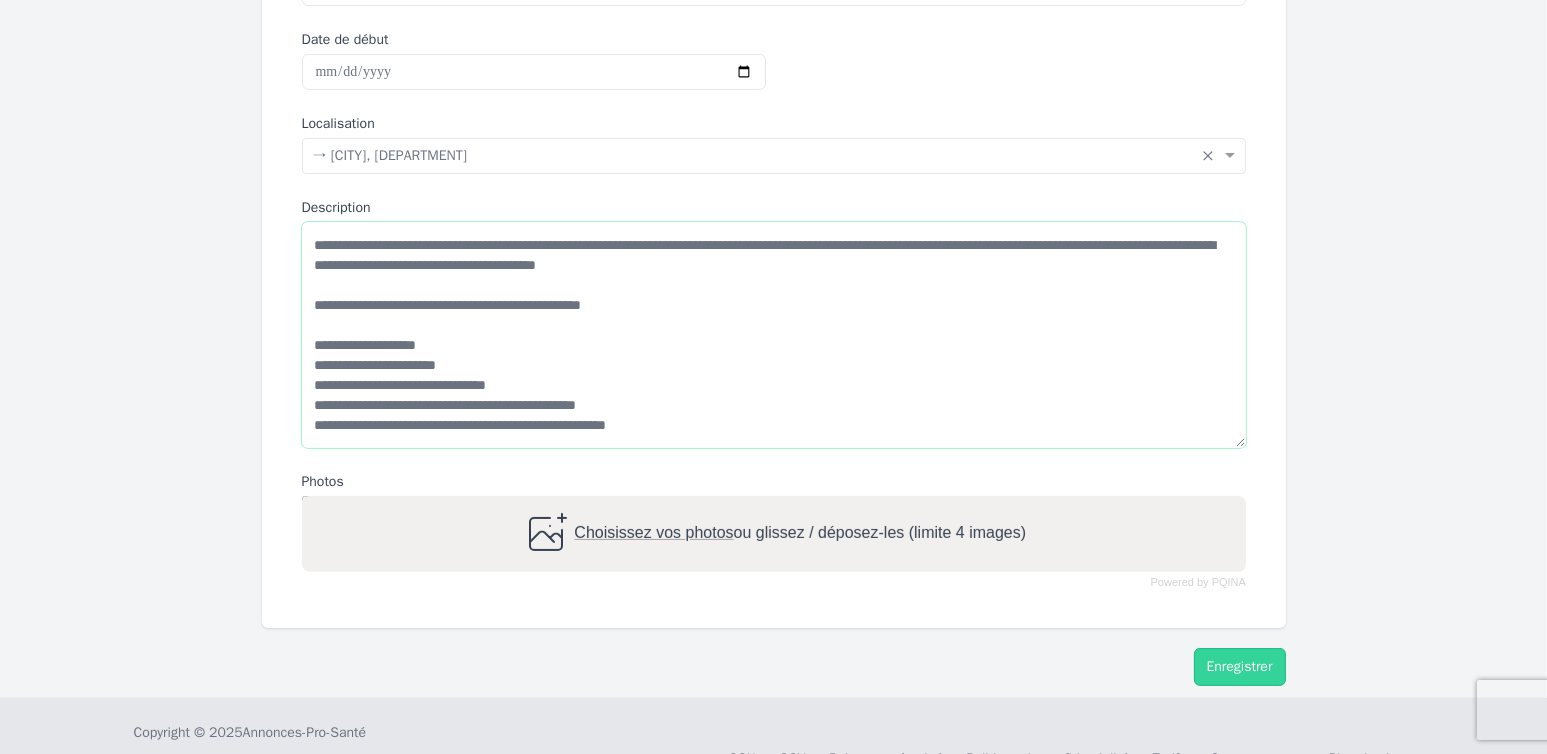 scroll, scrollTop: 167, scrollLeft: 0, axis: vertical 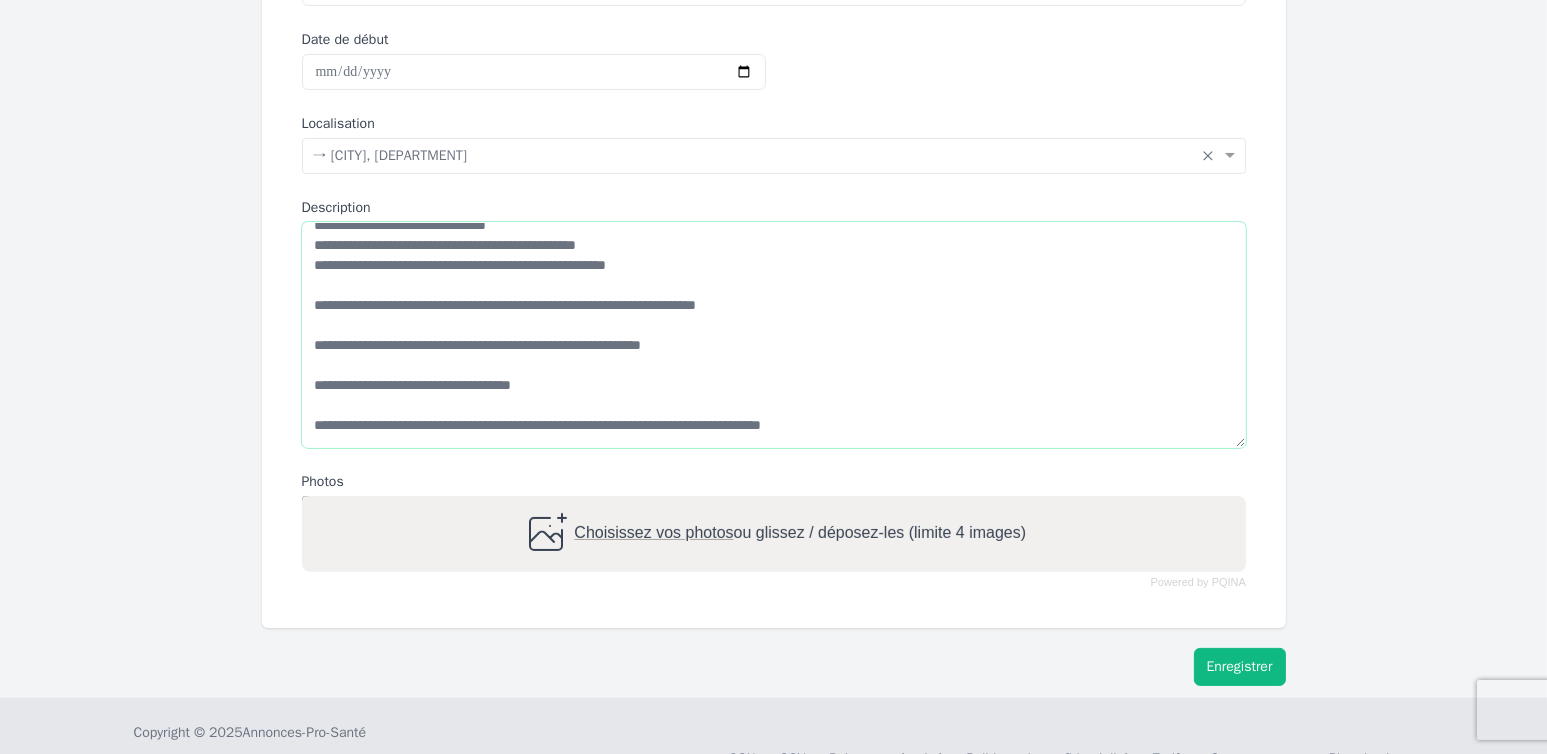 type on "**********" 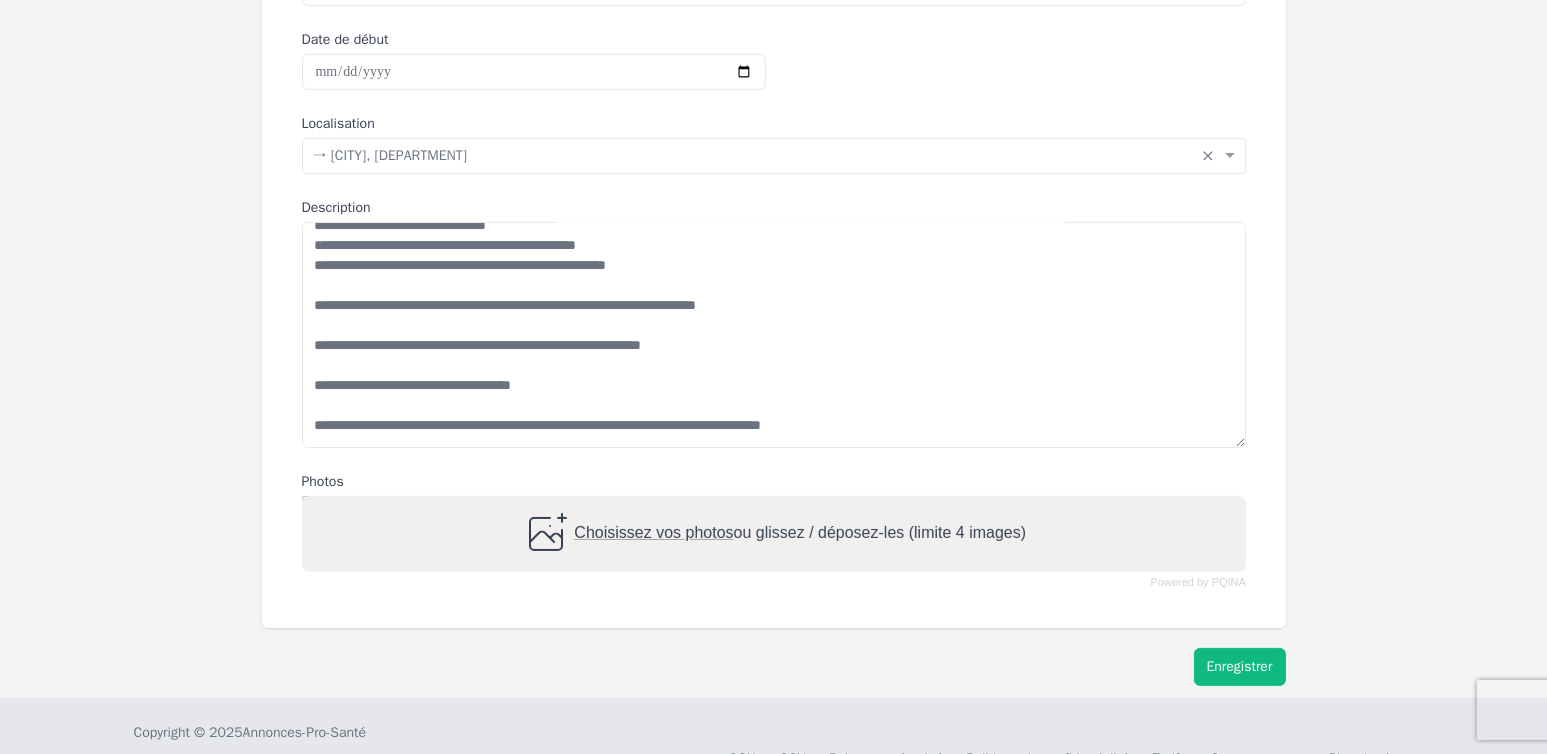 click on "Enregistrer" at bounding box center [1240, 667] 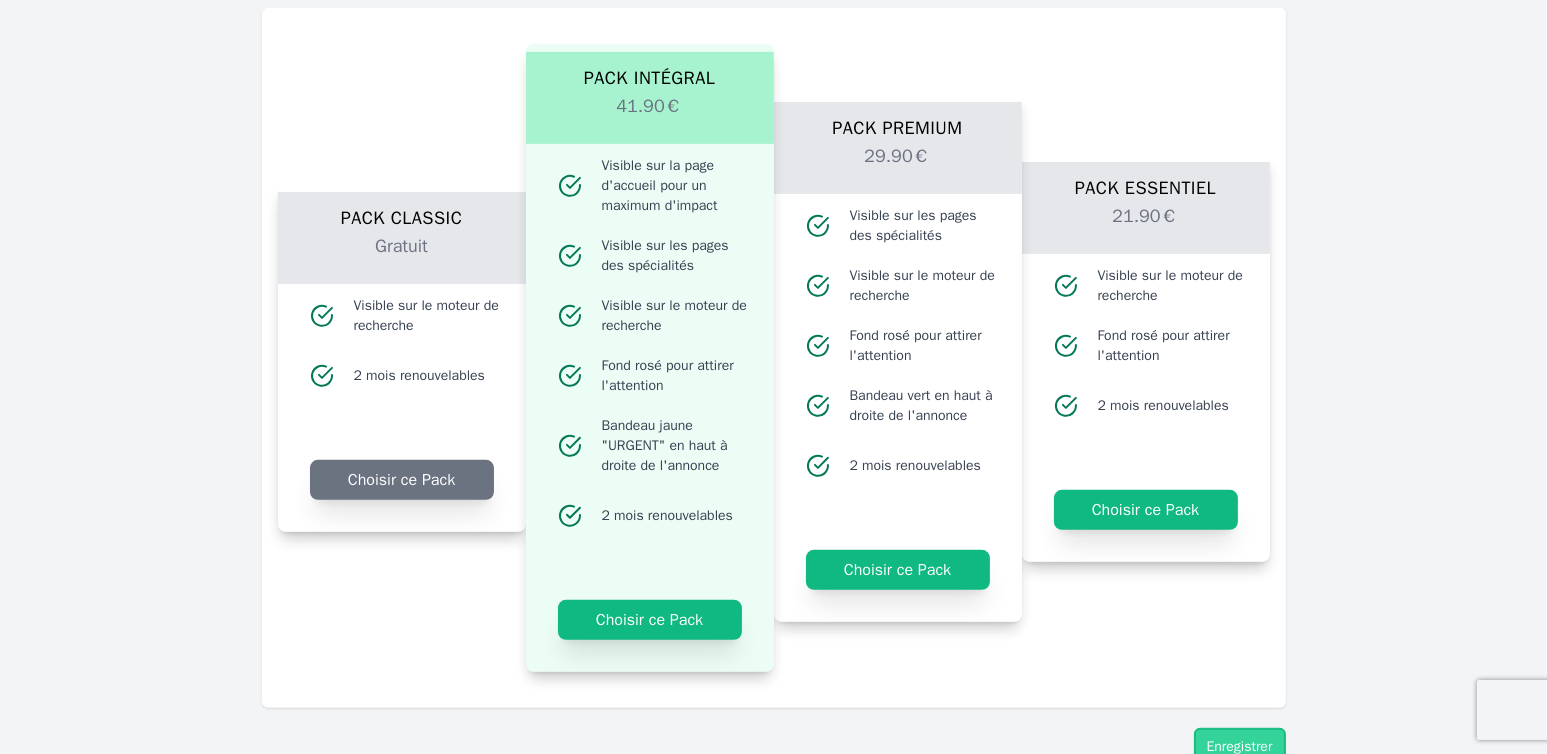 scroll, scrollTop: 1414, scrollLeft: 0, axis: vertical 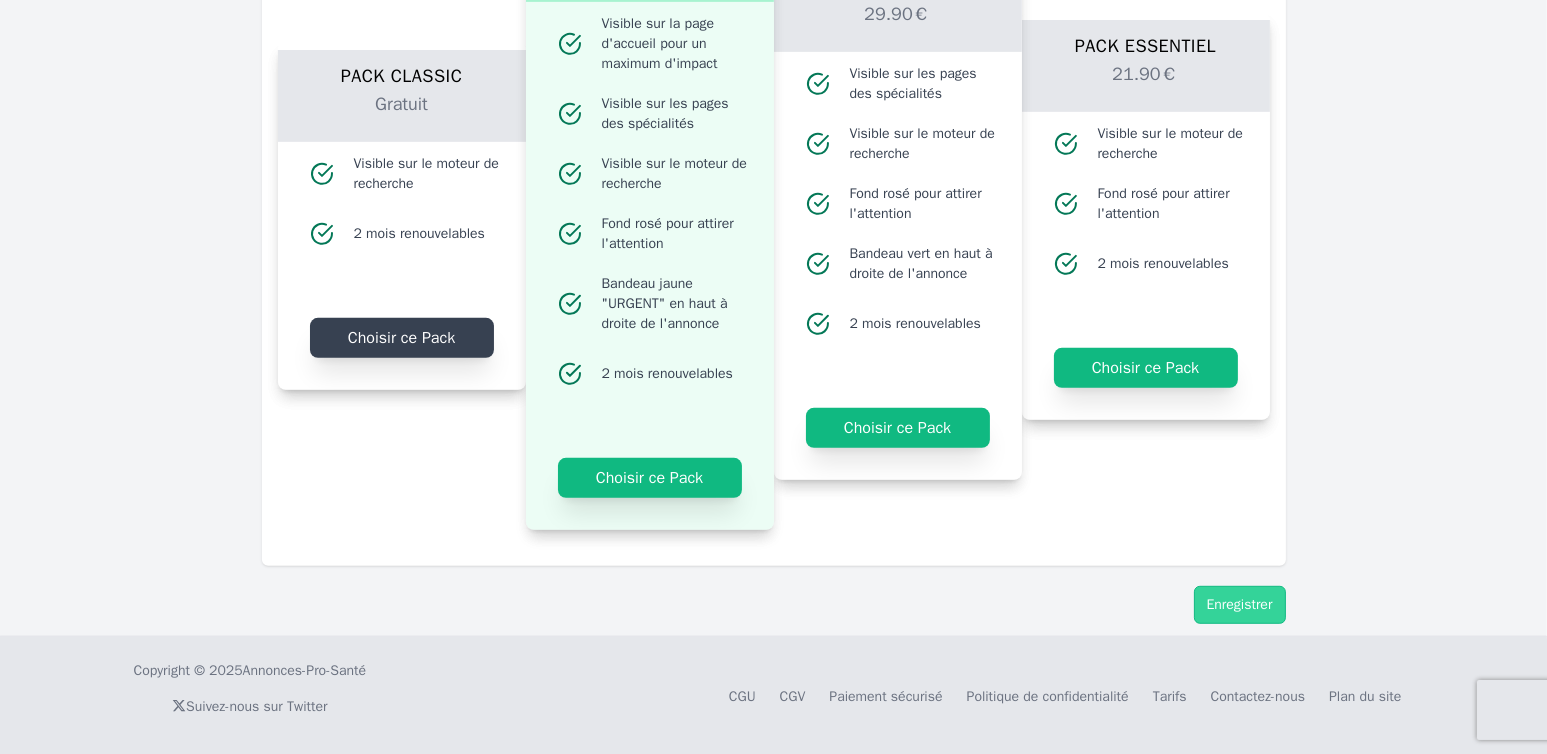 click on "Choisir ce Pack" 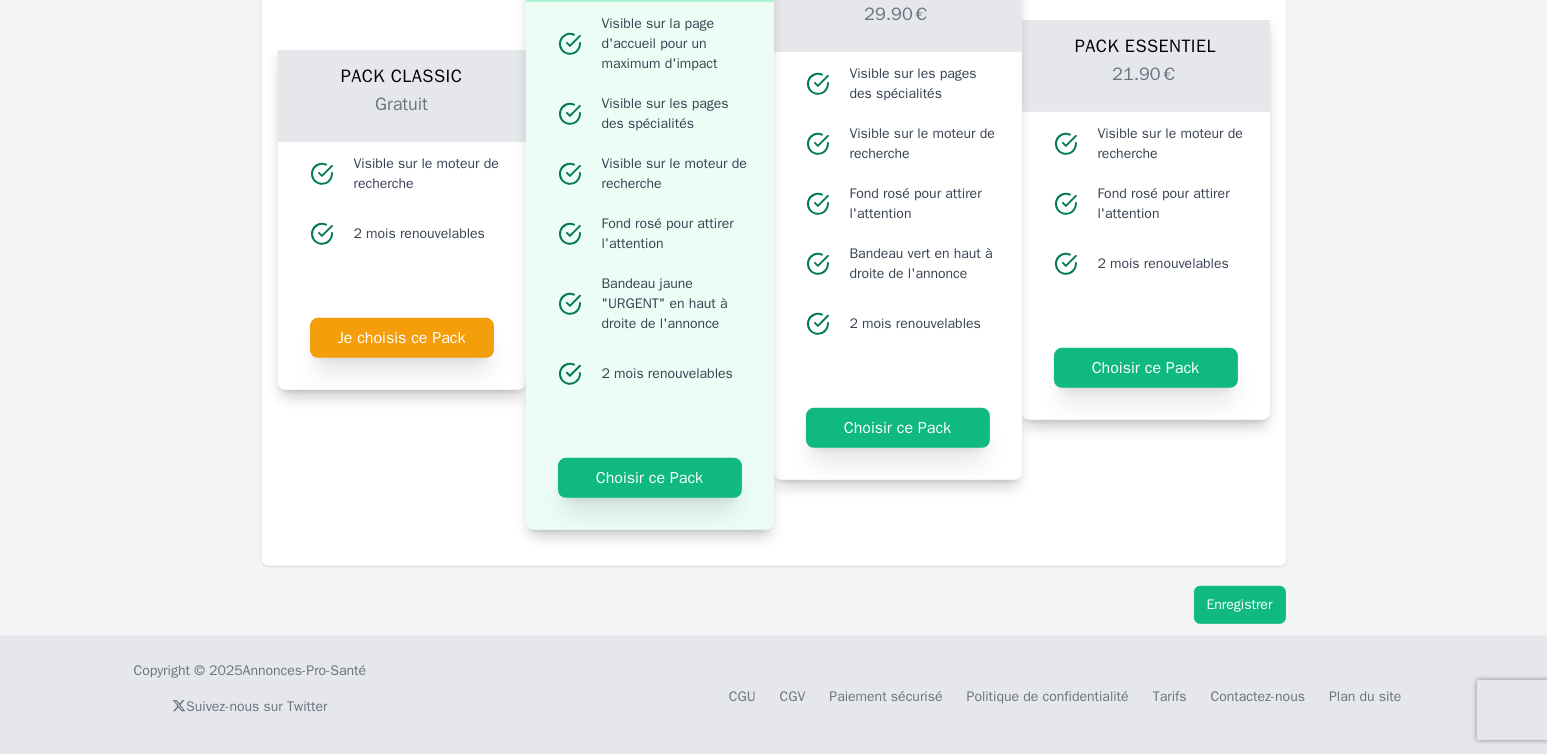 click on "Enregistrer" at bounding box center [1240, 605] 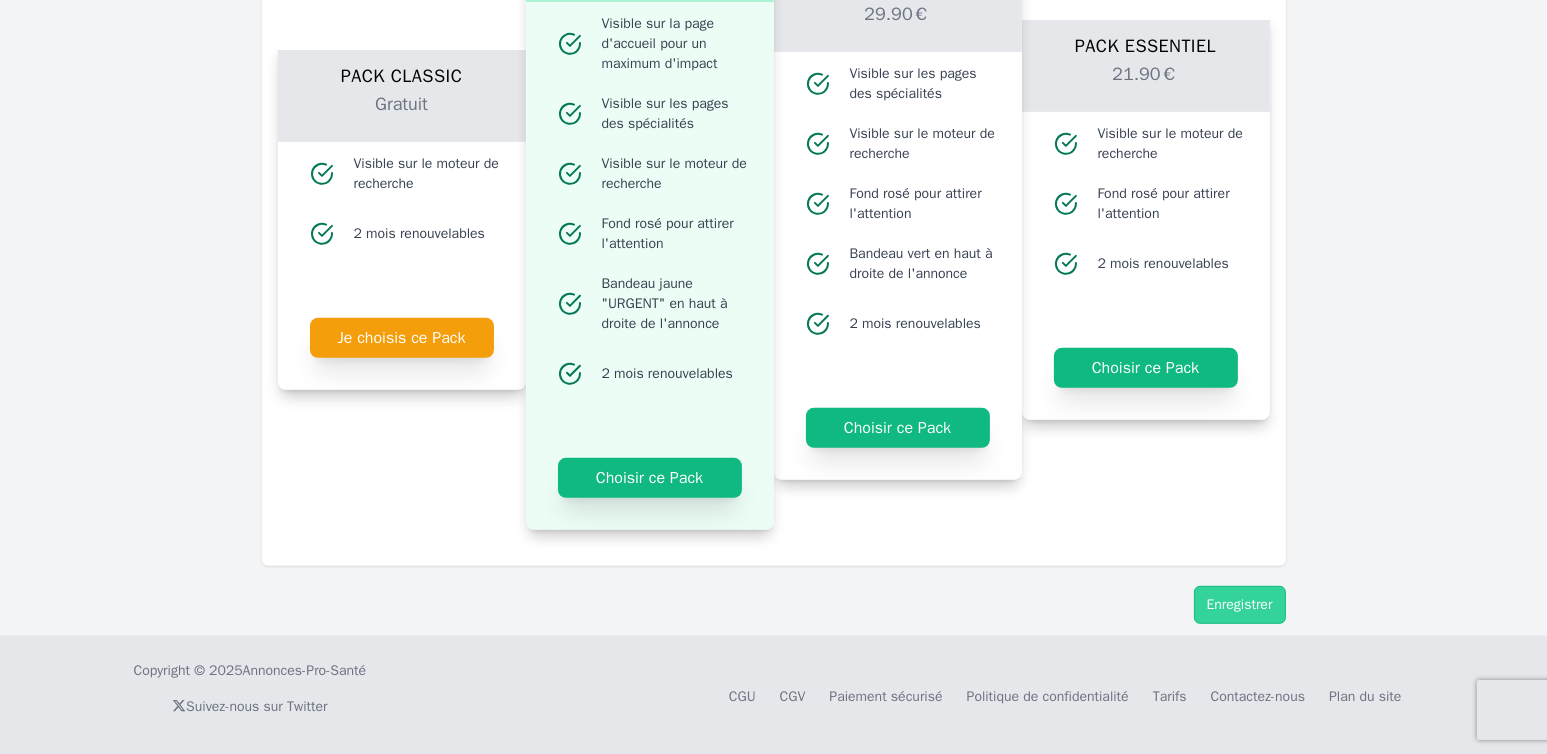 scroll, scrollTop: 0, scrollLeft: 0, axis: both 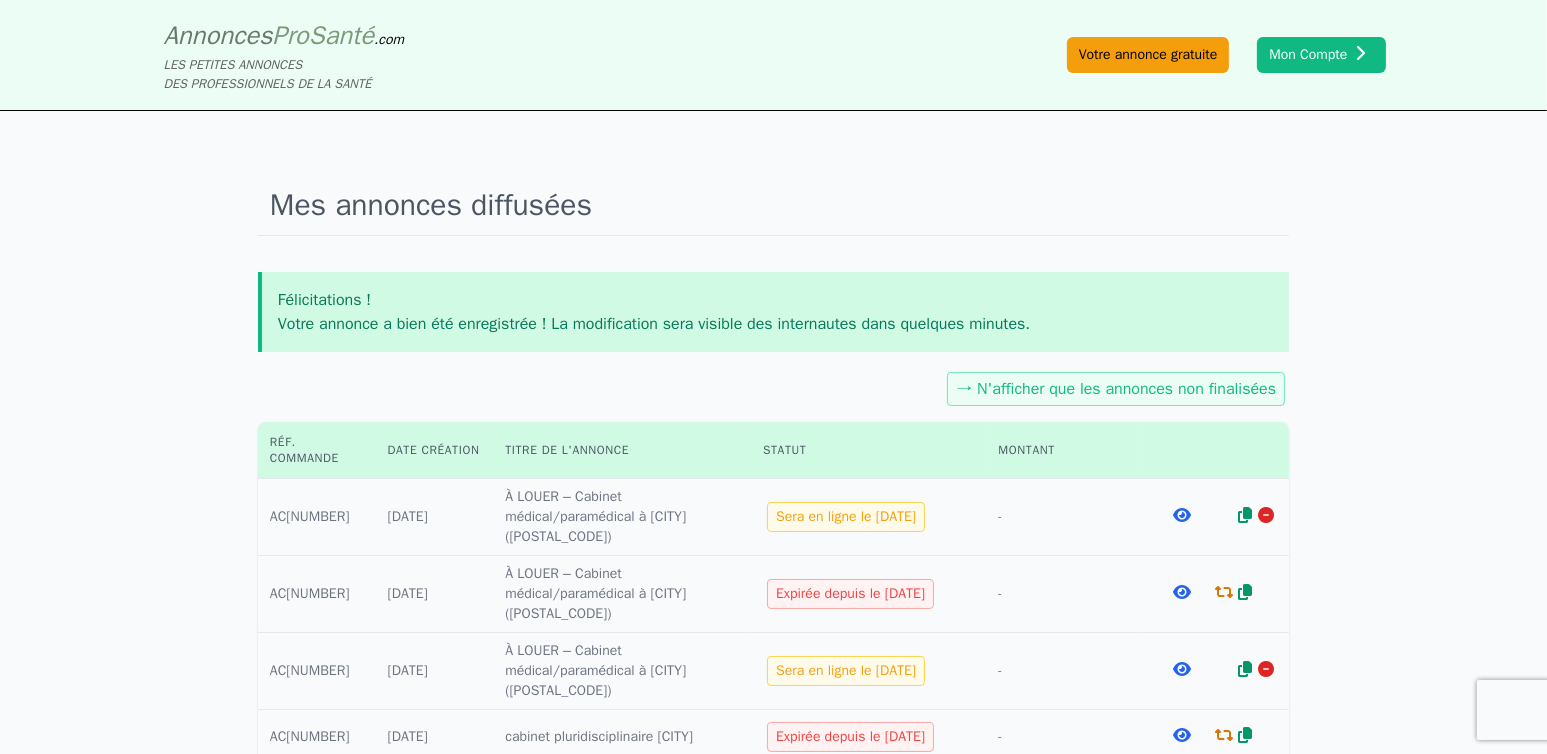 click on "Votre annonce gratuite" at bounding box center [1148, 55] 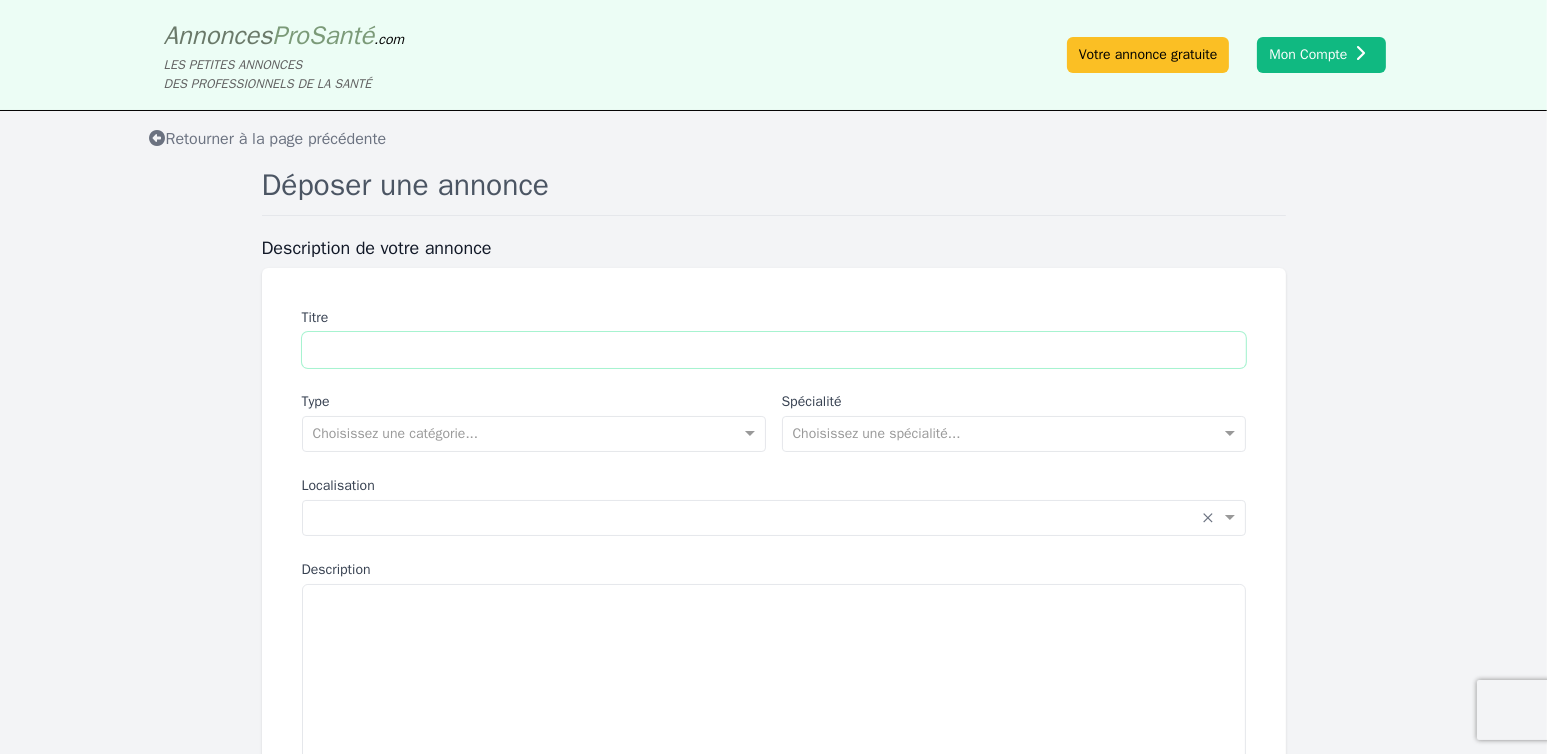 click on "Titre" at bounding box center (774, 350) 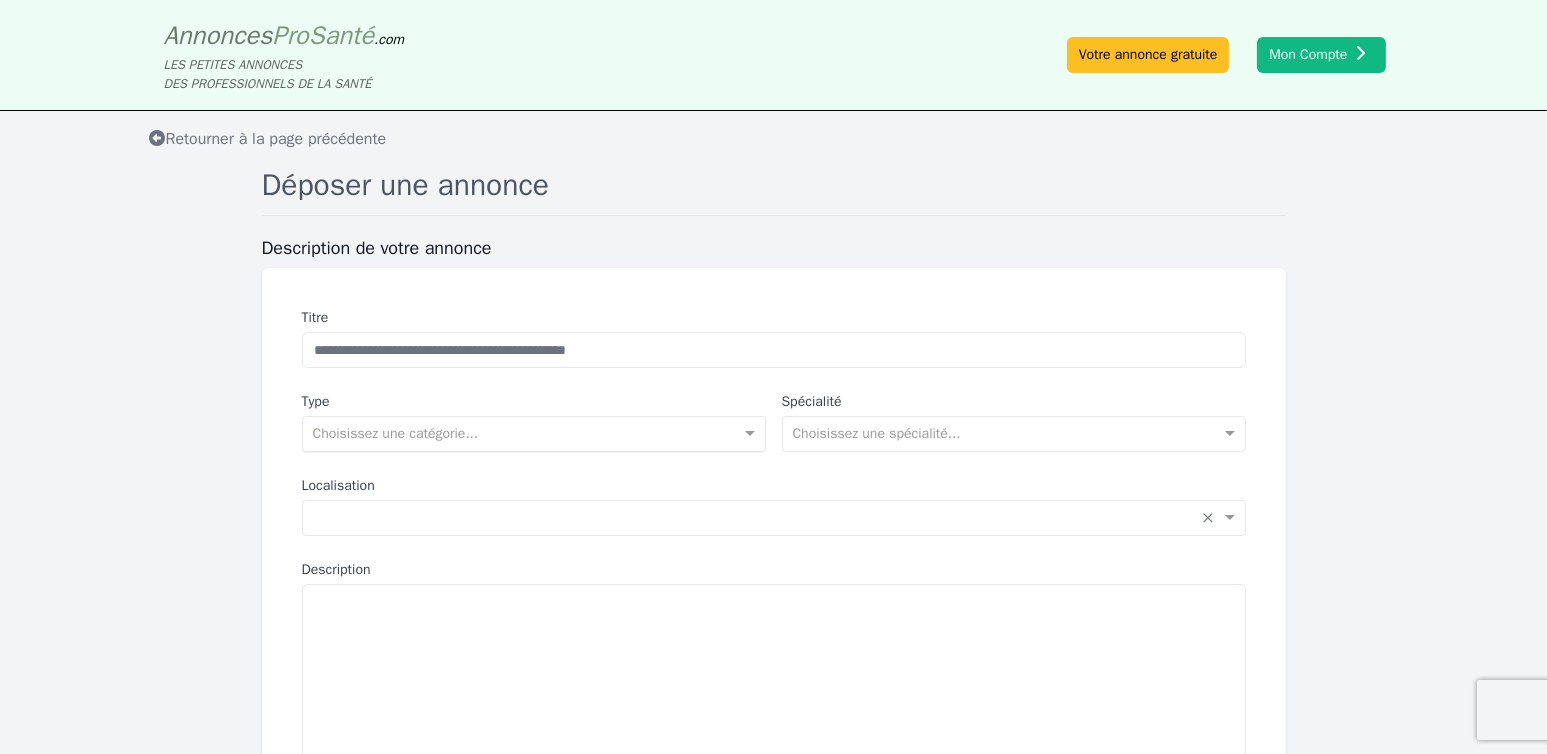 click at bounding box center (514, 432) 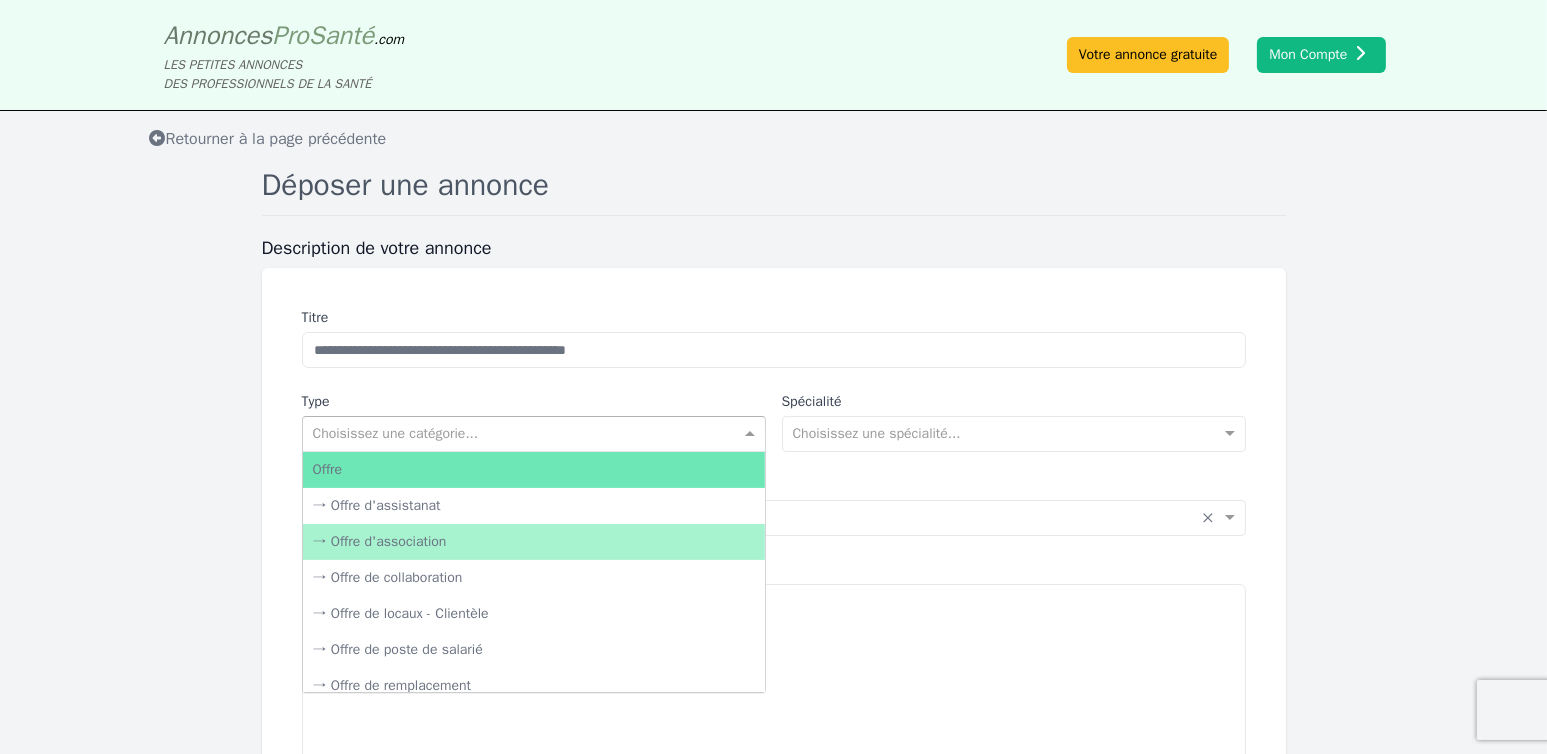 scroll, scrollTop: 100, scrollLeft: 0, axis: vertical 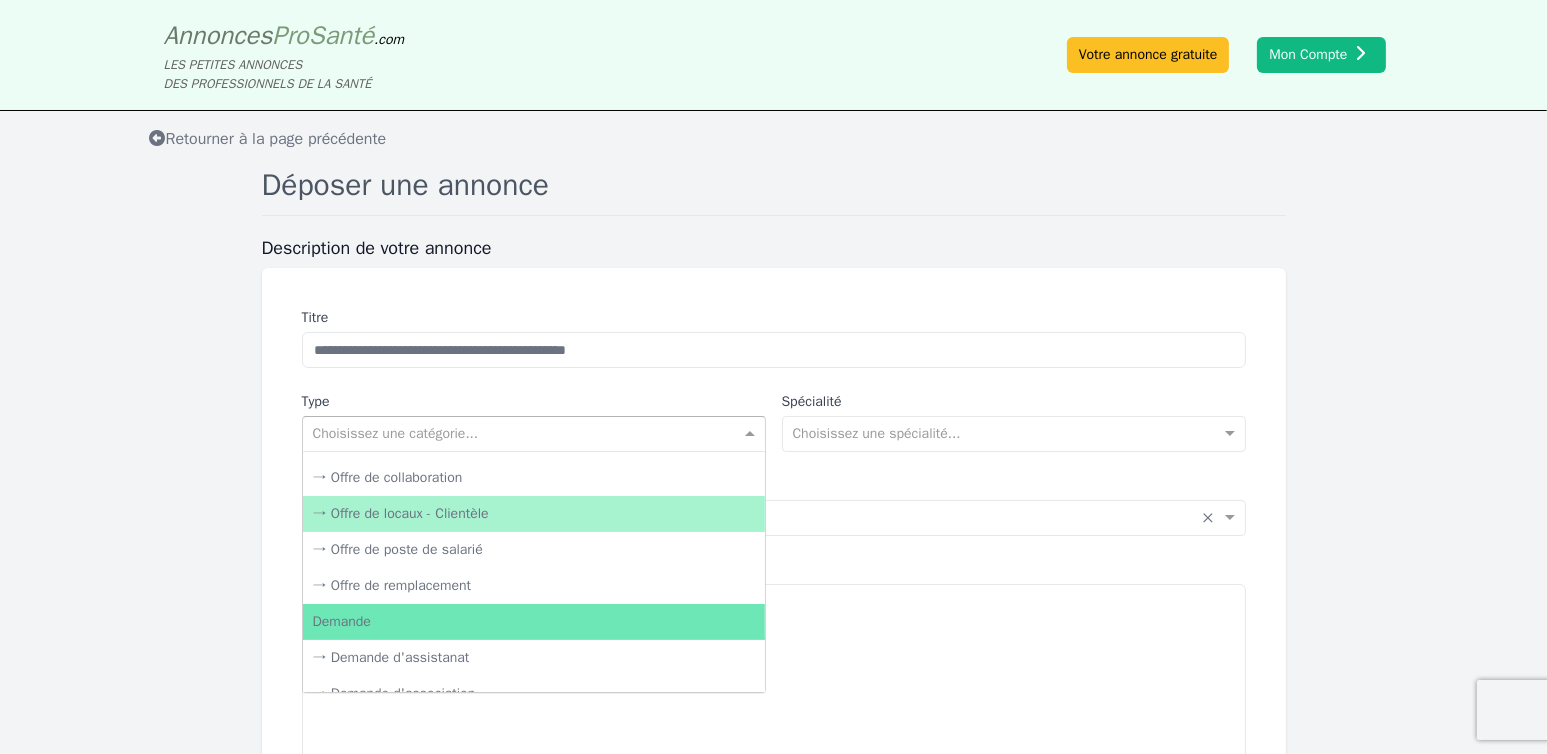 click on "→ Offre de locaux - Clientèle" at bounding box center [534, 514] 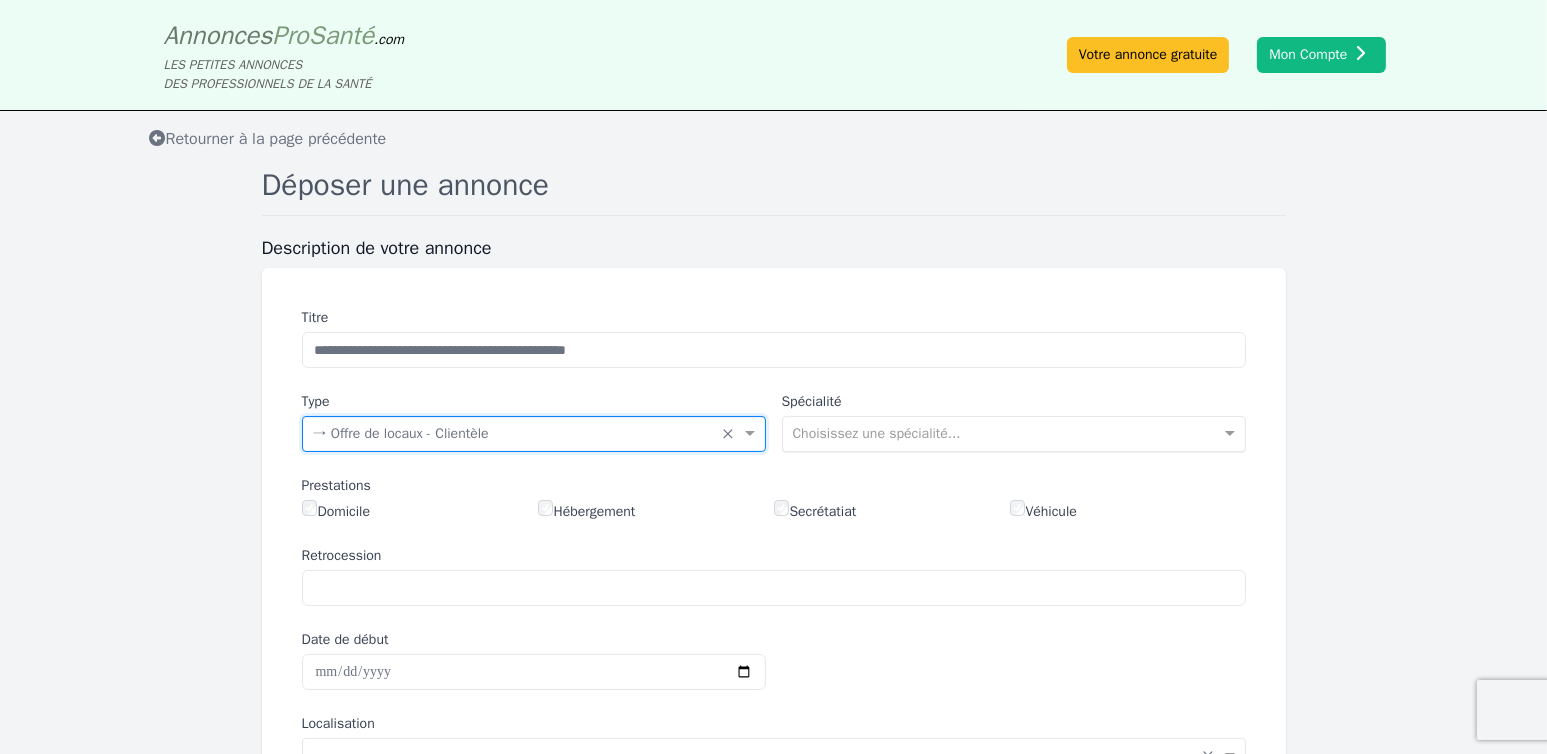 click at bounding box center (994, 432) 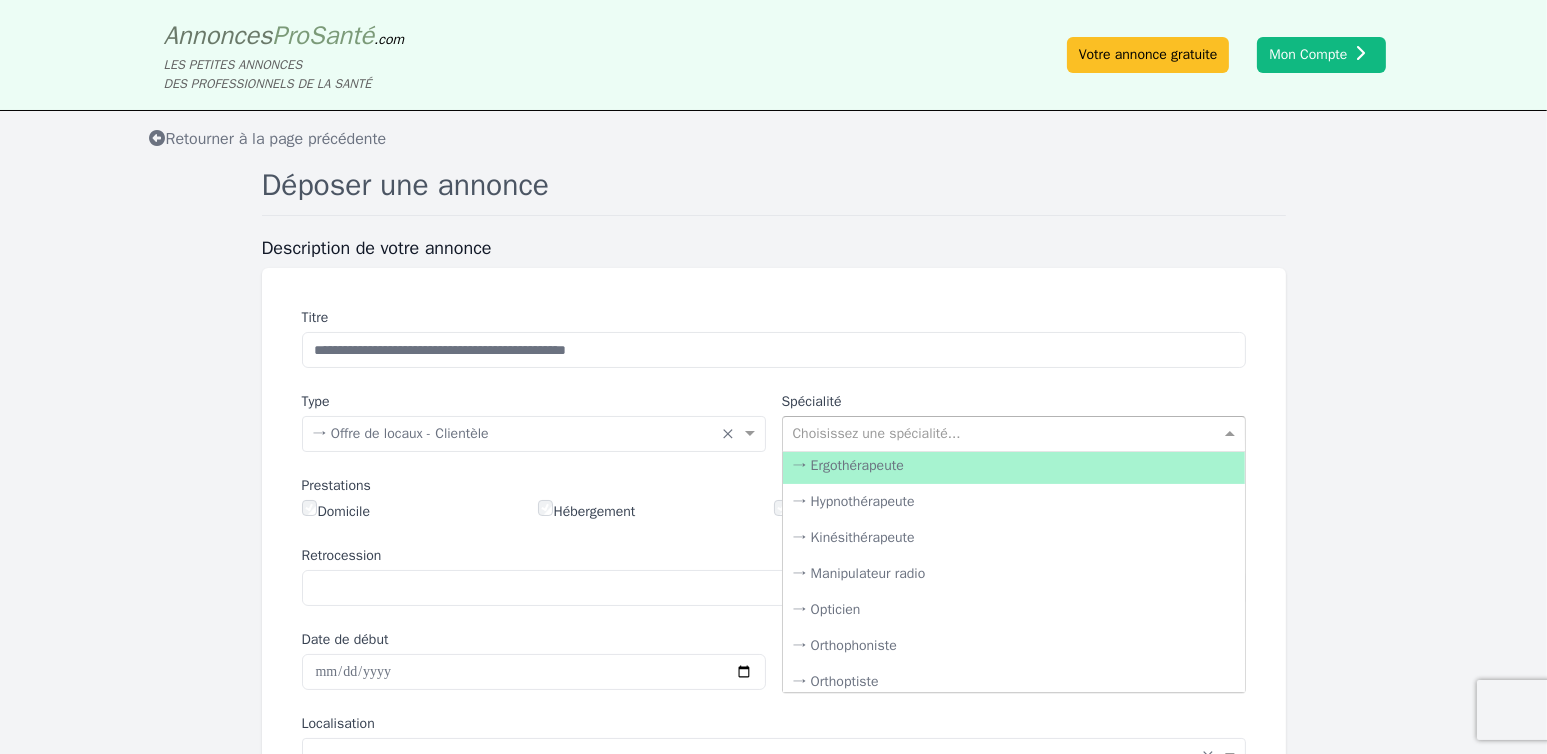 scroll, scrollTop: 3000, scrollLeft: 0, axis: vertical 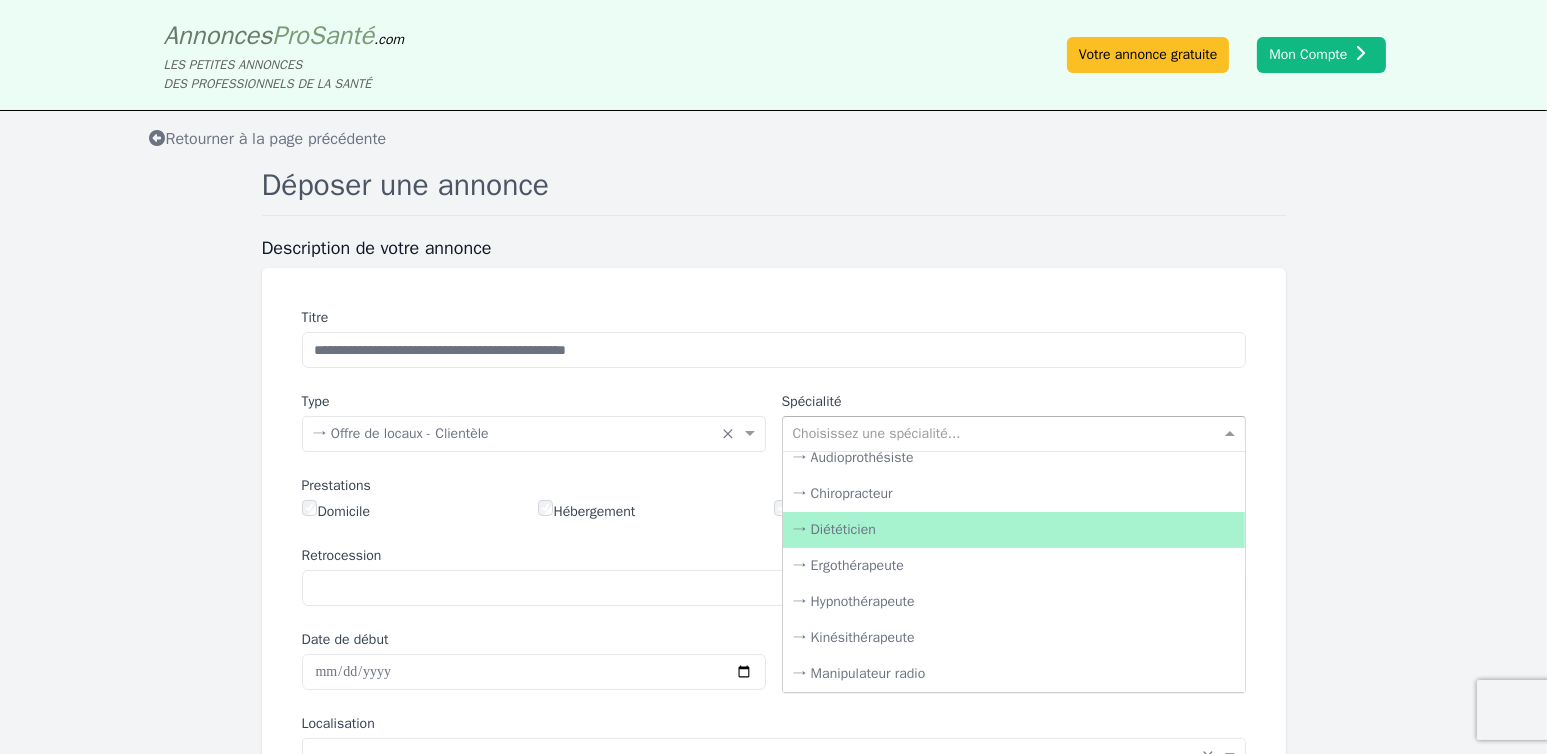 click on "→ Diététicien" at bounding box center (1014, 530) 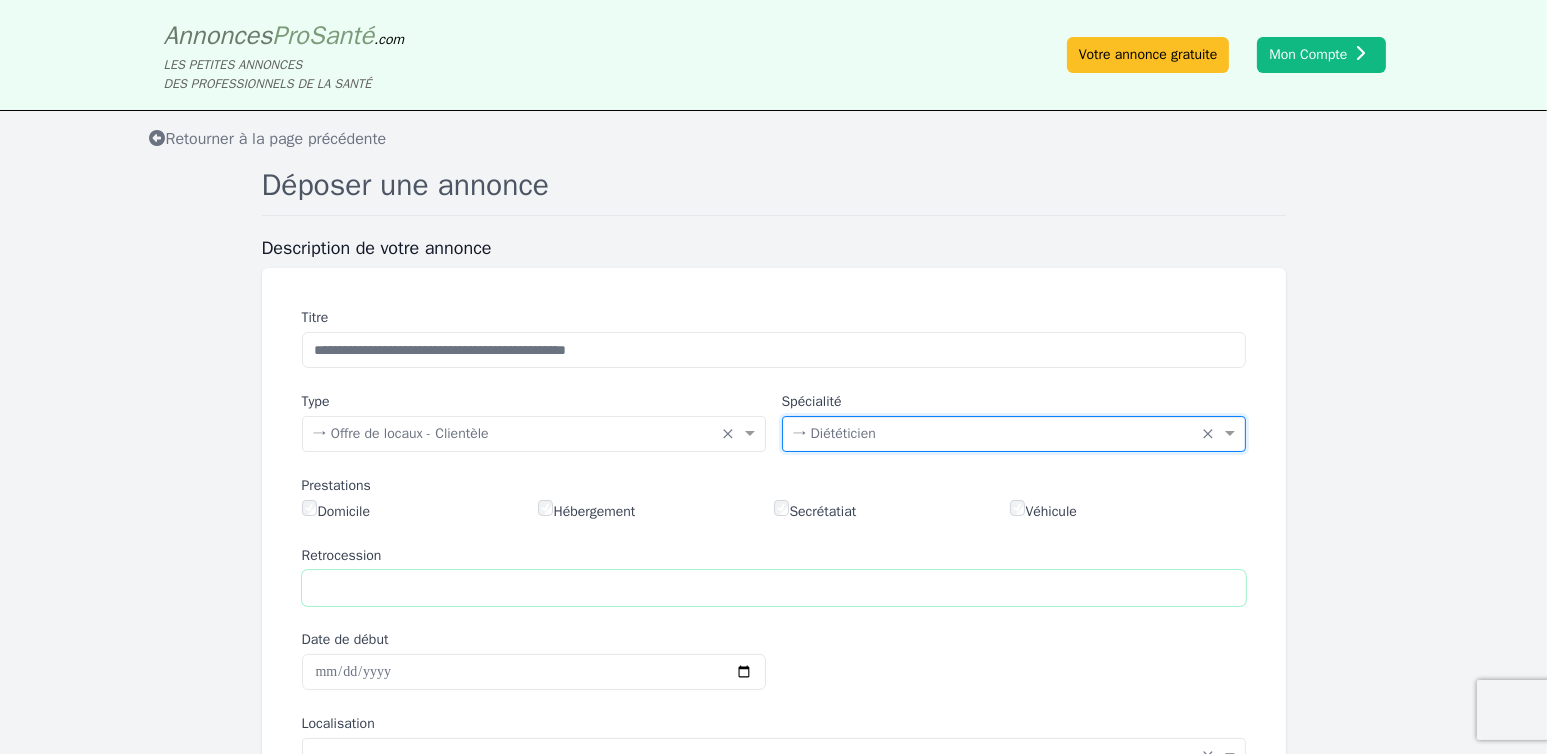 click on "Retrocession" at bounding box center (774, 588) 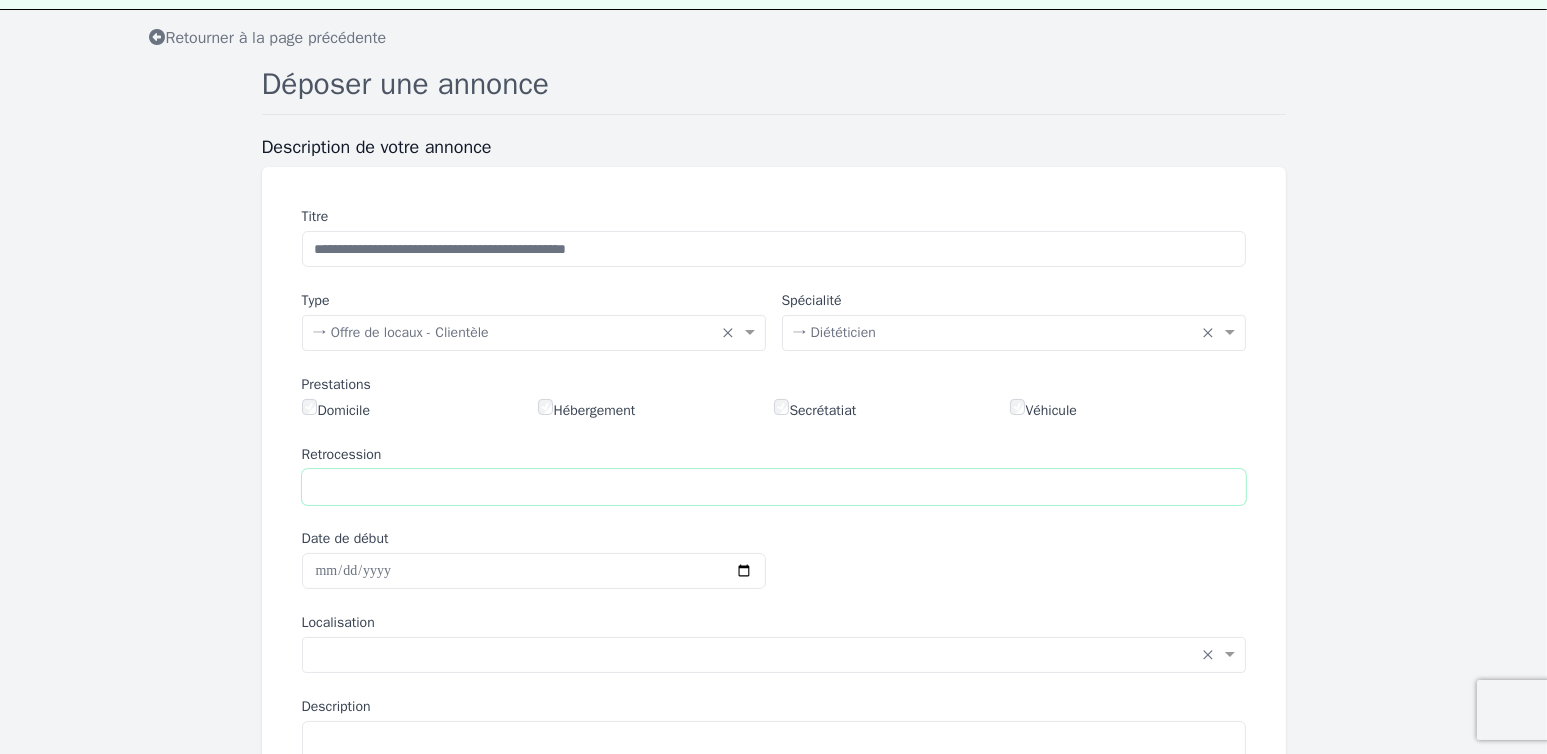 scroll, scrollTop: 200, scrollLeft: 0, axis: vertical 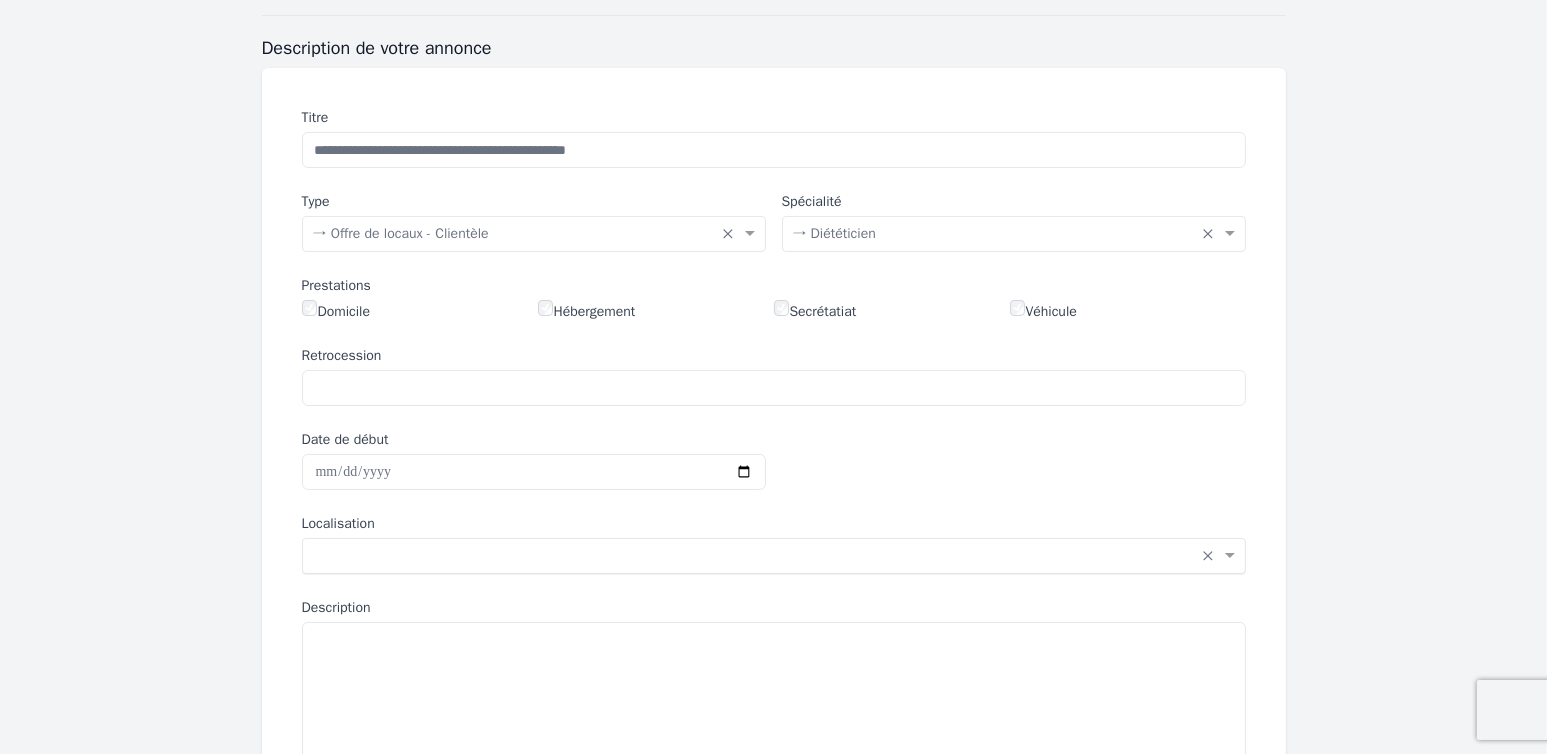 click at bounding box center (754, 554) 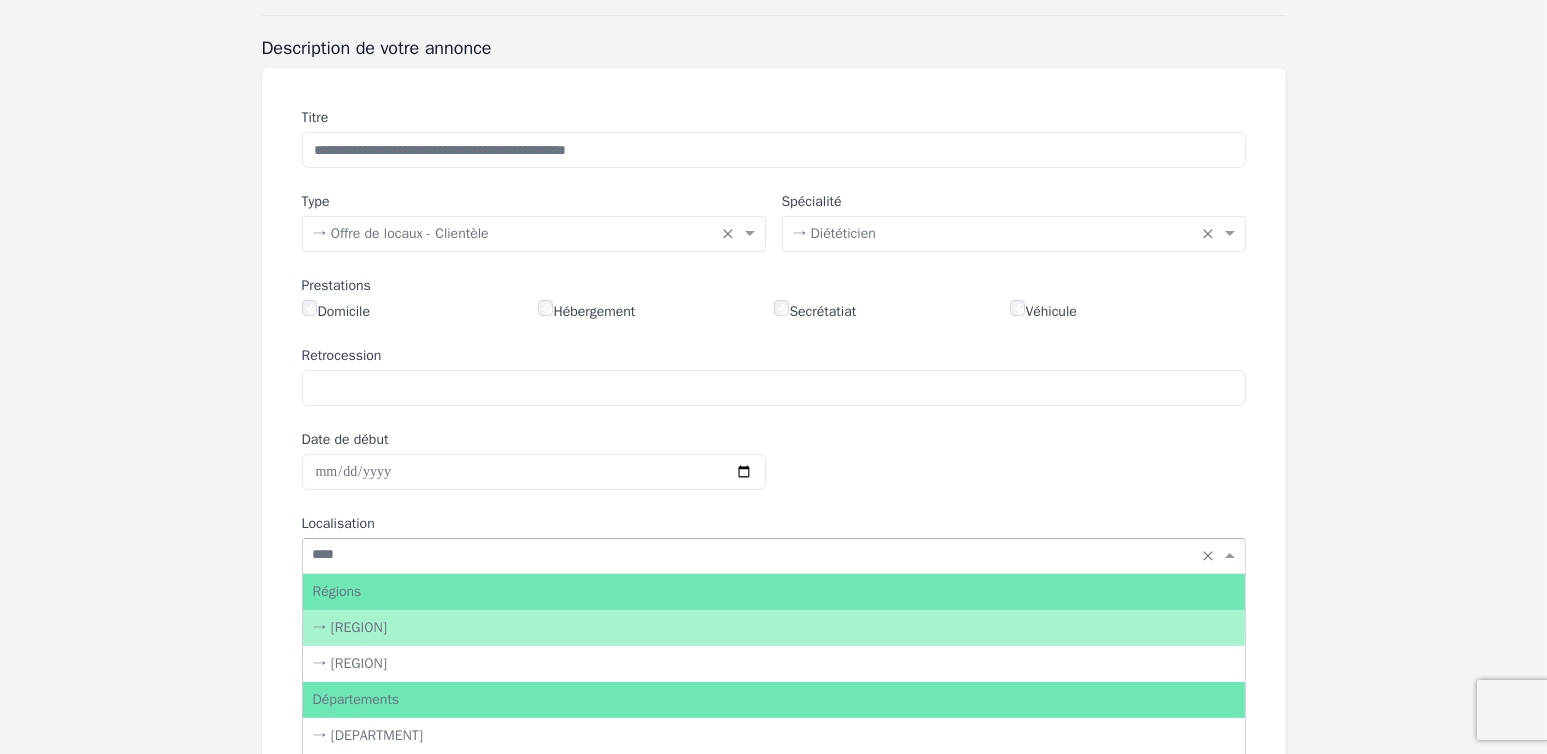 type on "*****" 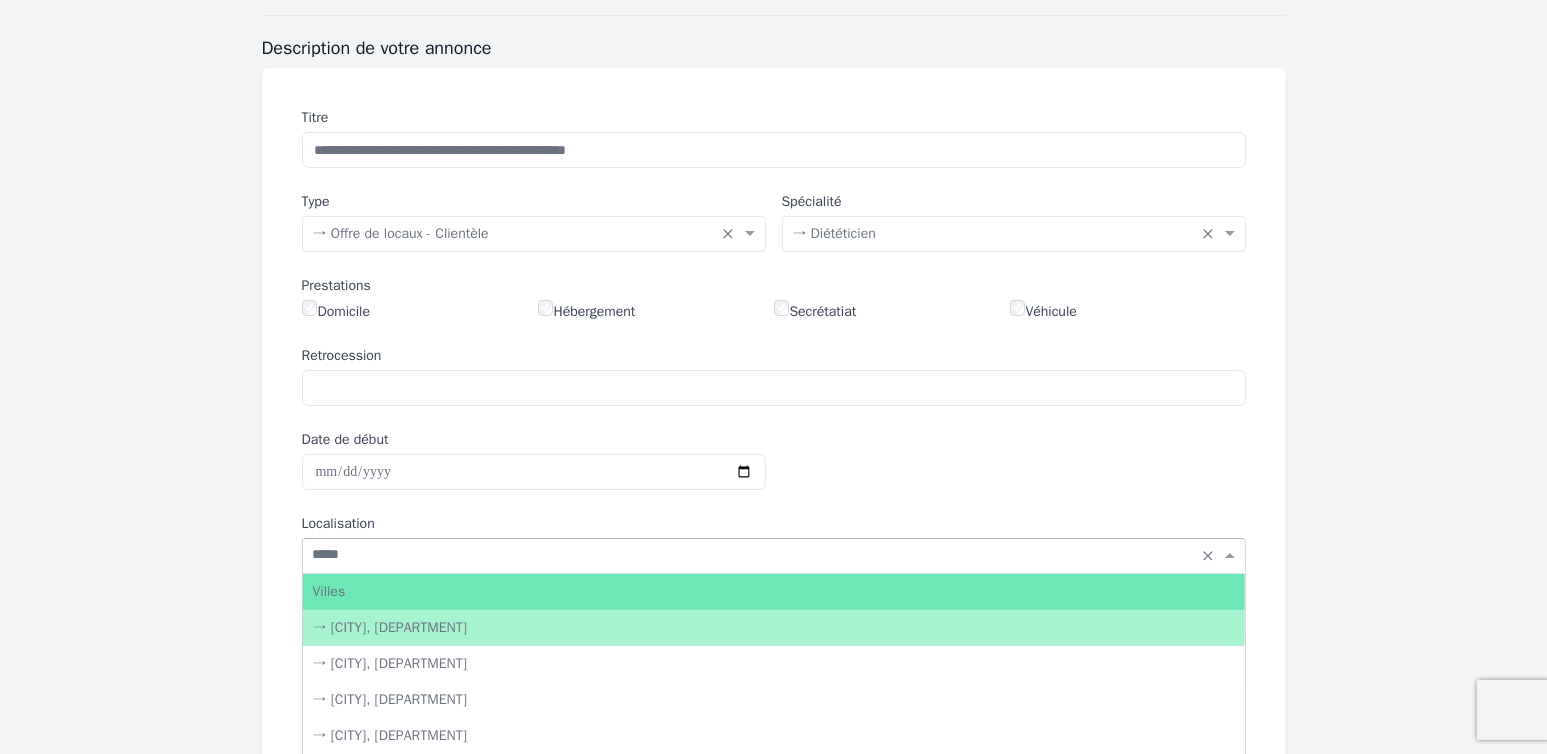 click on "→ [CITY], [DEPARTMENT]" at bounding box center (774, 628) 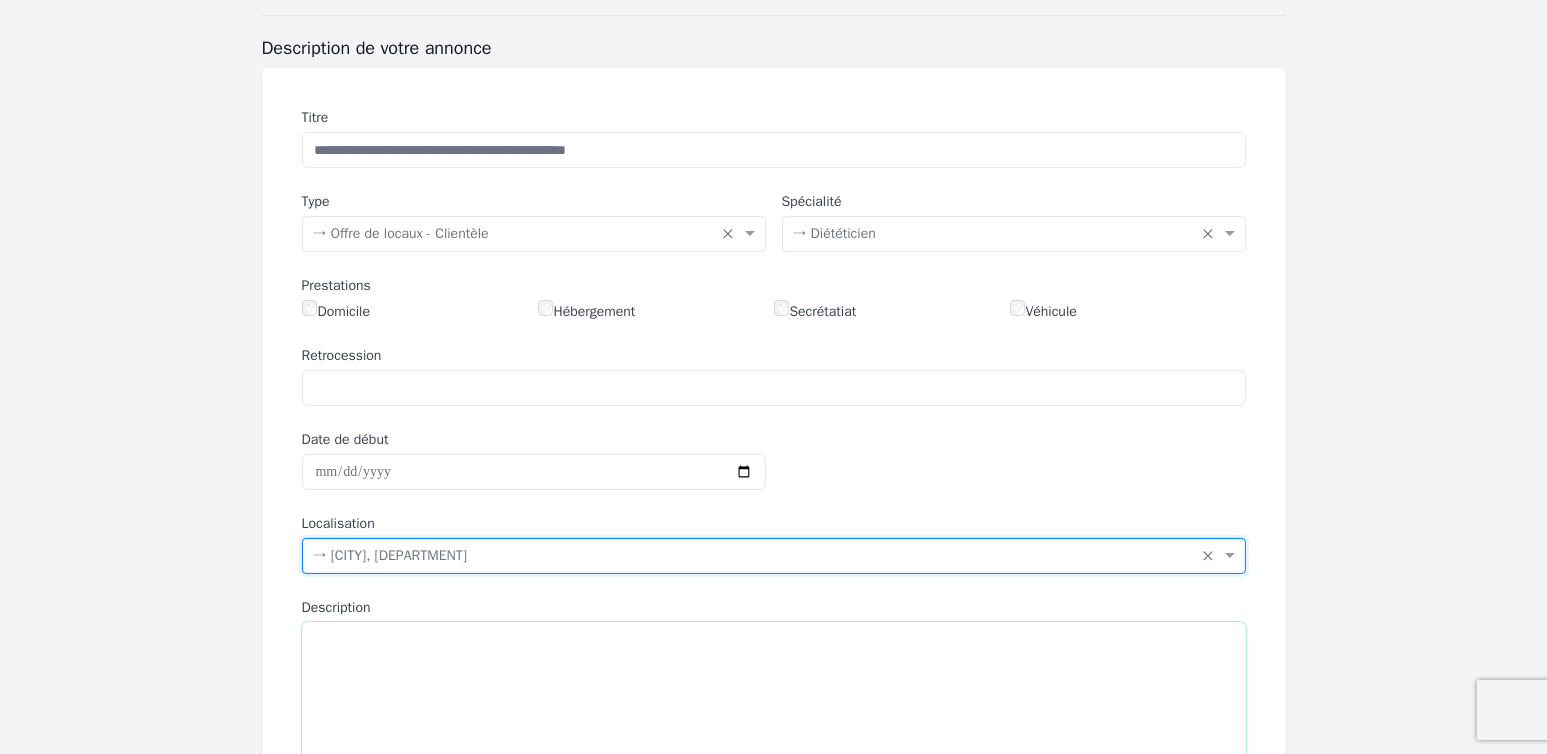 click on "Description" at bounding box center [774, 735] 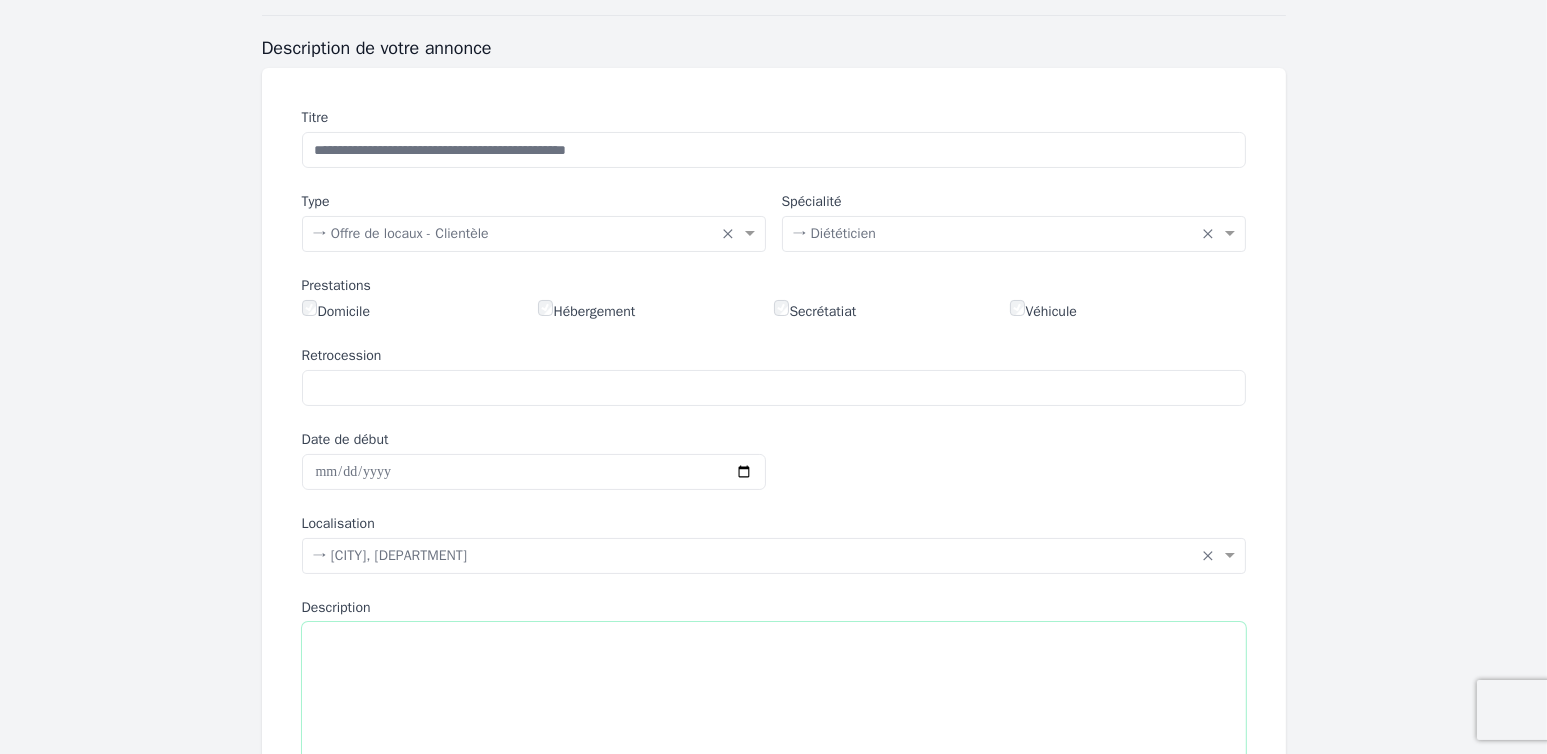 paste on "**********" 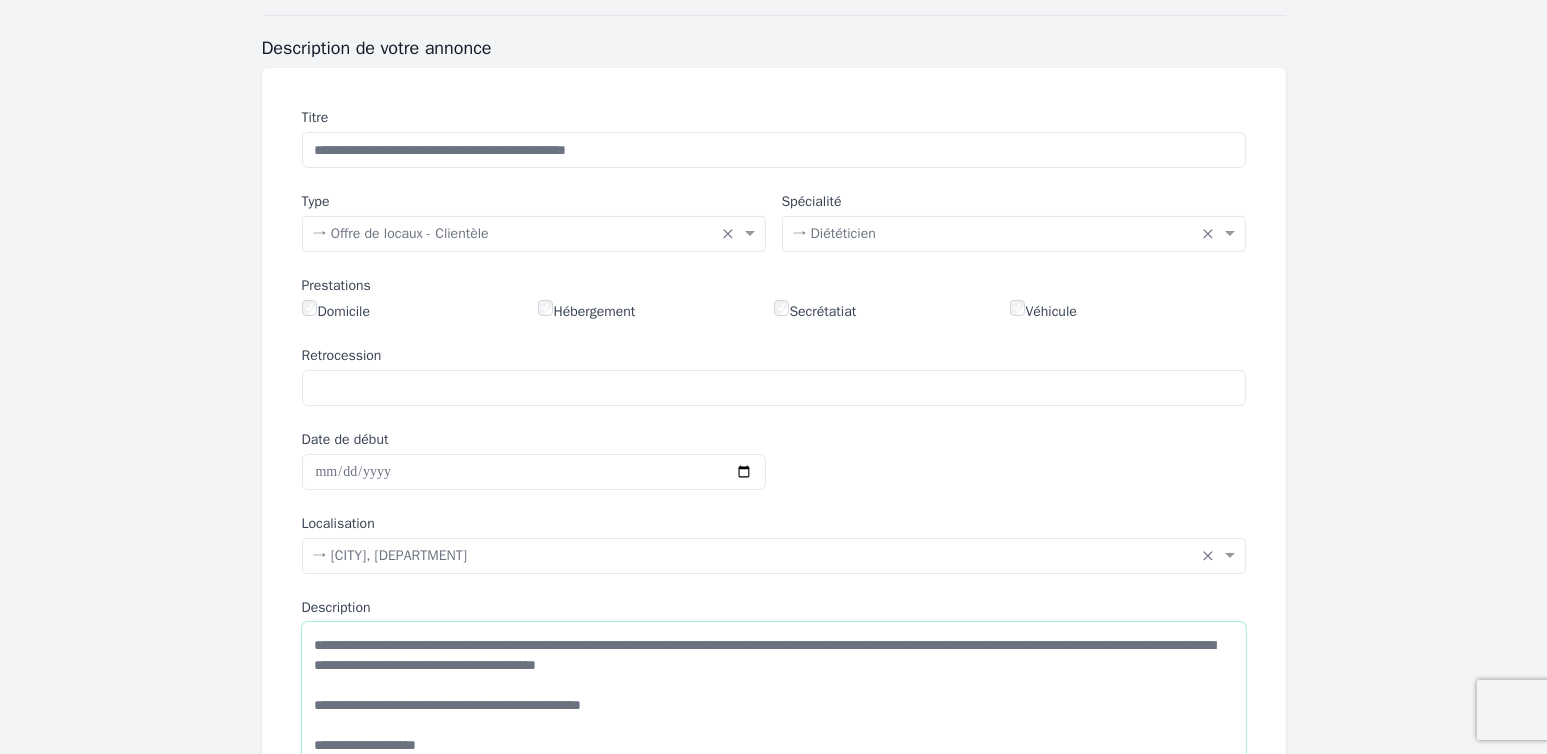 scroll, scrollTop: 167, scrollLeft: 0, axis: vertical 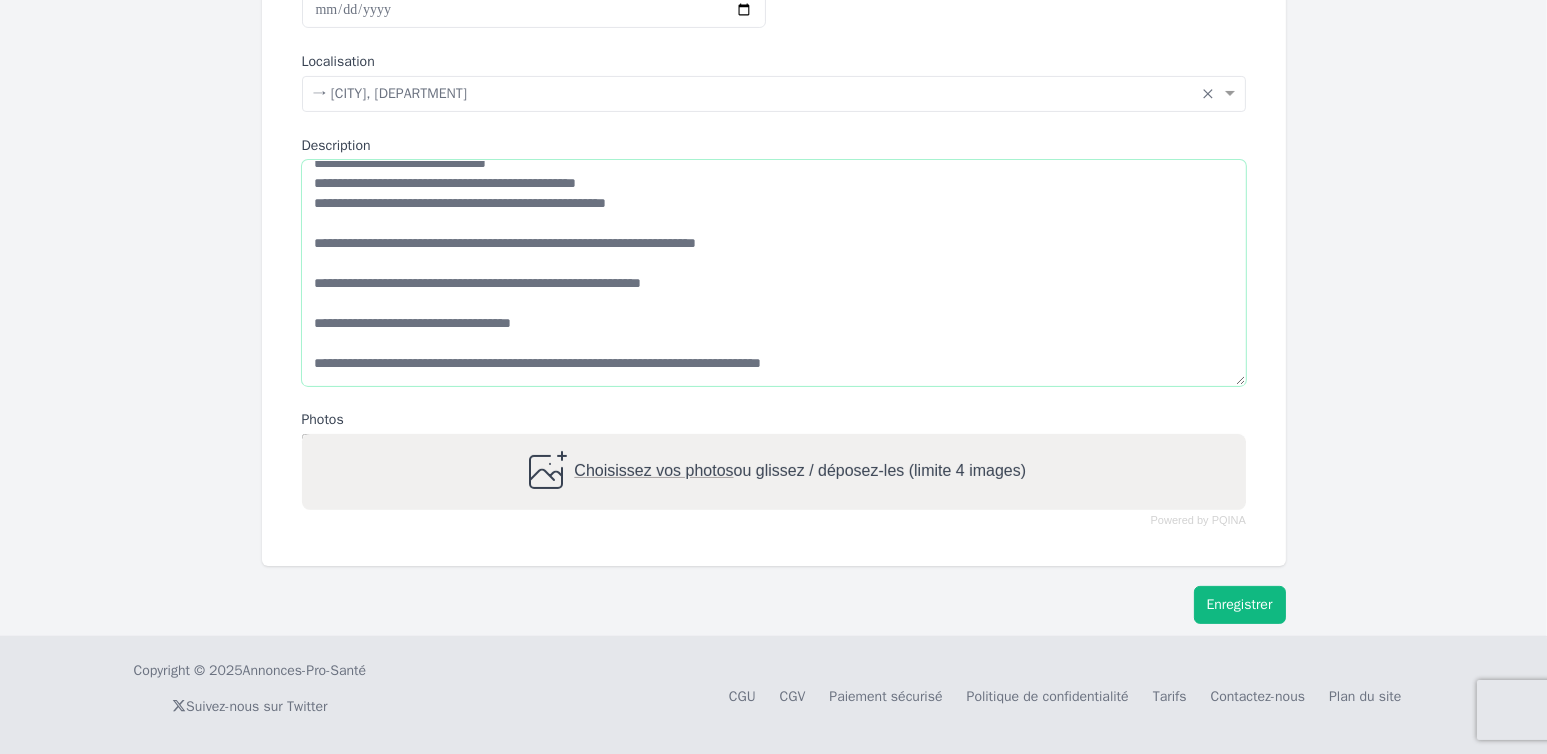 type on "**********" 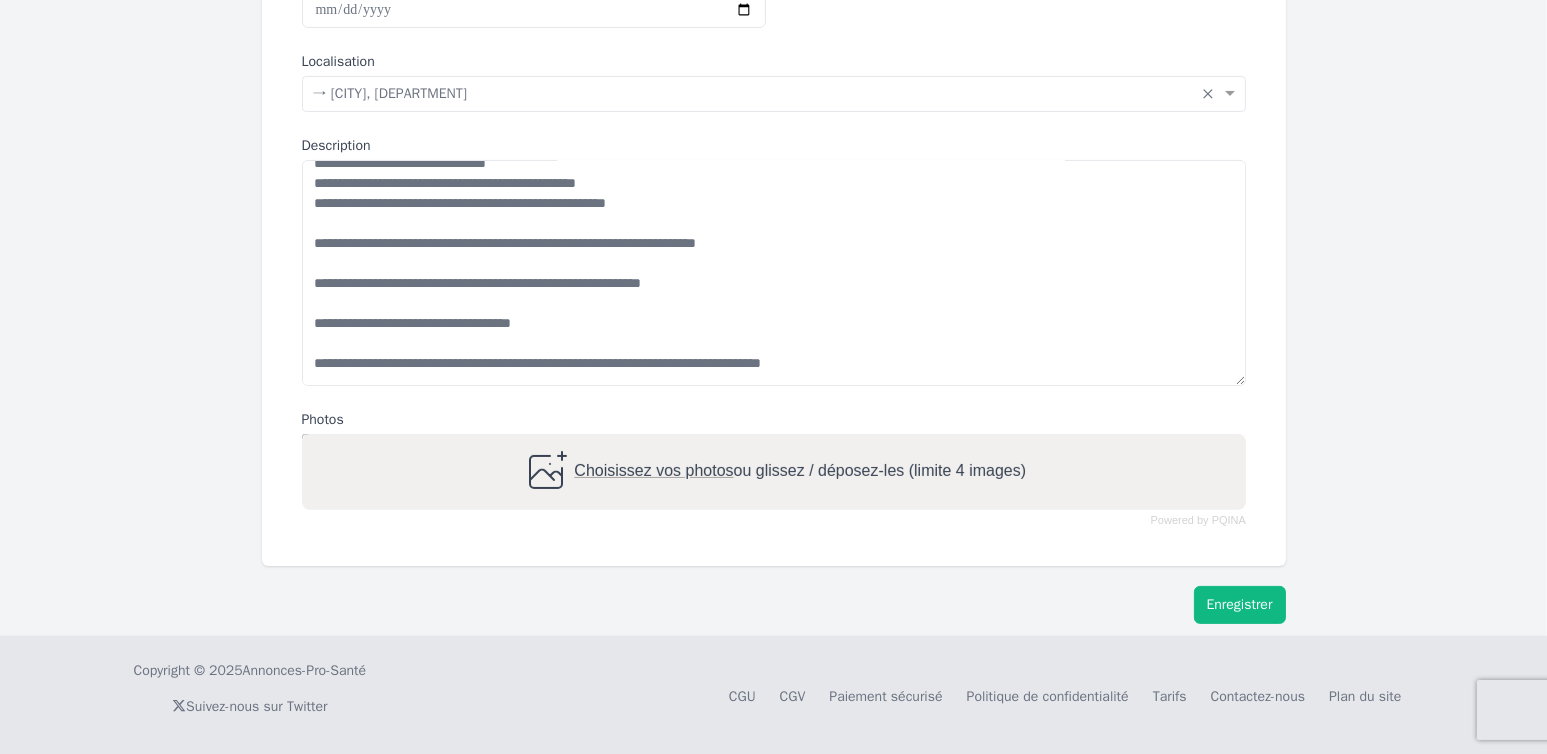 click on "Enregistrer" at bounding box center [1240, 605] 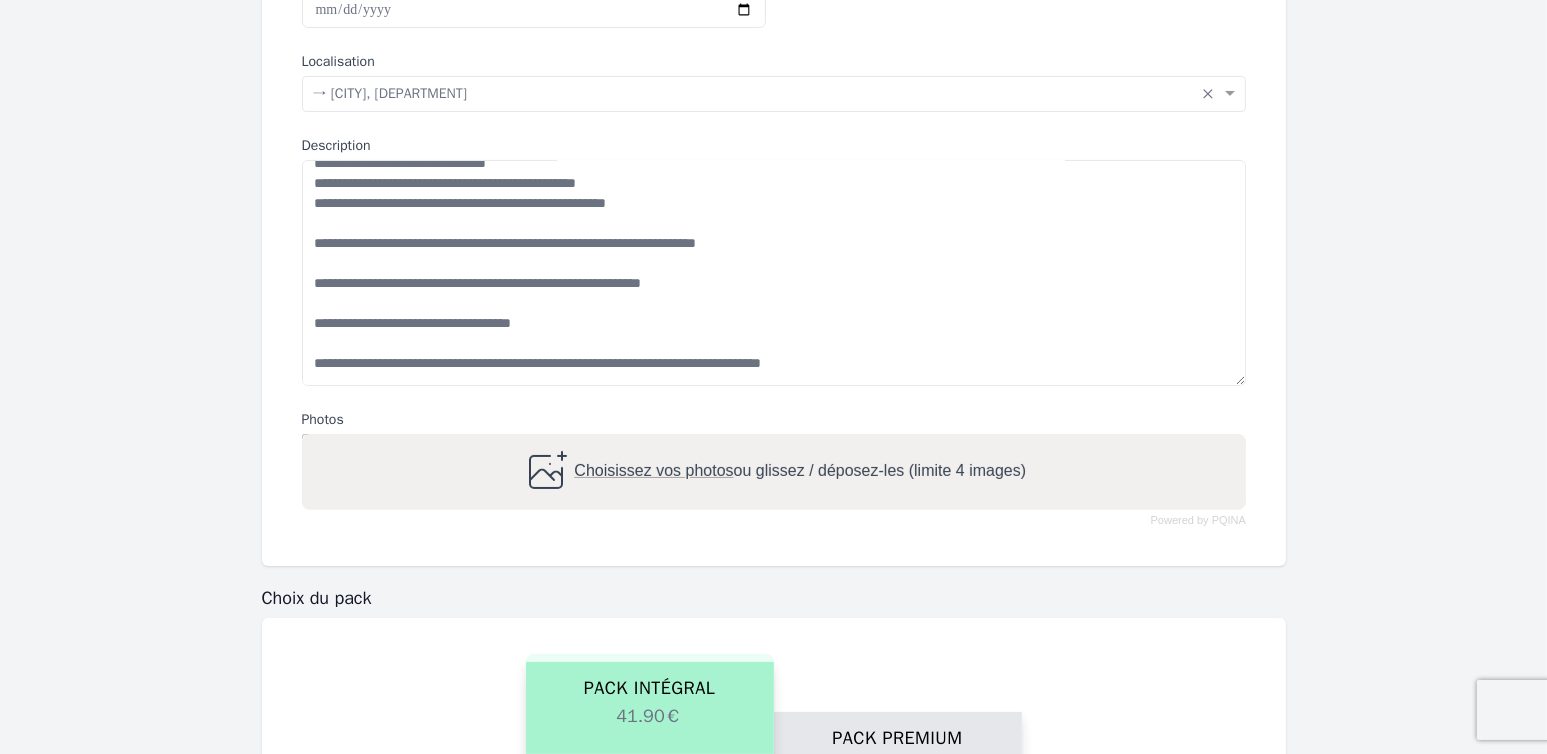 scroll, scrollTop: 1262, scrollLeft: 0, axis: vertical 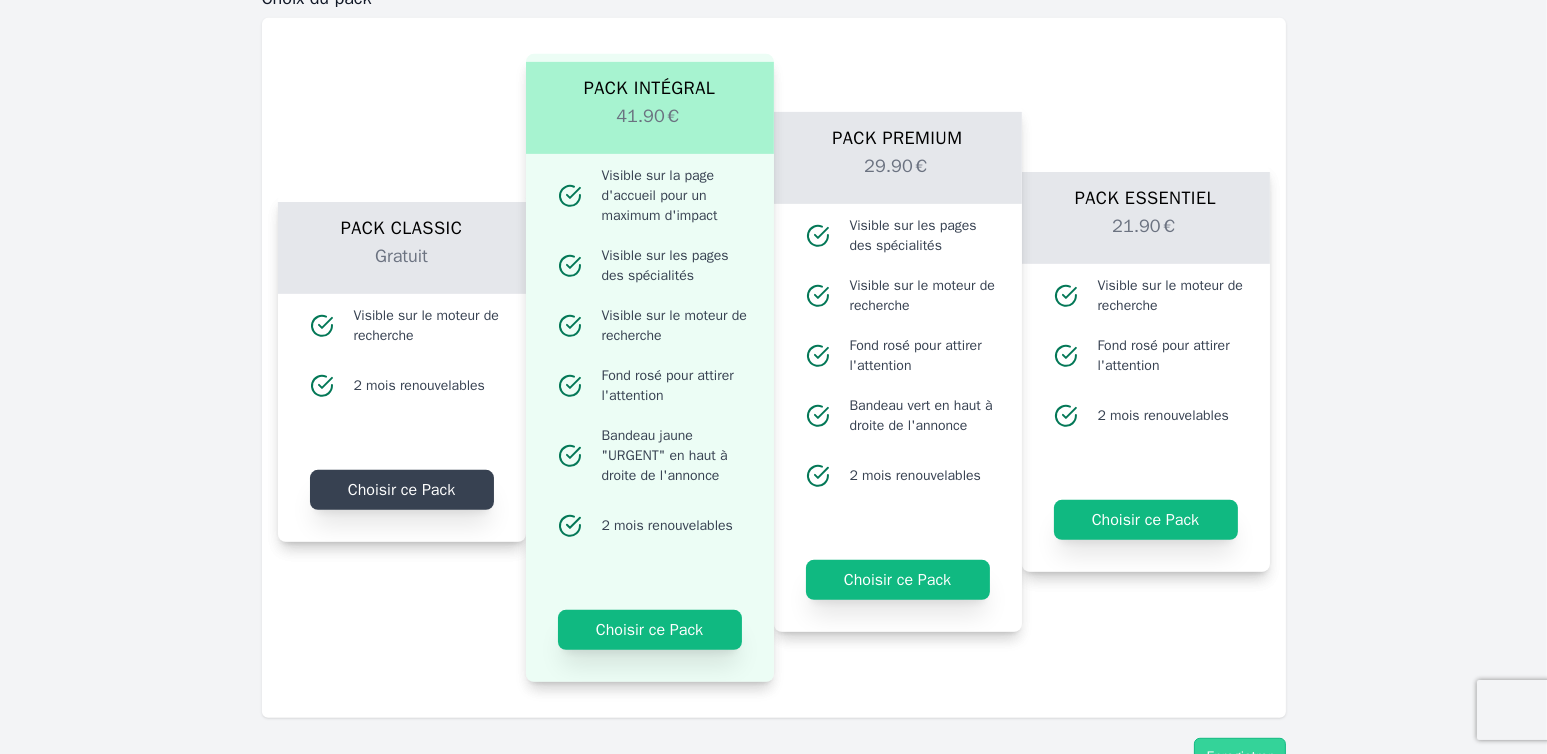 click on "Choisir ce Pack" 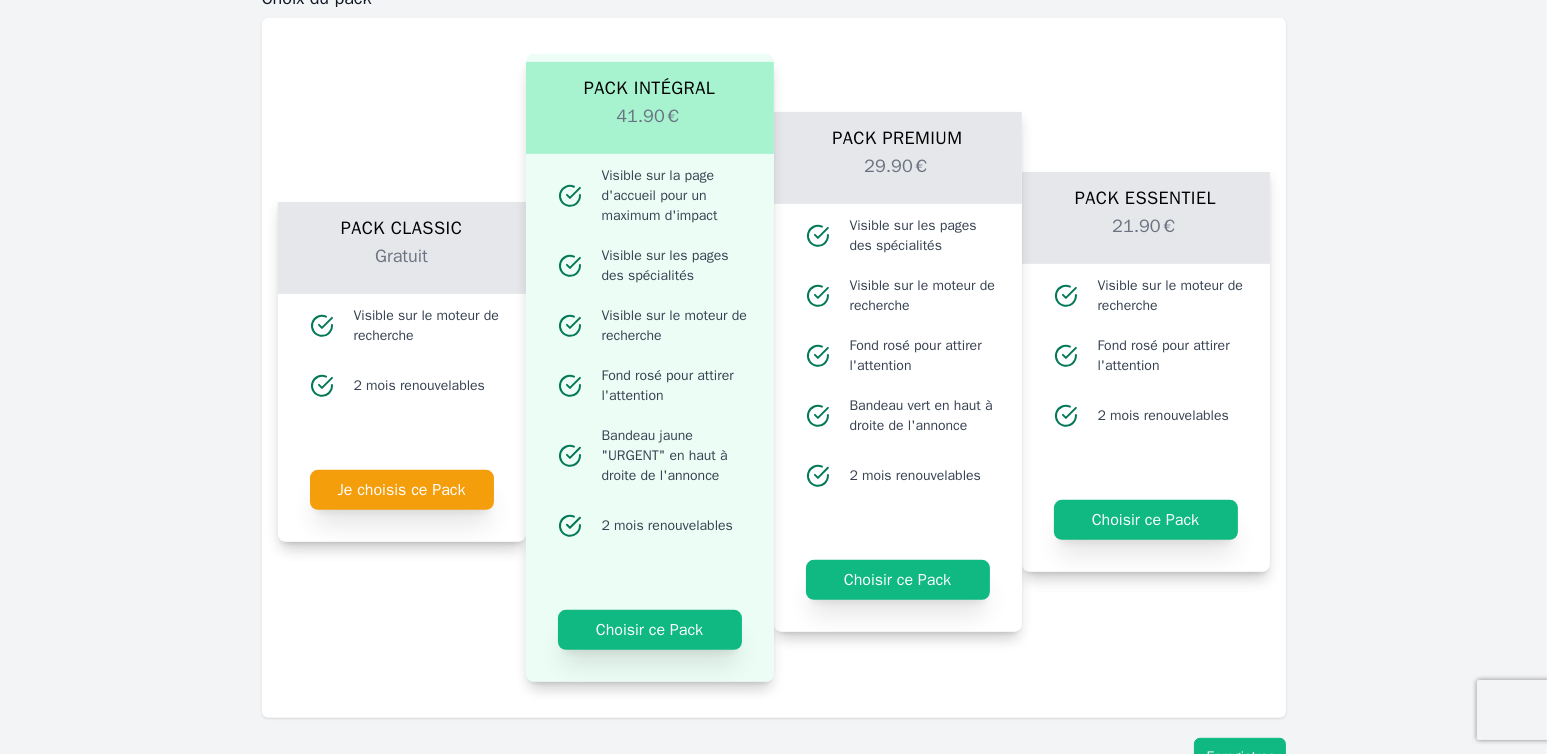 click on "Enregistrer" at bounding box center [1240, 757] 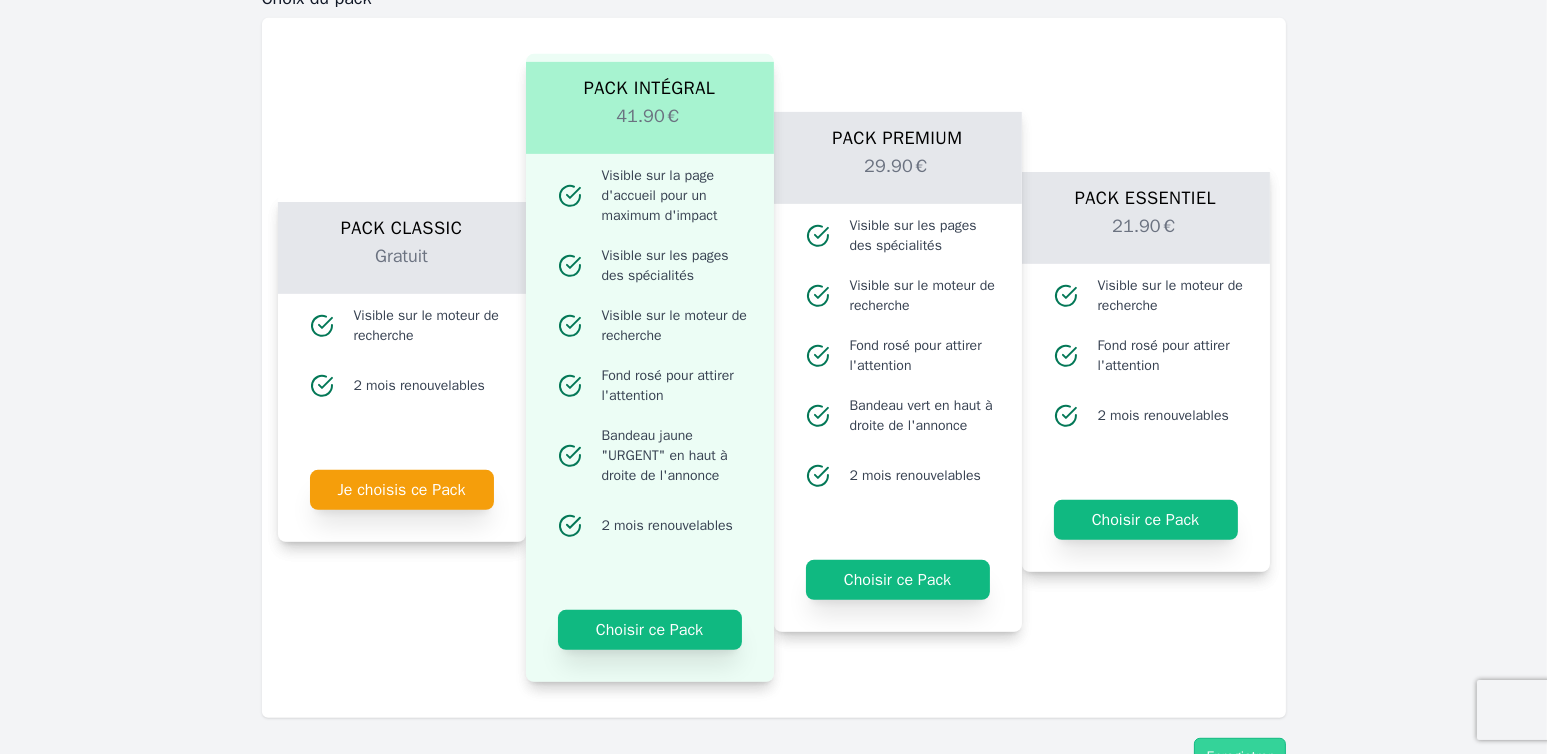 scroll, scrollTop: 0, scrollLeft: 0, axis: both 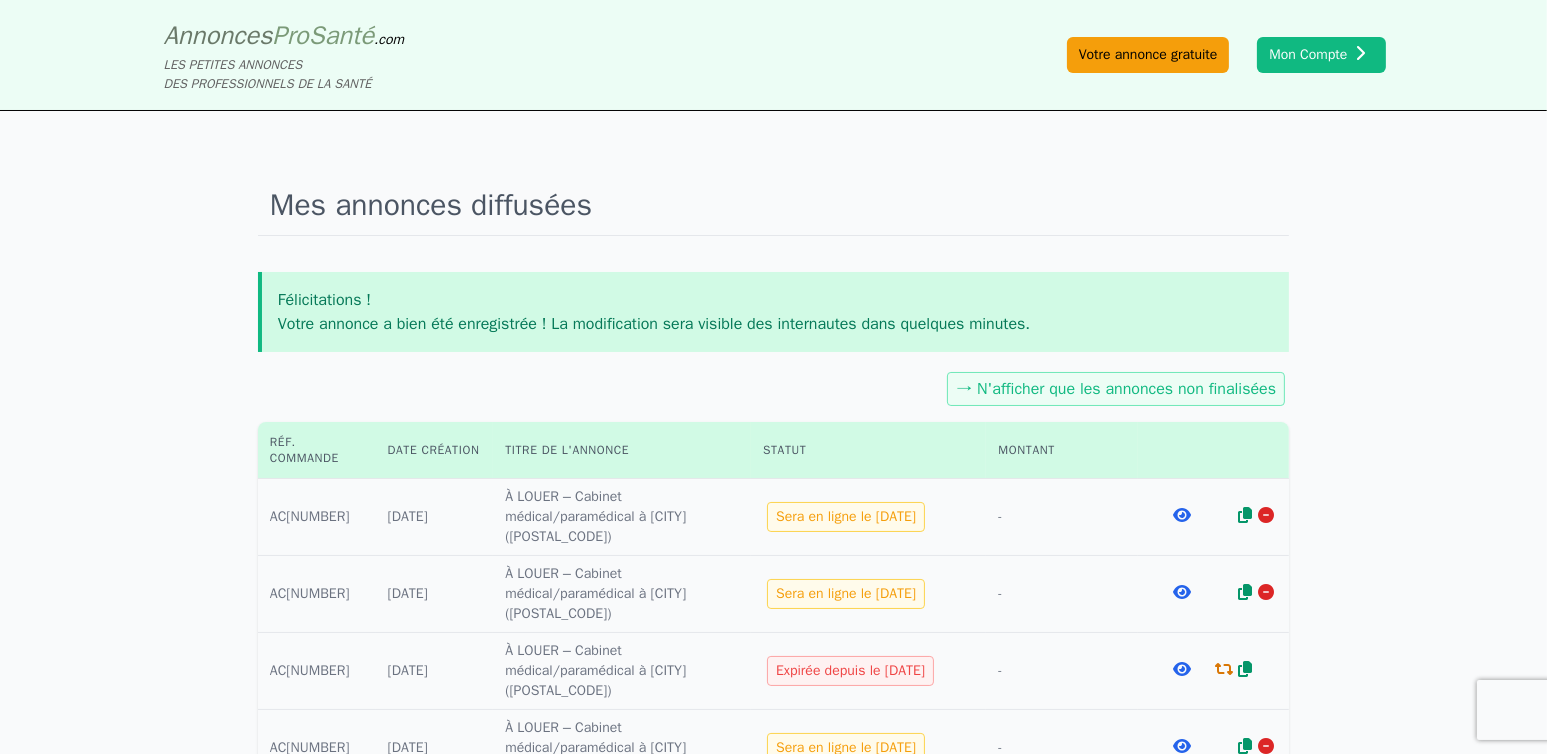 click on "Votre annonce gratuite" at bounding box center [1148, 55] 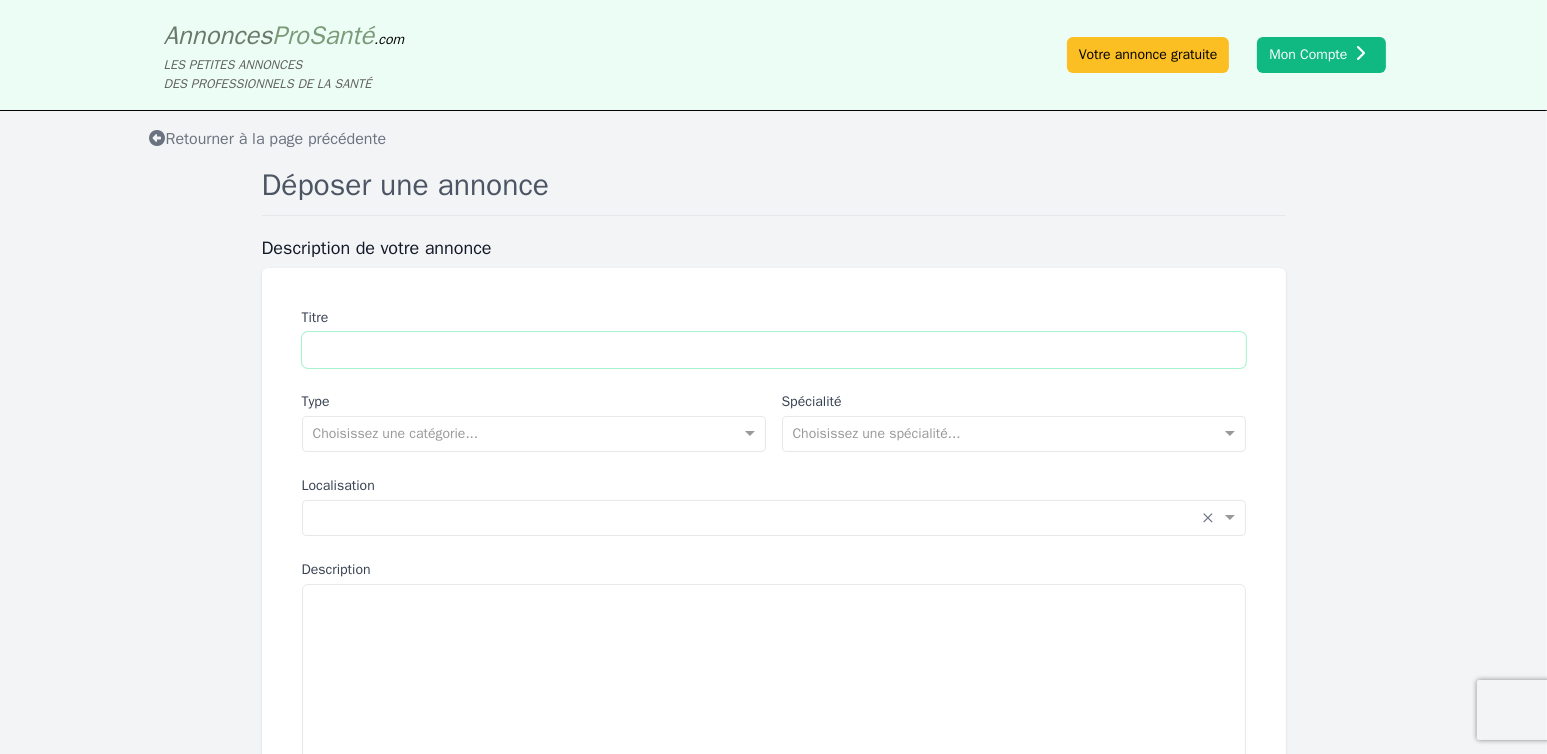 click on "Titre" at bounding box center (774, 350) 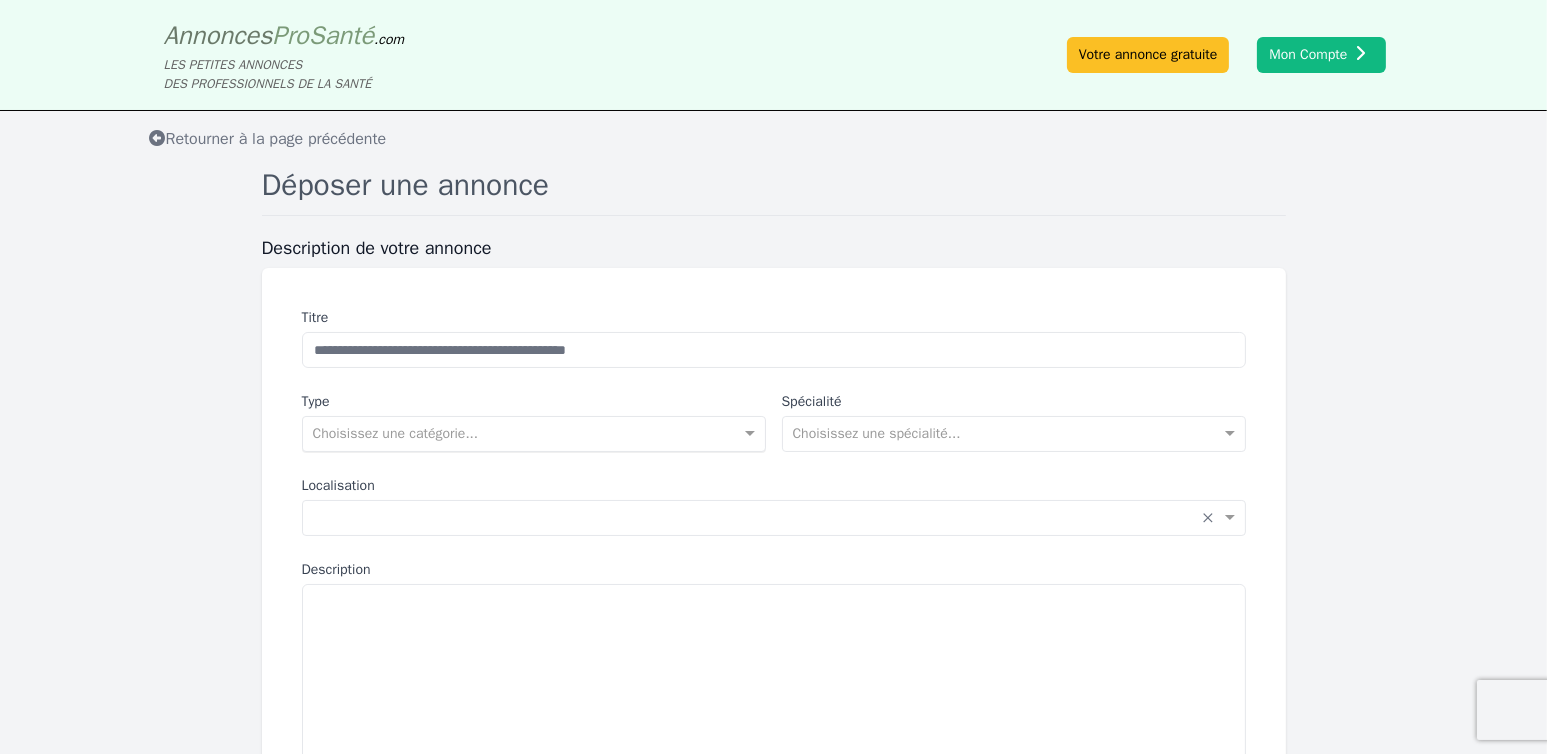 click at bounding box center (514, 432) 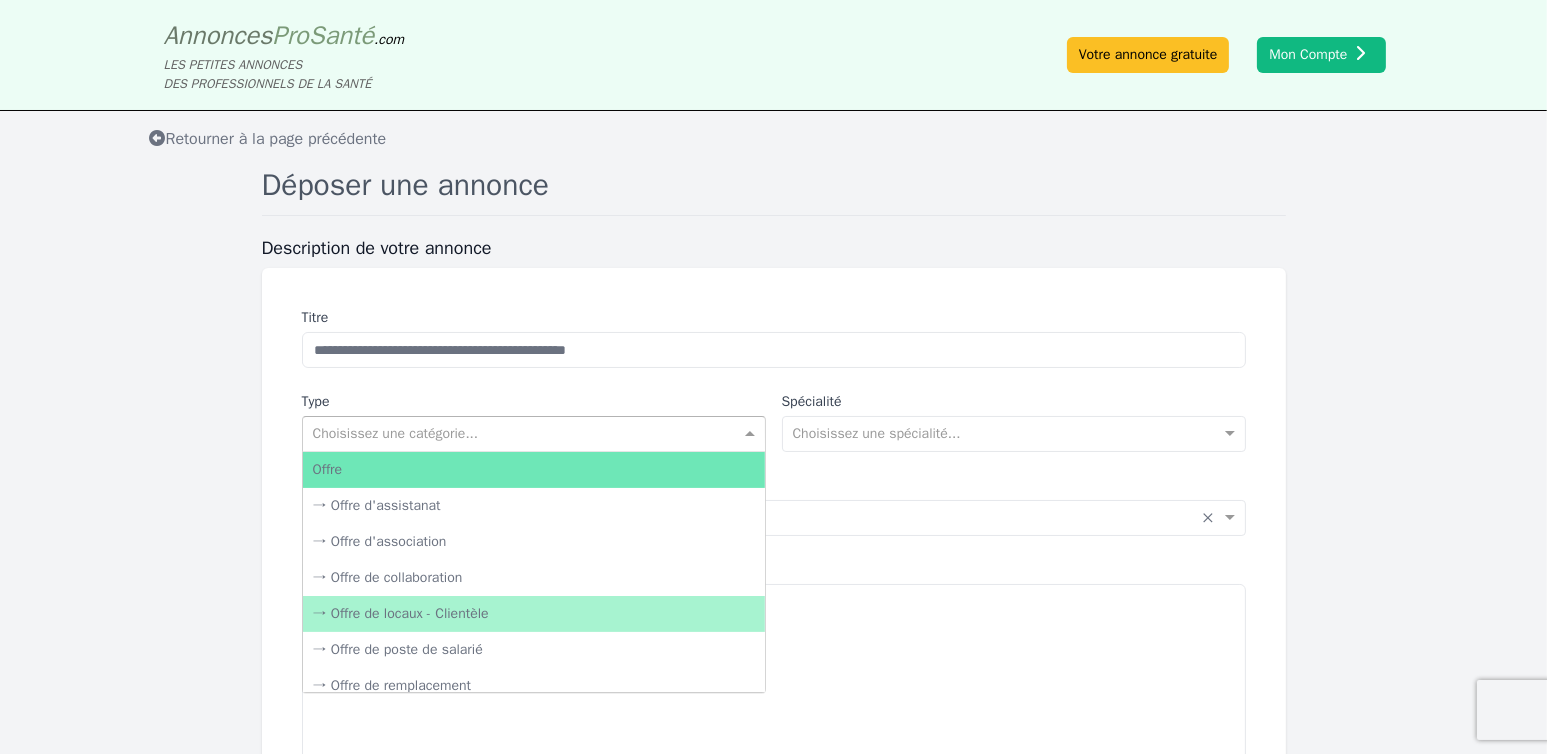 click on "→ Offre de locaux - Clientèle" at bounding box center (534, 614) 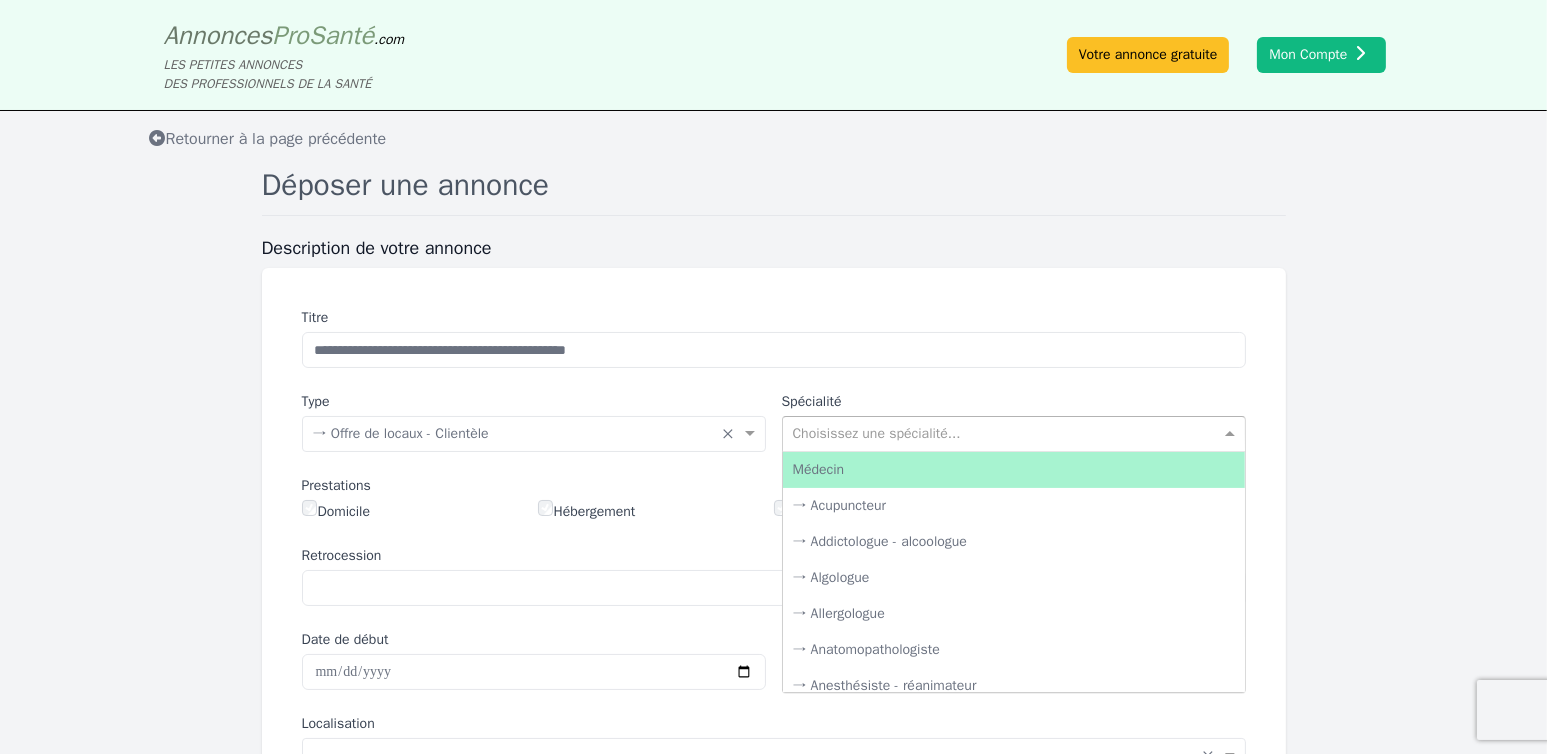 click at bounding box center [994, 432] 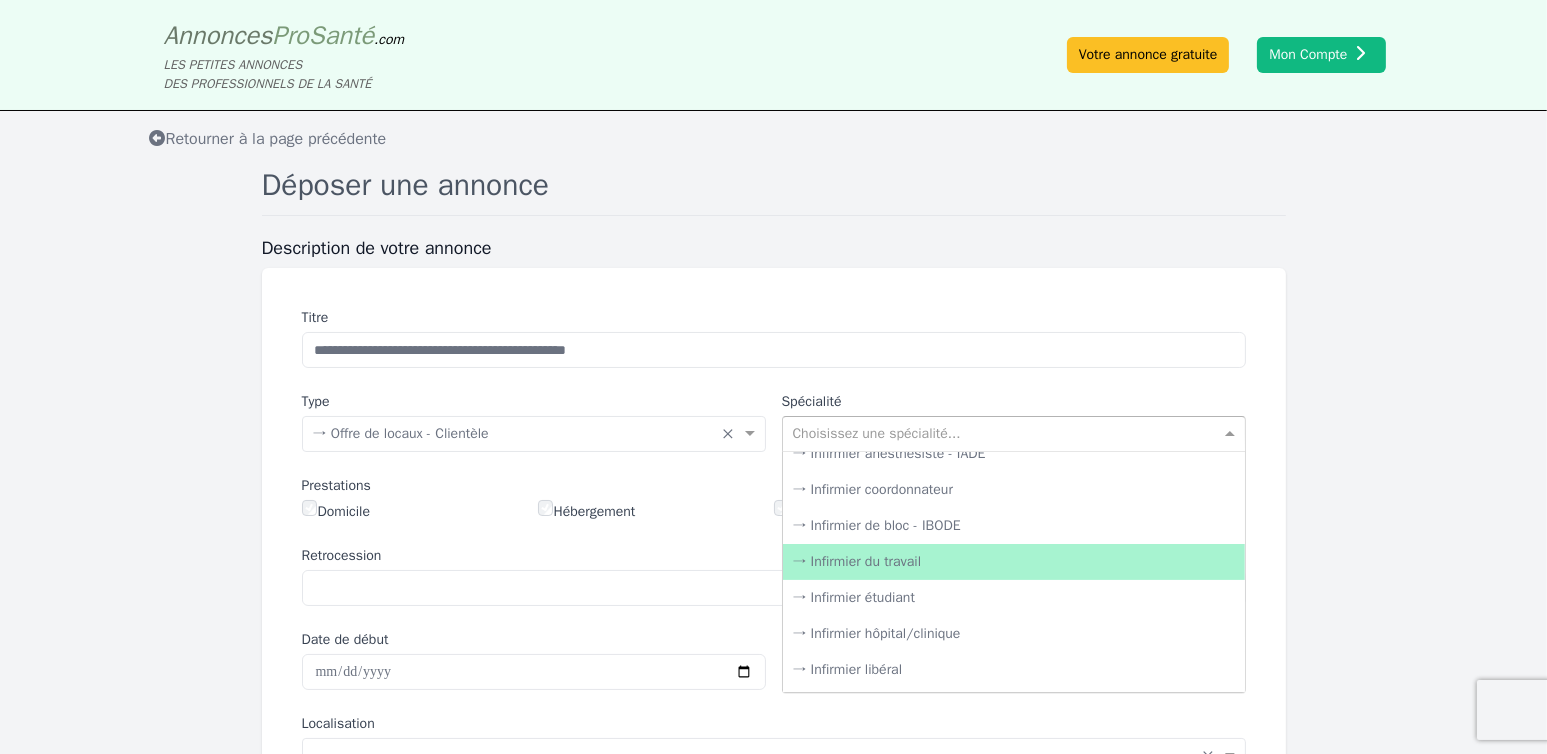 scroll, scrollTop: 2600, scrollLeft: 0, axis: vertical 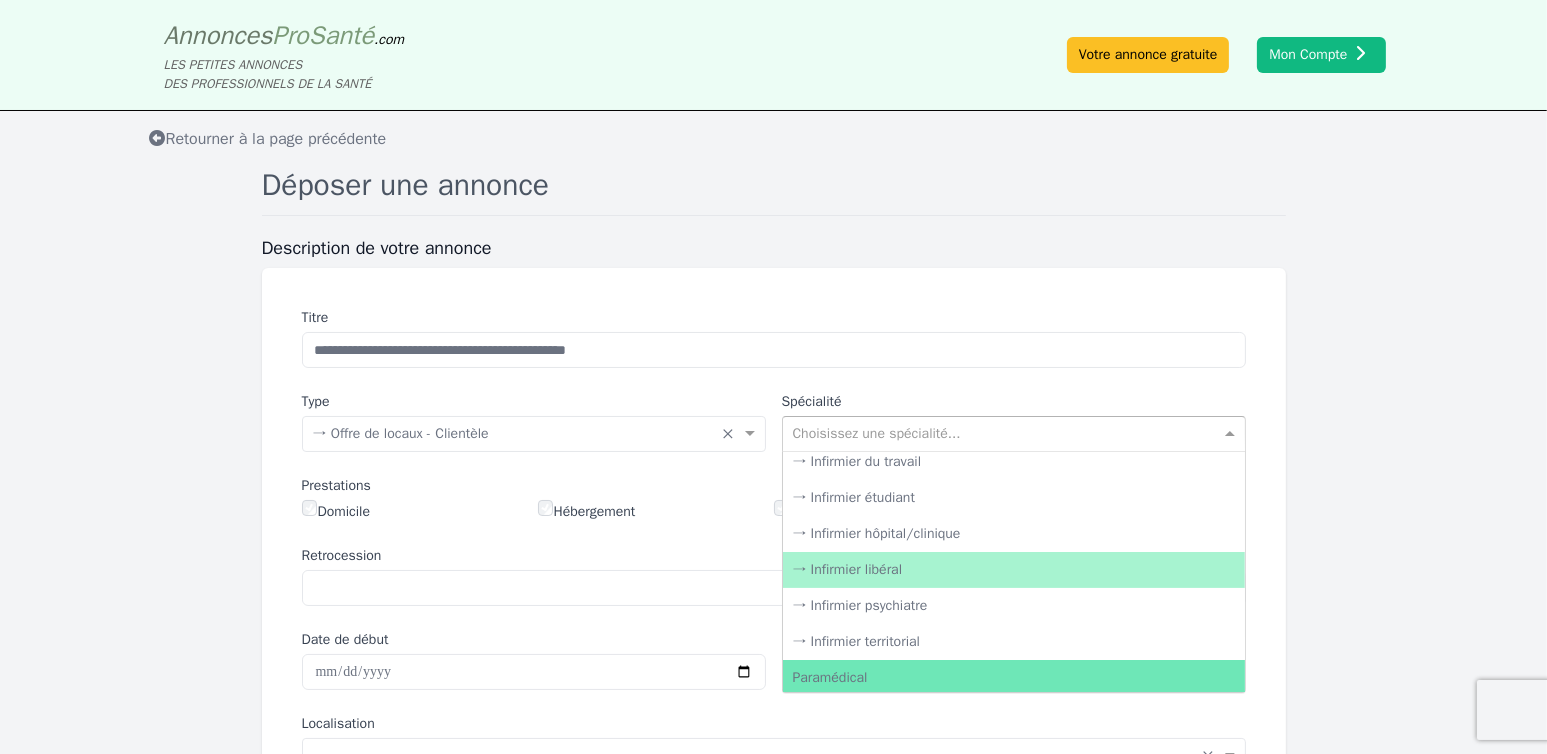 click on "→ Infirmier libéral" at bounding box center (1014, 570) 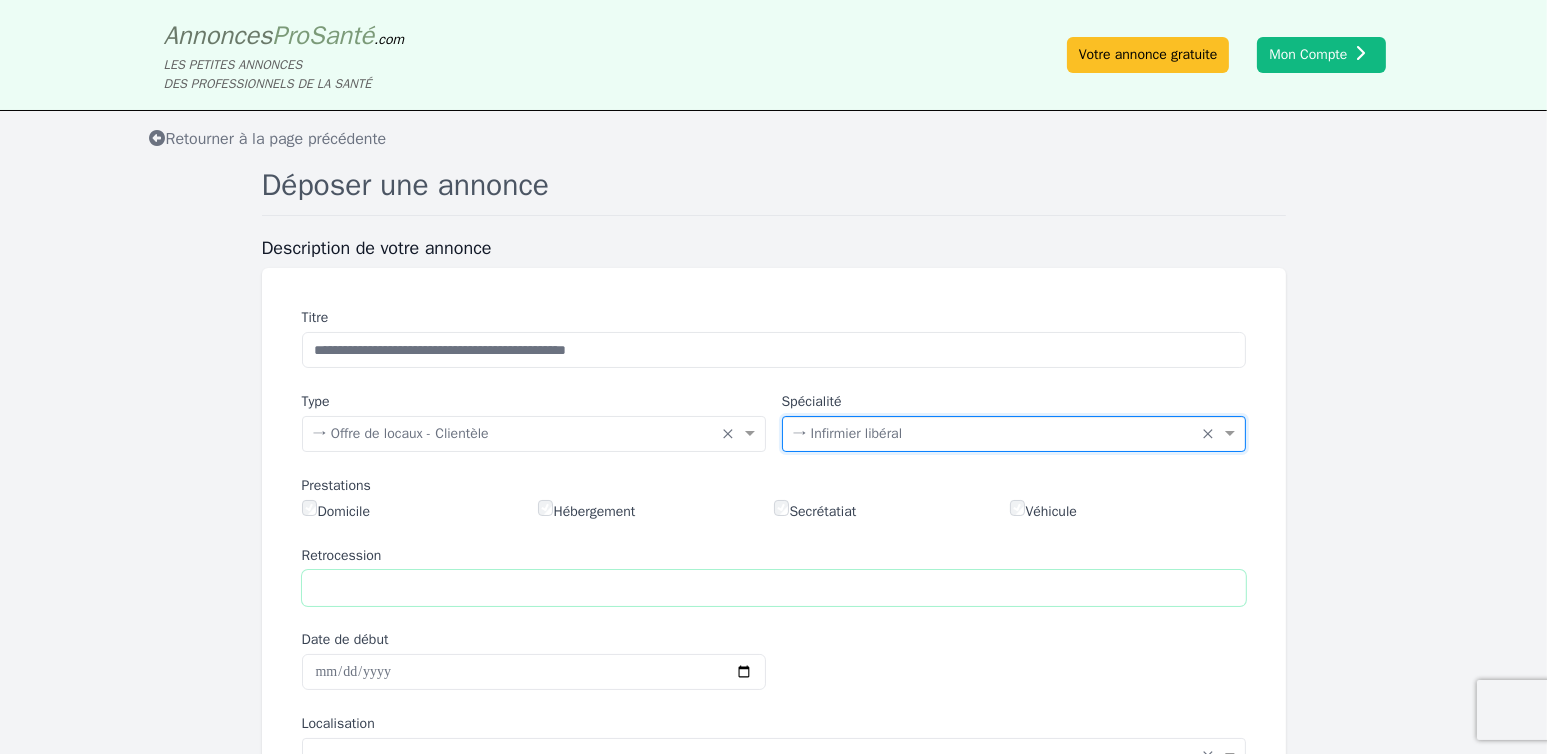 click on "Retrocession" at bounding box center [774, 588] 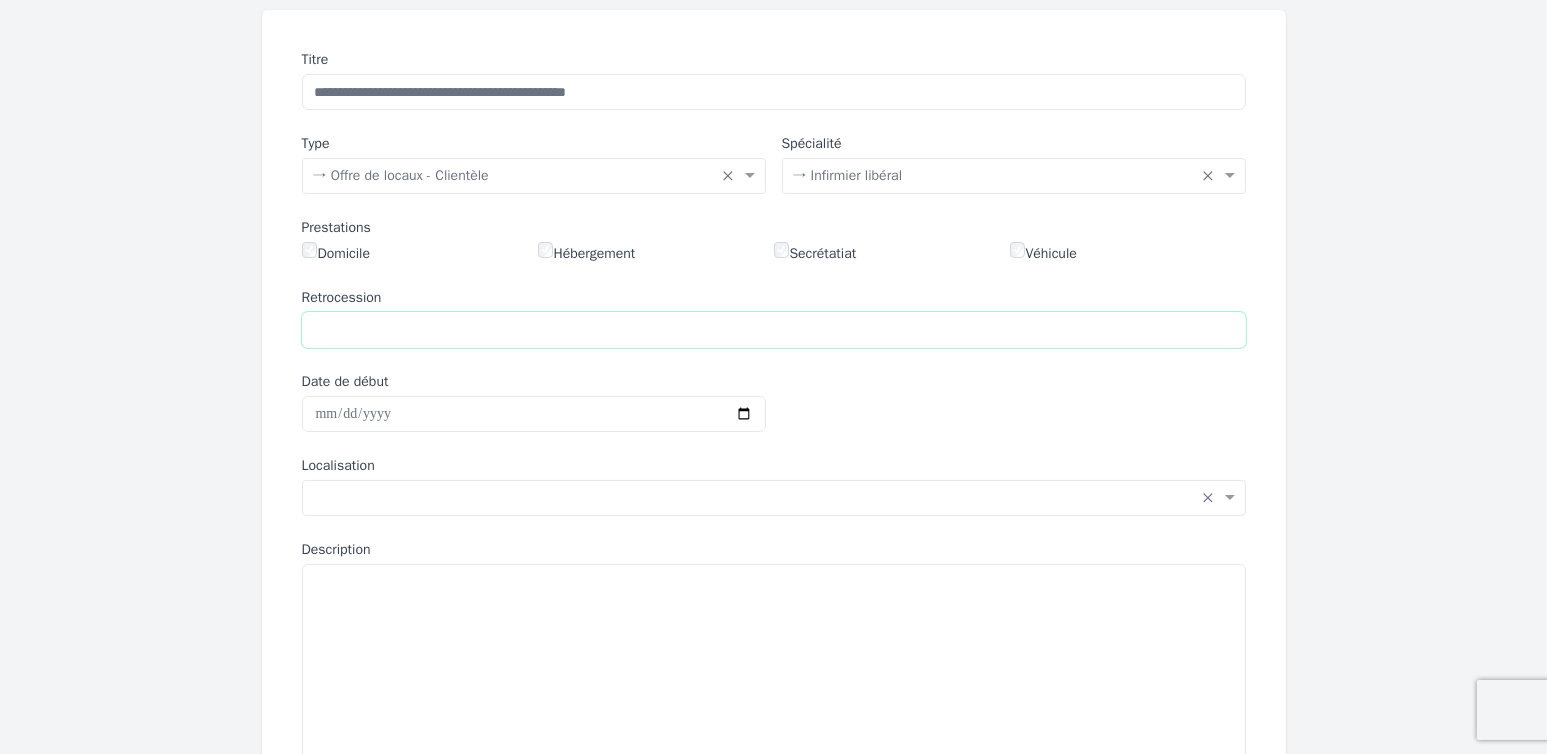 scroll, scrollTop: 400, scrollLeft: 0, axis: vertical 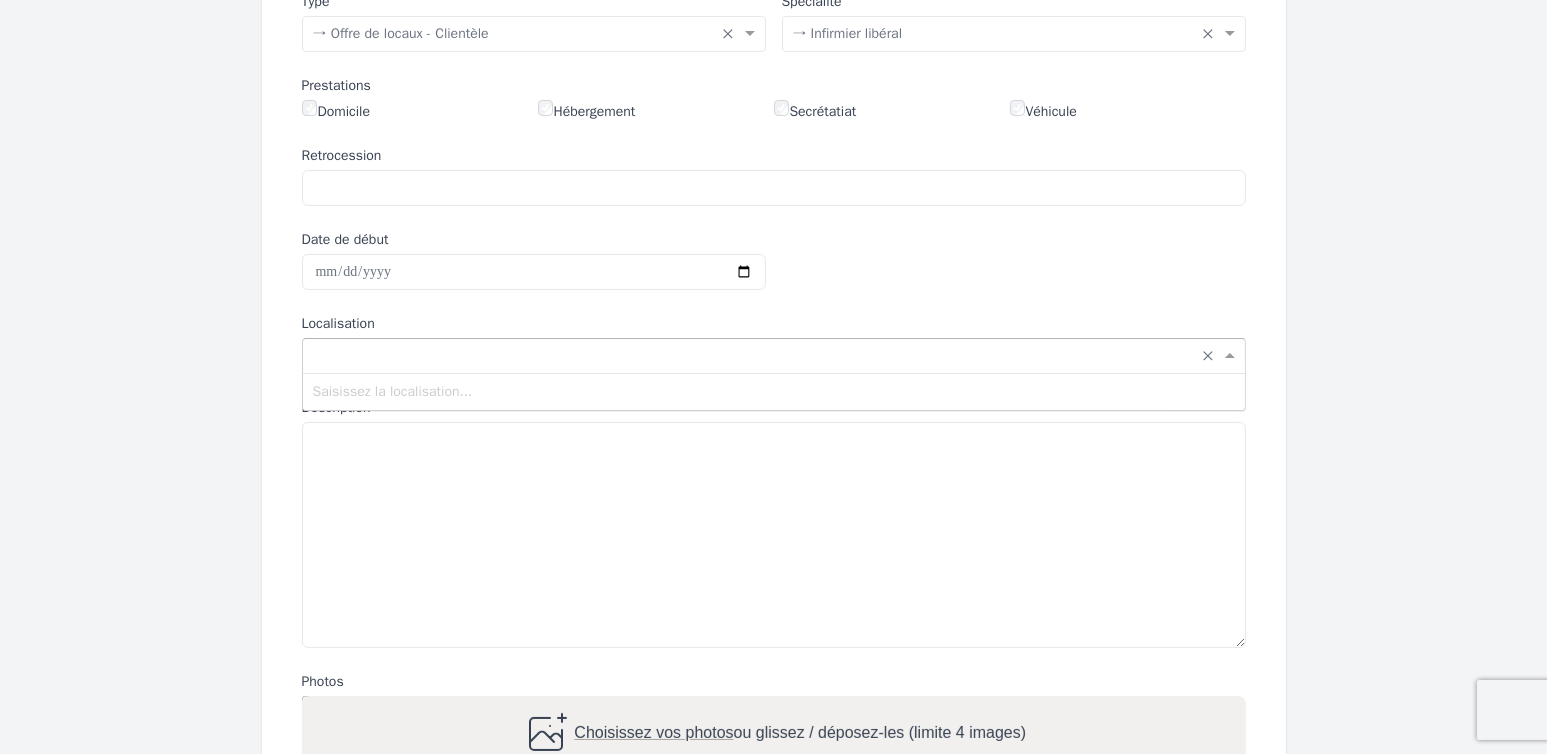 click at bounding box center [754, 354] 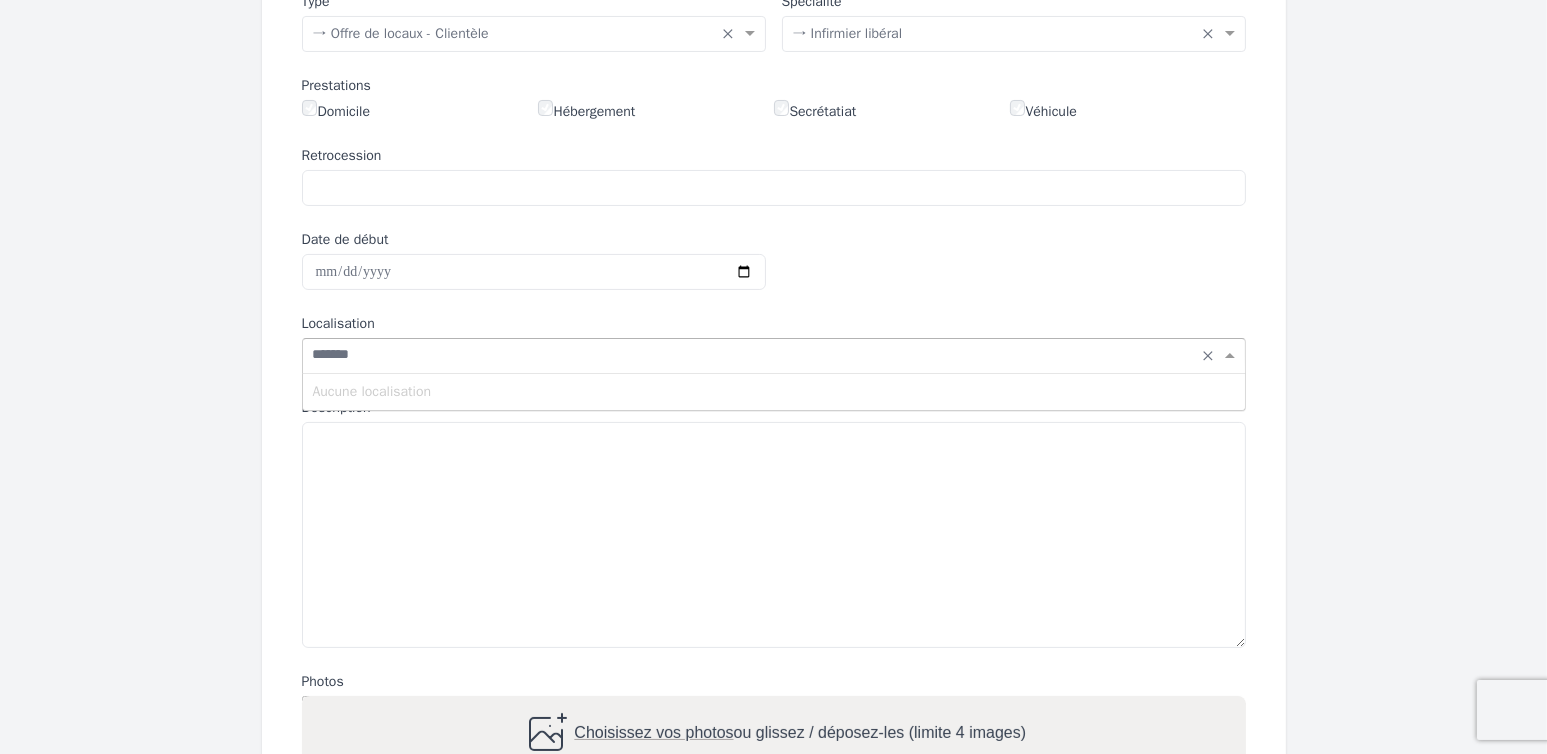 click on "********" at bounding box center [754, 354] 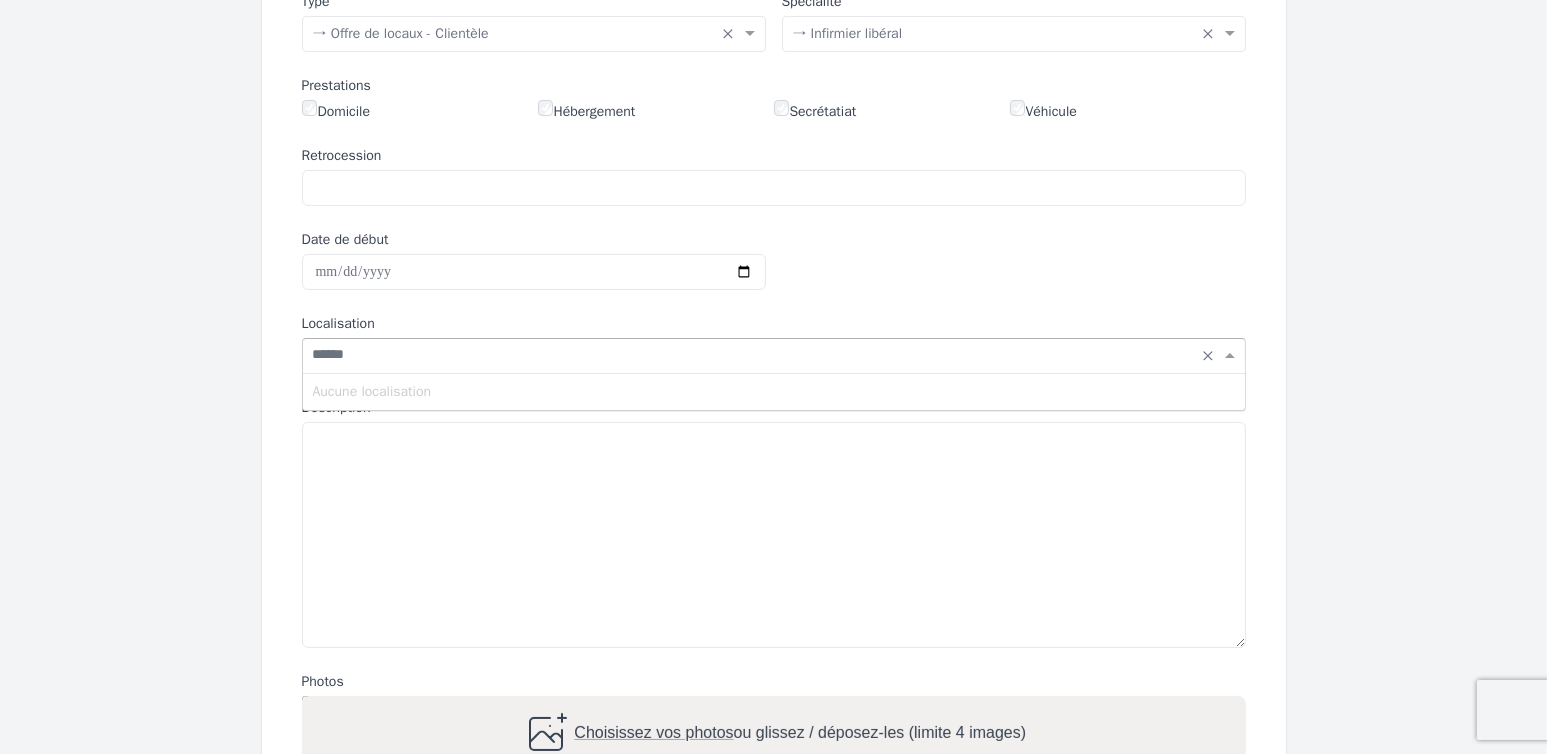 type on "*****" 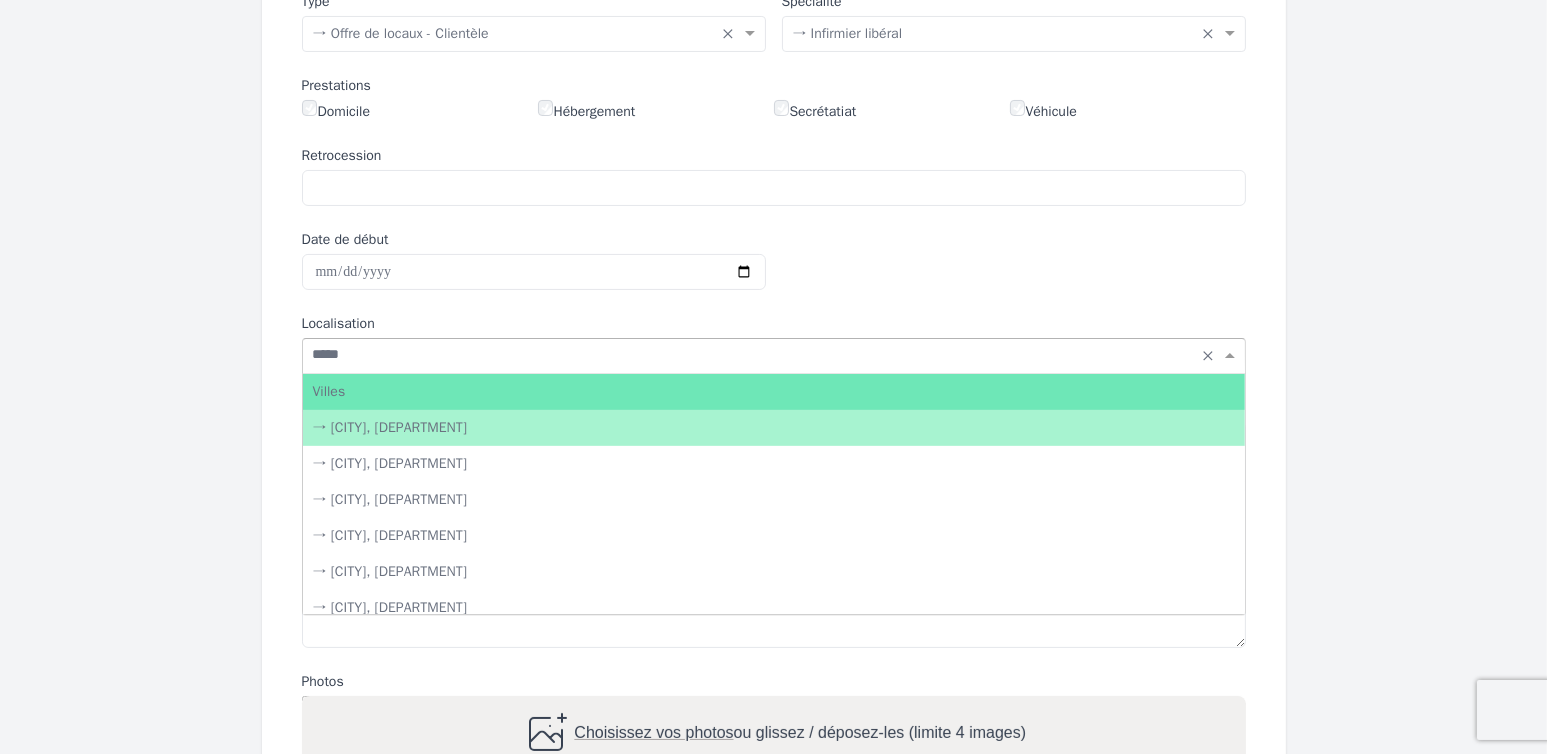click on "→ [CITY], [DEPARTMENT]" at bounding box center (774, 428) 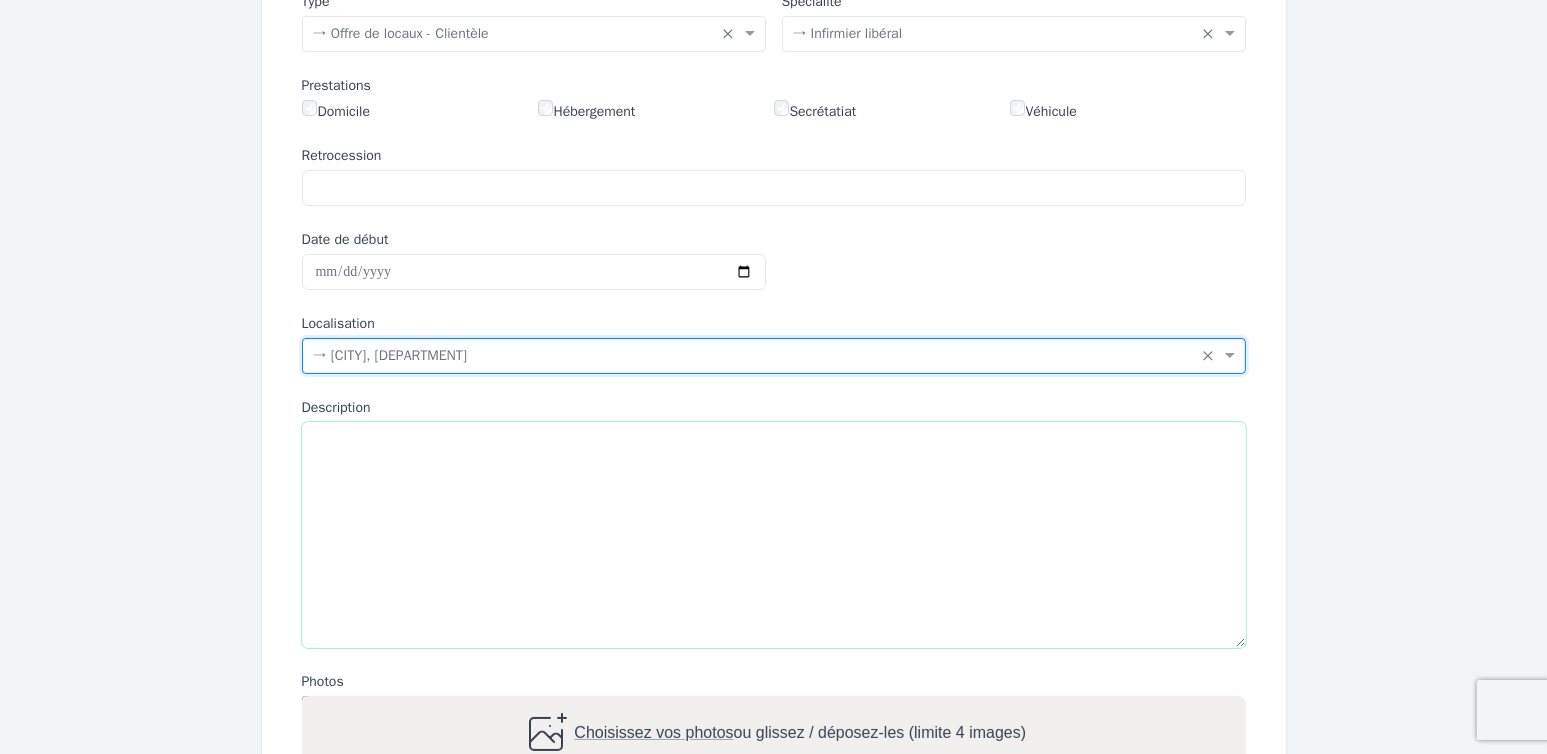 click on "Description" at bounding box center [774, 535] 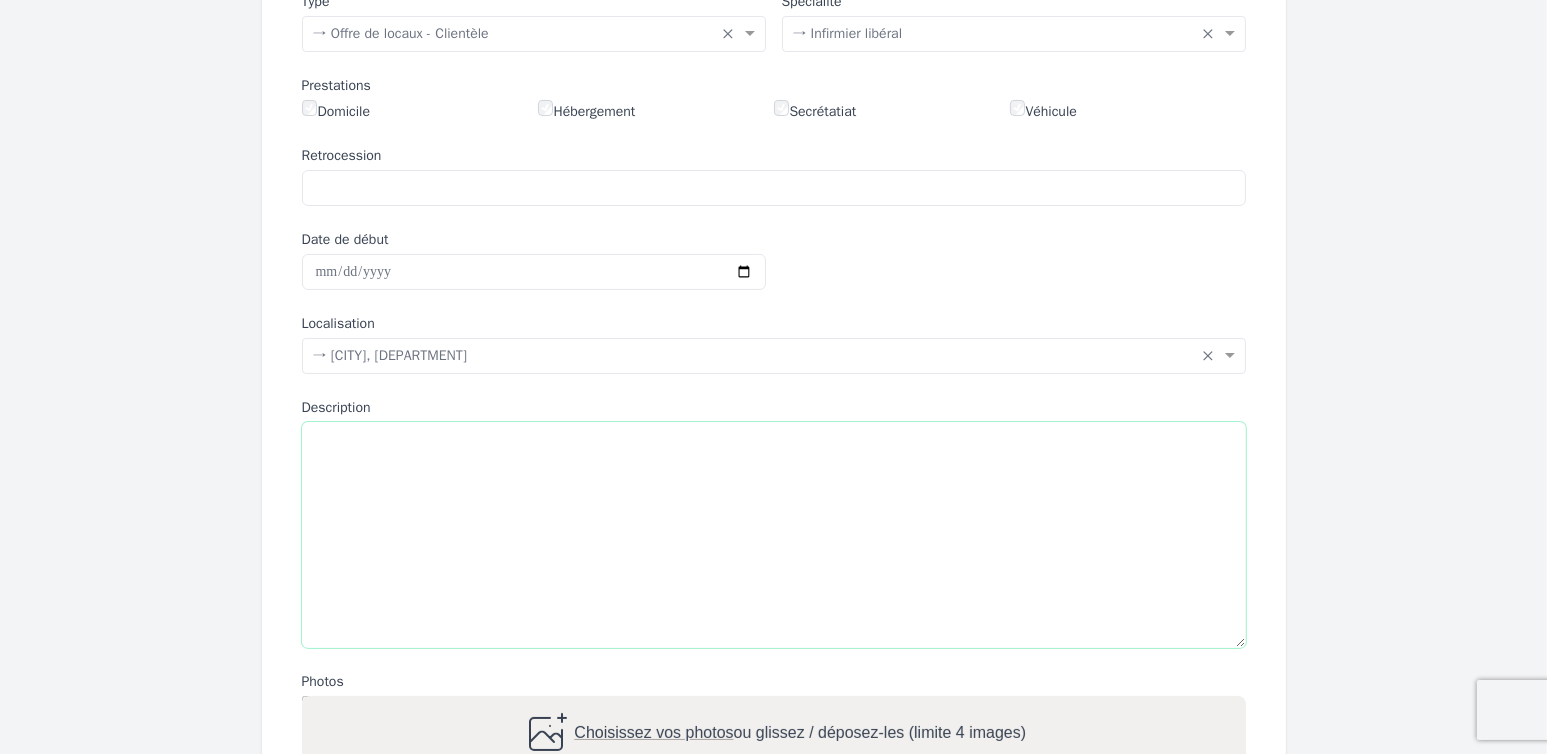 paste on "**********" 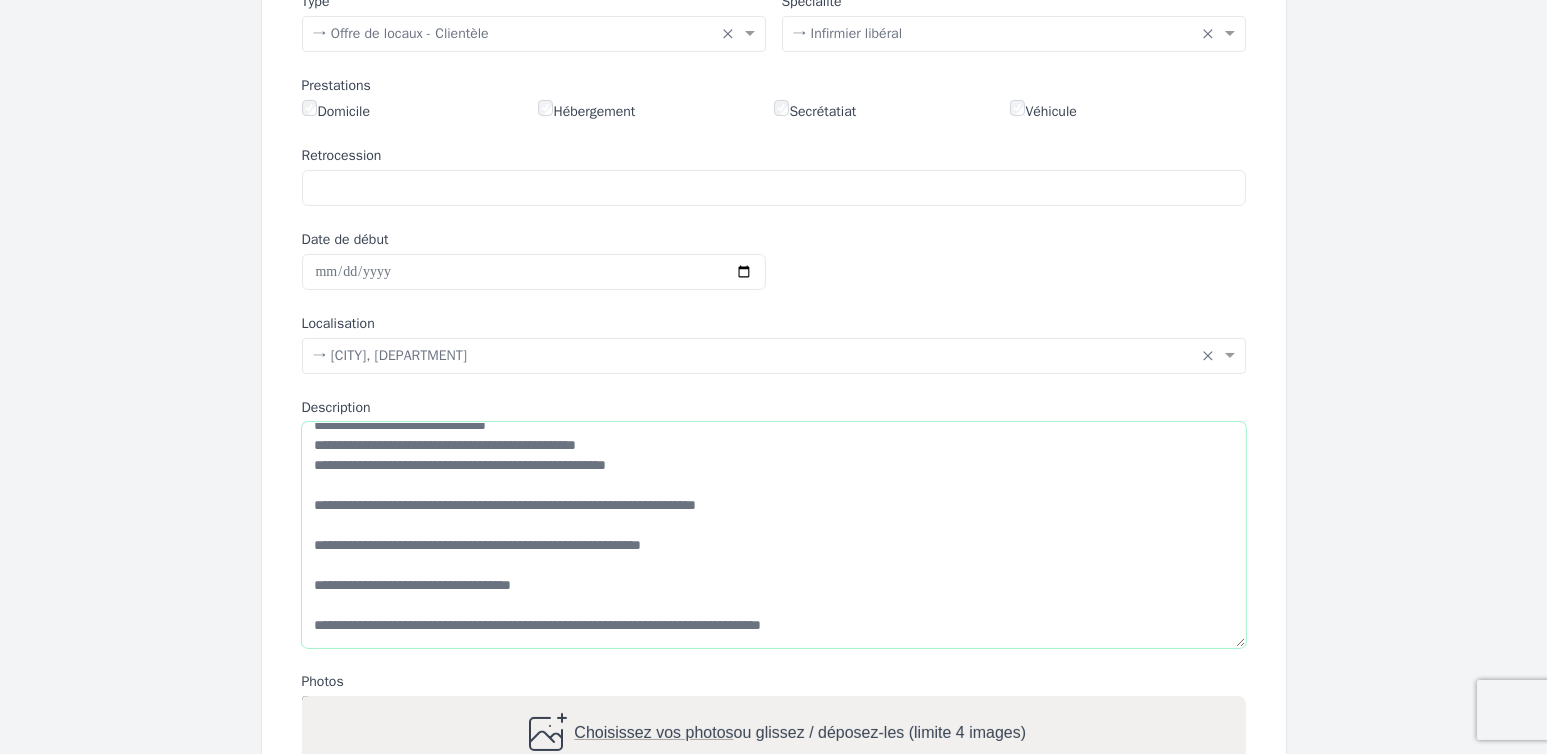 scroll, scrollTop: 180, scrollLeft: 0, axis: vertical 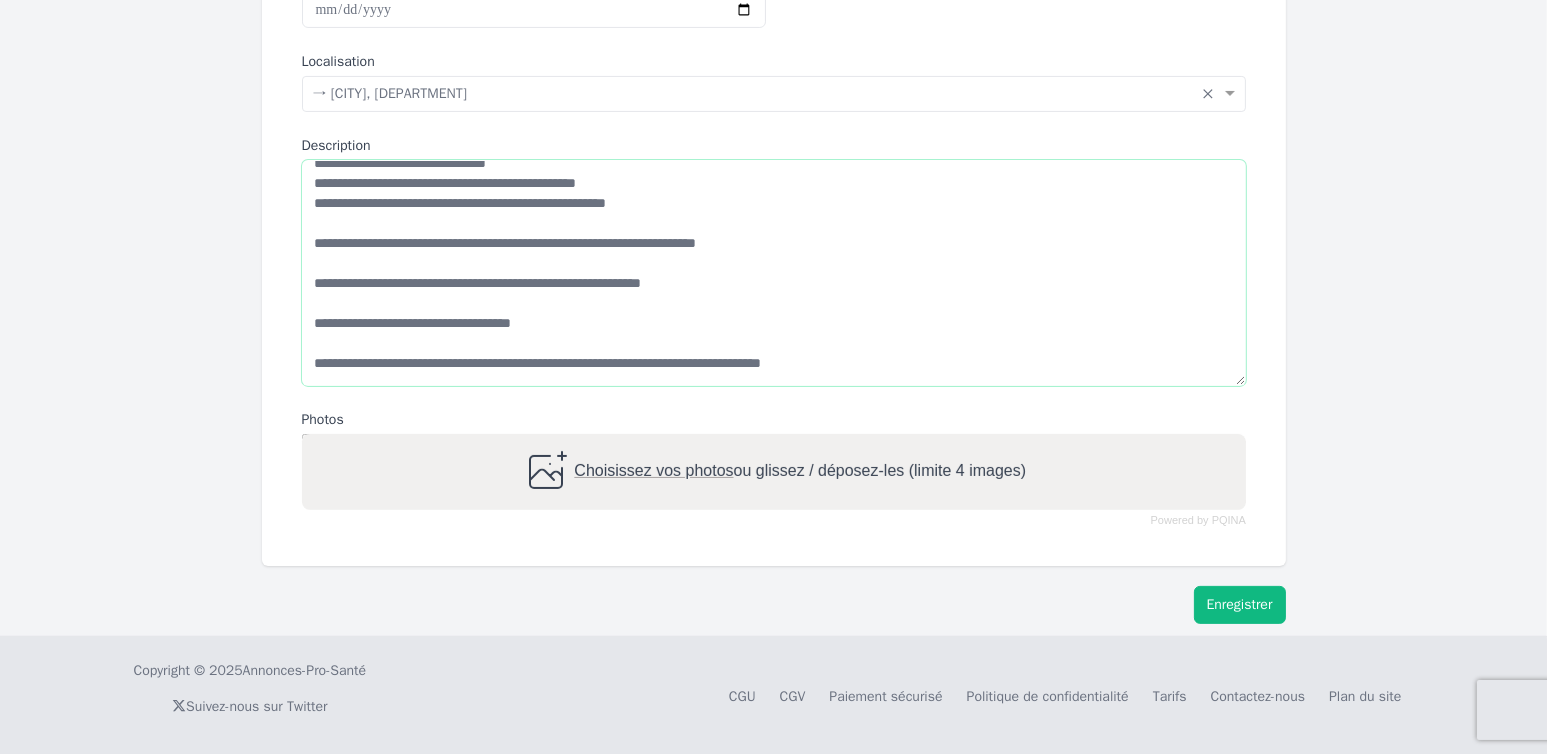 type on "**********" 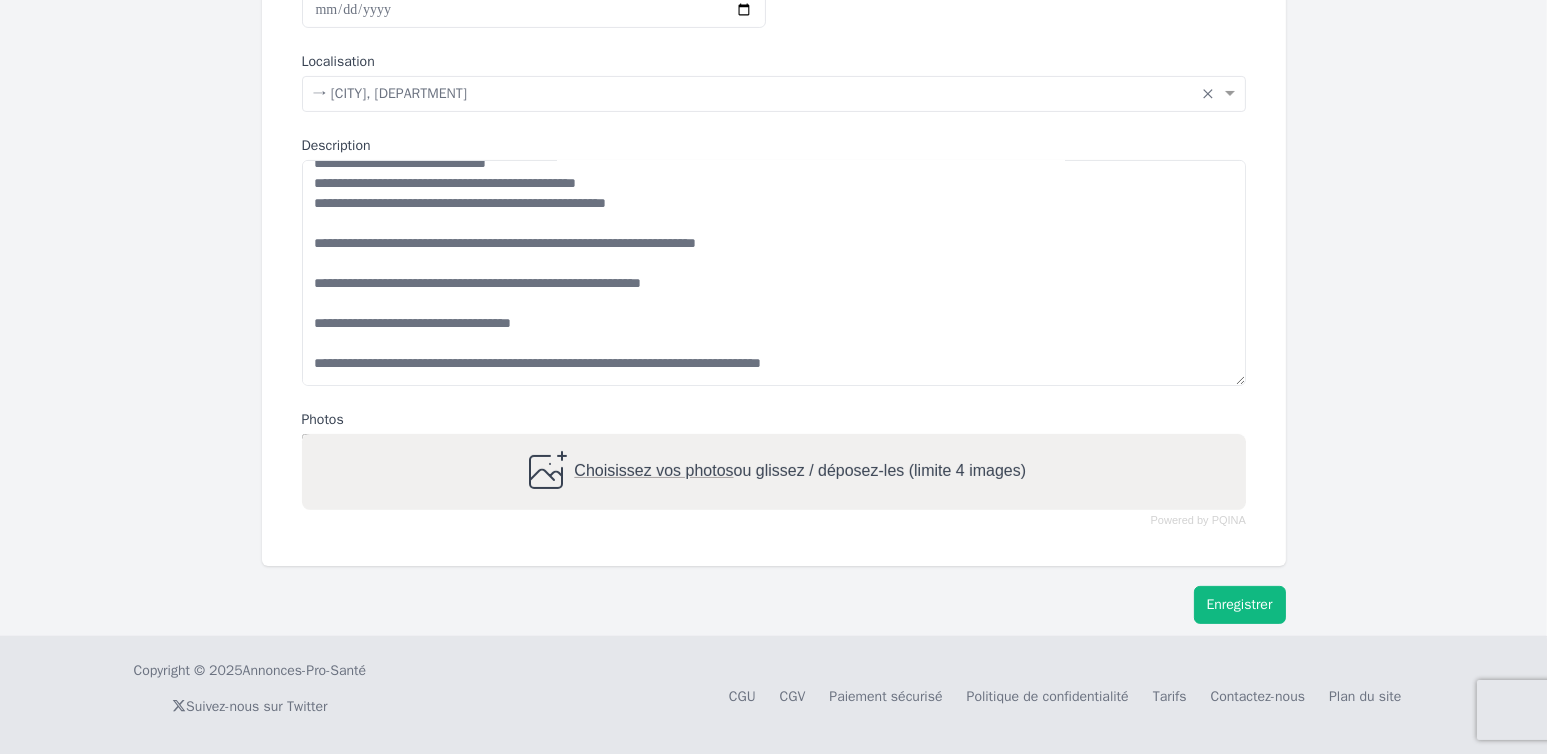 click on "Enregistrer" at bounding box center (1240, 605) 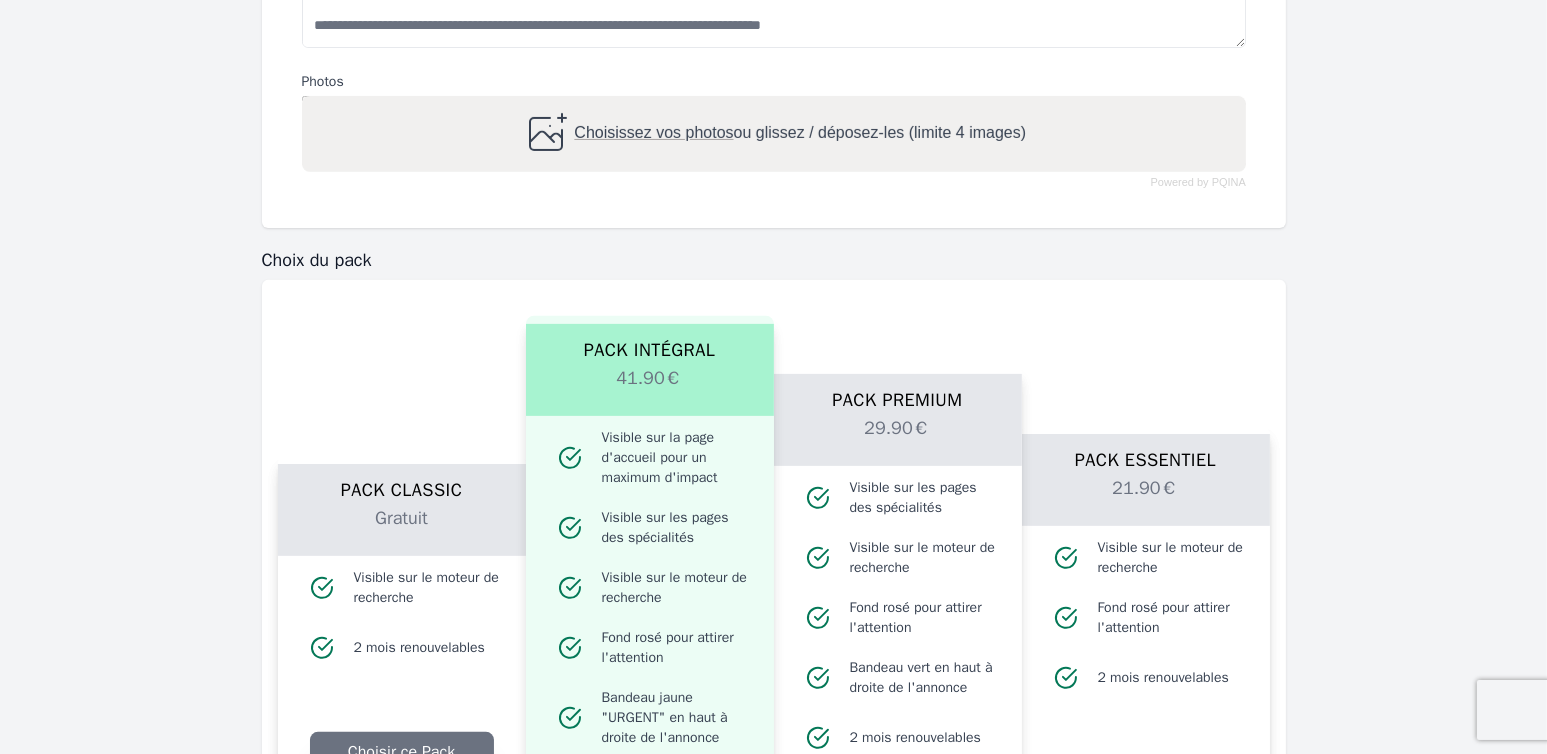 scroll, scrollTop: 1162, scrollLeft: 0, axis: vertical 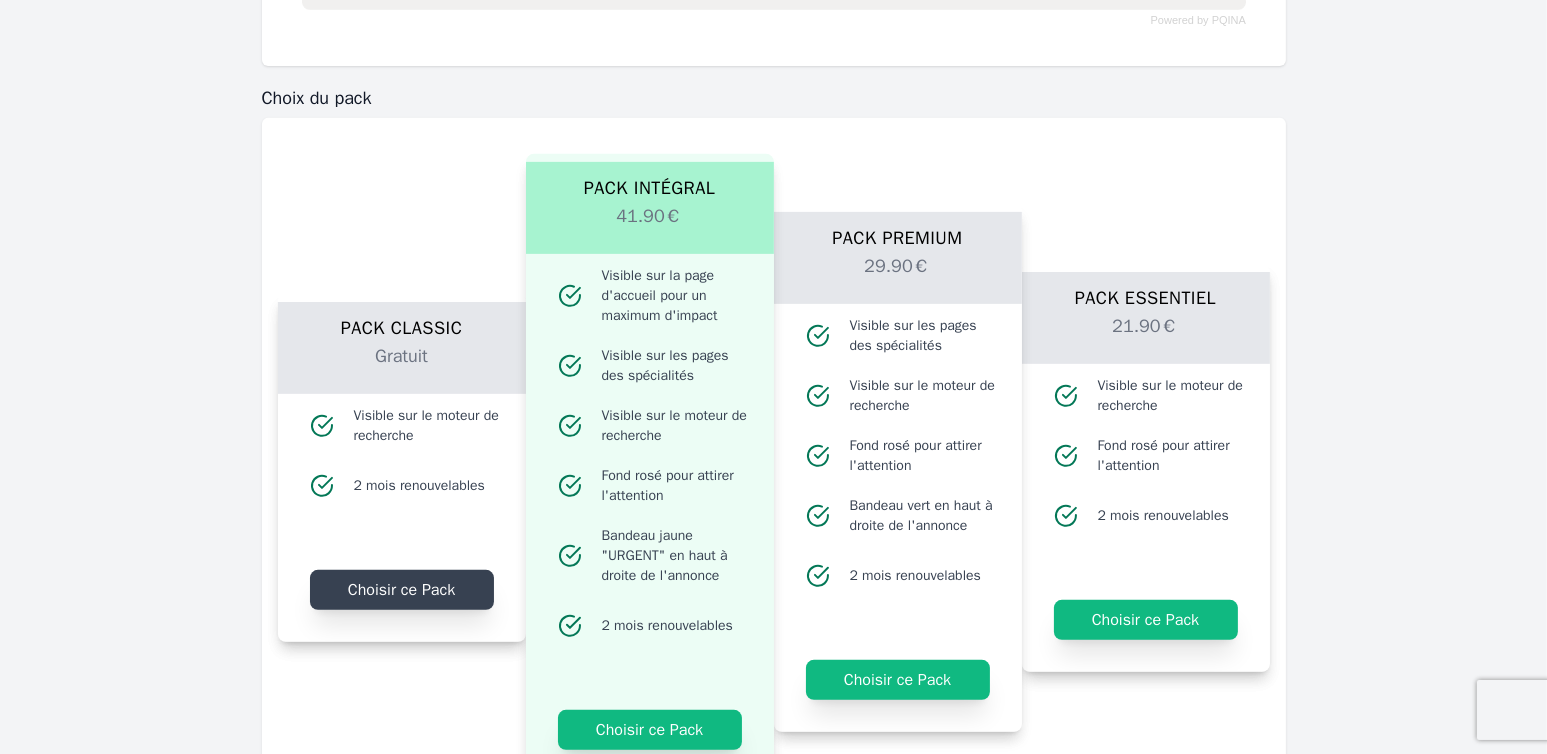click on "Choisir ce Pack" 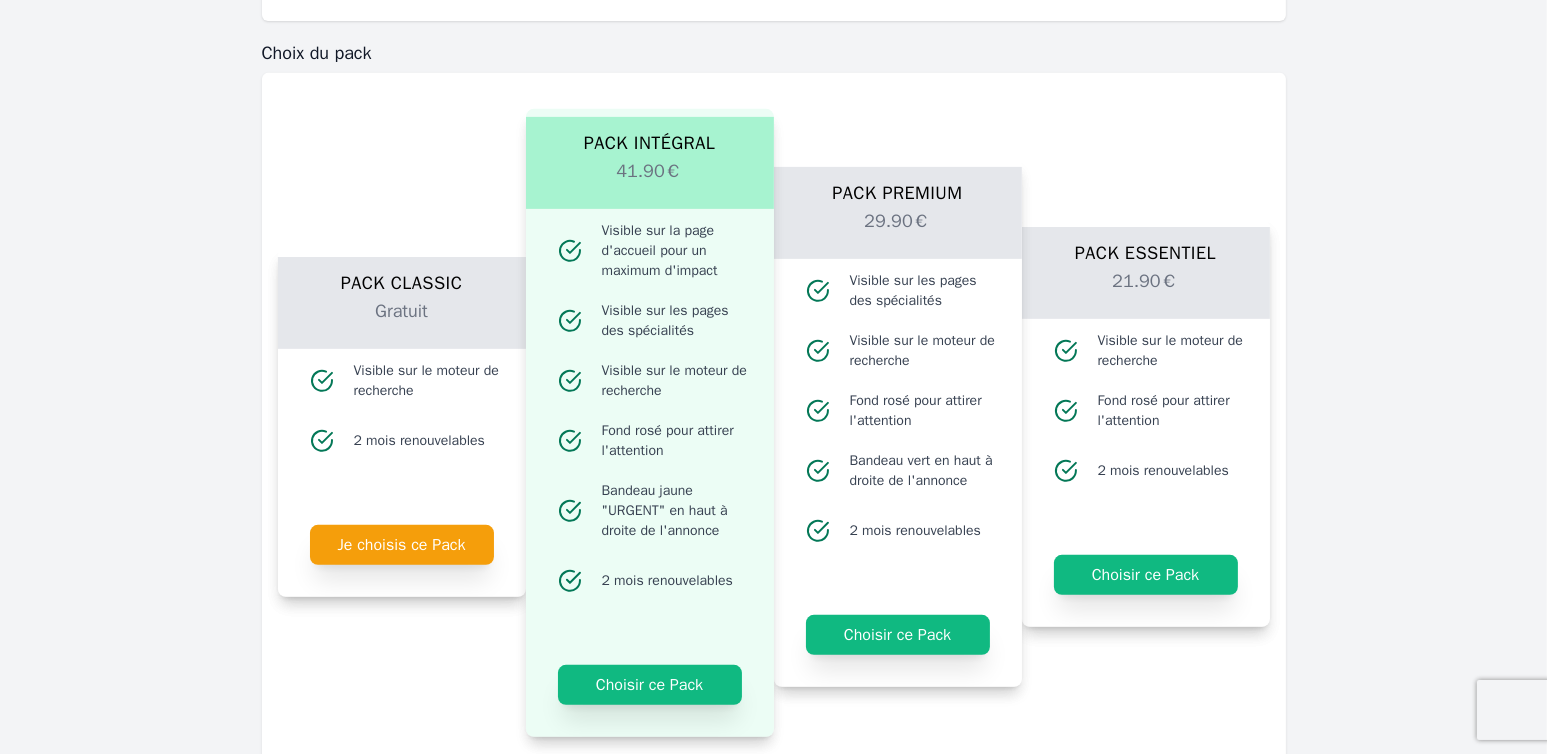 scroll, scrollTop: 1414, scrollLeft: 0, axis: vertical 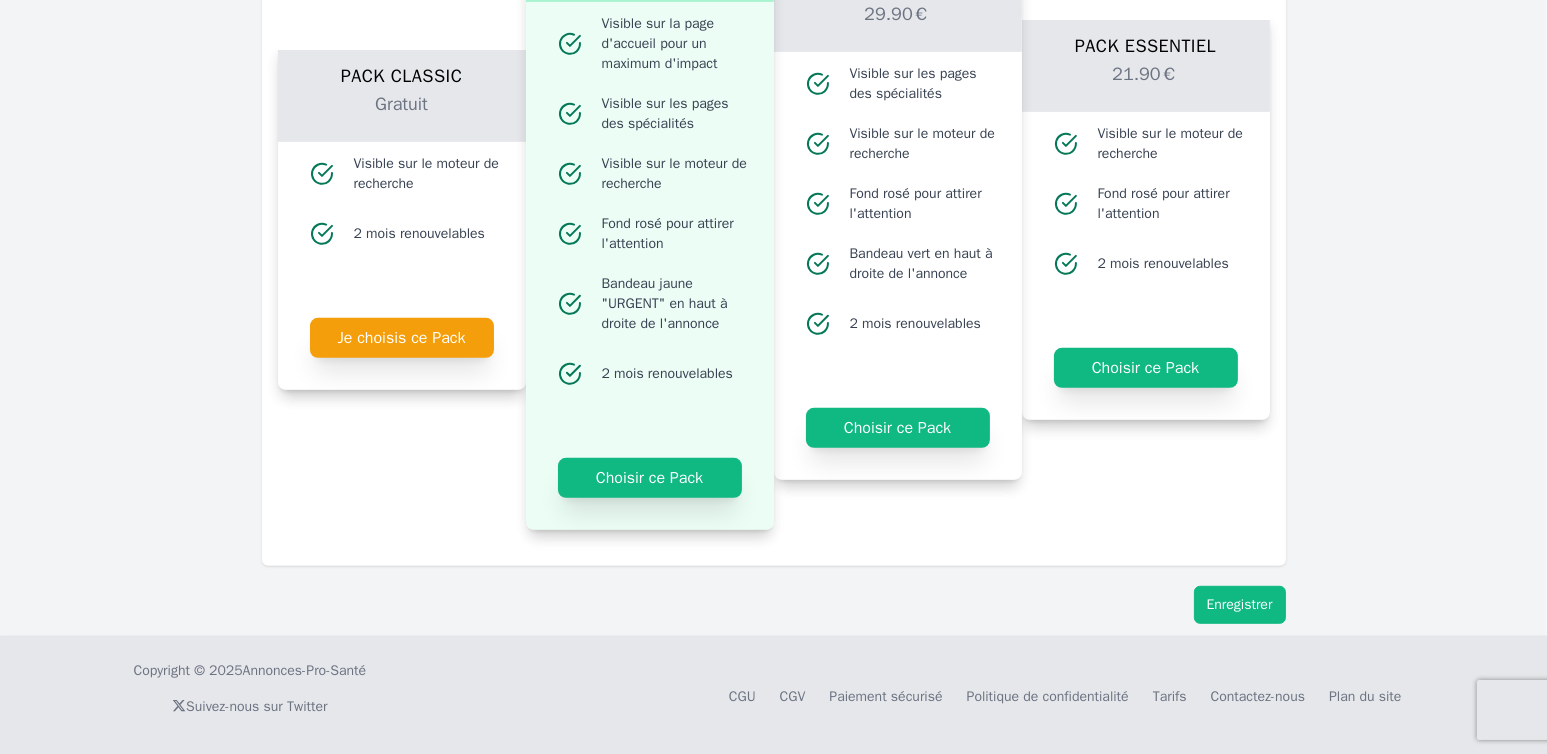 click on "Enregistrer" at bounding box center (1240, 605) 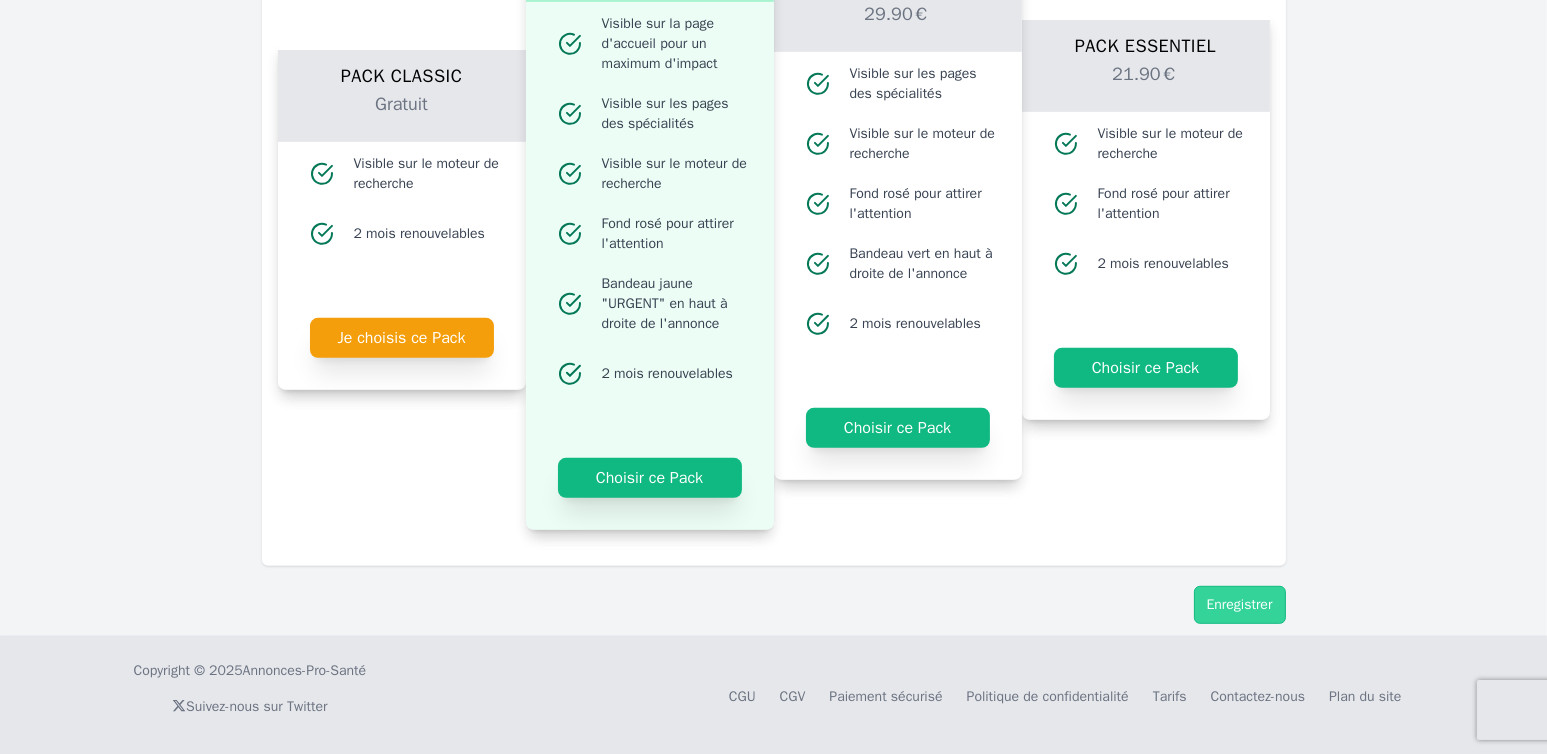 scroll, scrollTop: 0, scrollLeft: 0, axis: both 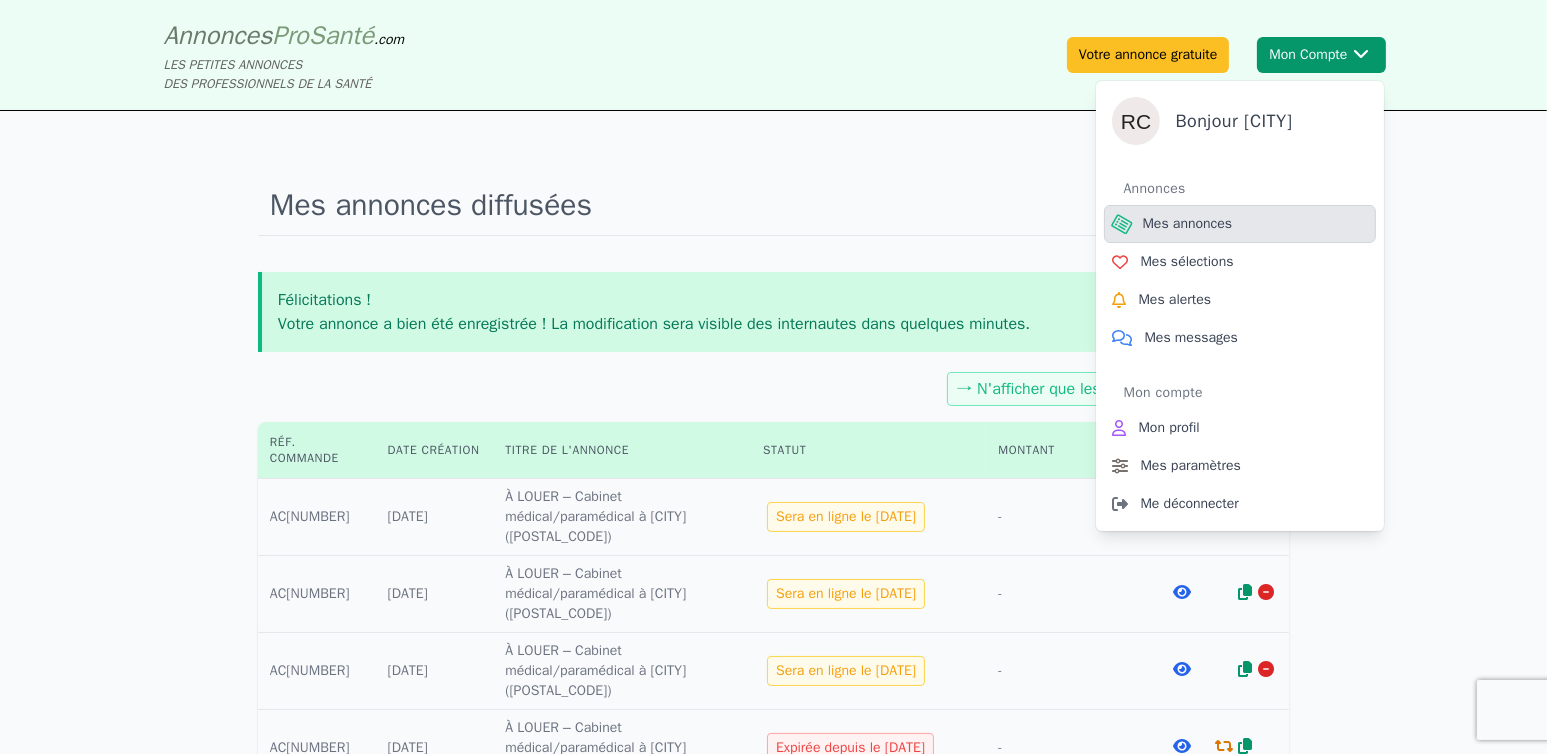 click on "Mes annonces" at bounding box center [1188, 224] 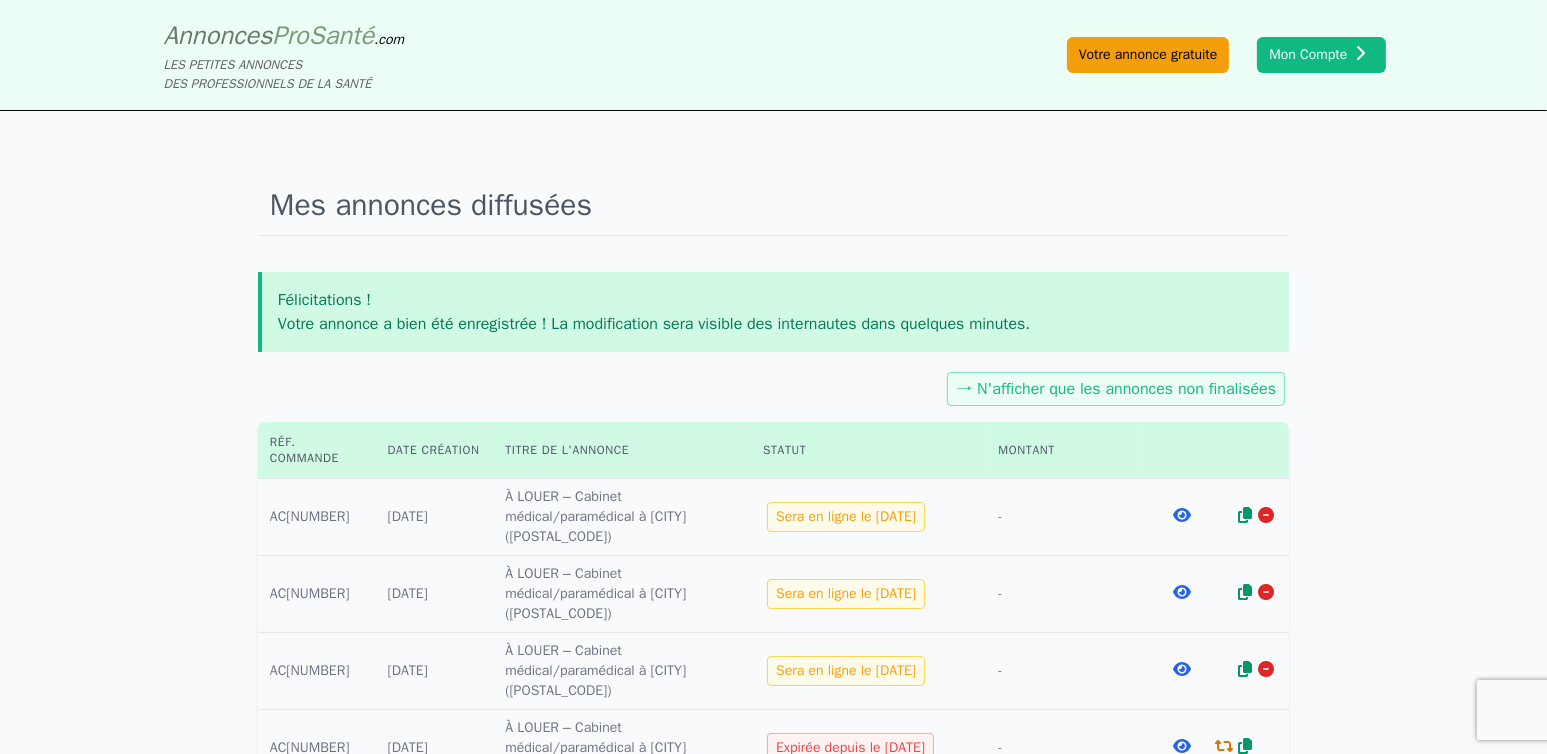 click on "Votre annonce gratuite" at bounding box center (1148, 55) 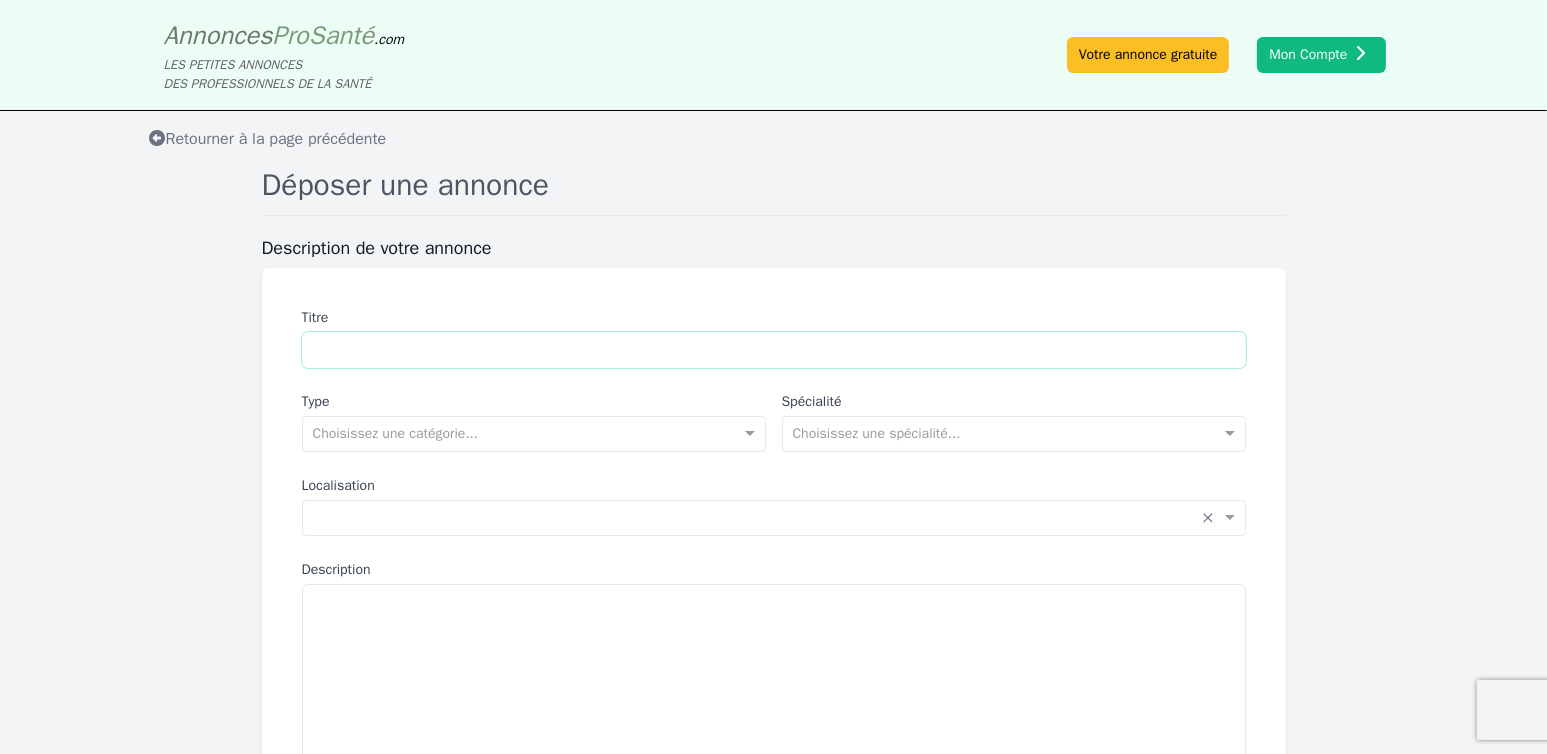 click on "Titre" at bounding box center (774, 350) 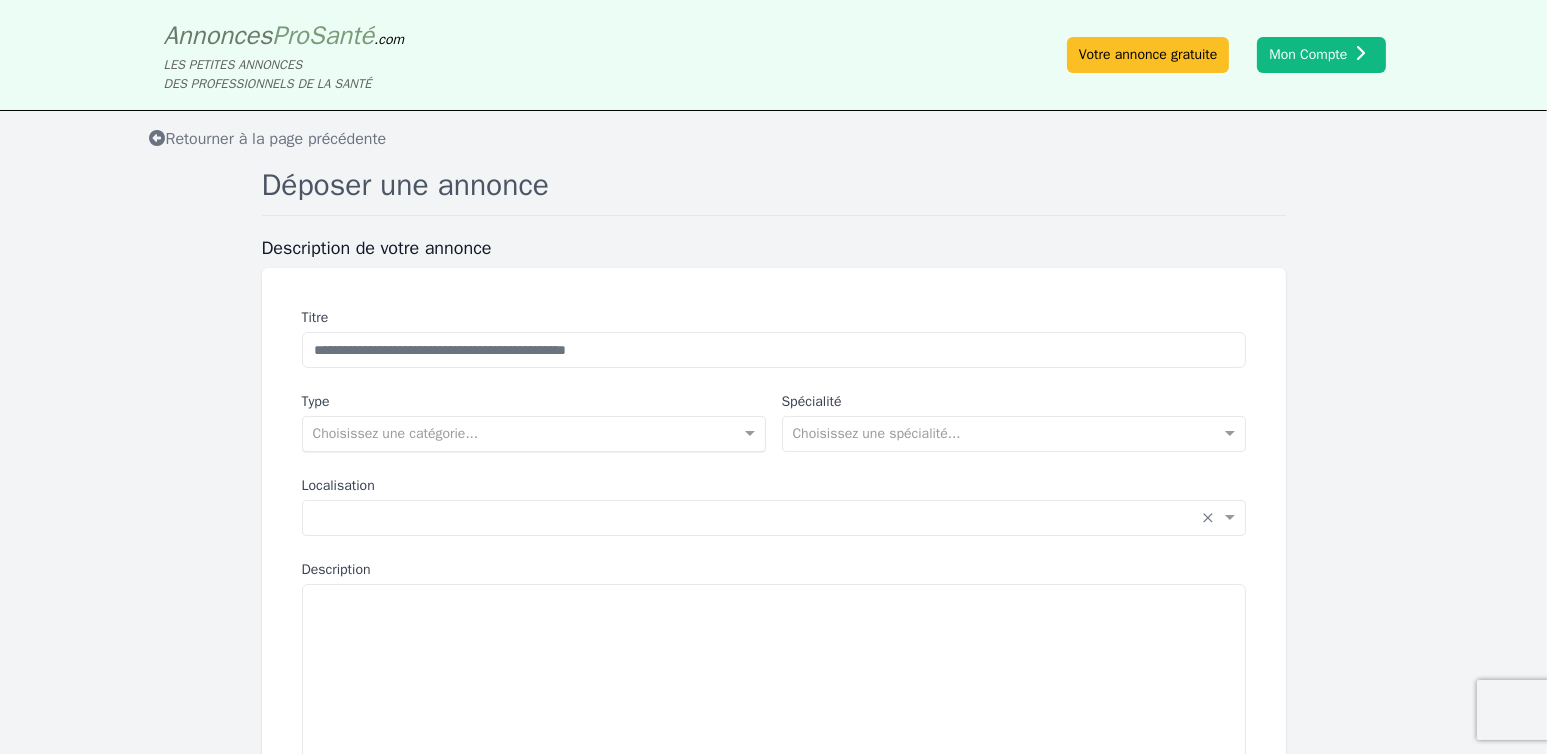click at bounding box center (514, 432) 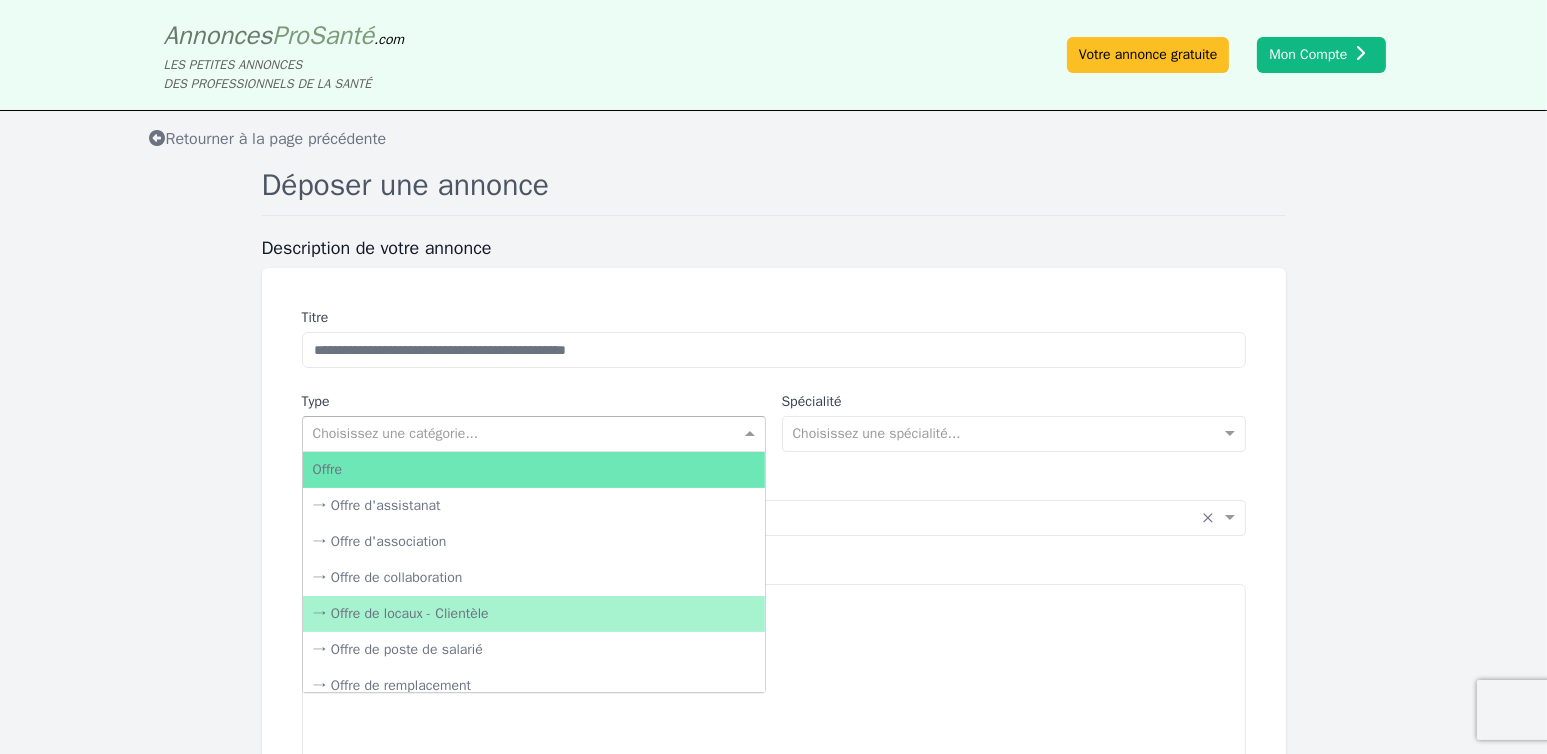 click on "→ Offre de locaux - Clientèle" at bounding box center (534, 614) 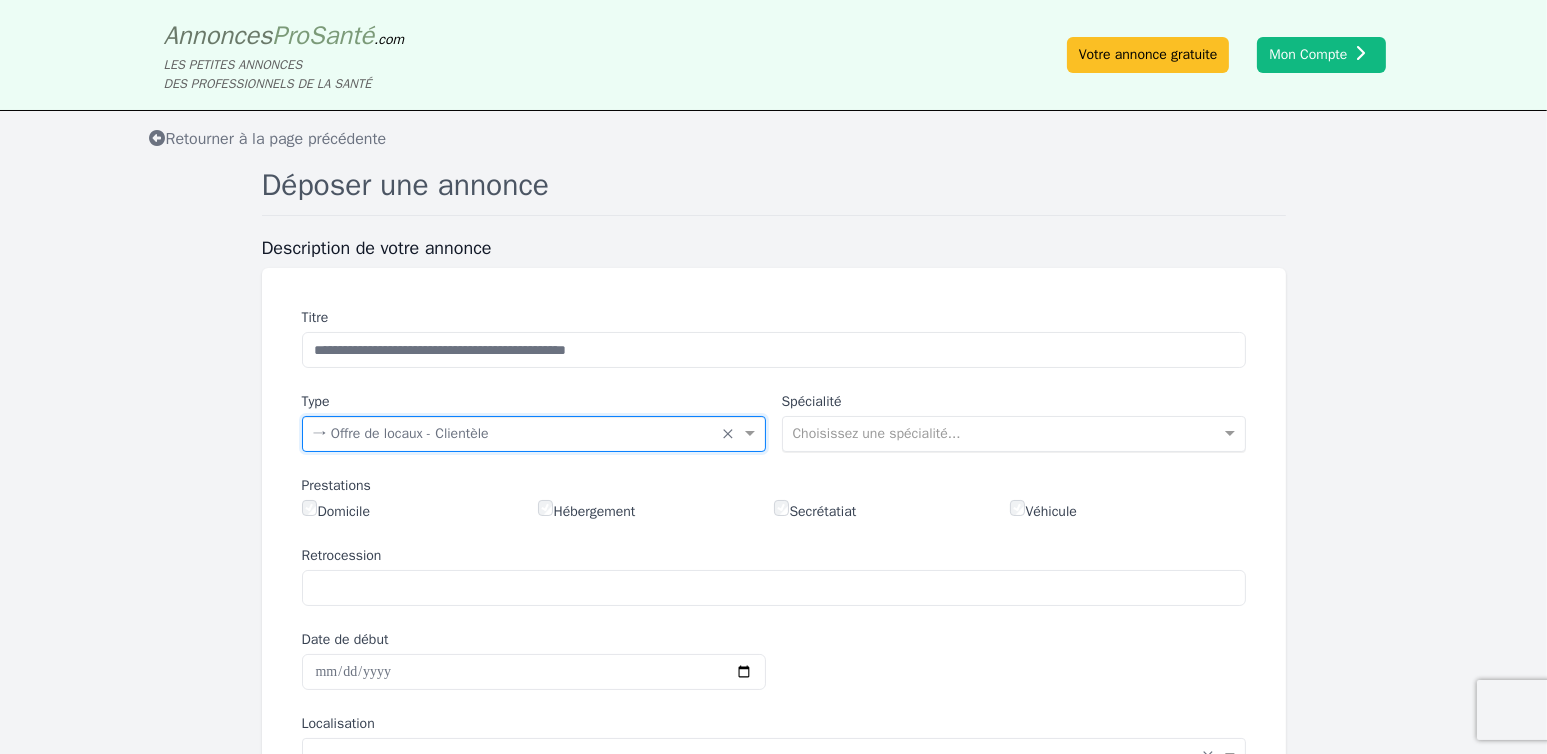 click at bounding box center [994, 432] 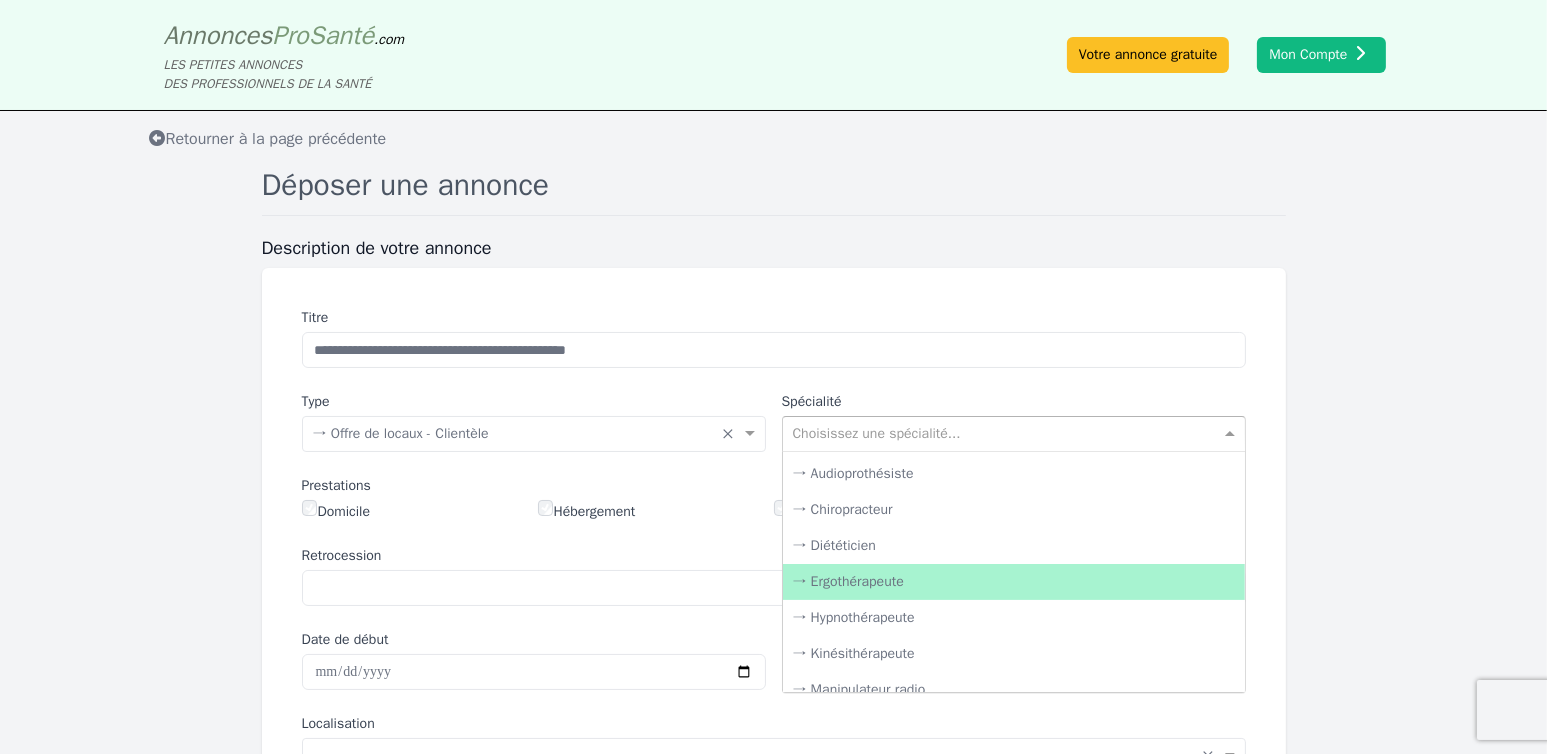 scroll, scrollTop: 6600, scrollLeft: 0, axis: vertical 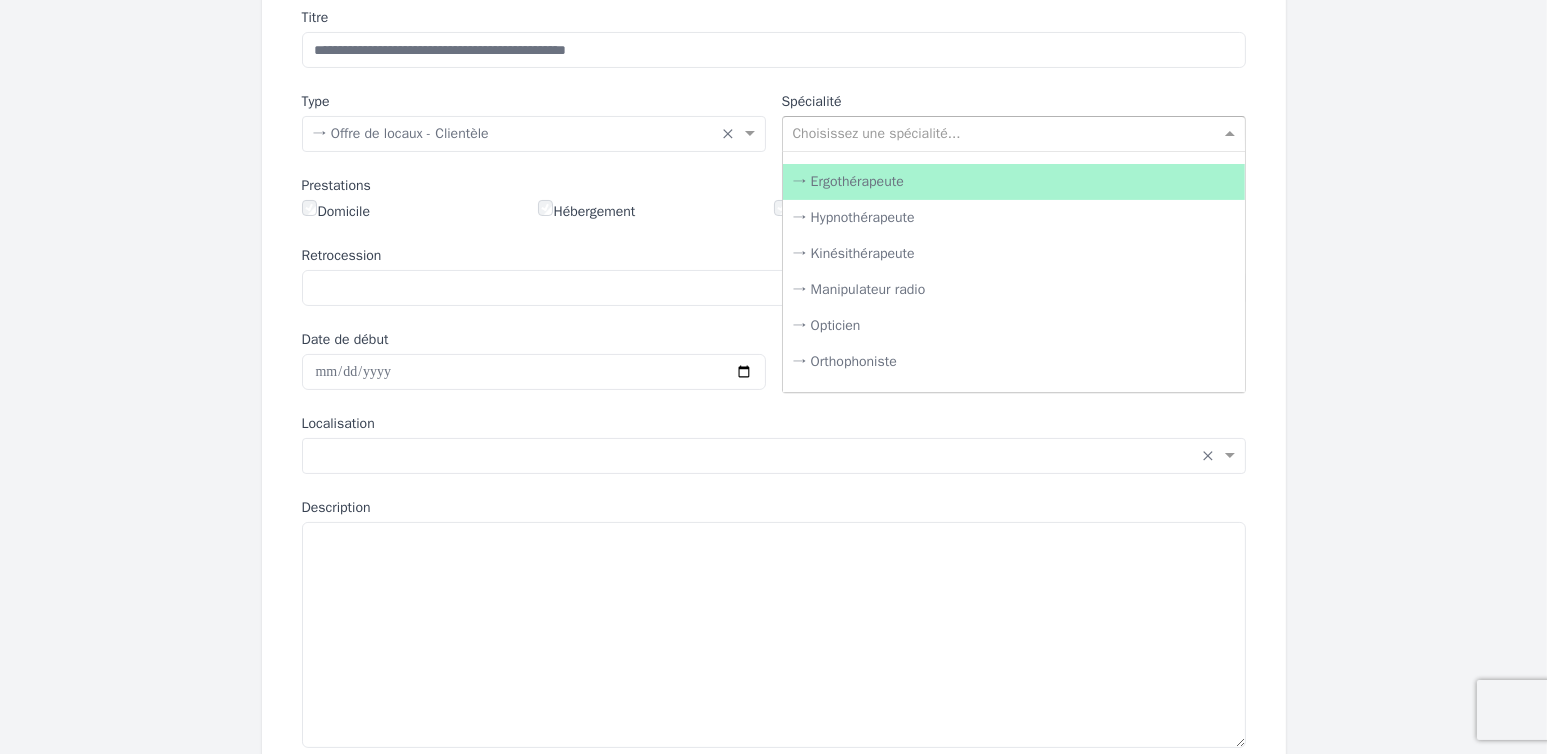 click on "→ Ergothérapeute" at bounding box center (1014, 182) 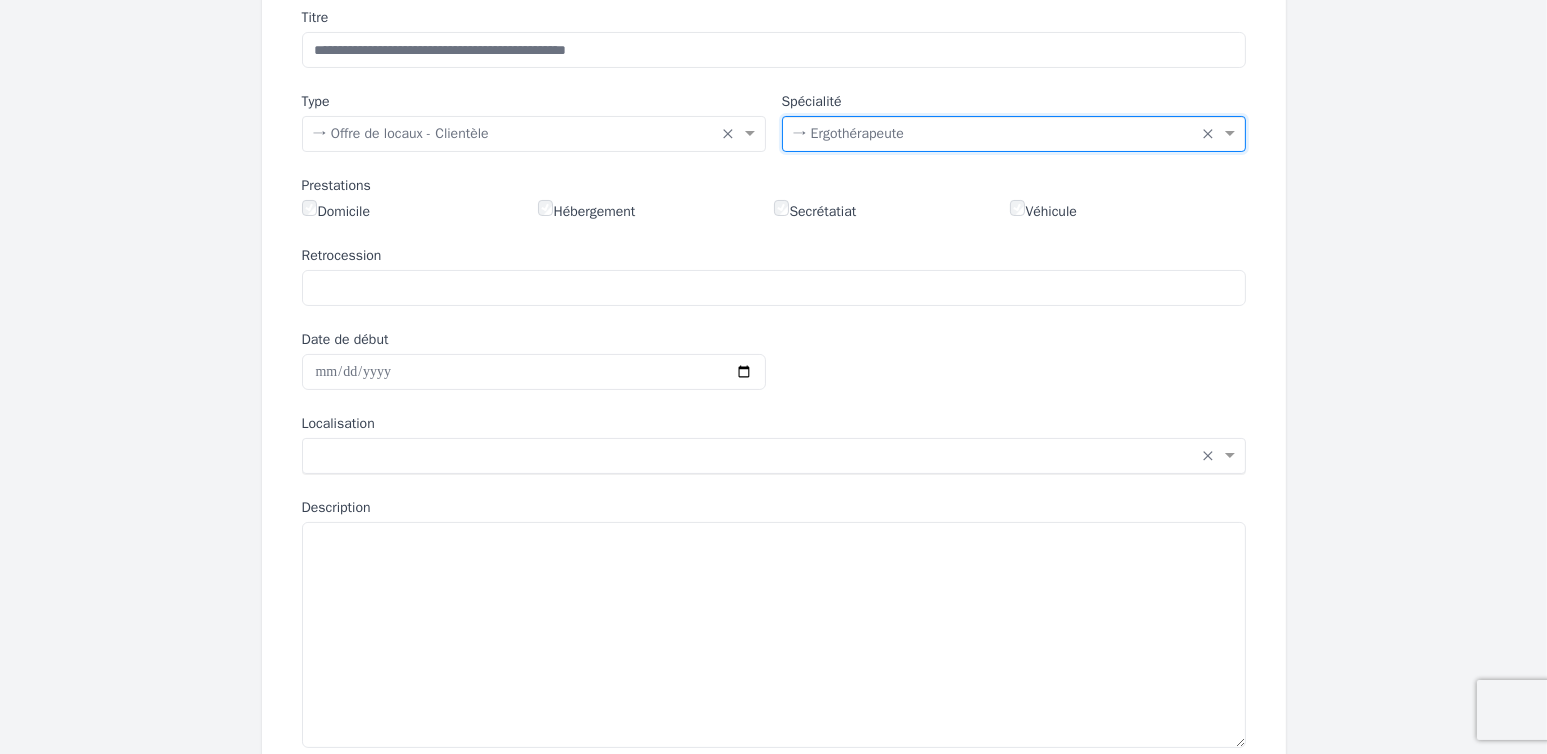 click at bounding box center (754, 454) 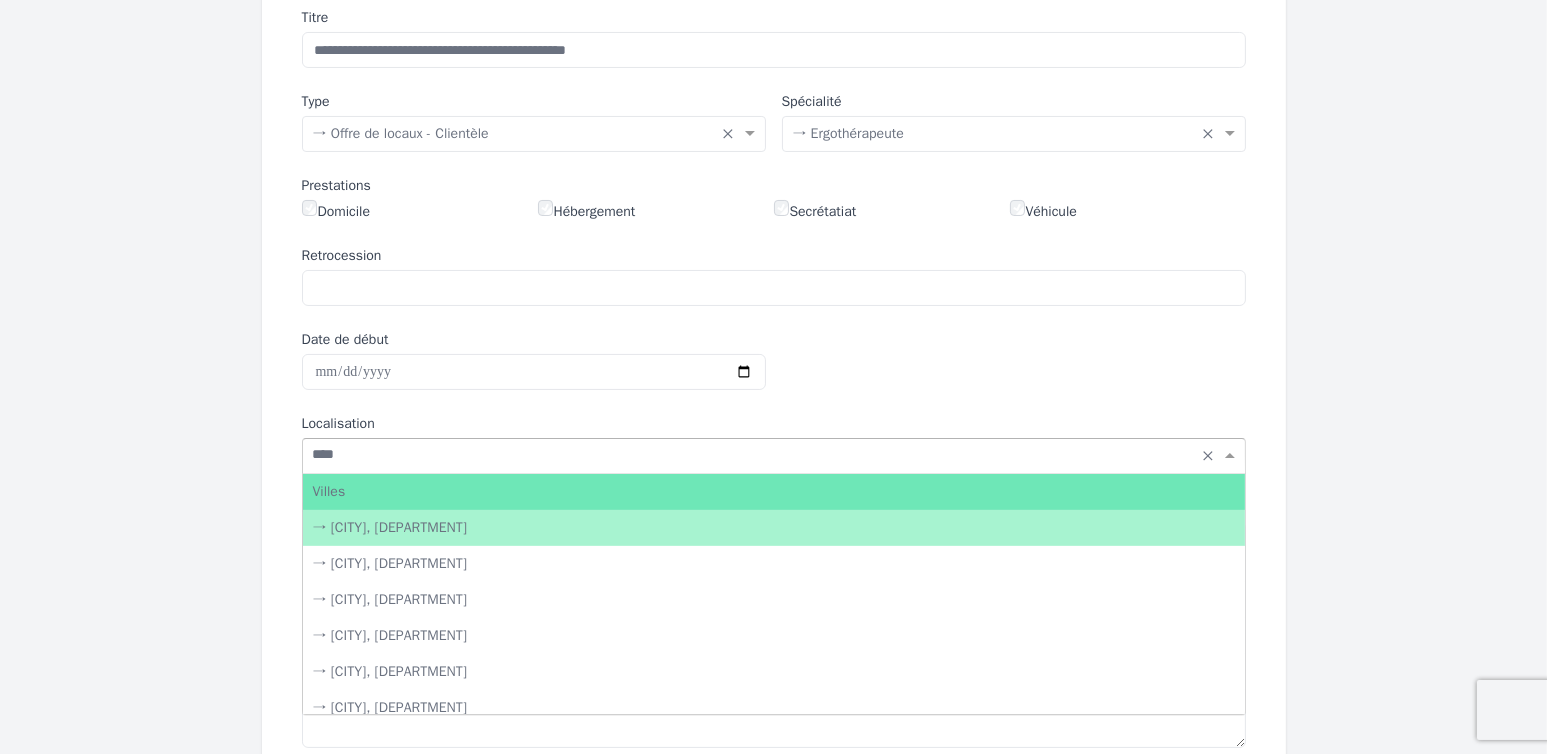 type on "*****" 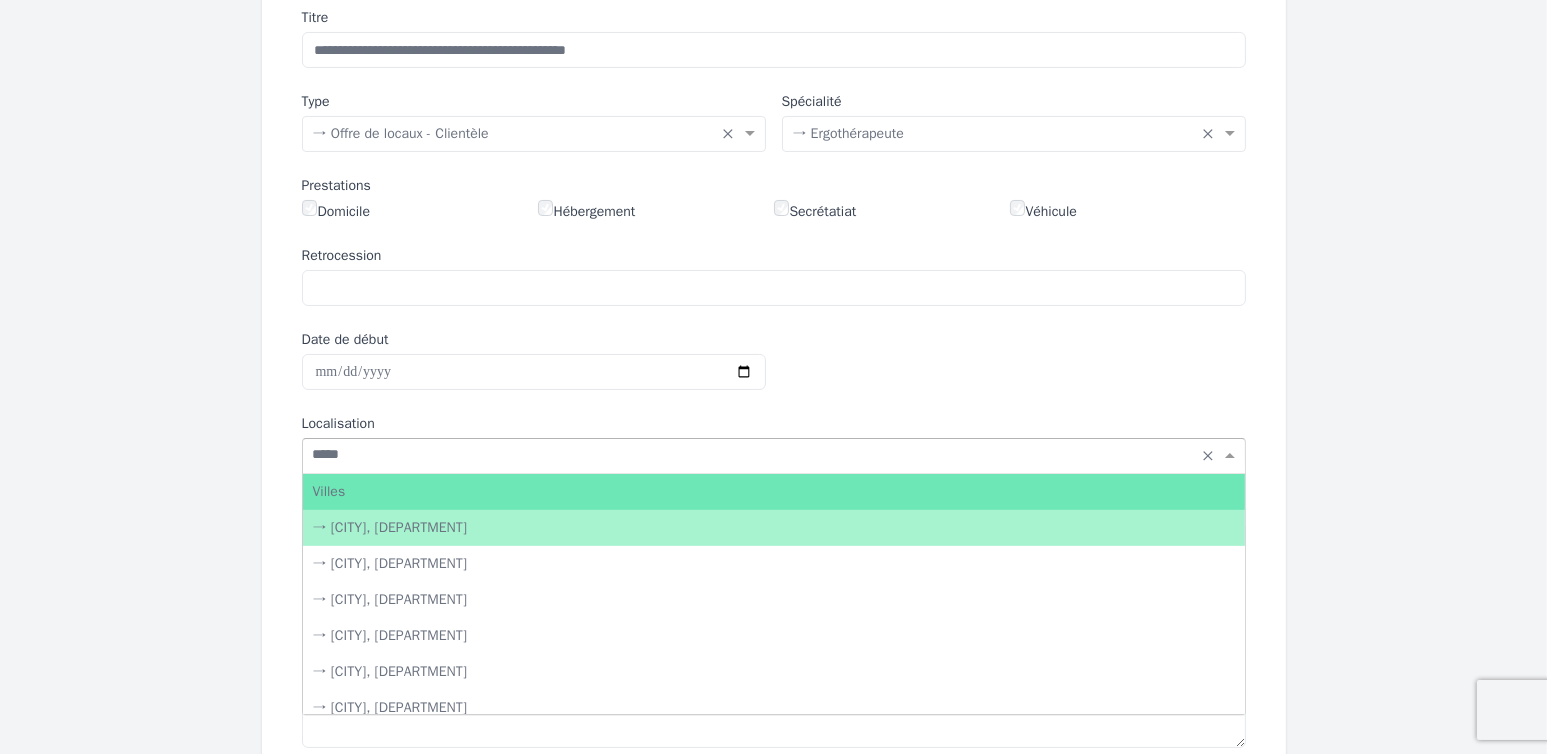 click on "→ [CITY], [DEPARTMENT]" at bounding box center [774, 528] 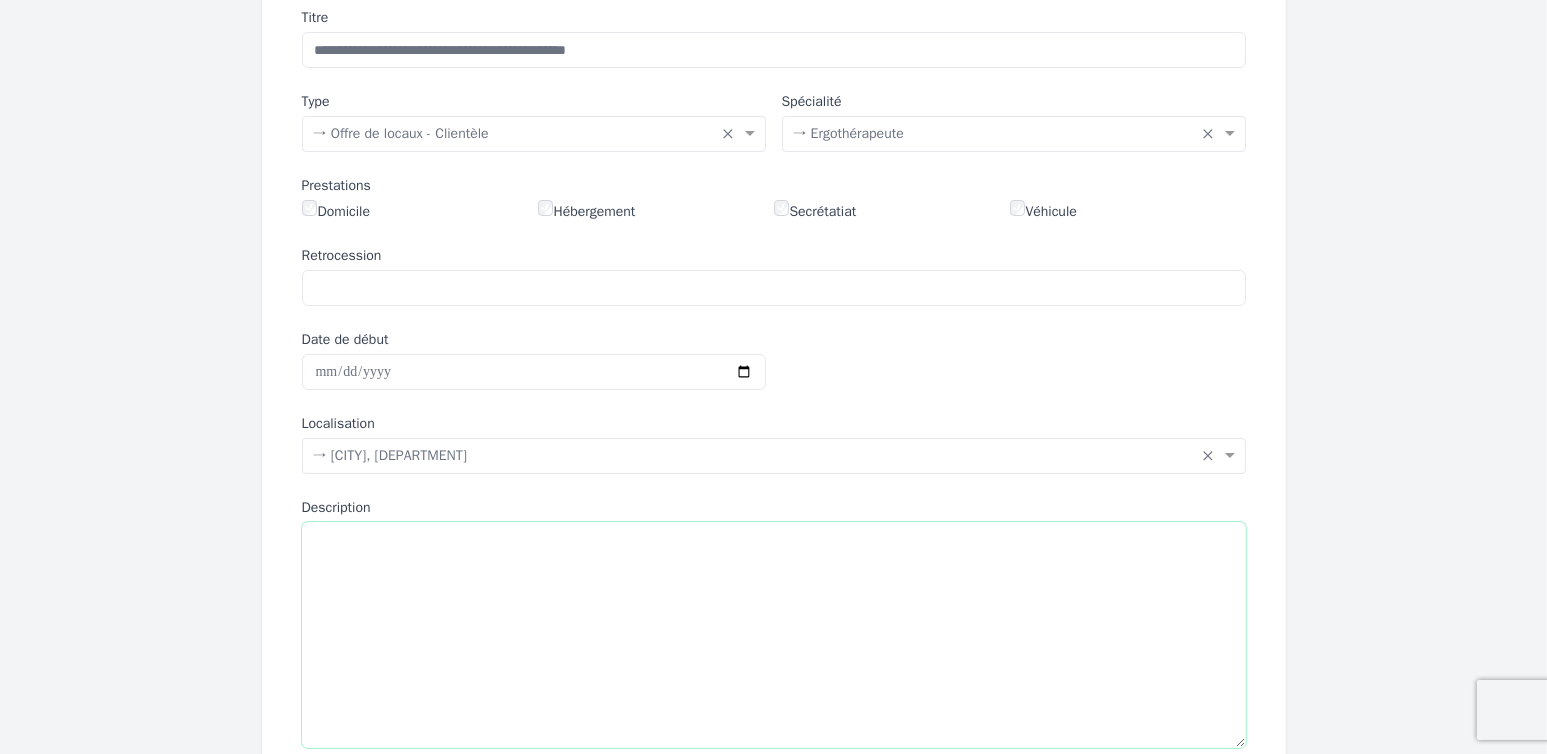 click on "Description" at bounding box center [774, 635] 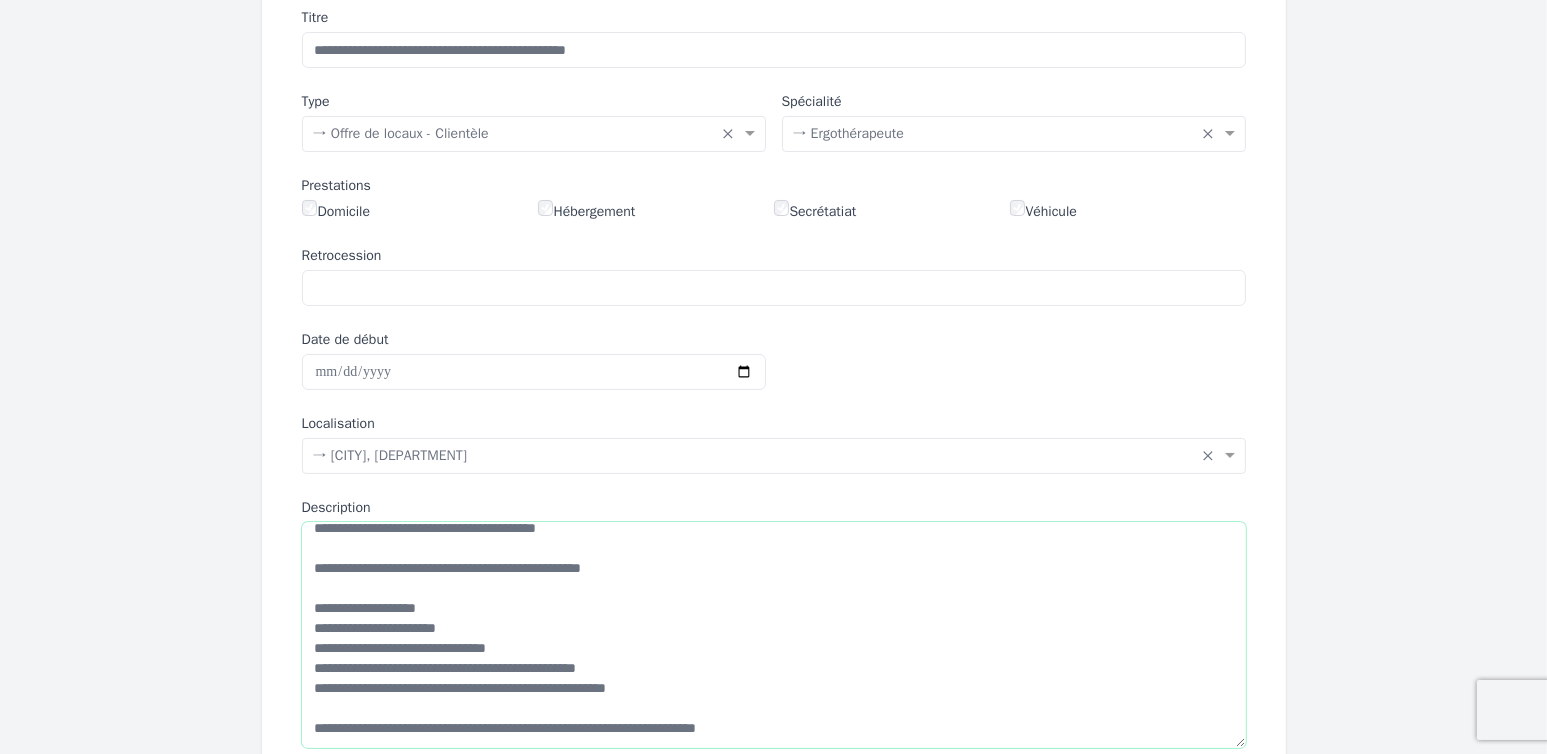 scroll, scrollTop: 0, scrollLeft: 0, axis: both 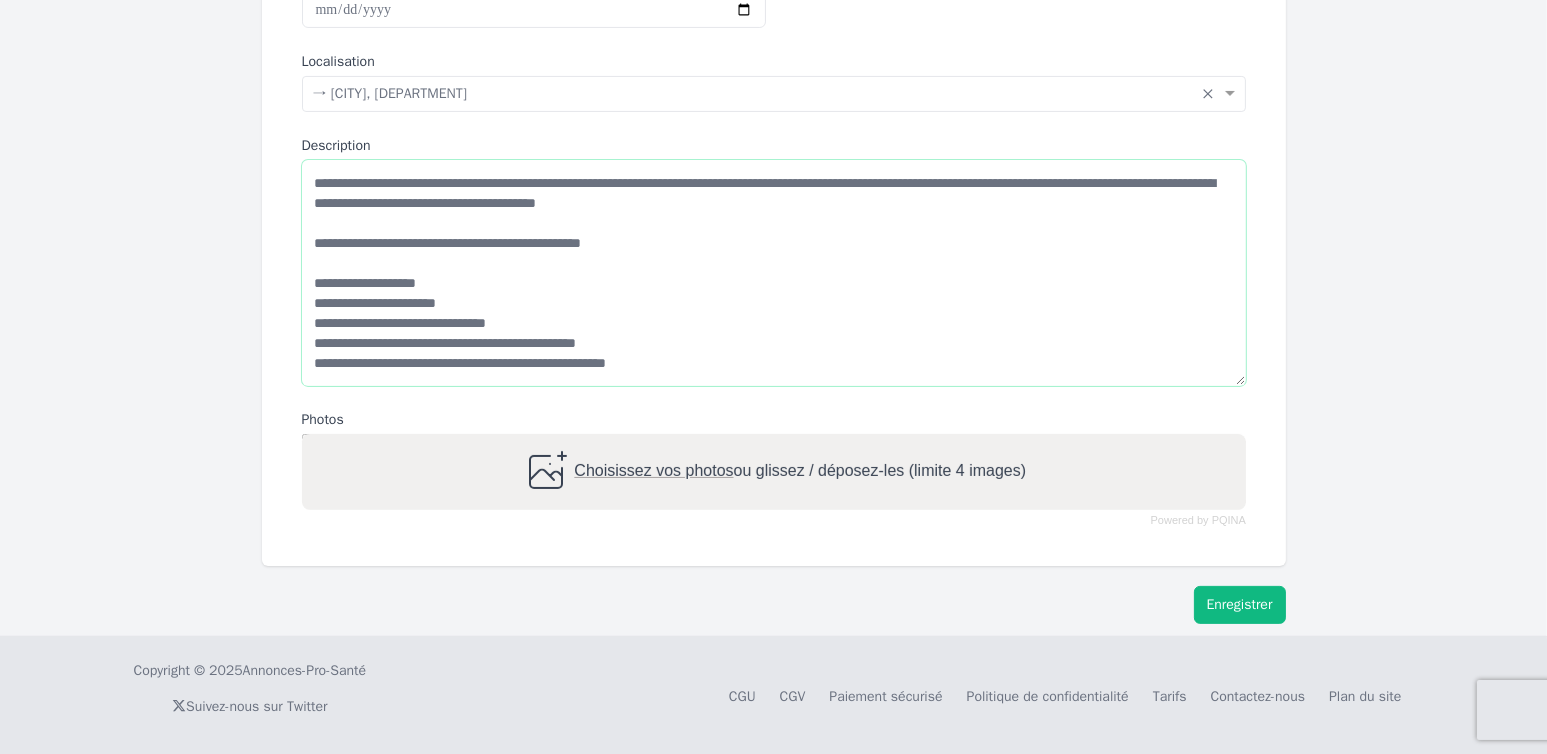 type on "**********" 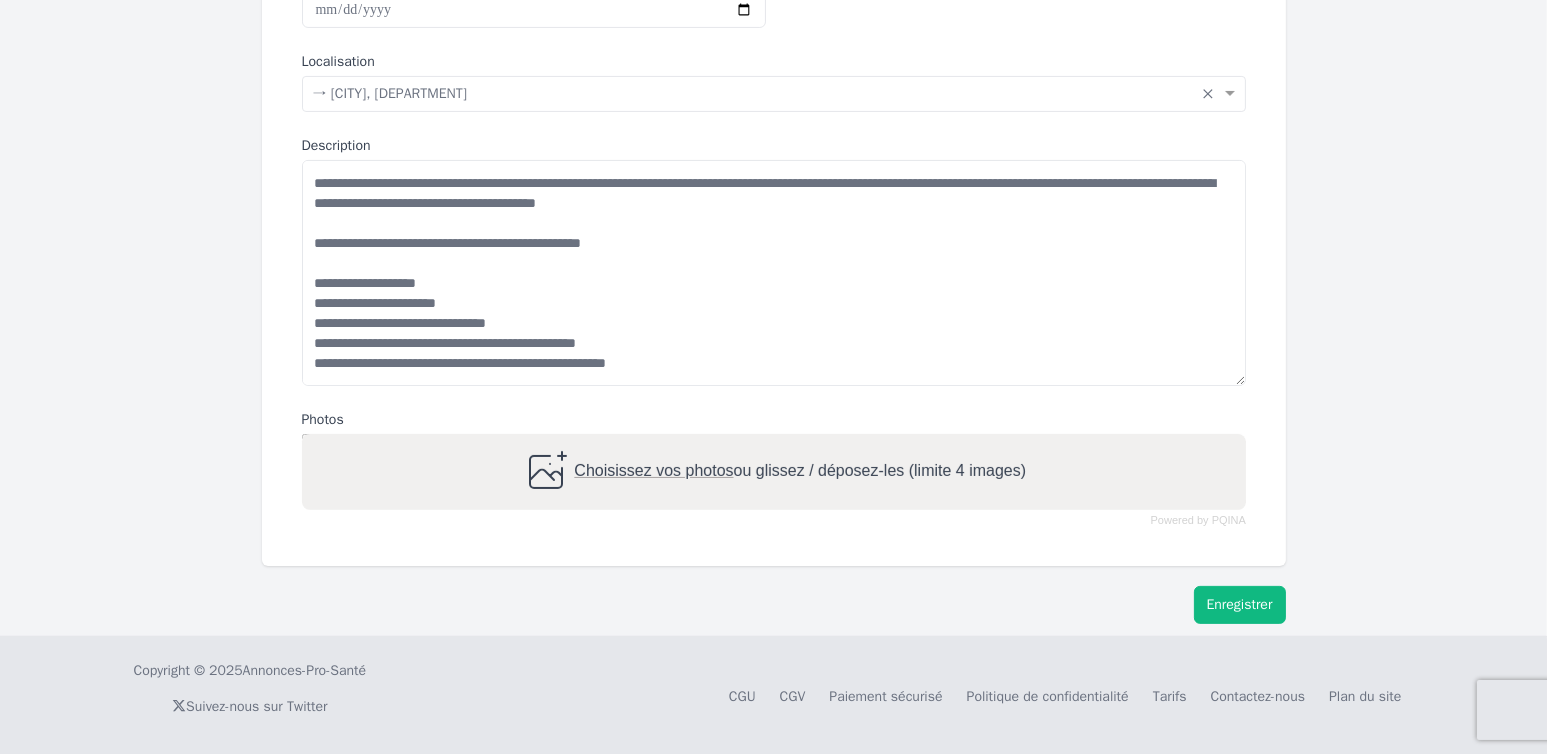 click on "Enregistrer" at bounding box center (1240, 605) 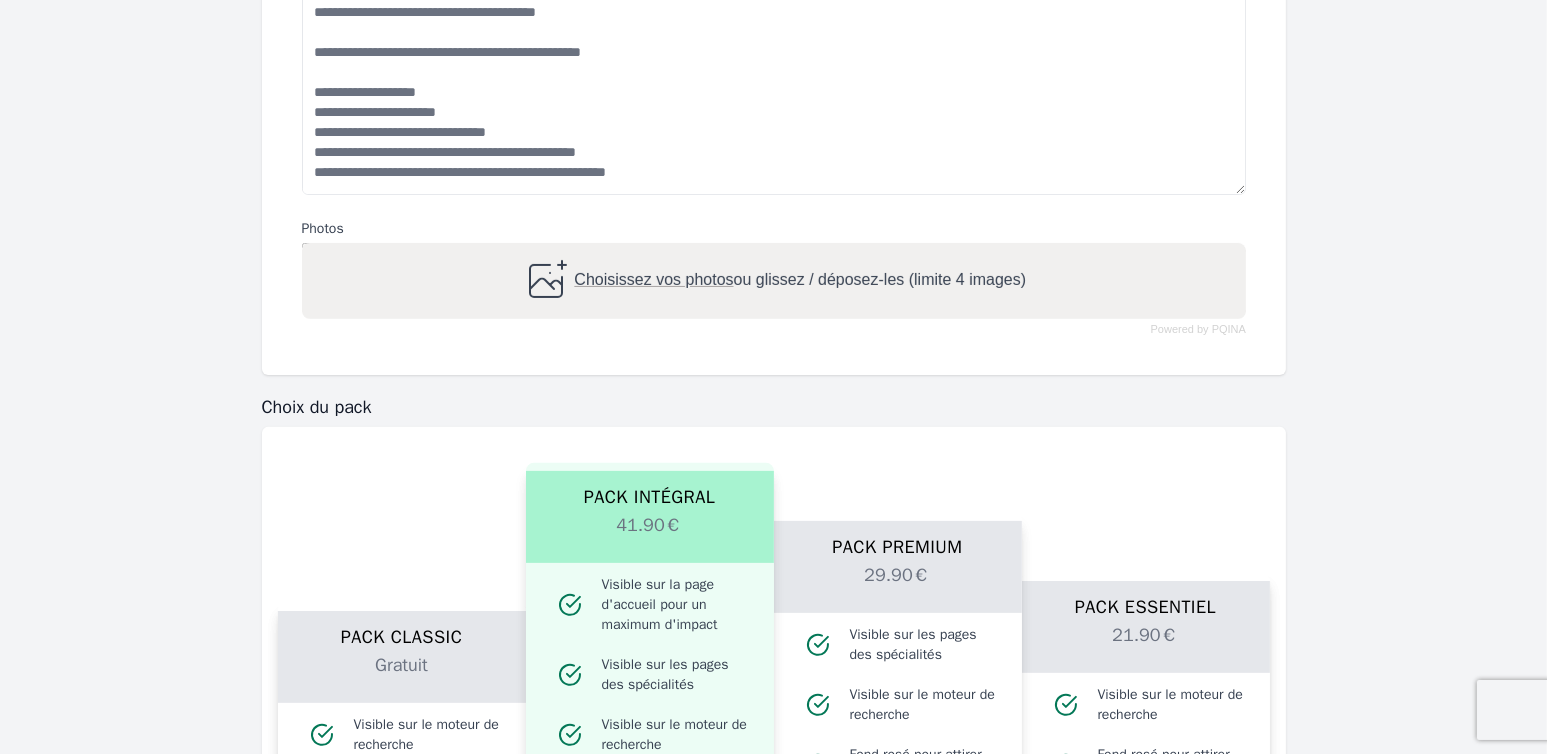 scroll, scrollTop: 1062, scrollLeft: 0, axis: vertical 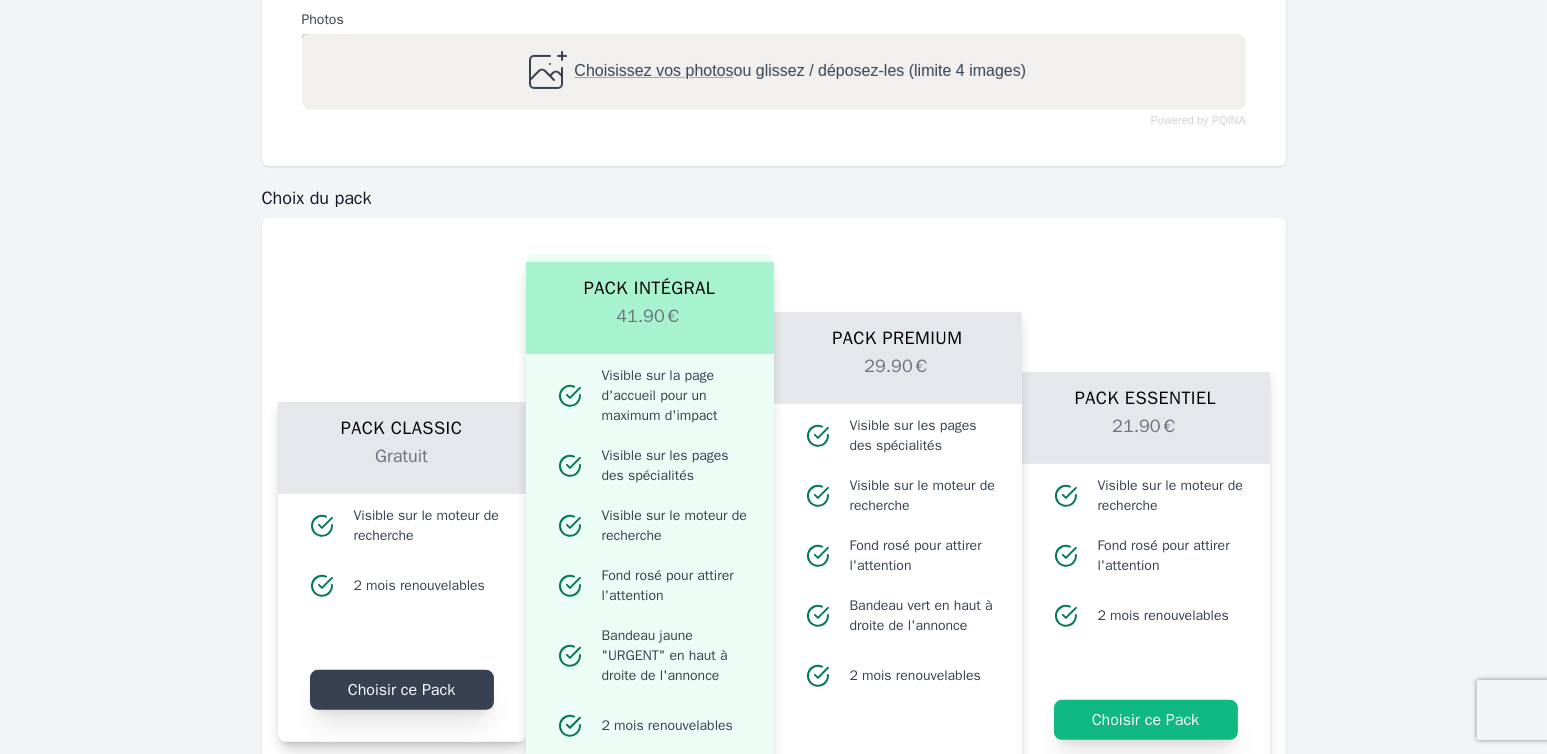 click on "Choisir ce Pack" 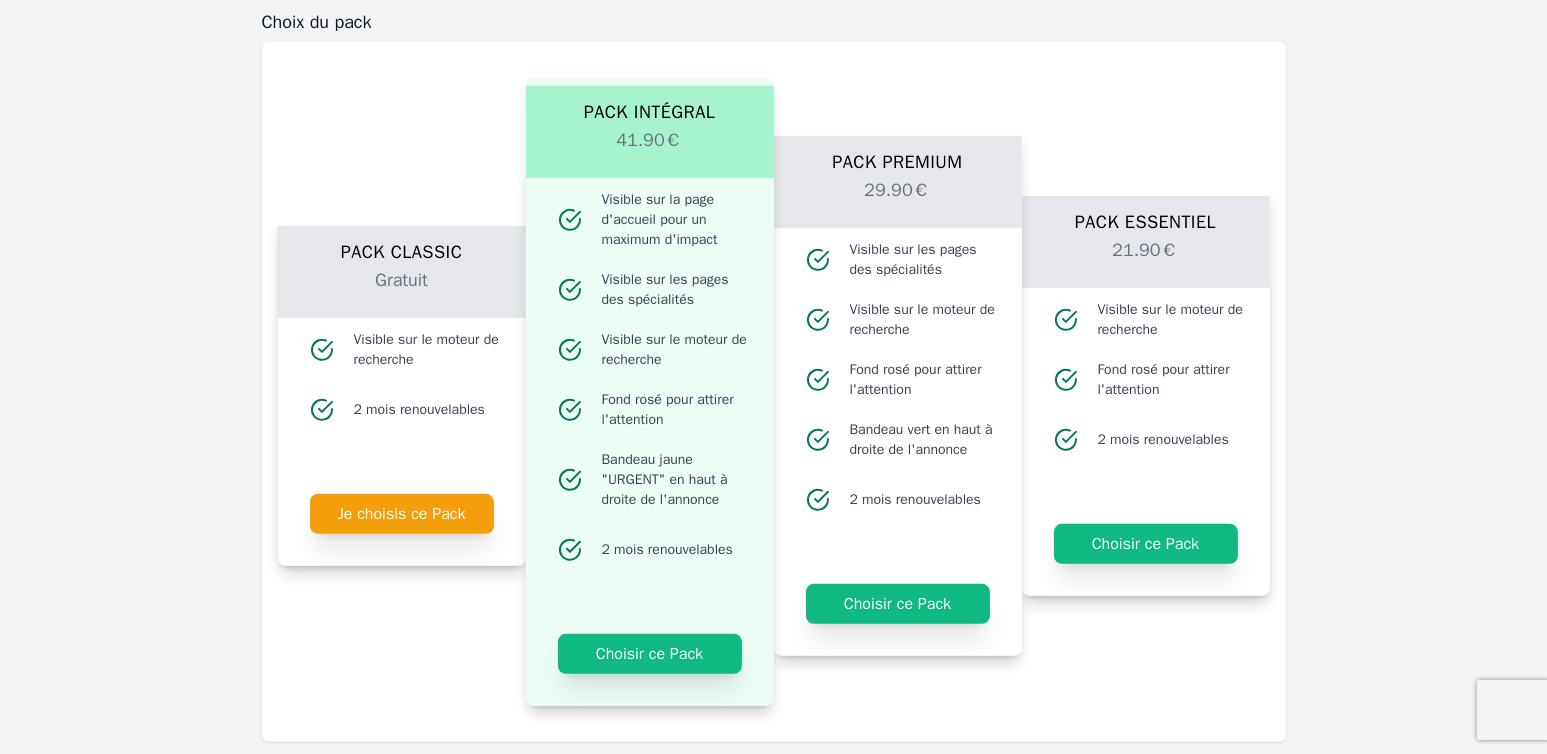 scroll, scrollTop: 1362, scrollLeft: 0, axis: vertical 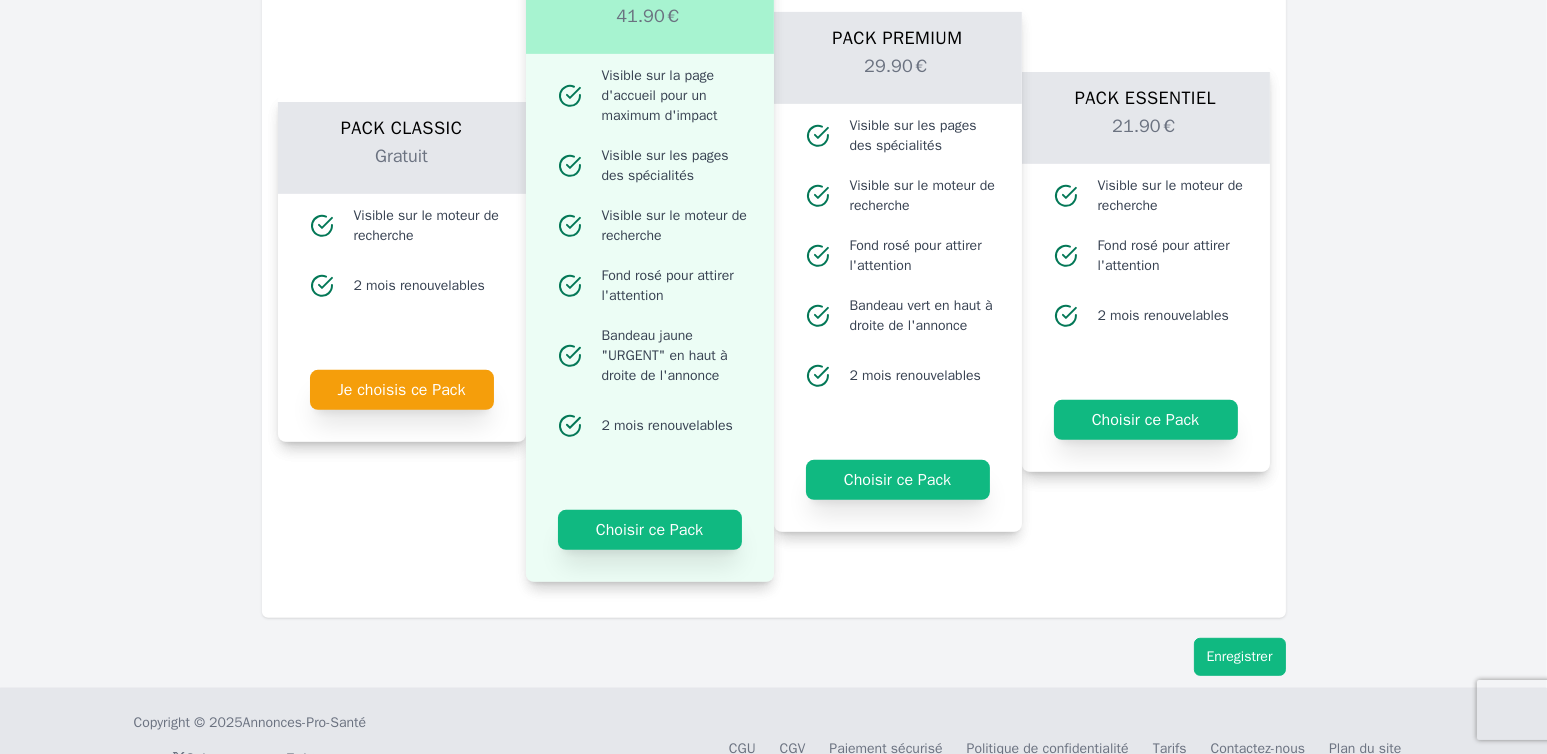 click on "Enregistrer" at bounding box center (1240, 657) 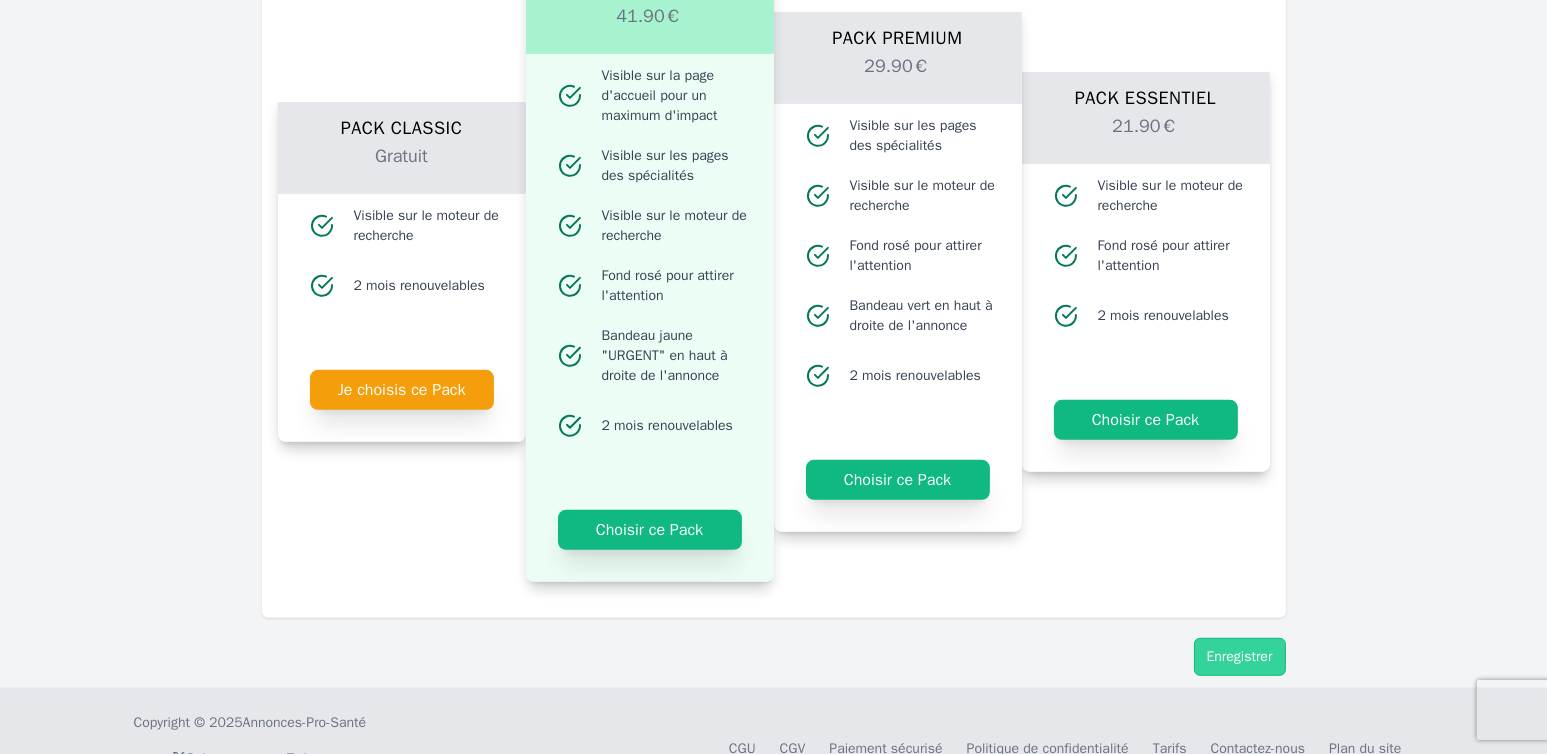 scroll, scrollTop: 0, scrollLeft: 0, axis: both 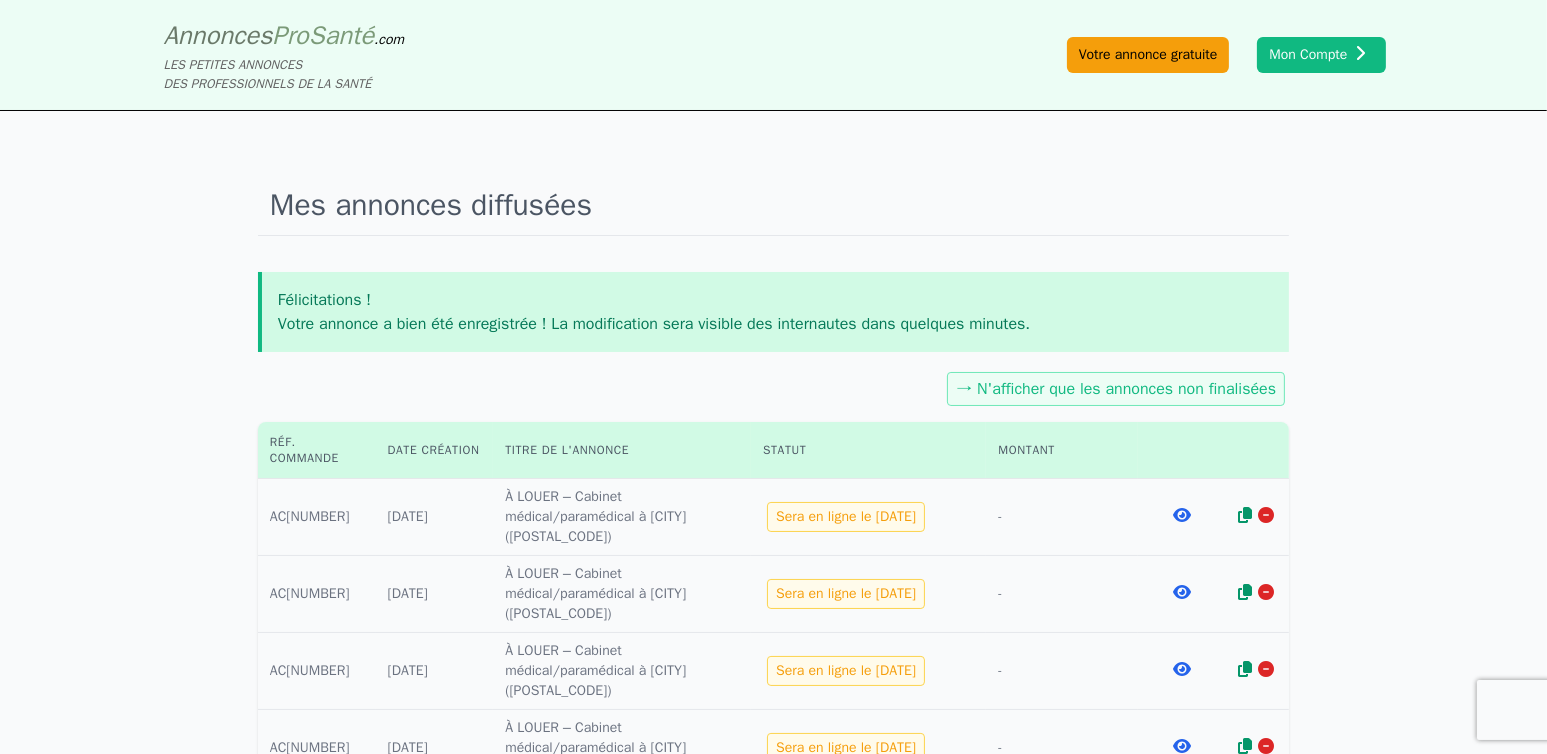 click on "Votre annonce gratuite" at bounding box center [1148, 55] 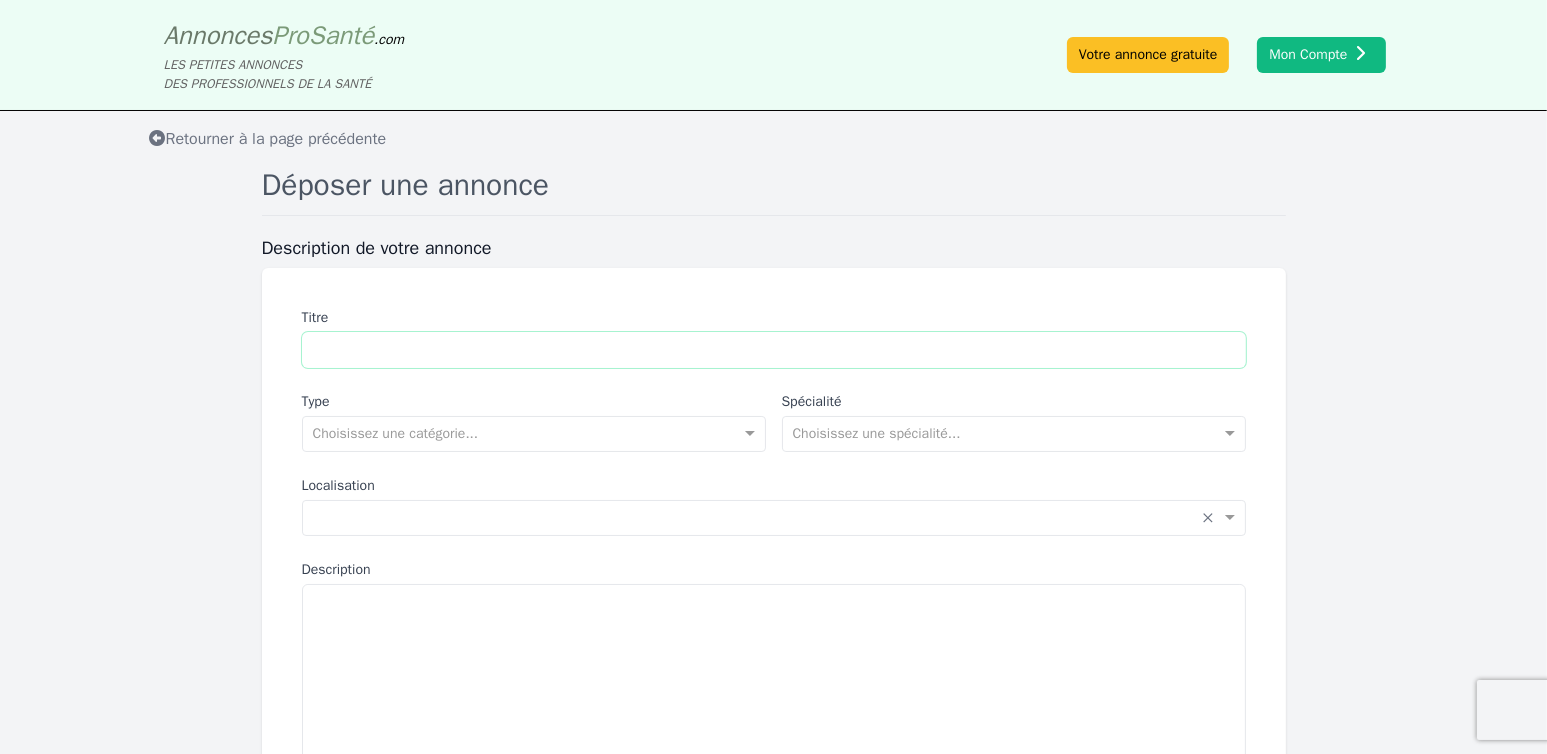 click on "Titre" at bounding box center [774, 350] 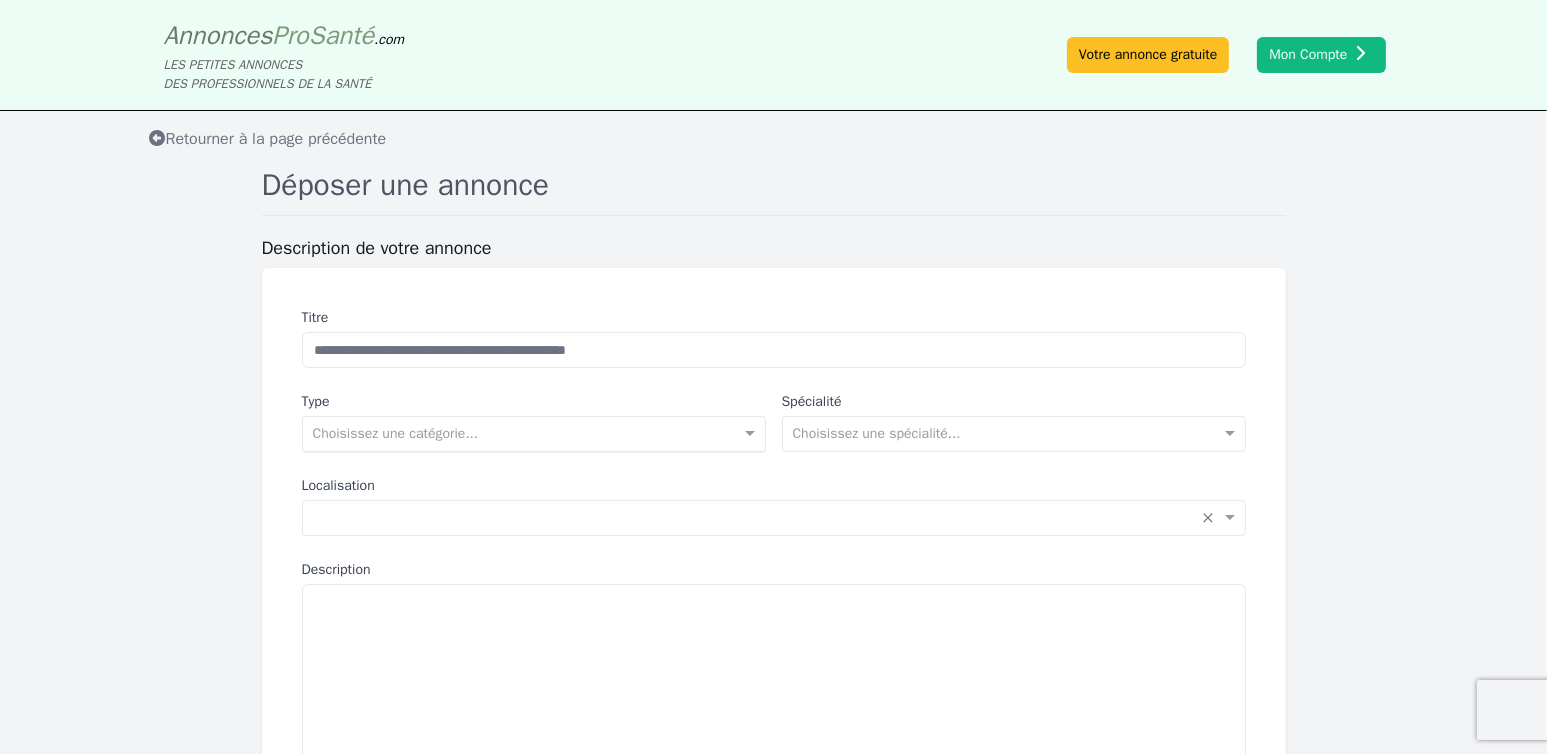 click at bounding box center [514, 432] 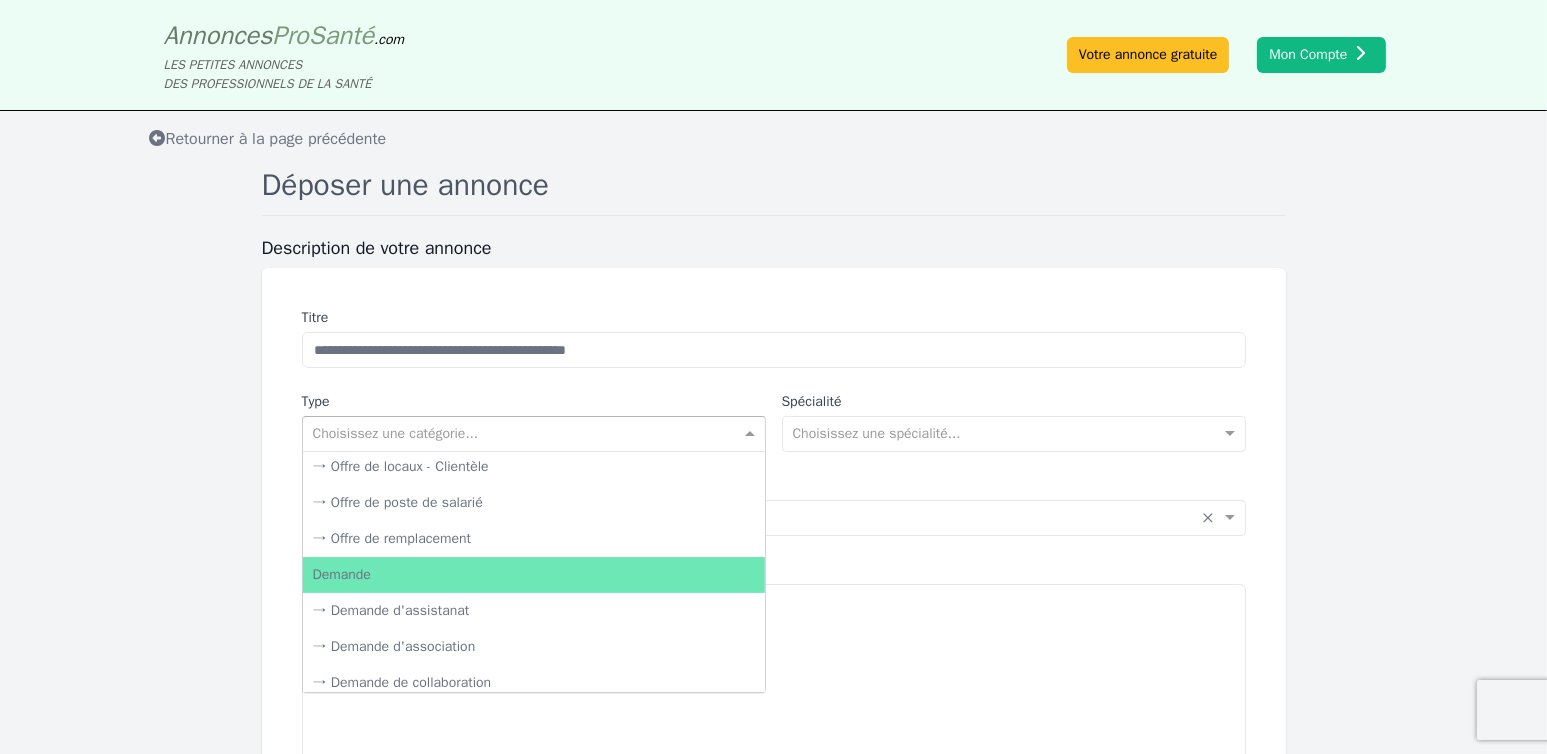 scroll, scrollTop: 100, scrollLeft: 0, axis: vertical 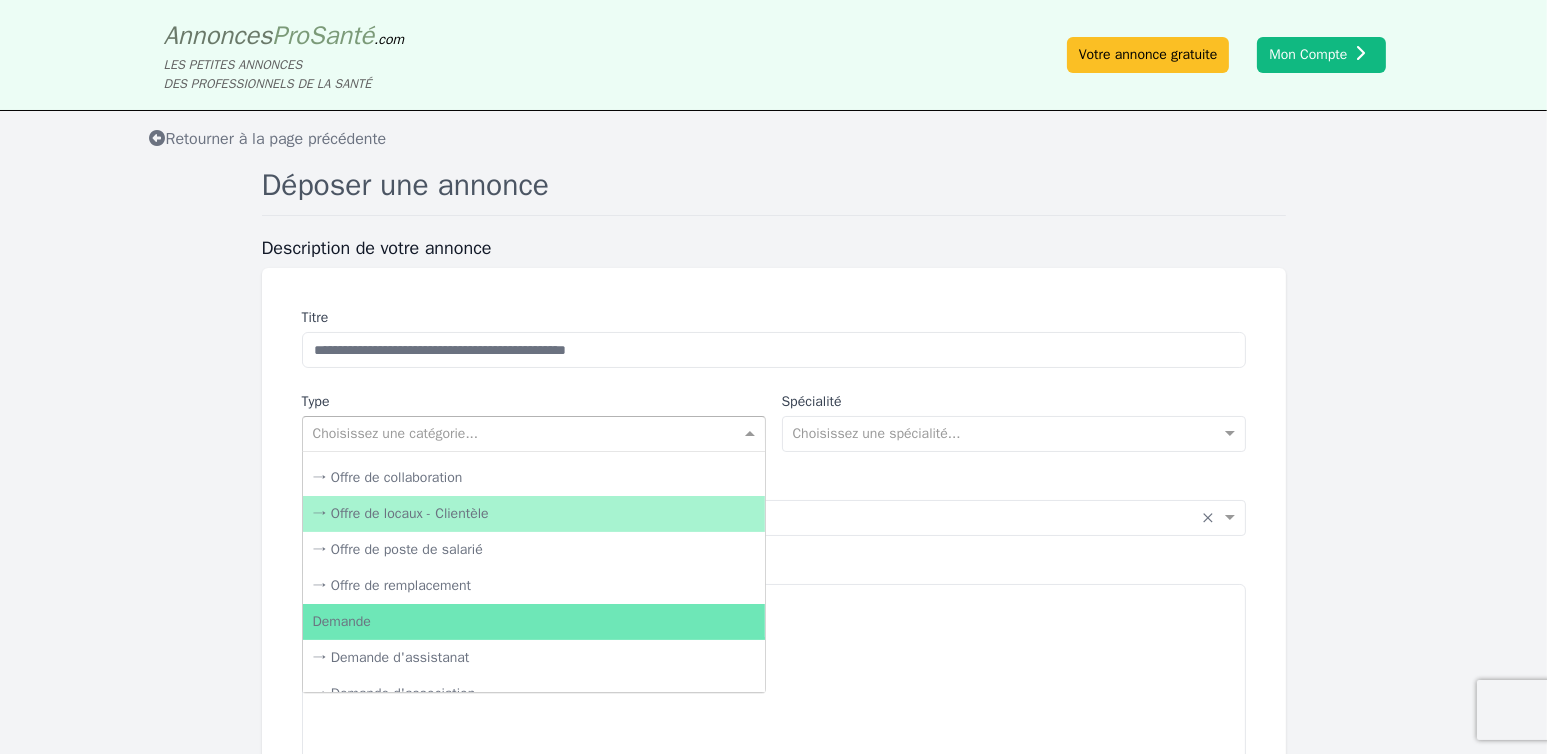 click on "→ Offre de locaux - Clientèle" at bounding box center (534, 514) 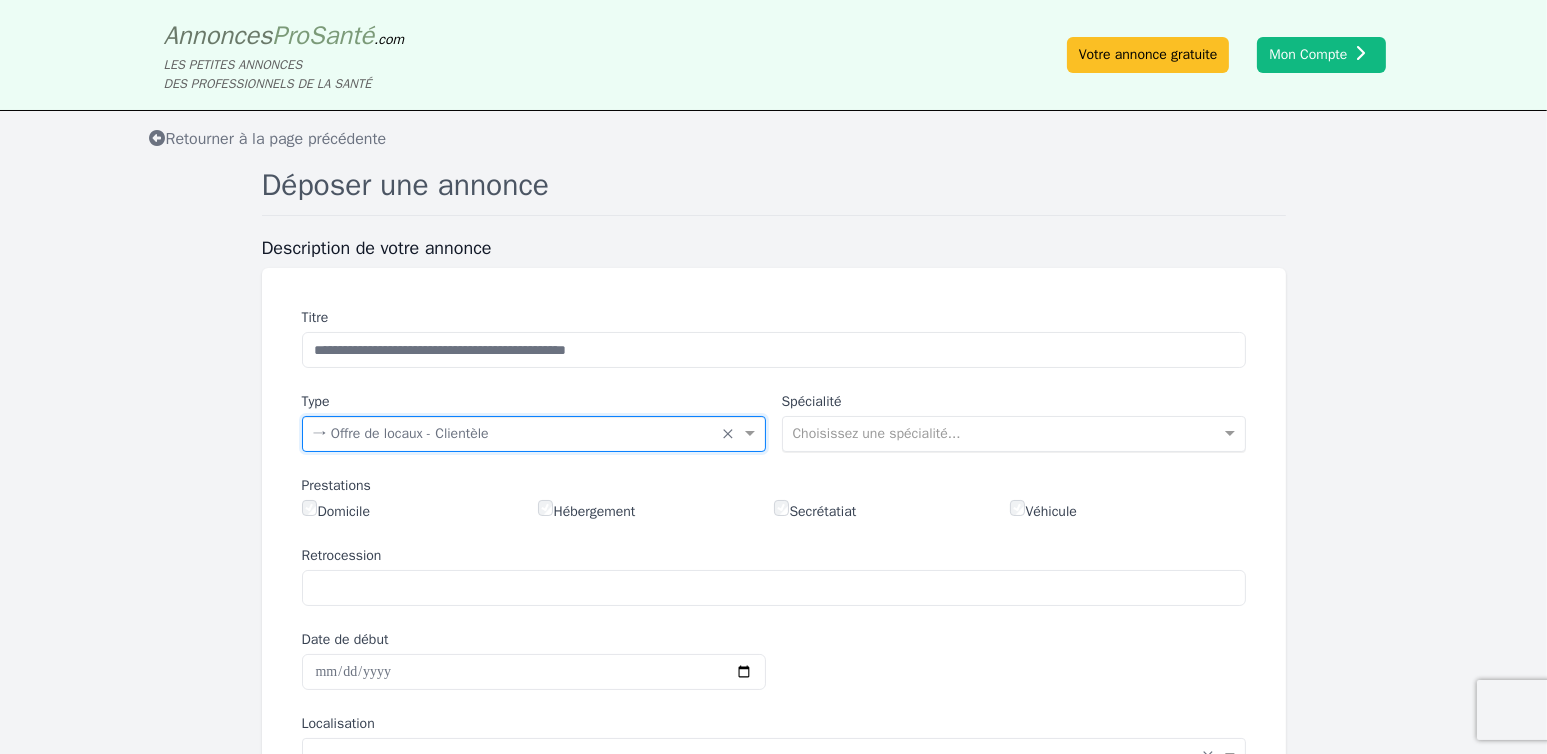 click at bounding box center [994, 432] 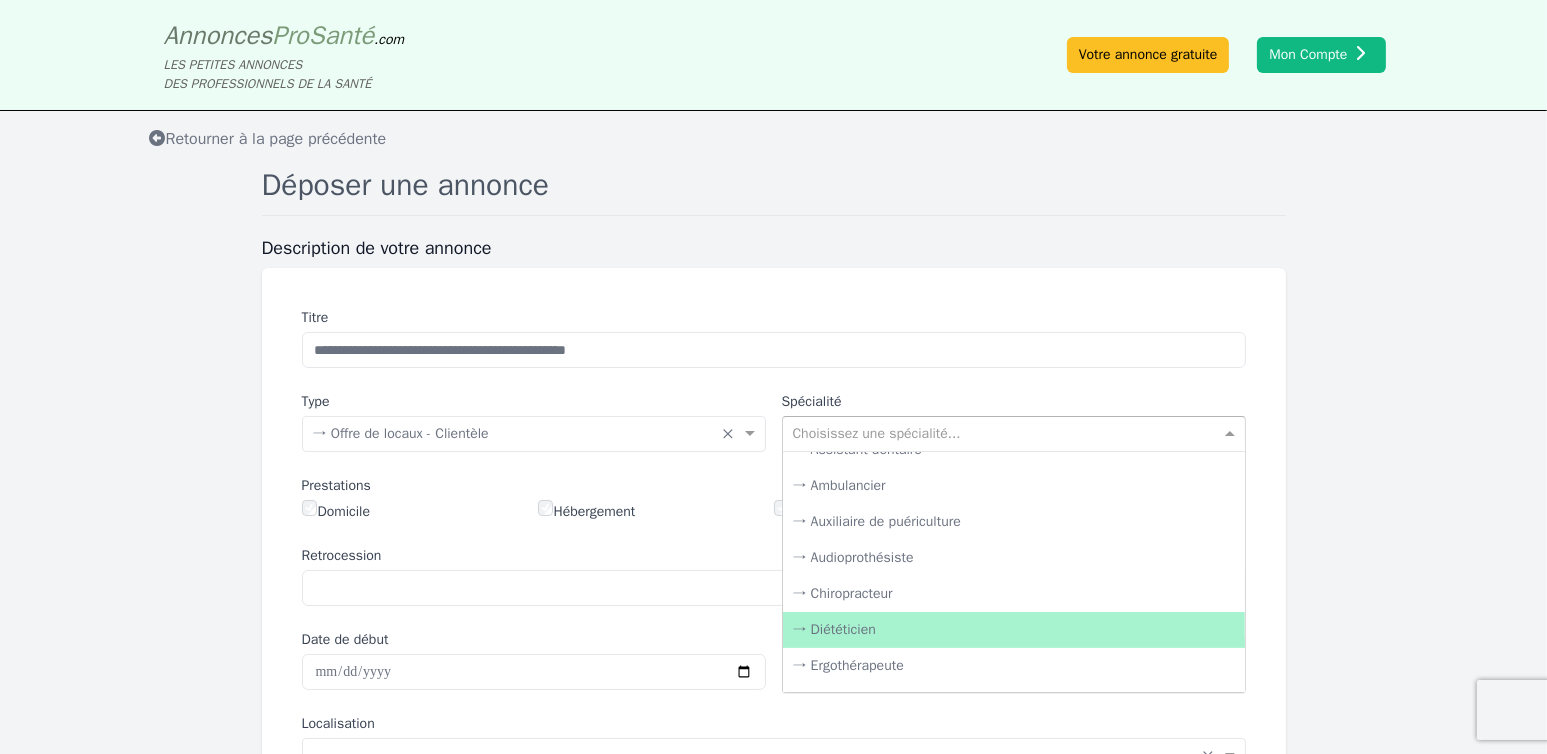 scroll, scrollTop: 3000, scrollLeft: 0, axis: vertical 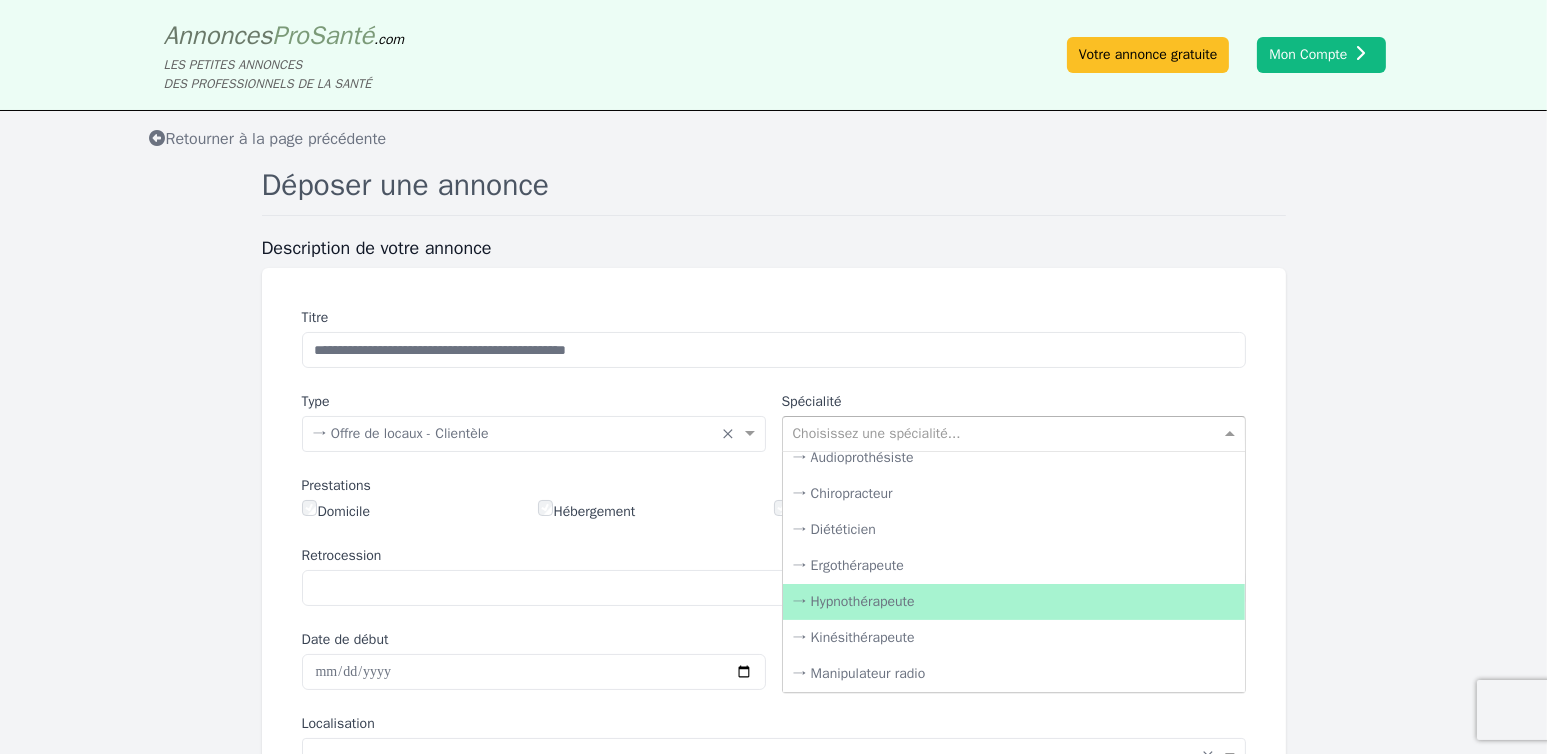 click on "→ Hypnothérapeute" at bounding box center (1014, 602) 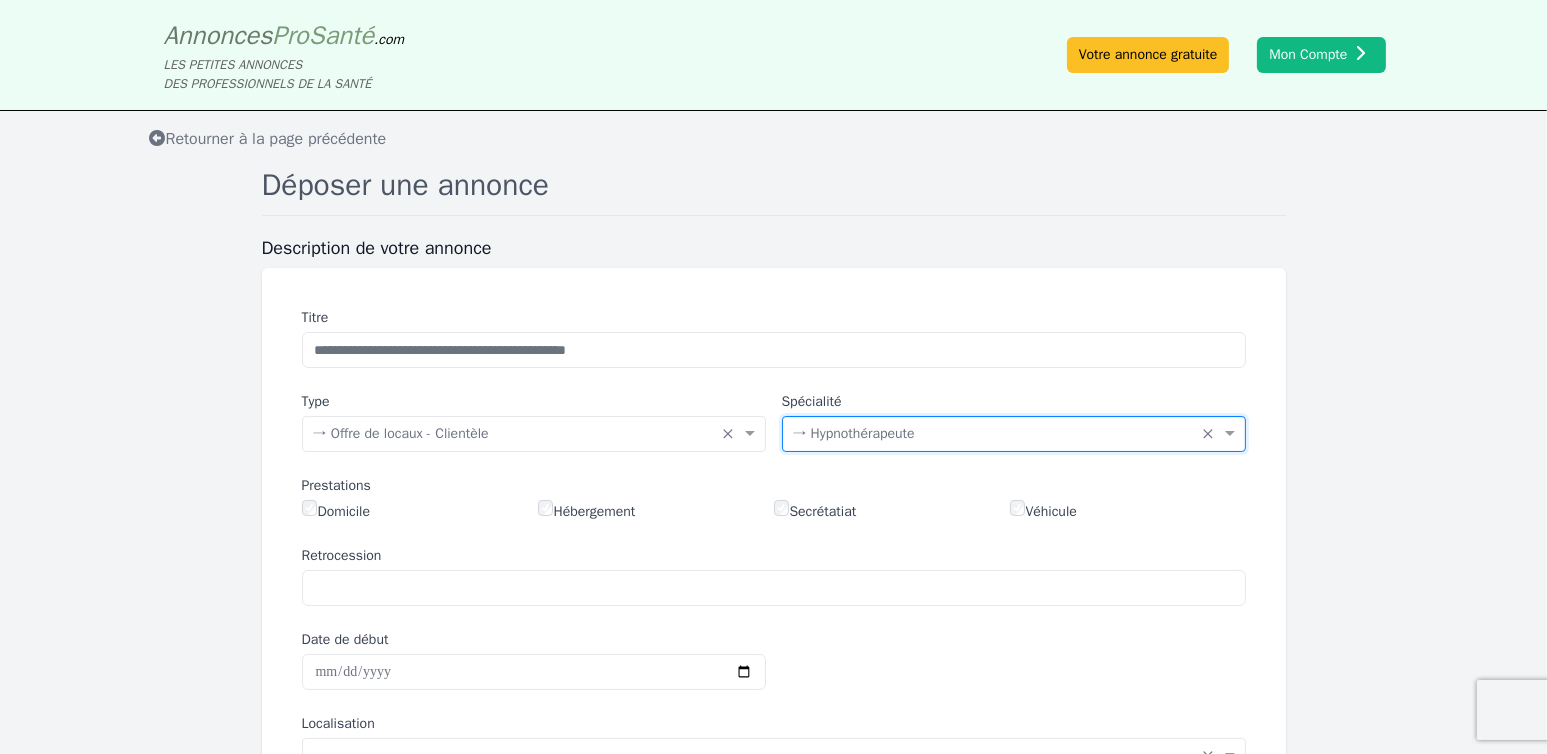 scroll, scrollTop: 500, scrollLeft: 0, axis: vertical 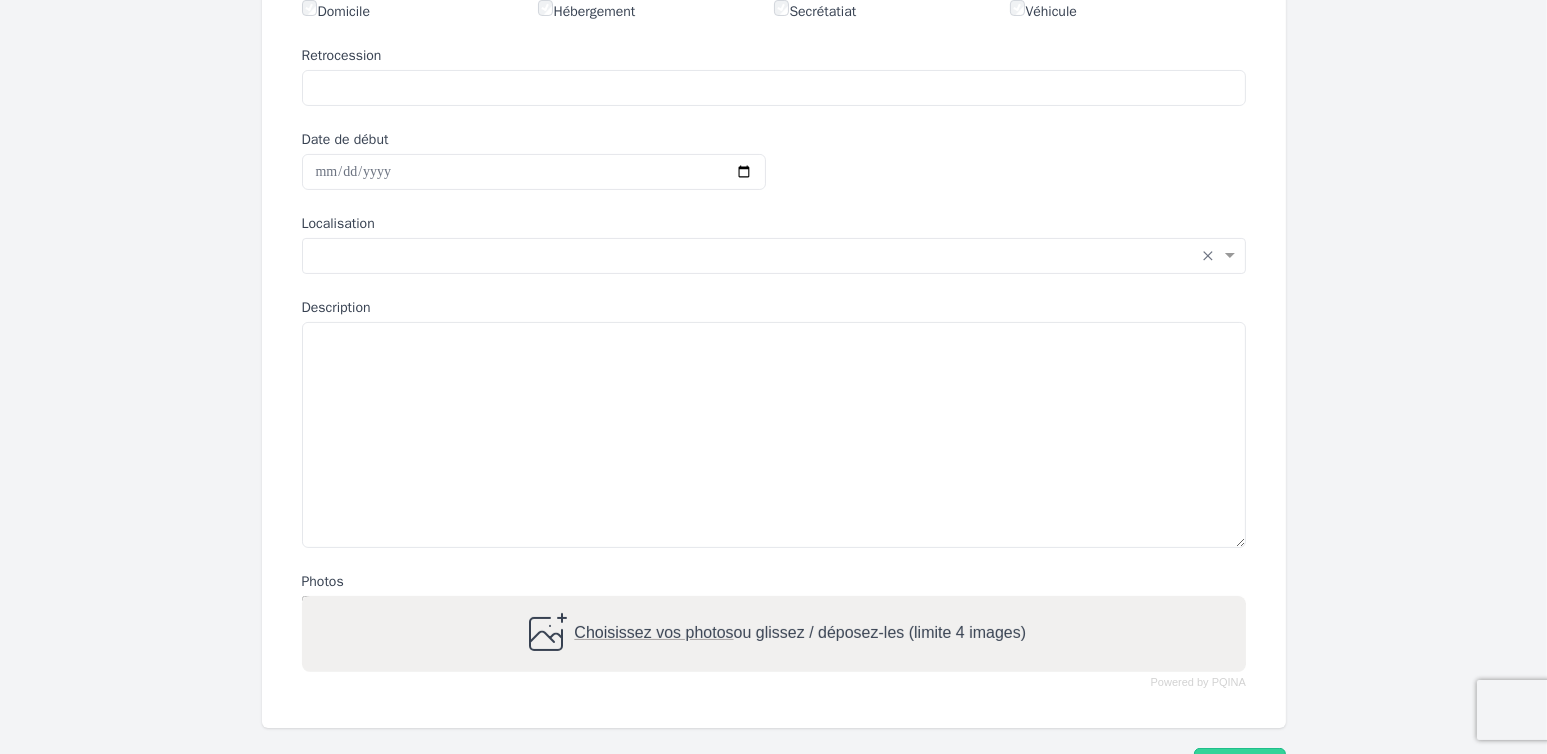 click on "Localisation Saisissez la localisation... × ×" 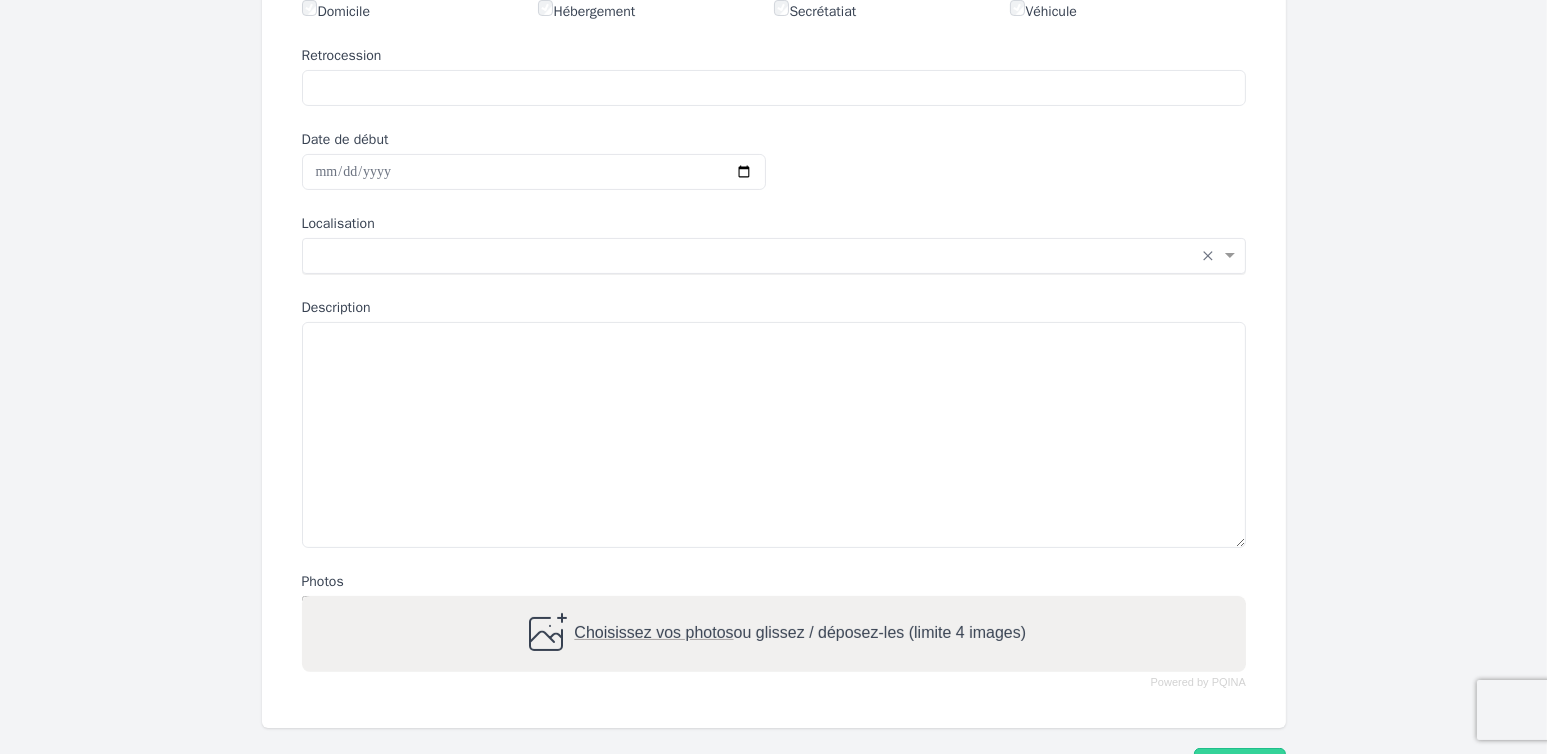 click at bounding box center (754, 254) 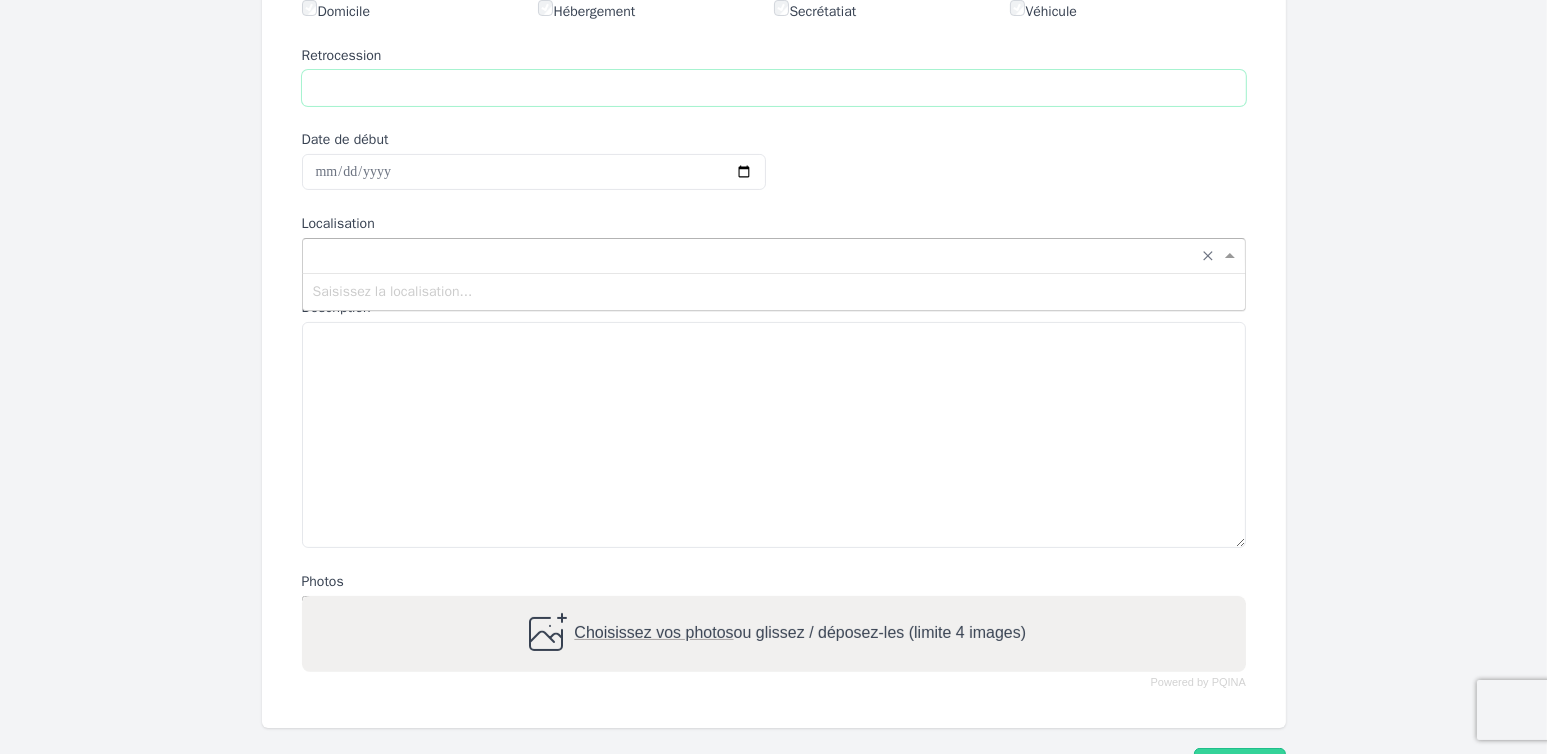 click on "Retrocession" at bounding box center (774, 88) 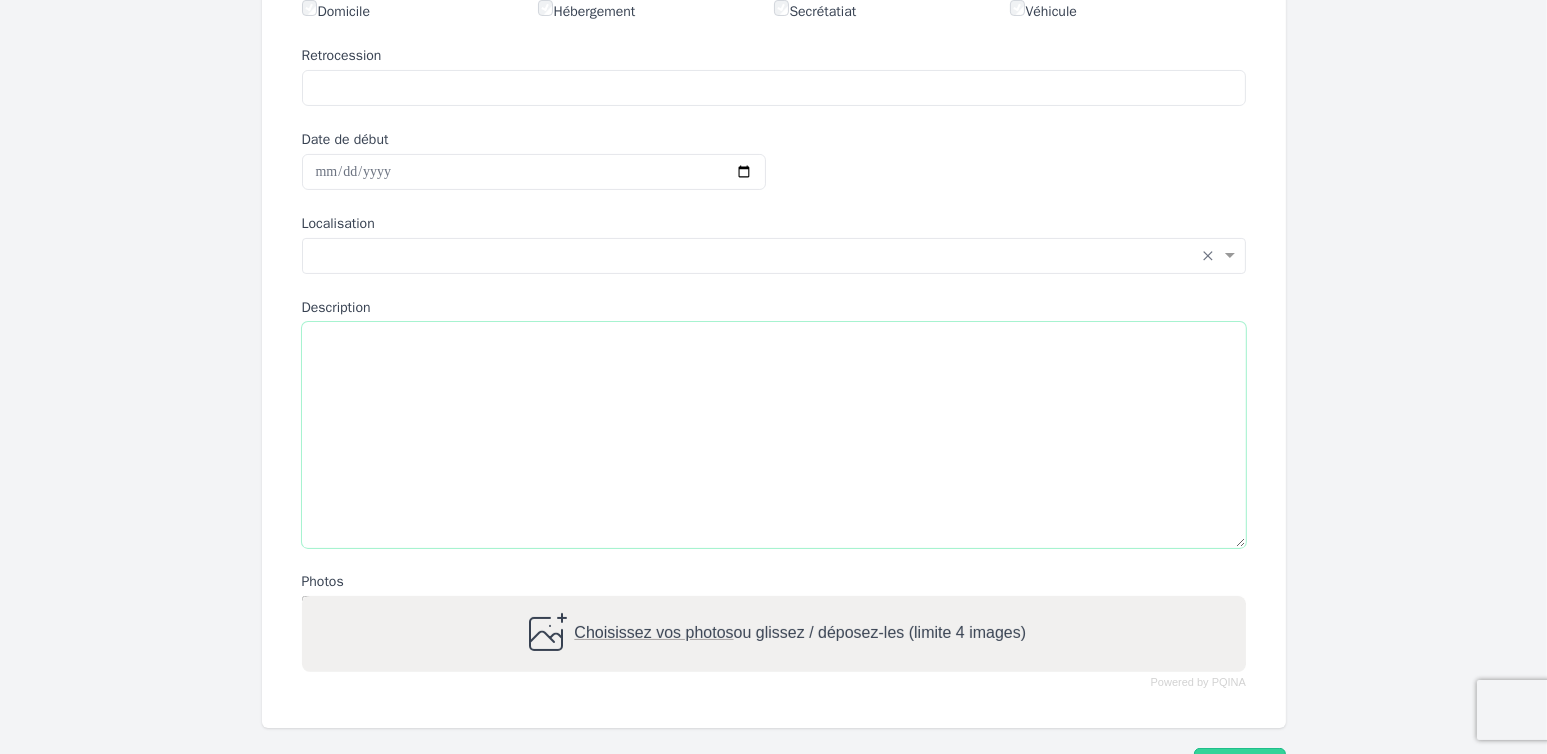 click on "Description" at bounding box center [774, 435] 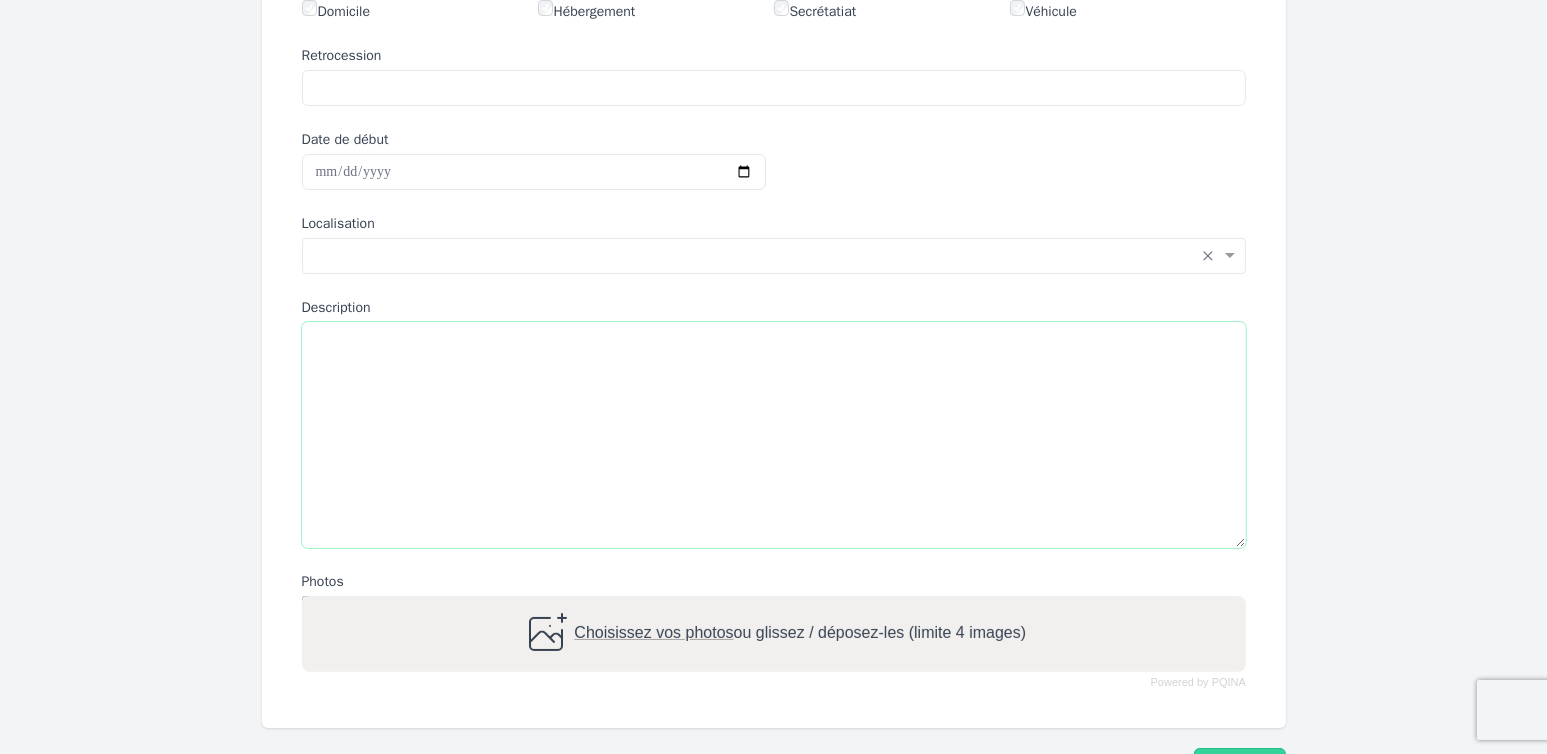 paste on "**********" 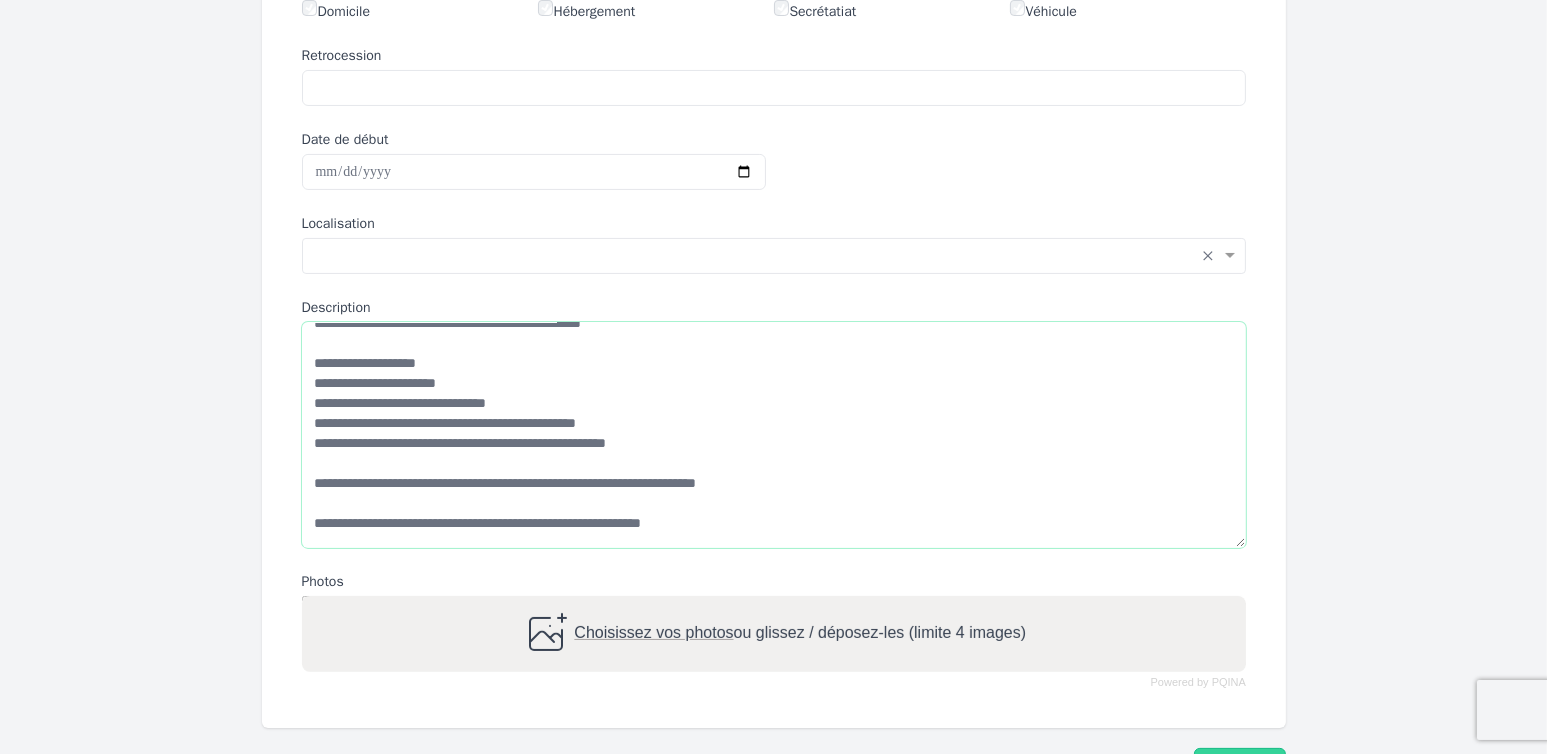 scroll, scrollTop: 0, scrollLeft: 0, axis: both 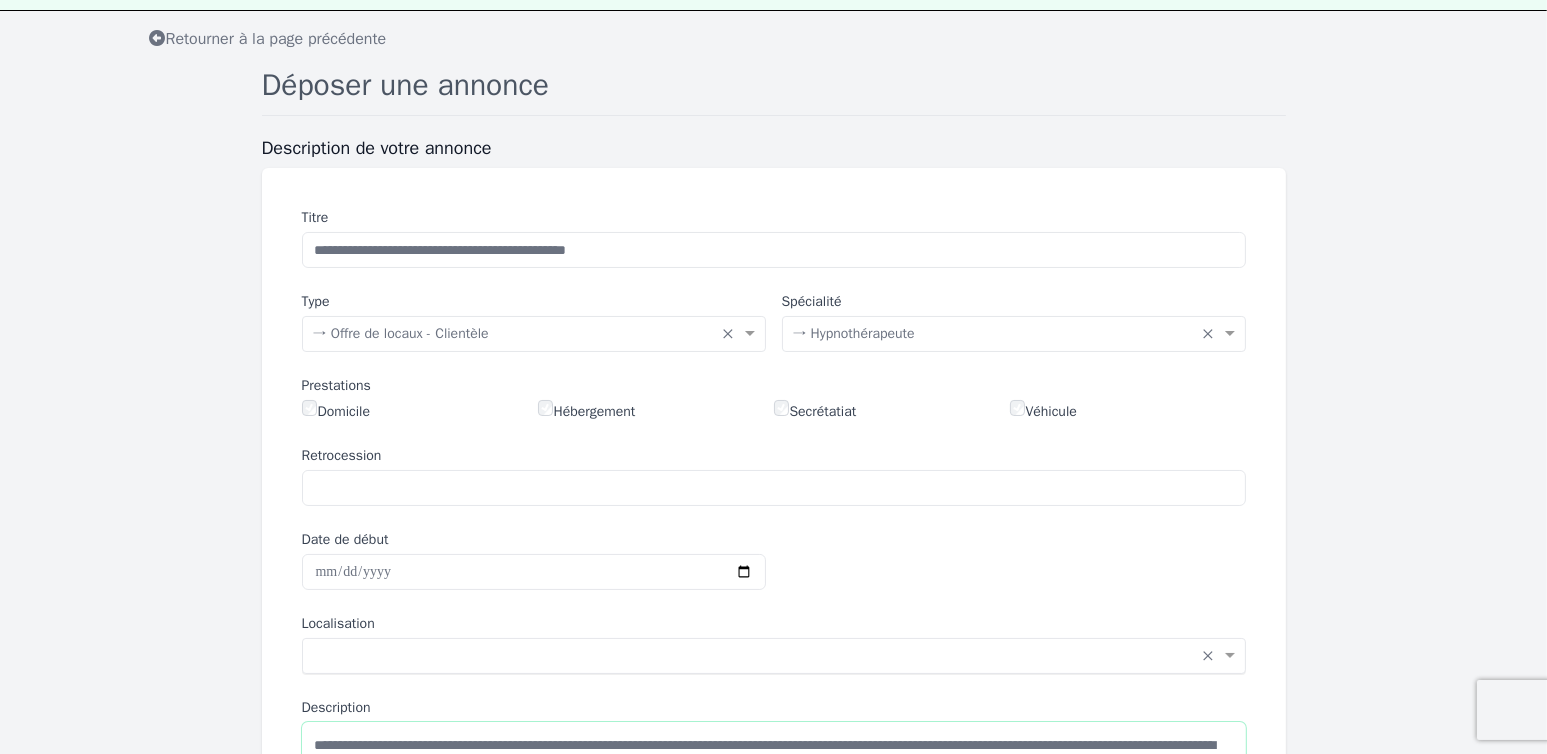 type on "**********" 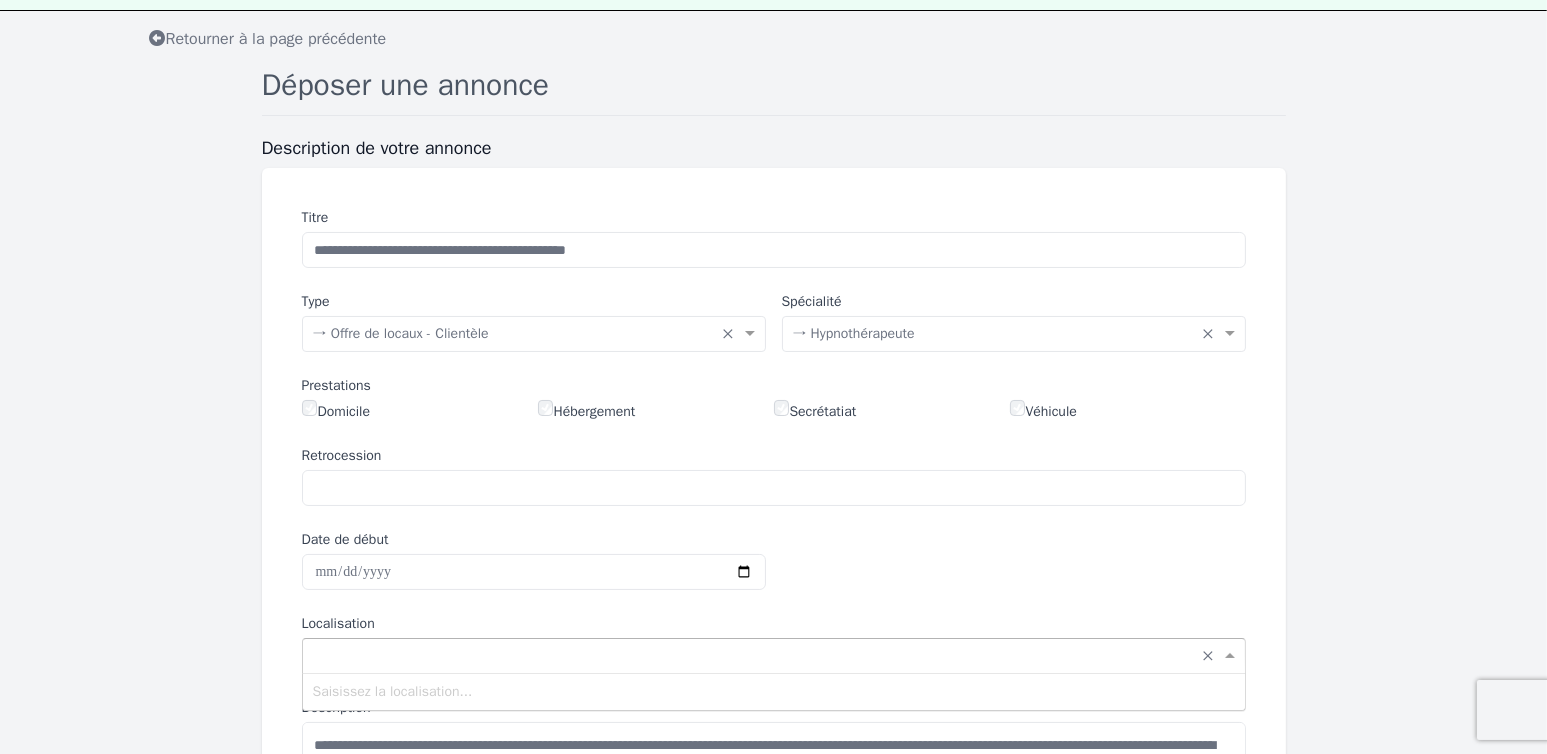 click at bounding box center [754, 654] 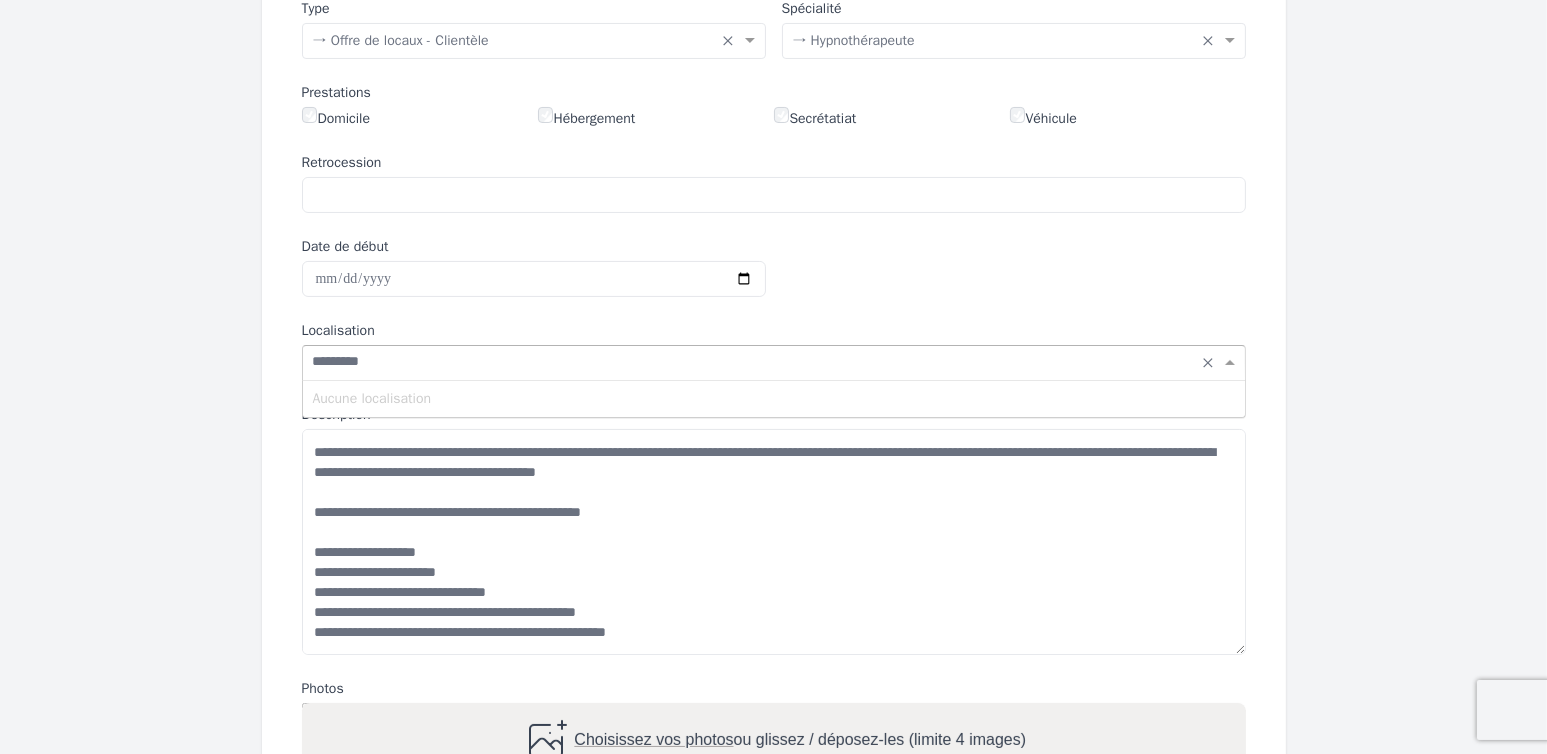 scroll, scrollTop: 100, scrollLeft: 0, axis: vertical 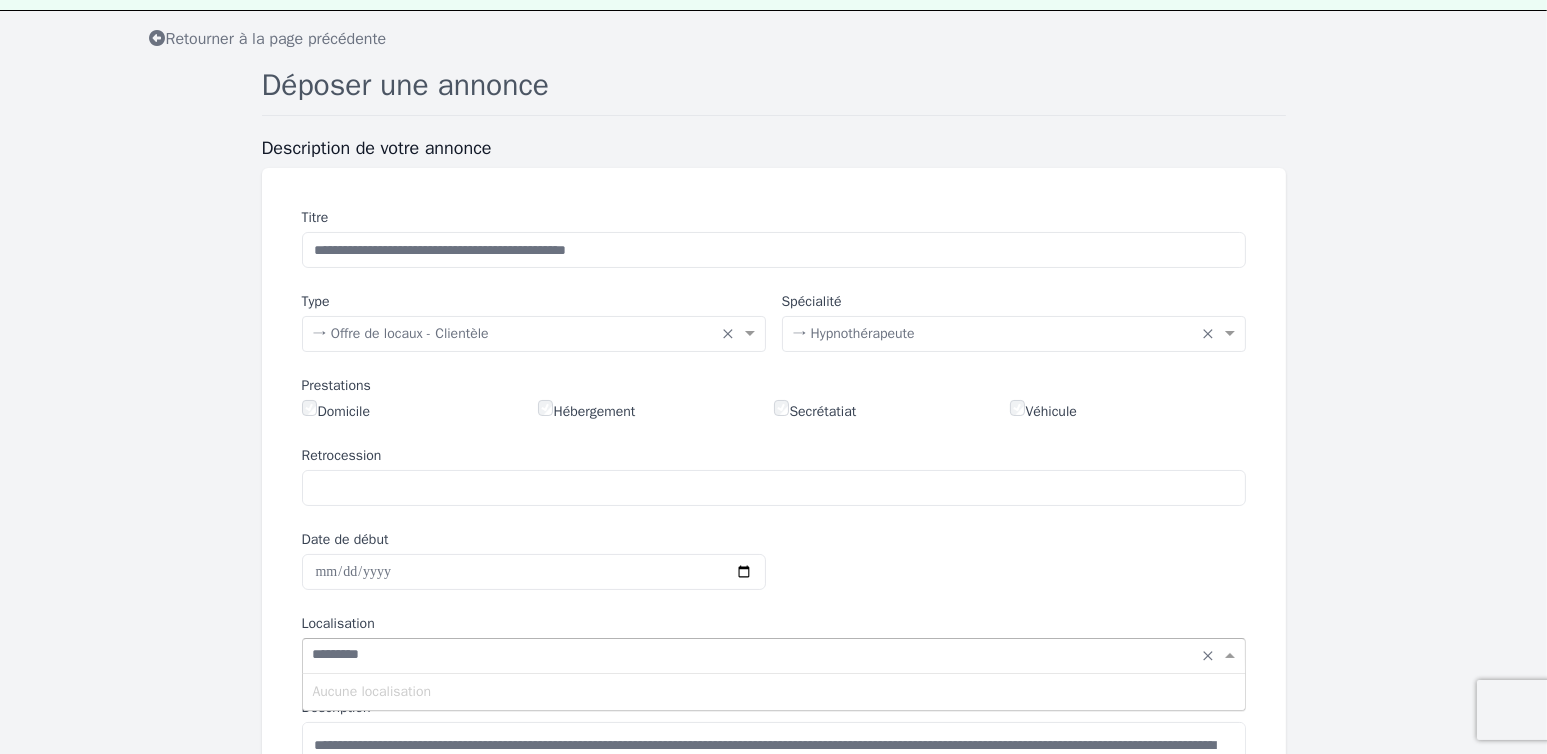 click on "********" at bounding box center (754, 654) 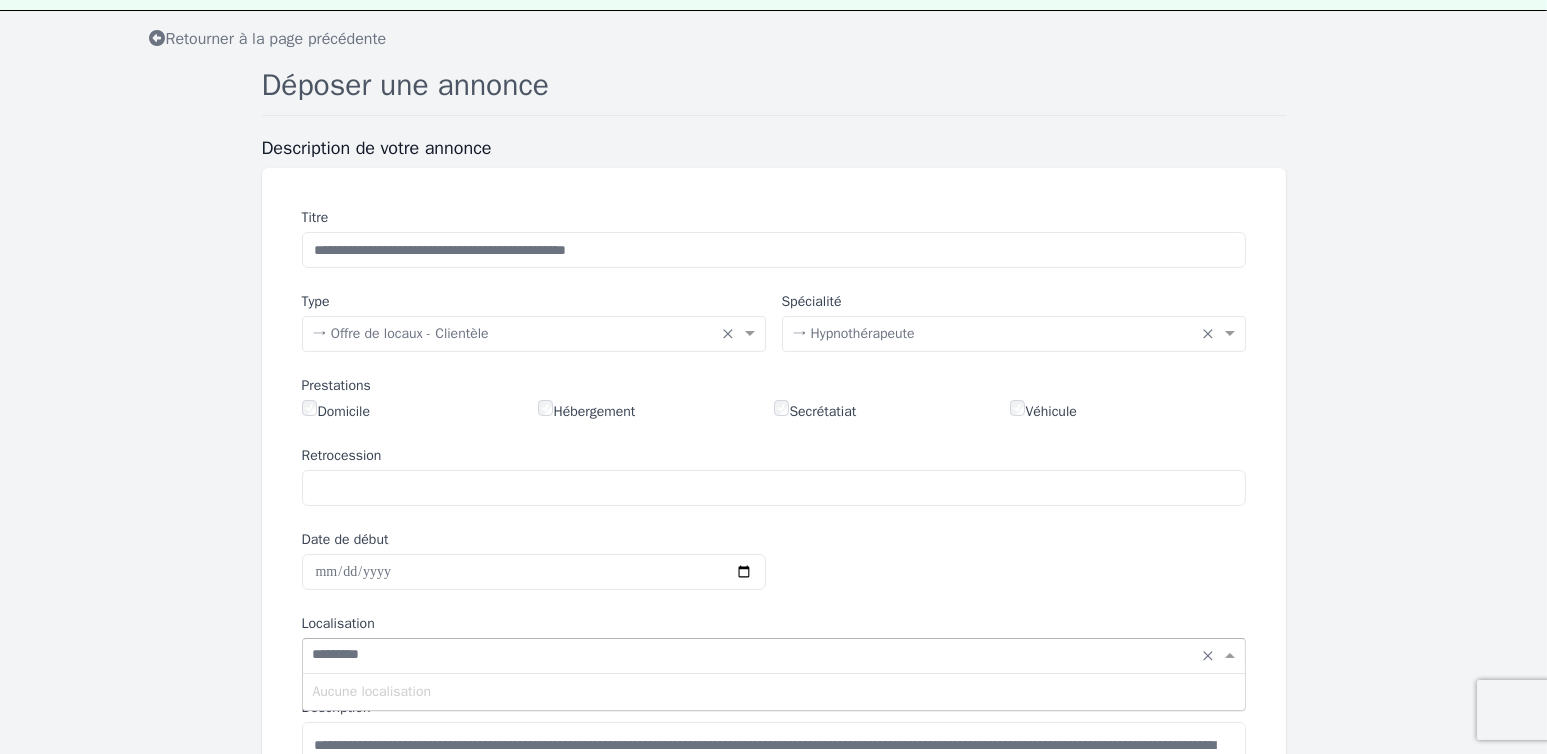 click on "********" at bounding box center (754, 654) 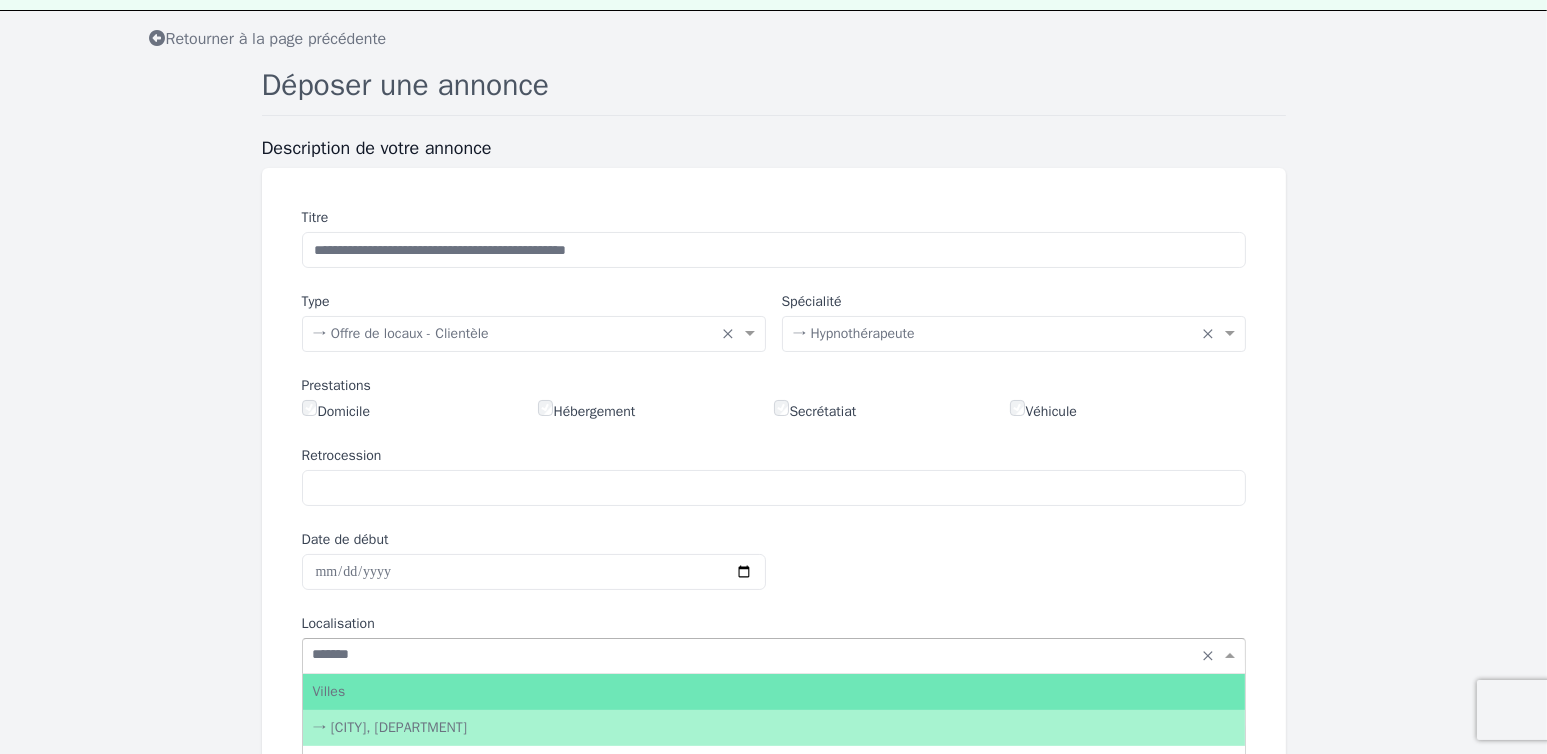 type on "********" 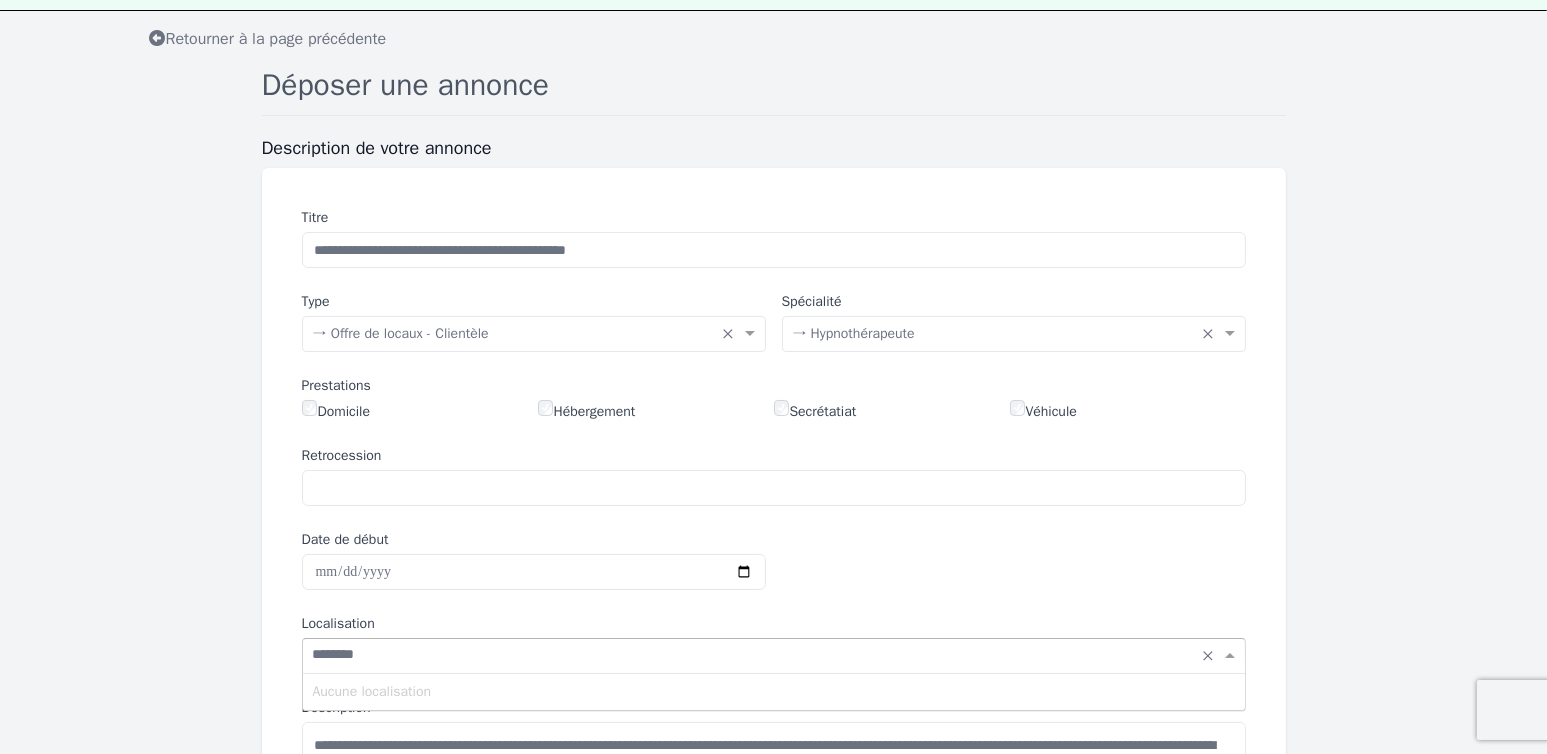 scroll, scrollTop: 300, scrollLeft: 0, axis: vertical 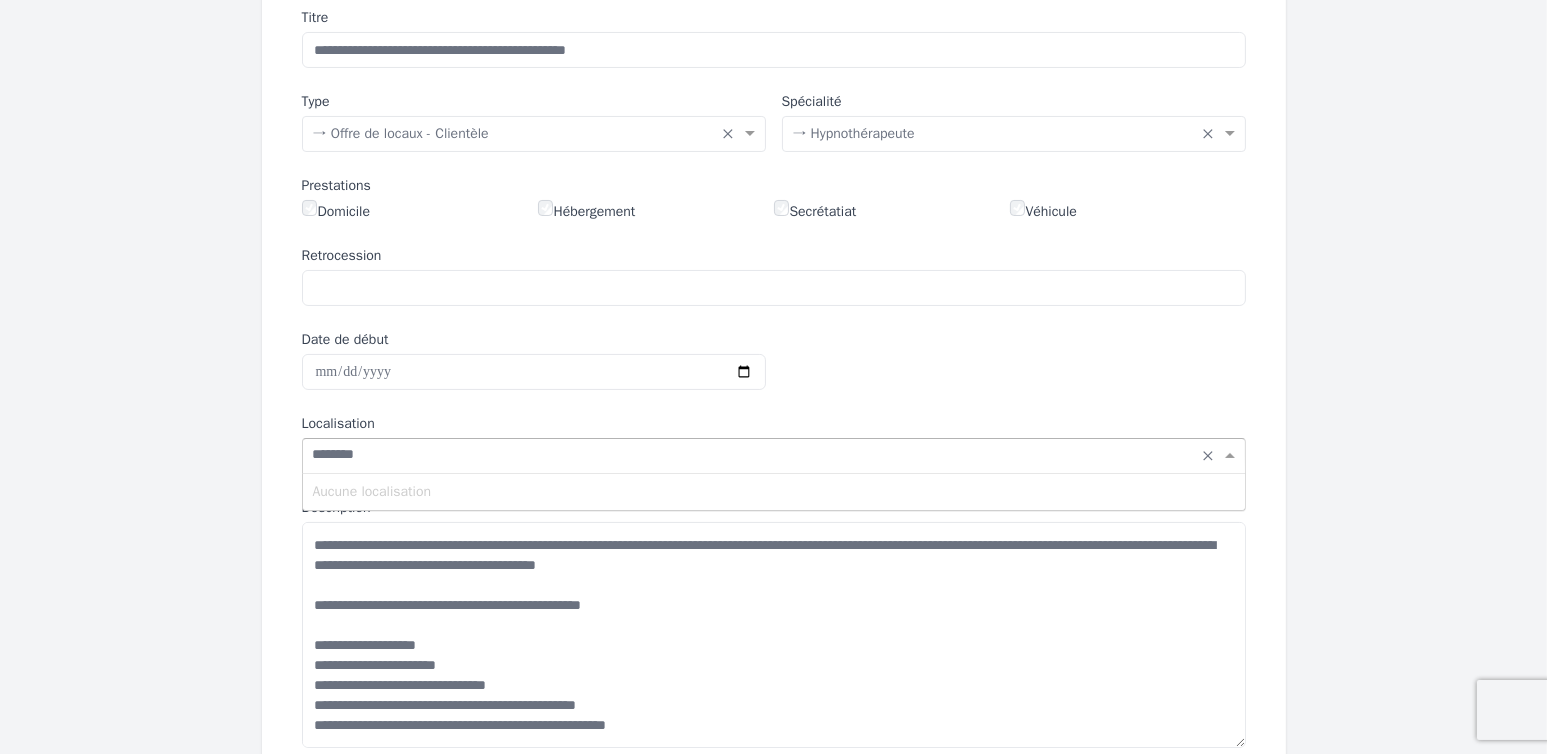 click on "********" at bounding box center (754, 454) 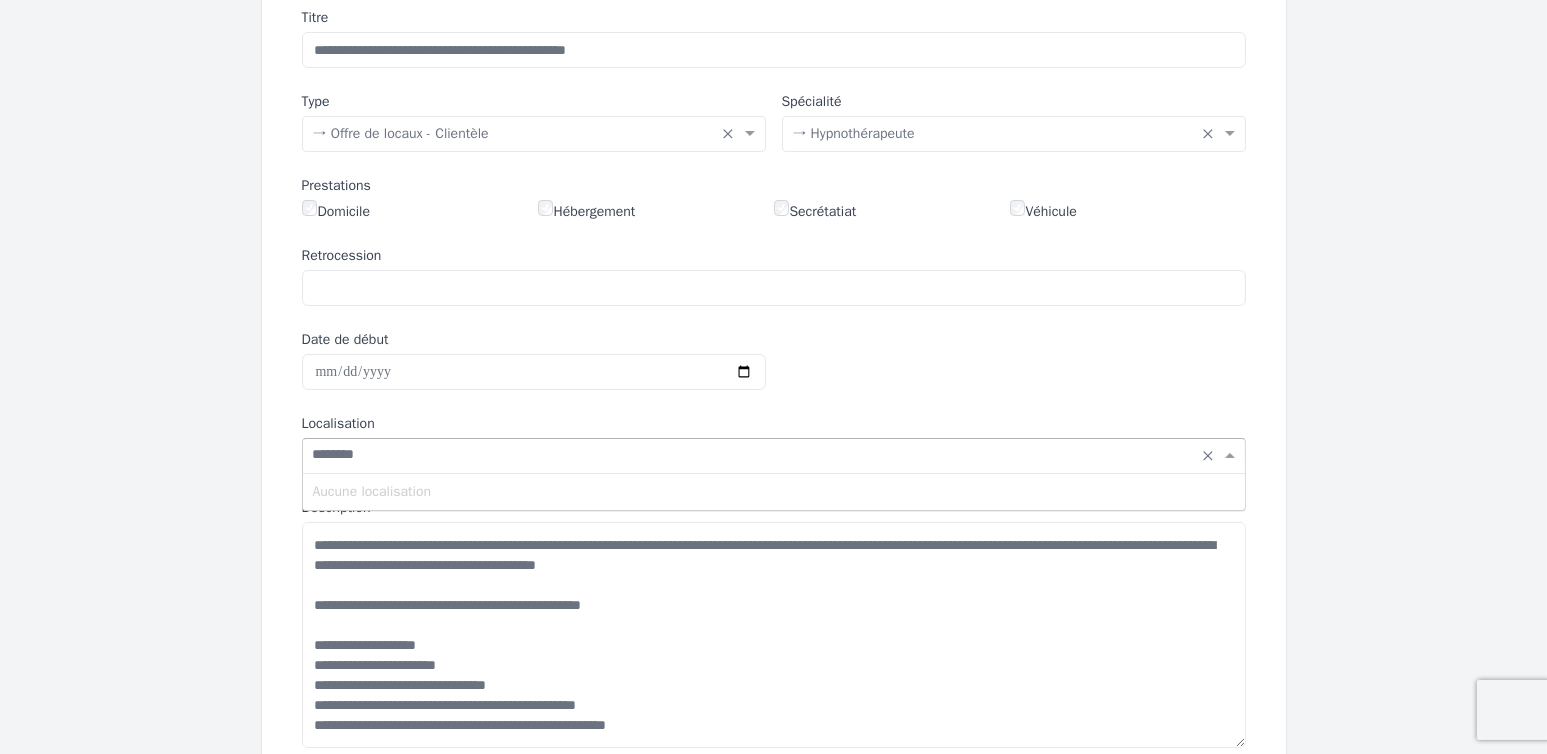 click on "********" at bounding box center [754, 454] 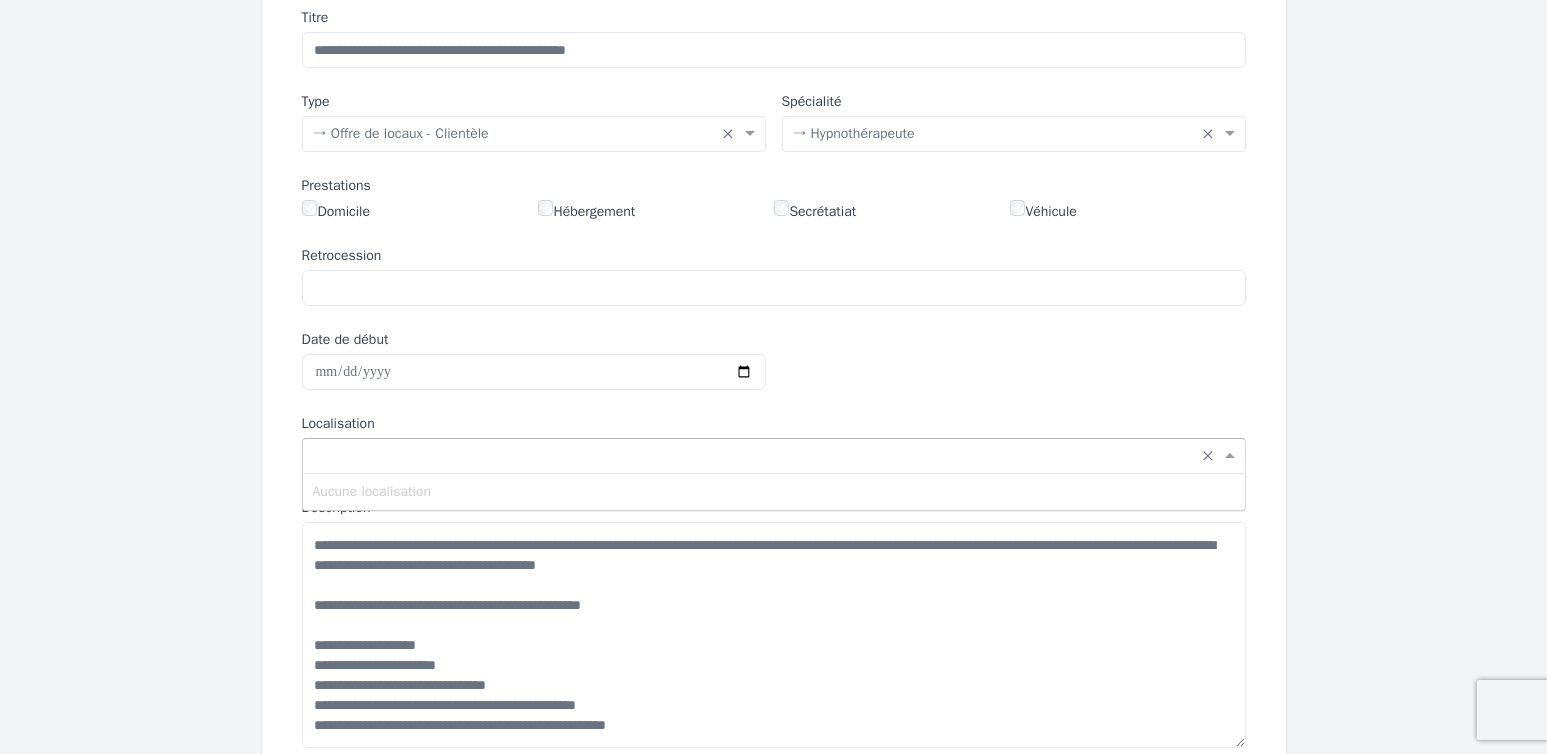 click on "**********" 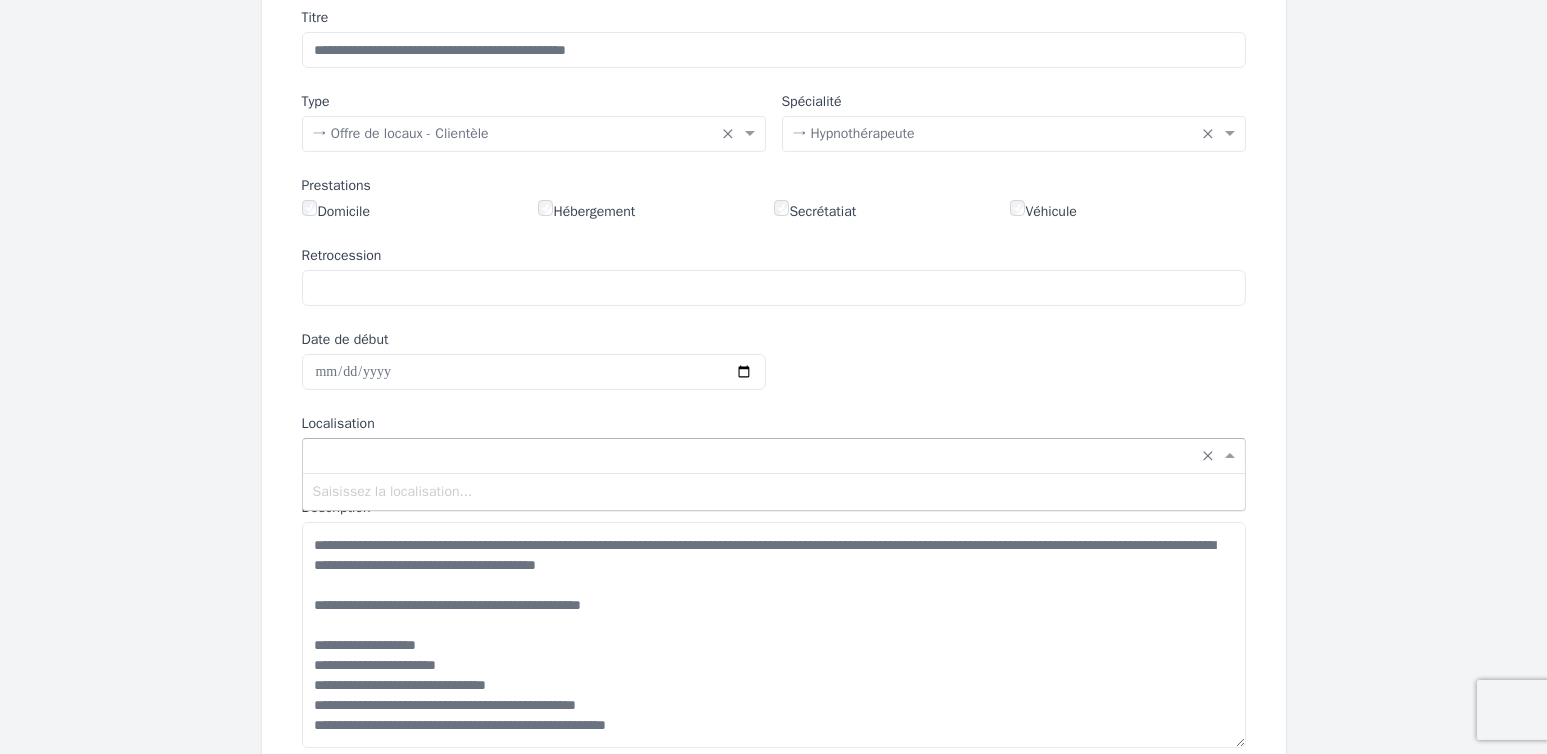 click at bounding box center [754, 454] 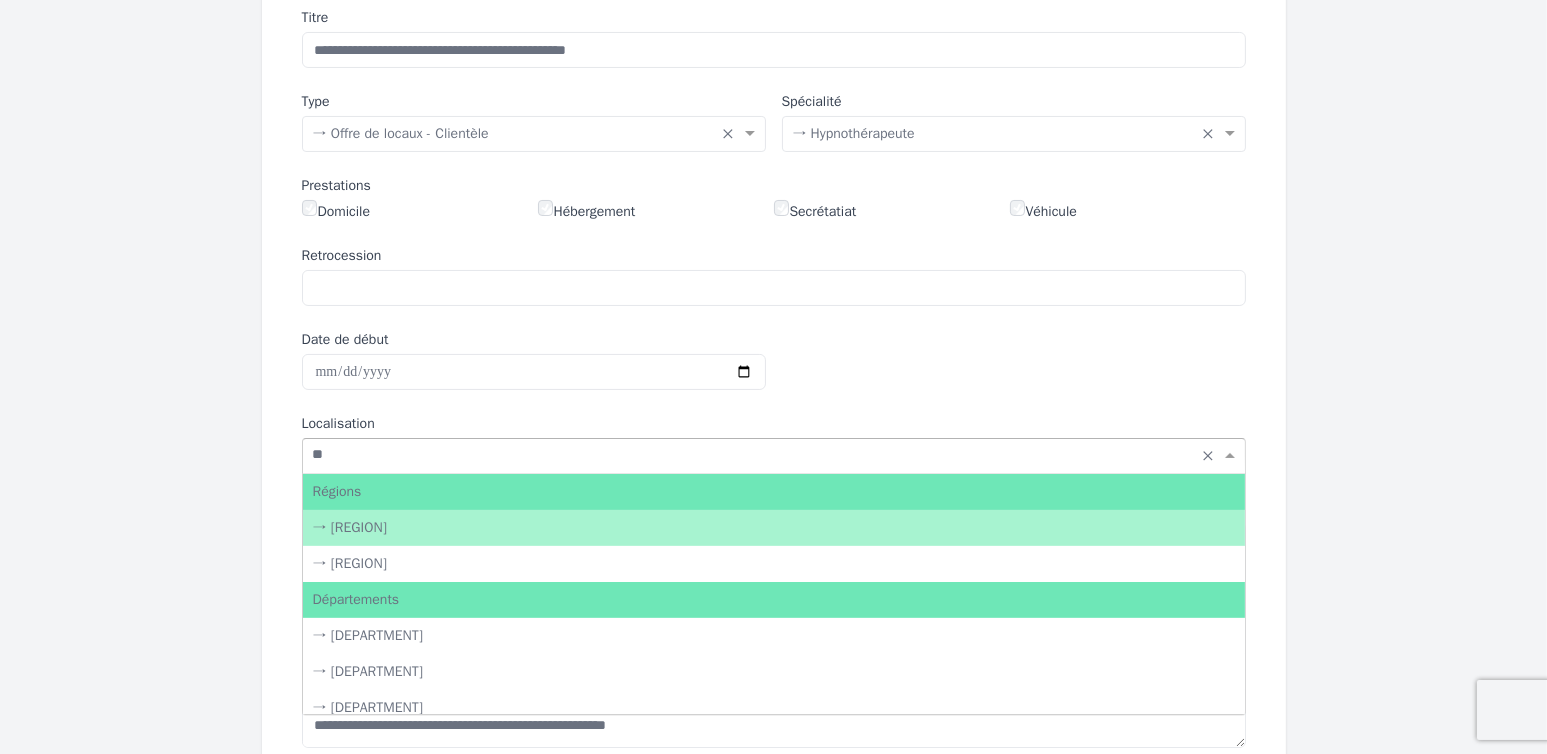 type on "***" 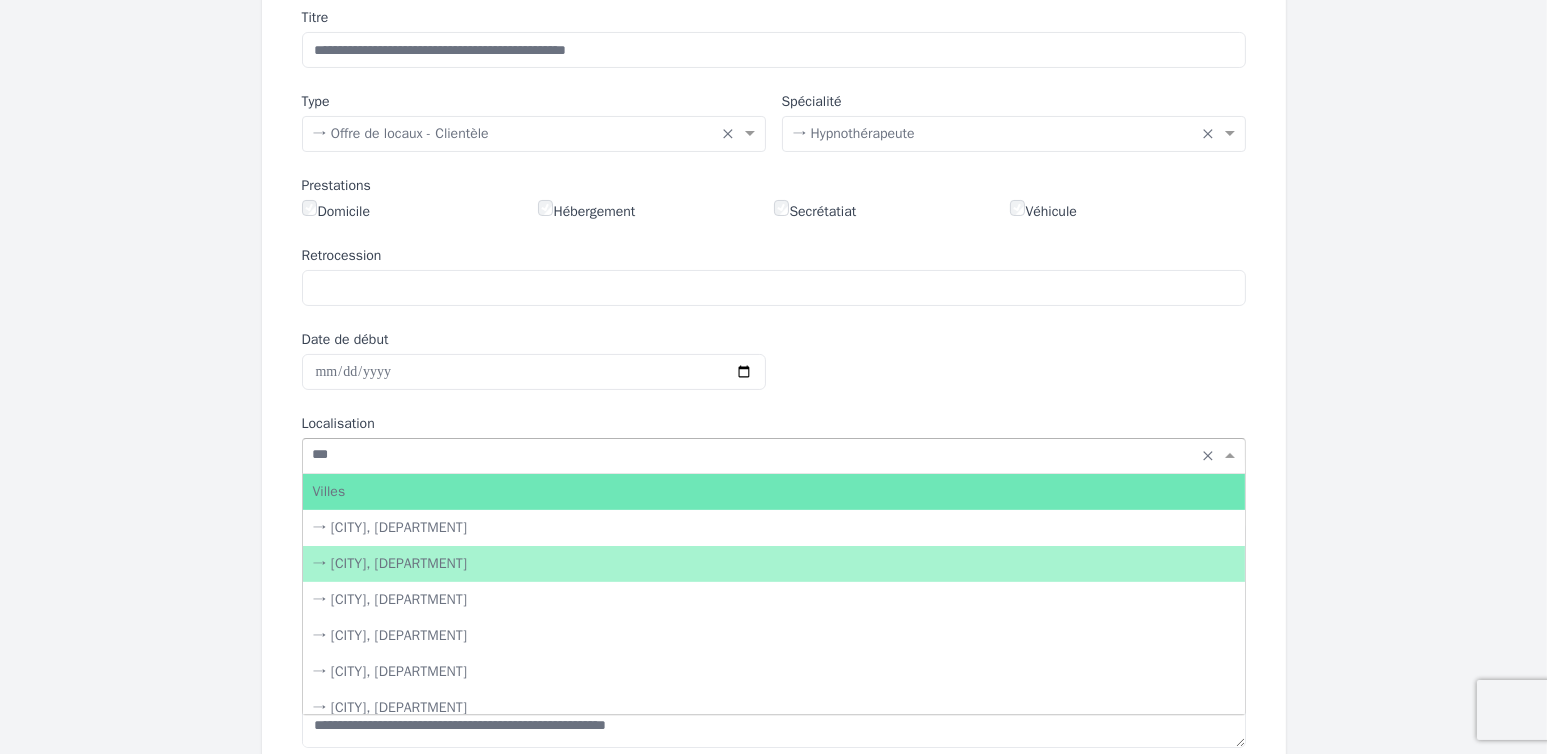 click on "→ [CITY], [DEPARTMENT]" at bounding box center [774, 564] 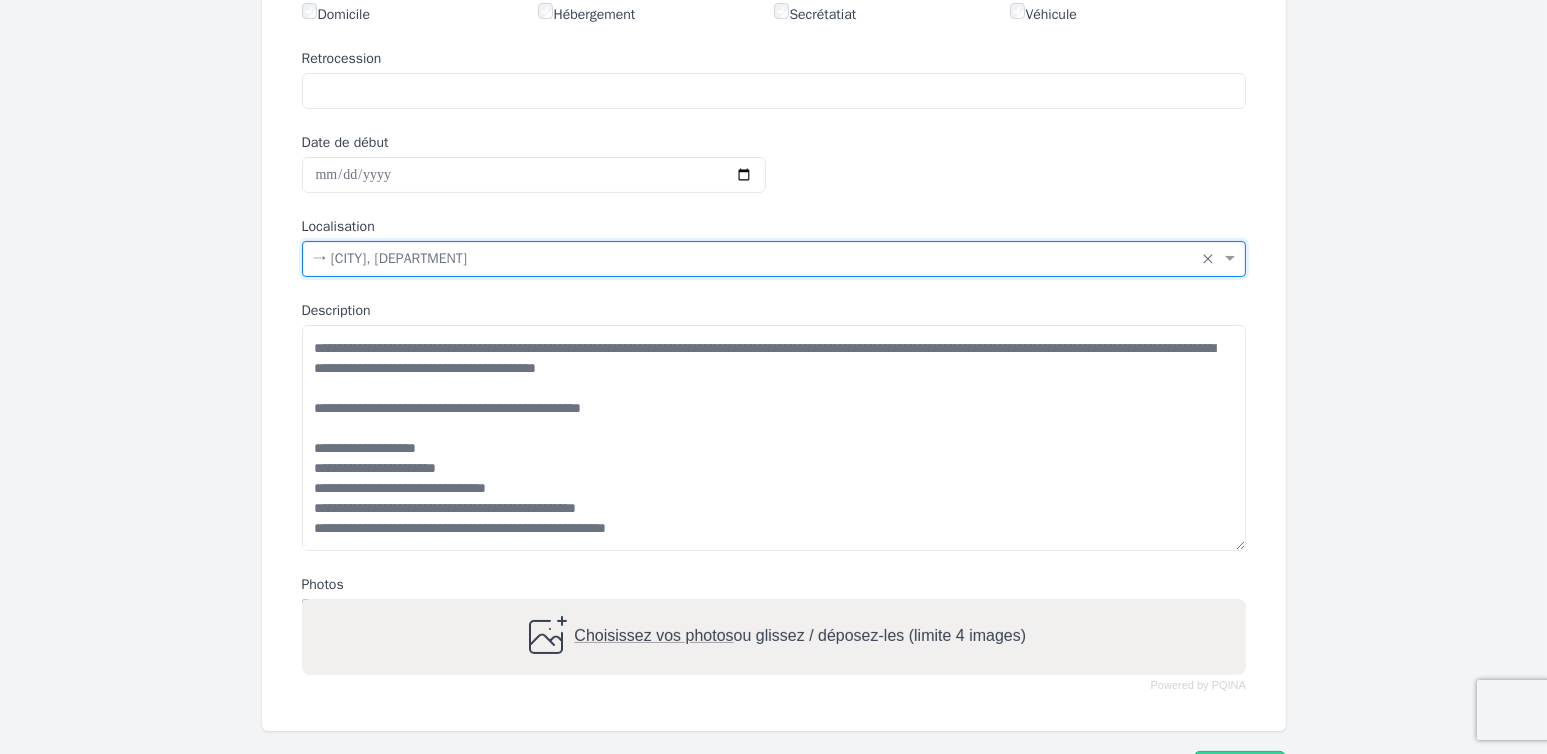 scroll, scrollTop: 662, scrollLeft: 0, axis: vertical 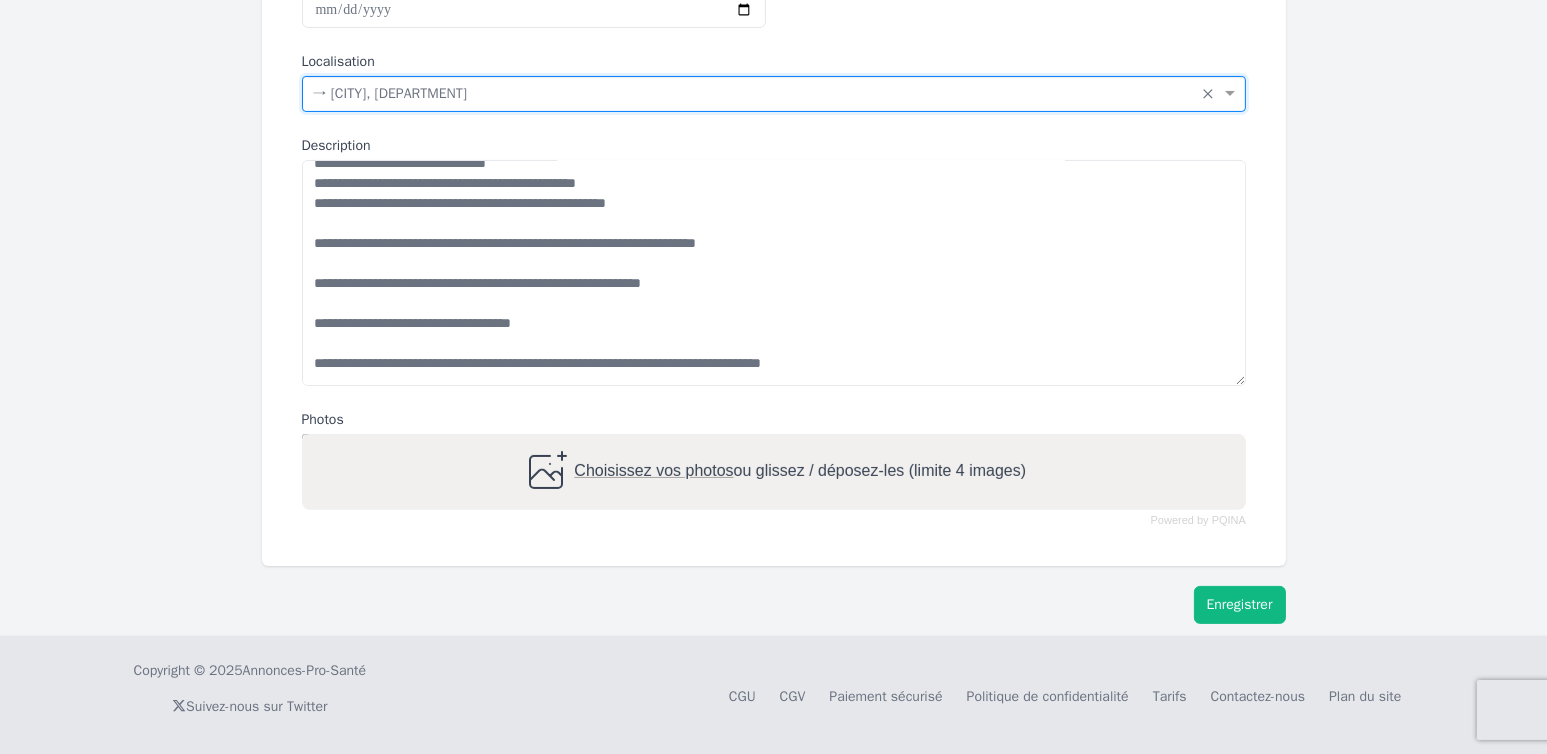 click on "Enregistrer" at bounding box center [1240, 605] 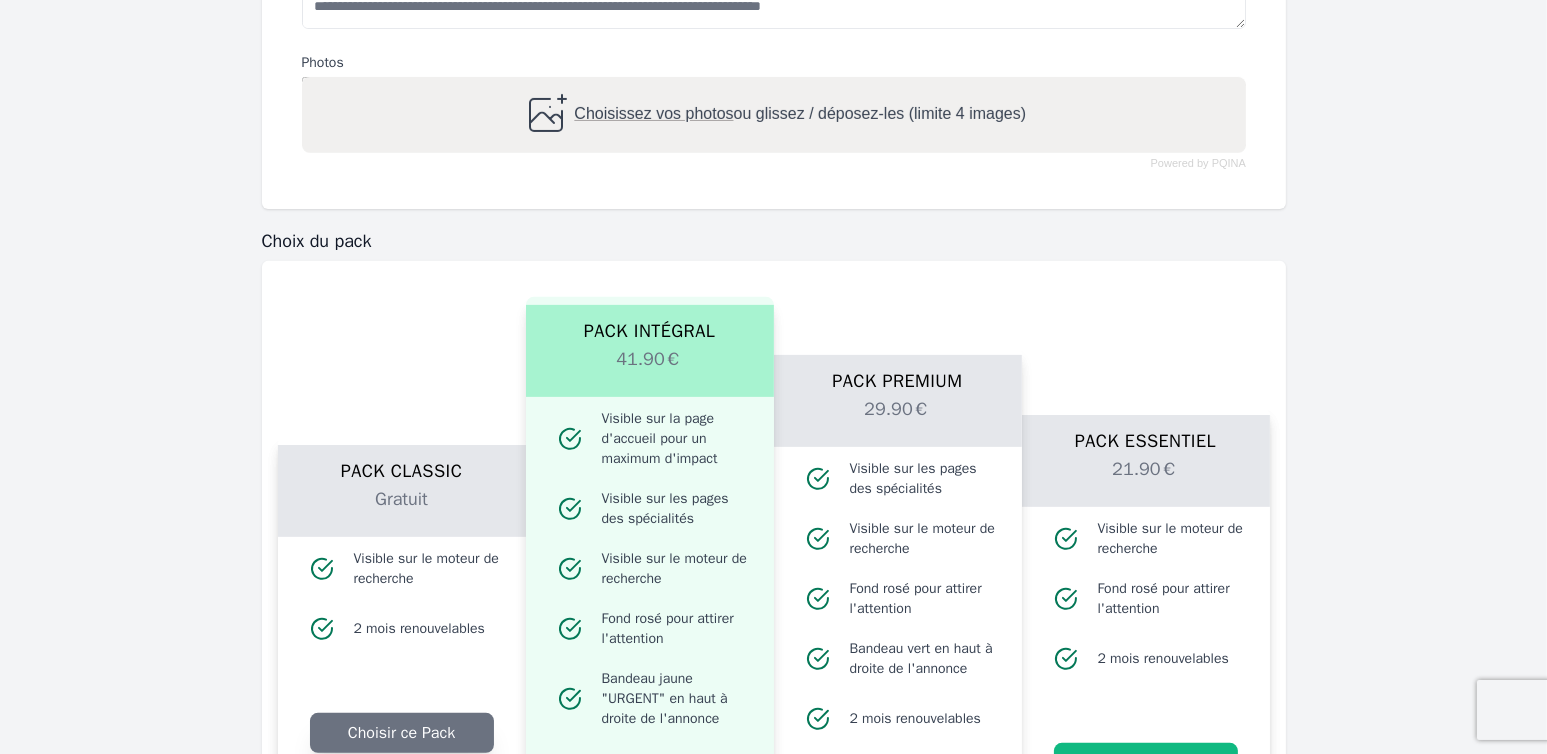 scroll, scrollTop: 1262, scrollLeft: 0, axis: vertical 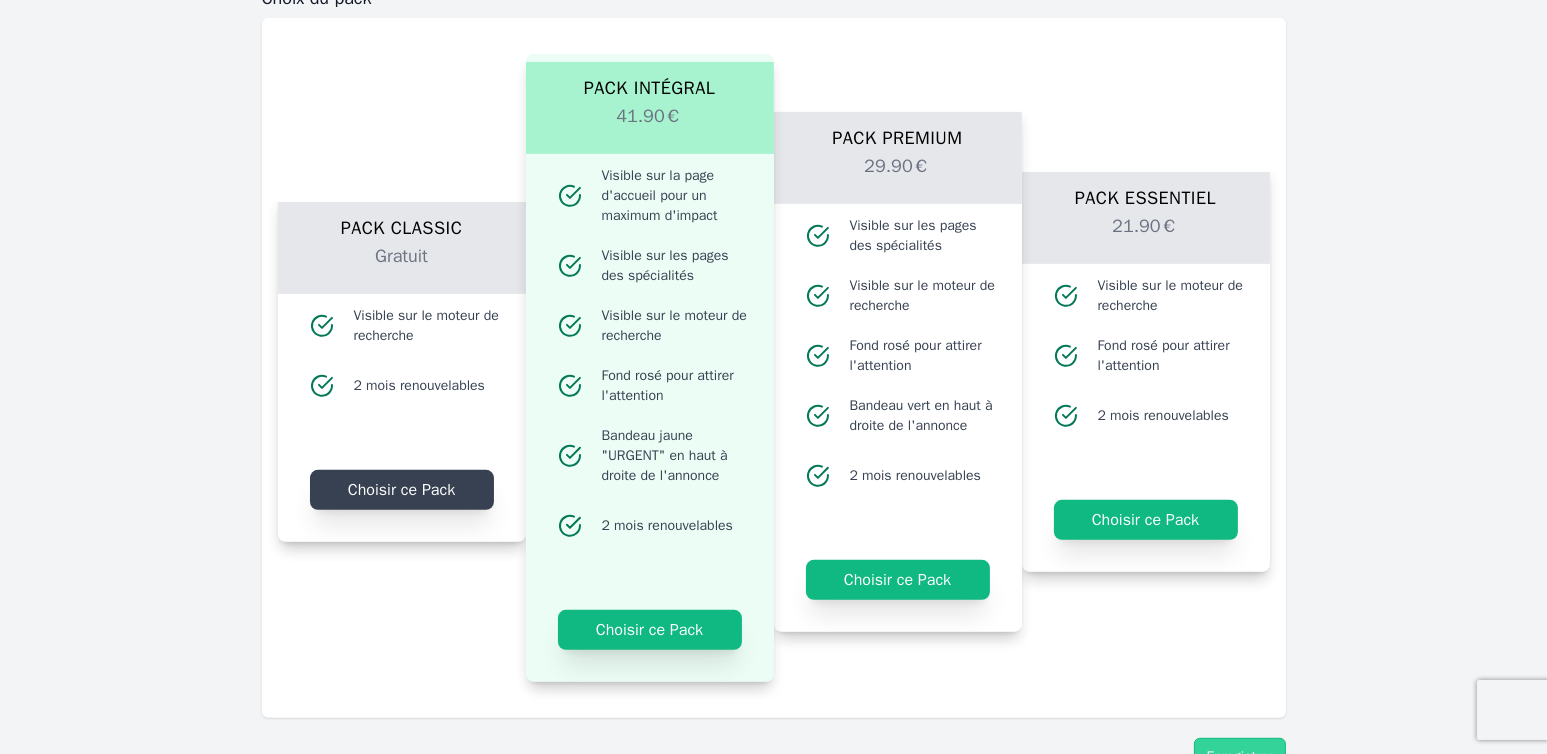 click on "Choisir ce Pack" 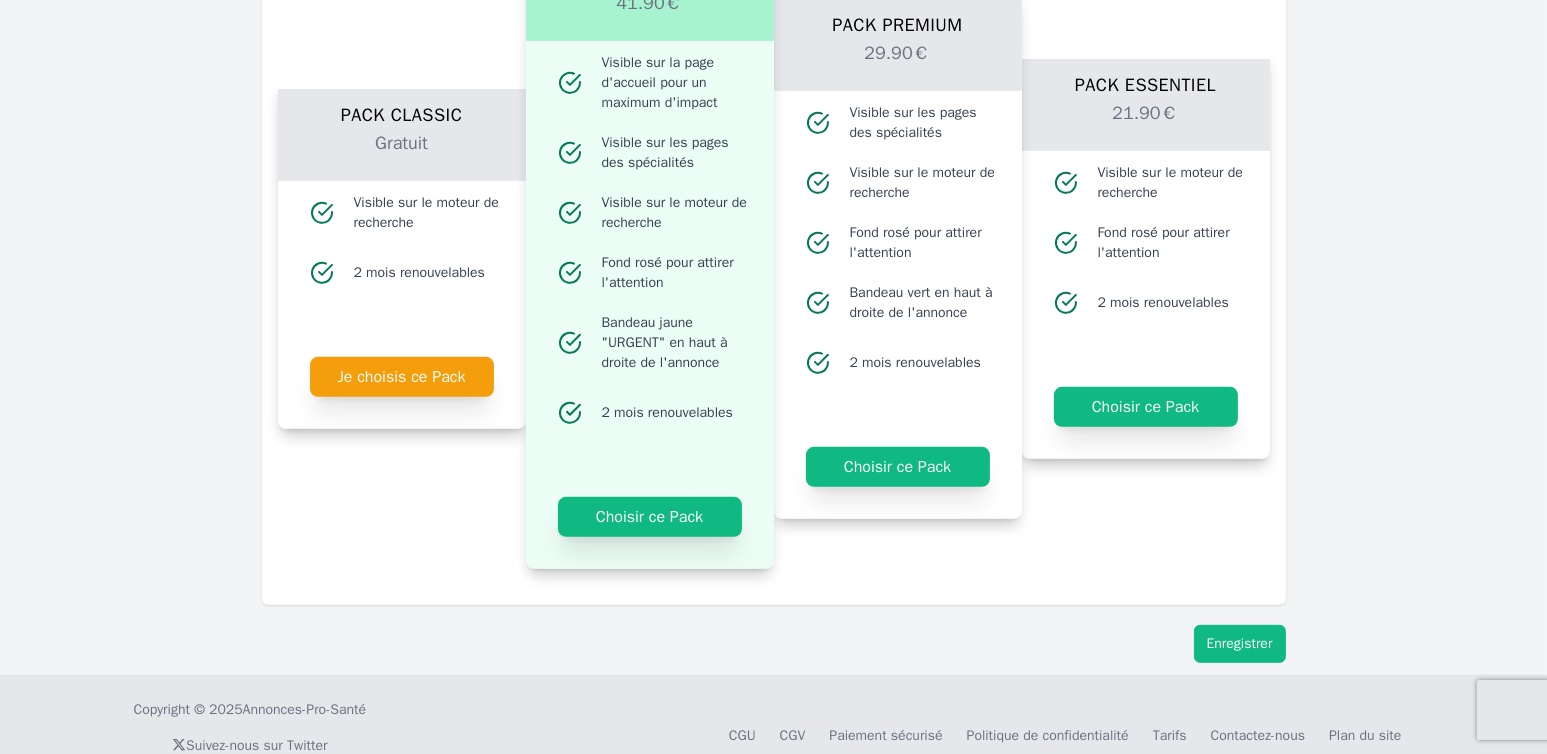 scroll, scrollTop: 1414, scrollLeft: 0, axis: vertical 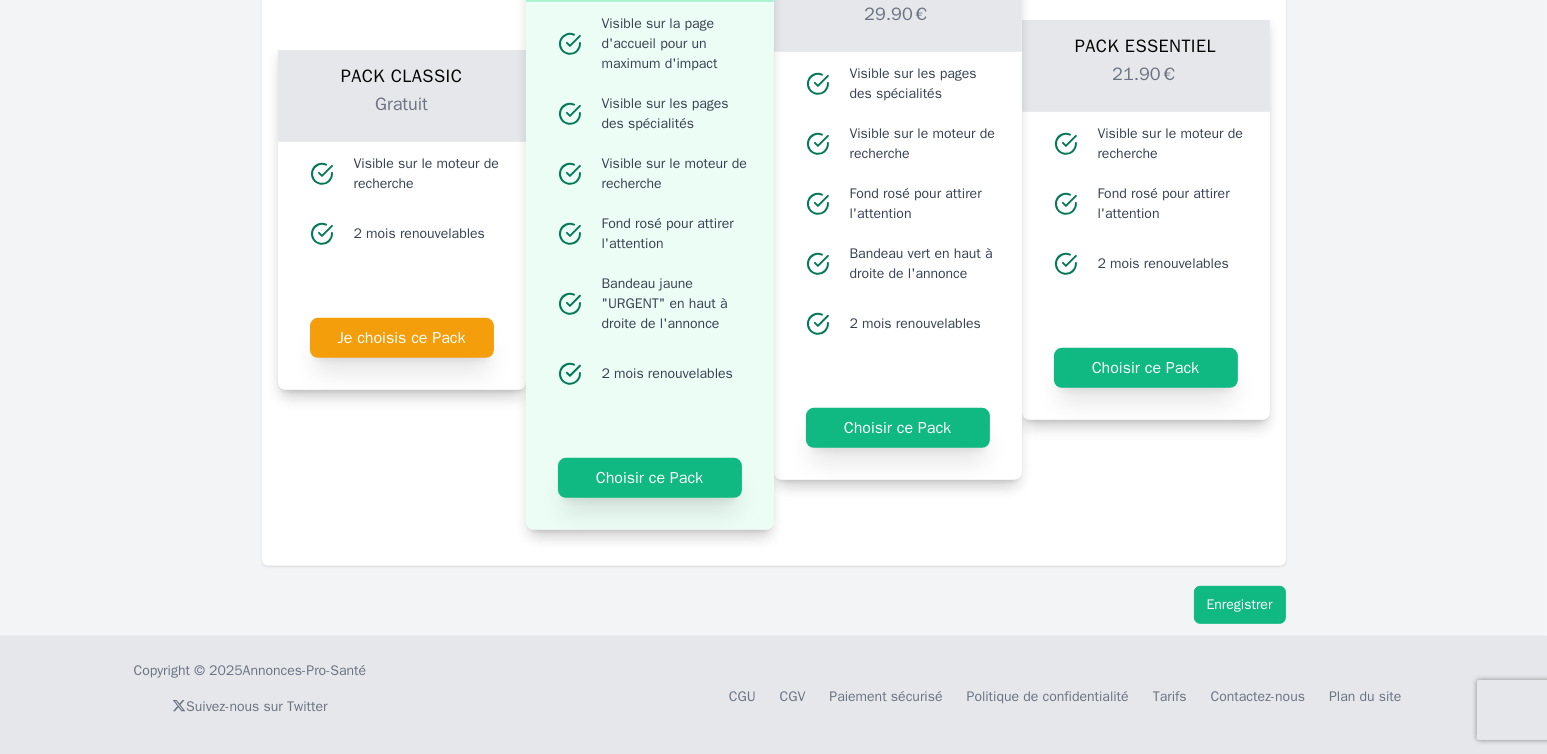 click on "Enregistrer" at bounding box center (1240, 605) 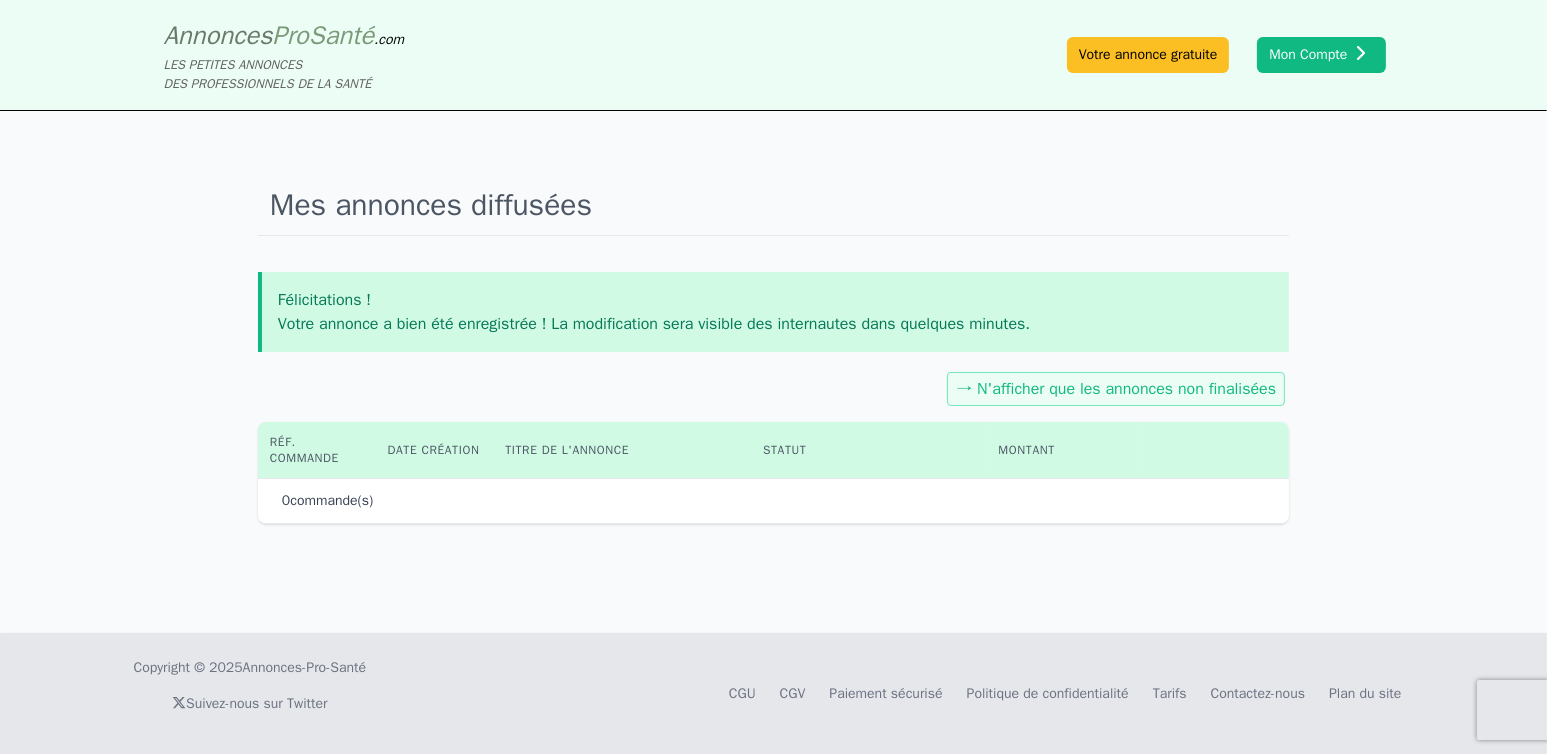 scroll, scrollTop: 0, scrollLeft: 0, axis: both 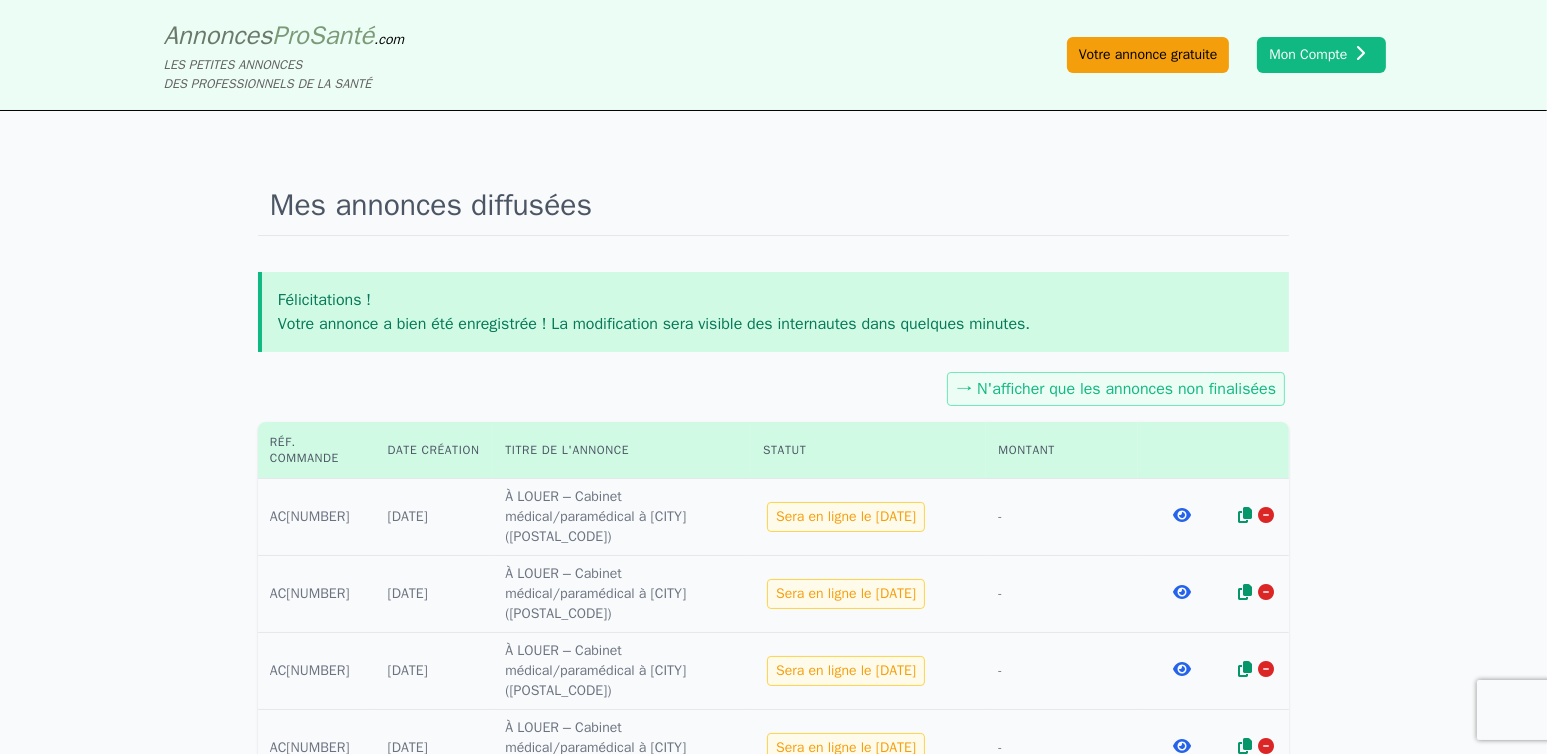 click on "Votre annonce gratuite" at bounding box center (1148, 55) 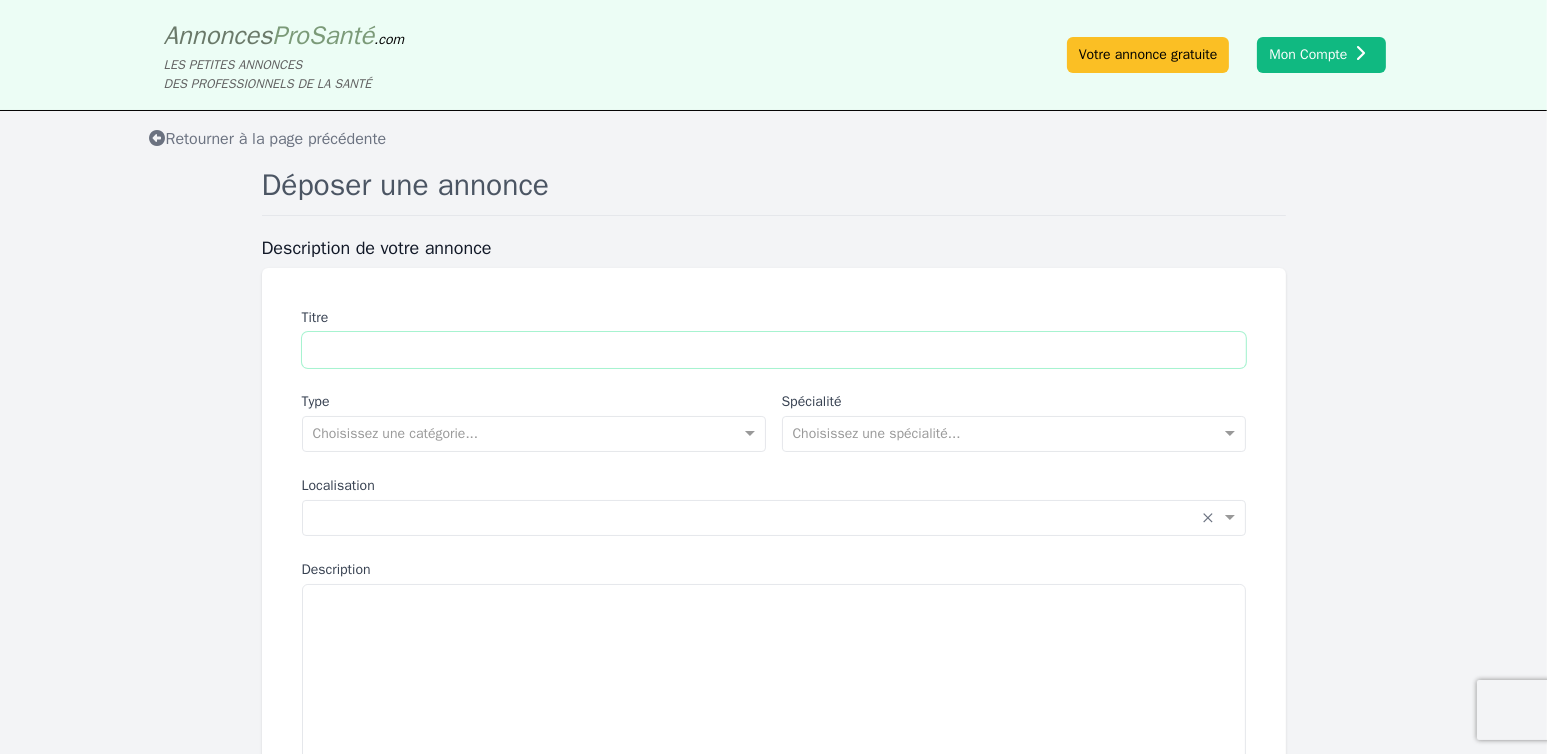 click on "Titre" at bounding box center (774, 350) 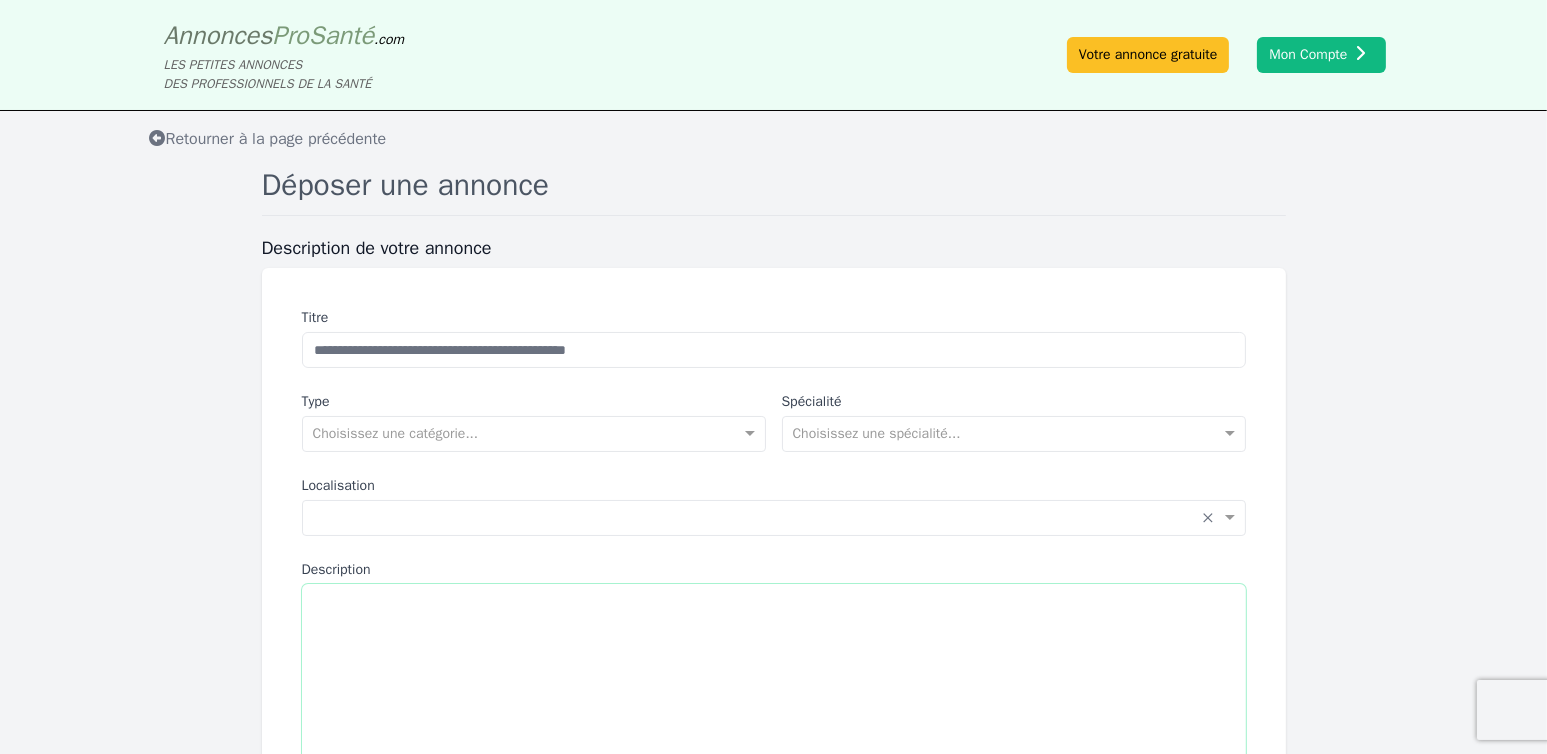 click on "Description" at bounding box center [774, 697] 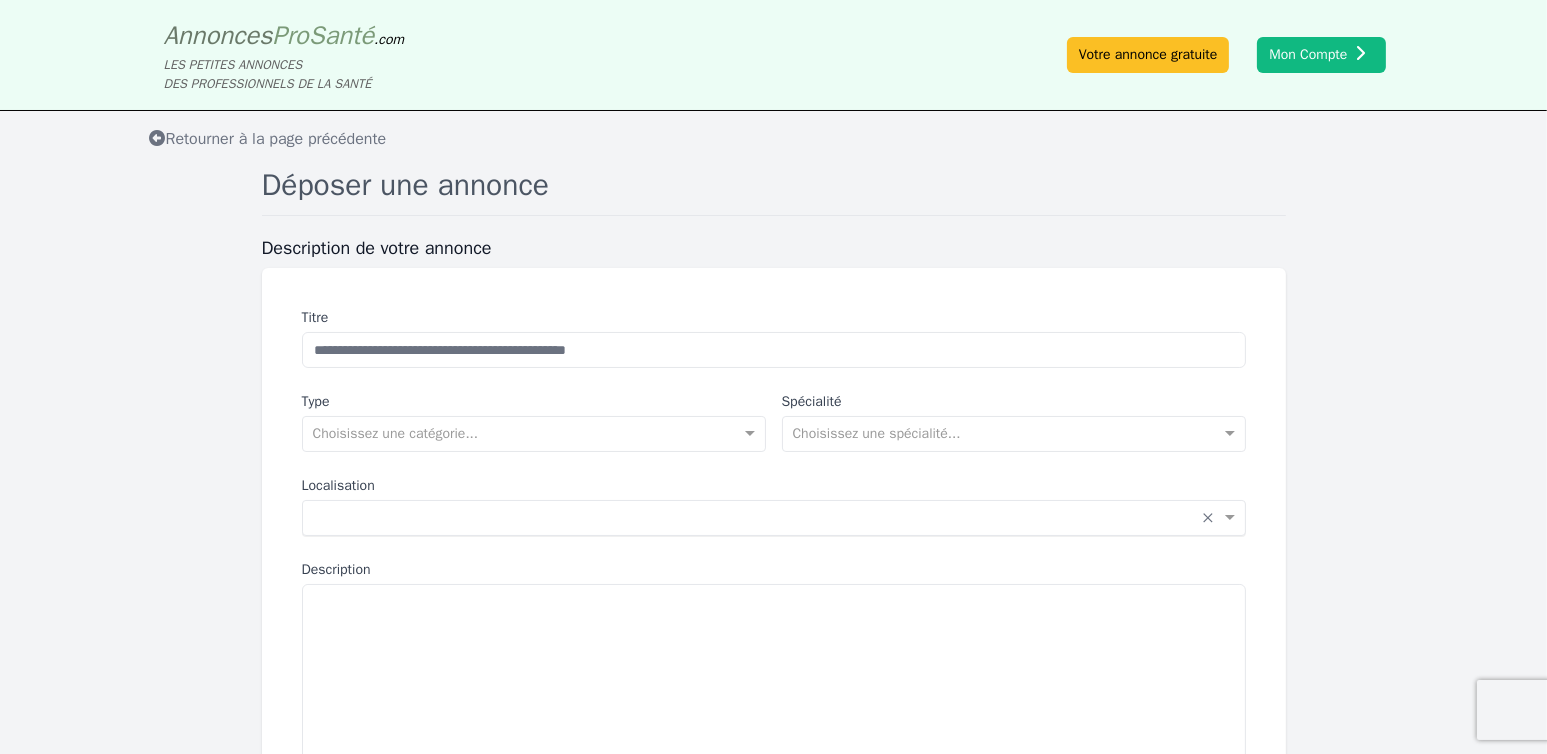click at bounding box center (754, 516) 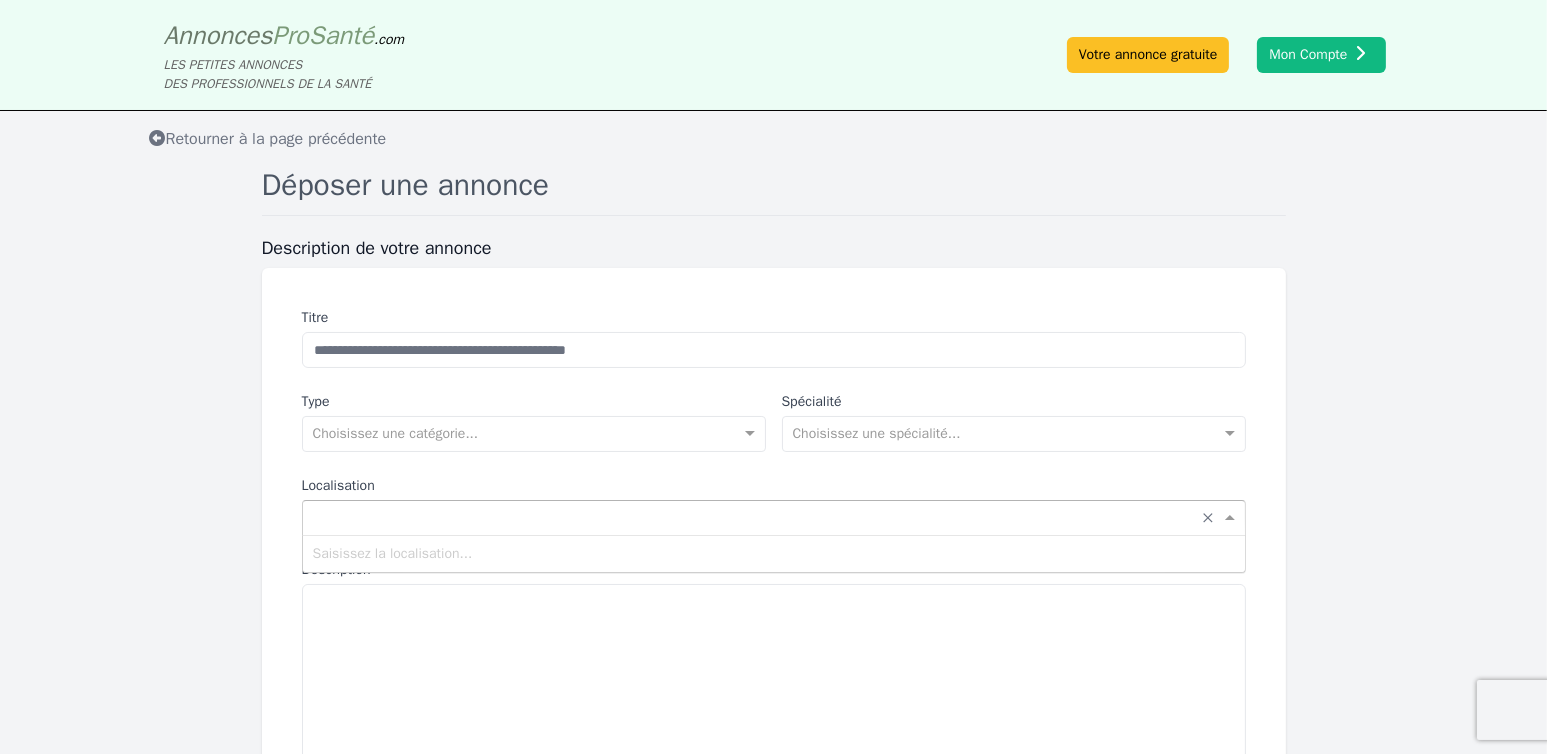 click on "Saisissez la localisation..." at bounding box center (774, 554) 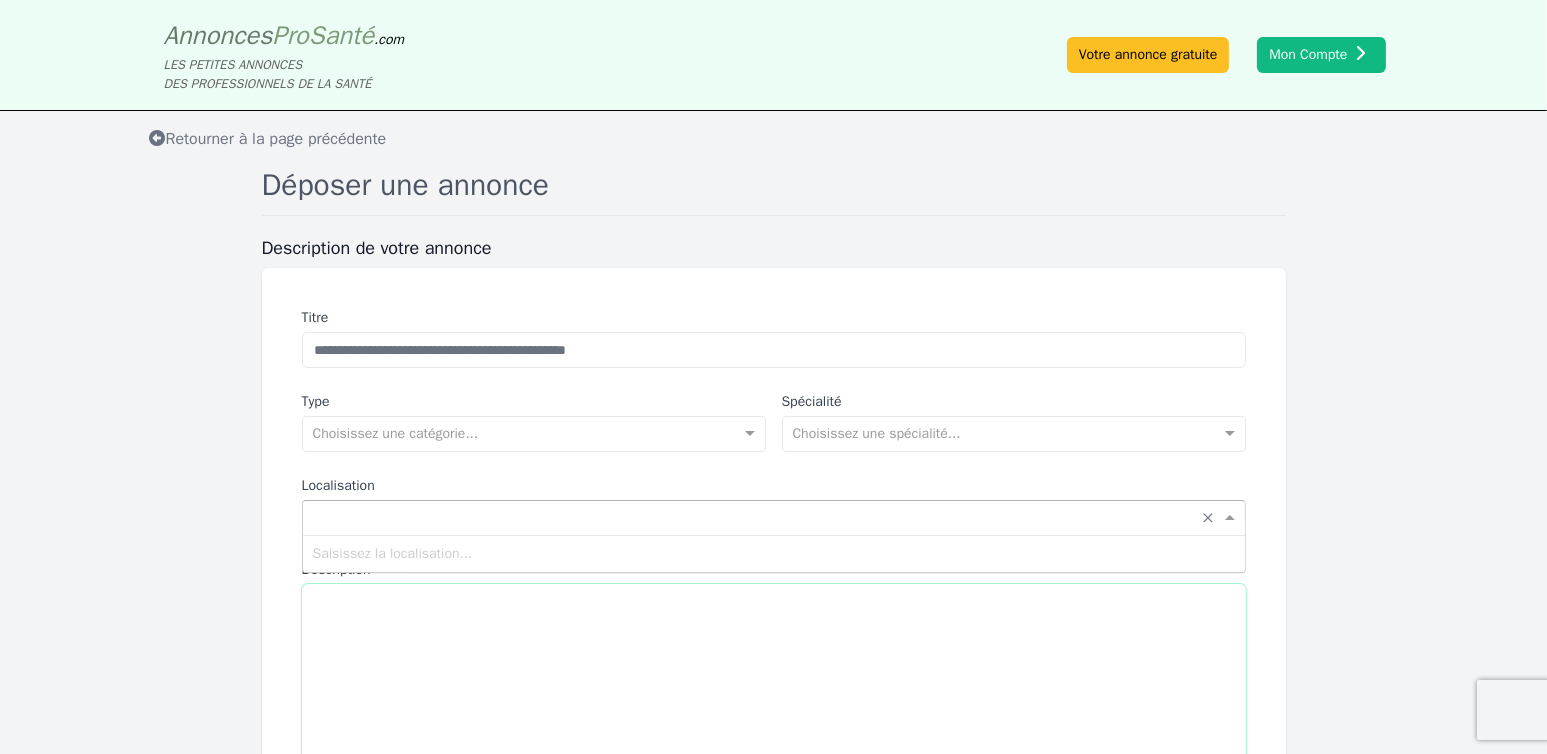 click on "Description" at bounding box center [774, 697] 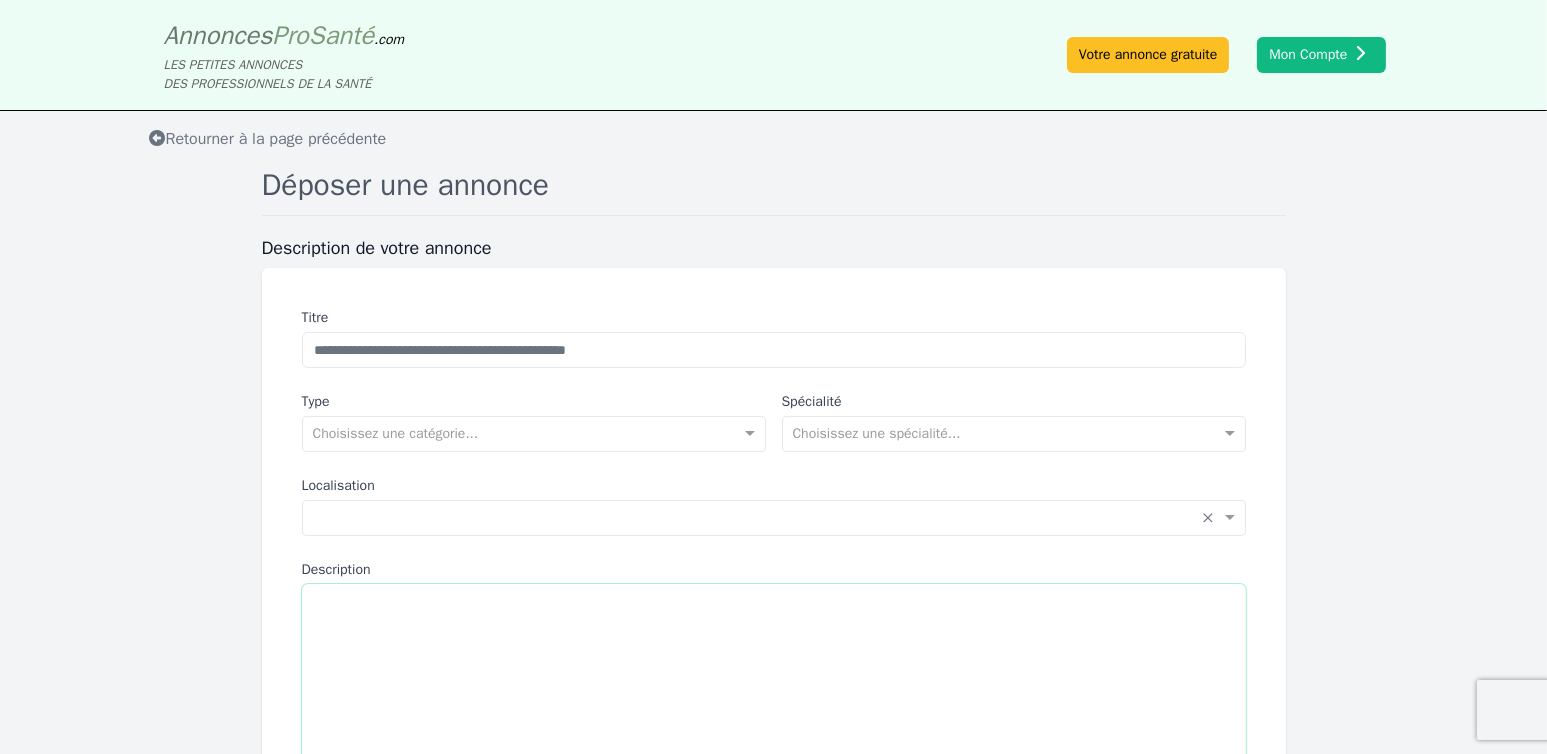 paste on "**********" 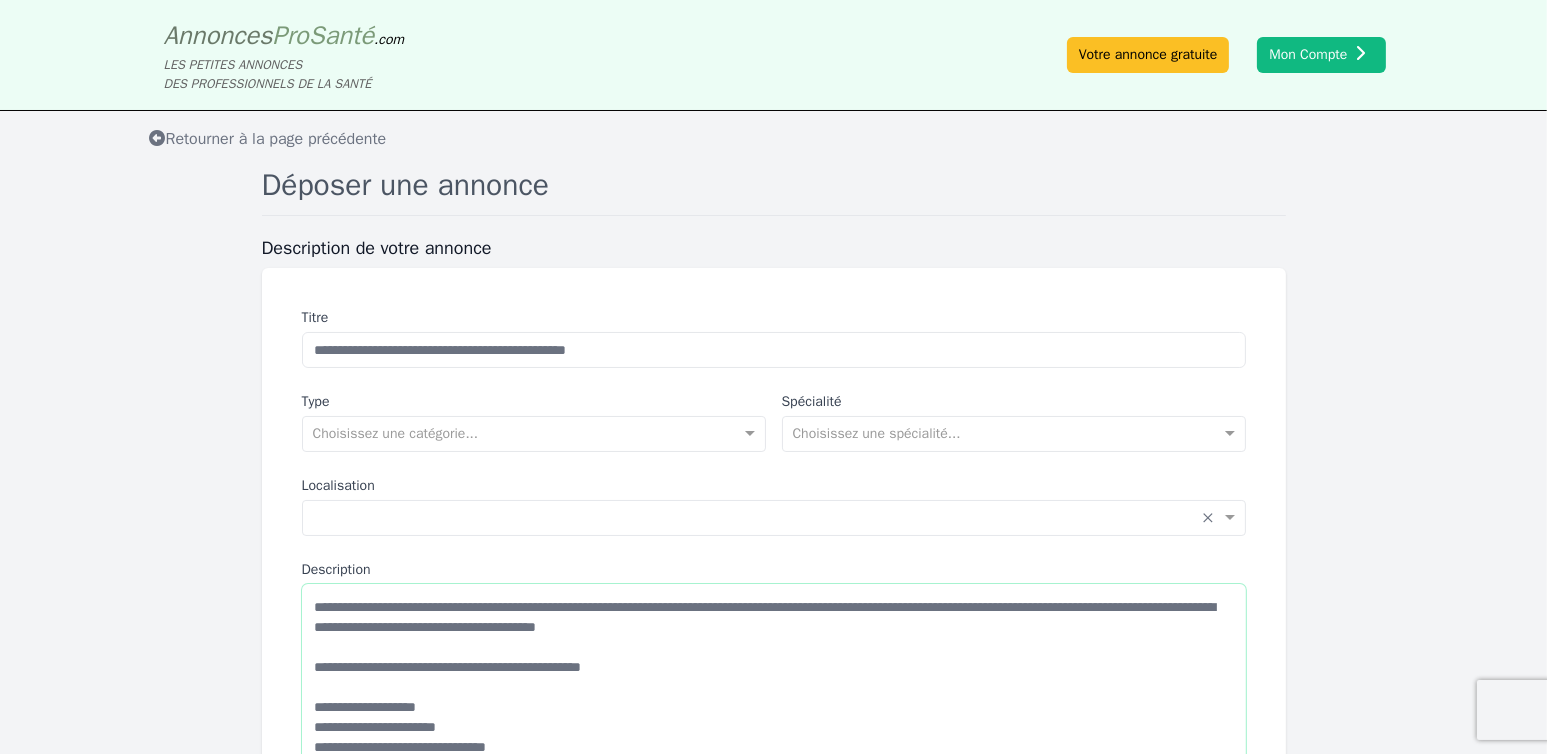 scroll, scrollTop: 166, scrollLeft: 0, axis: vertical 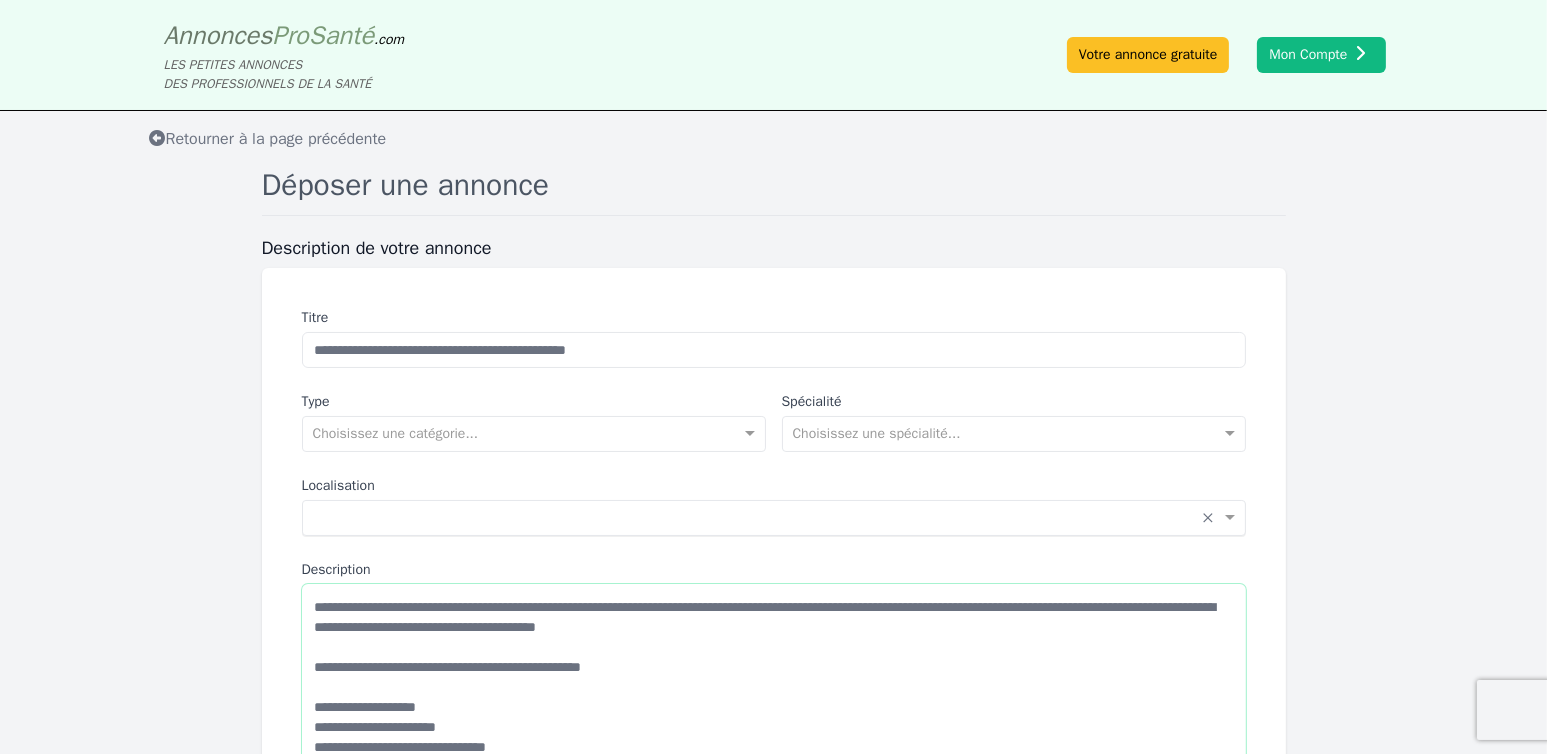 type on "**********" 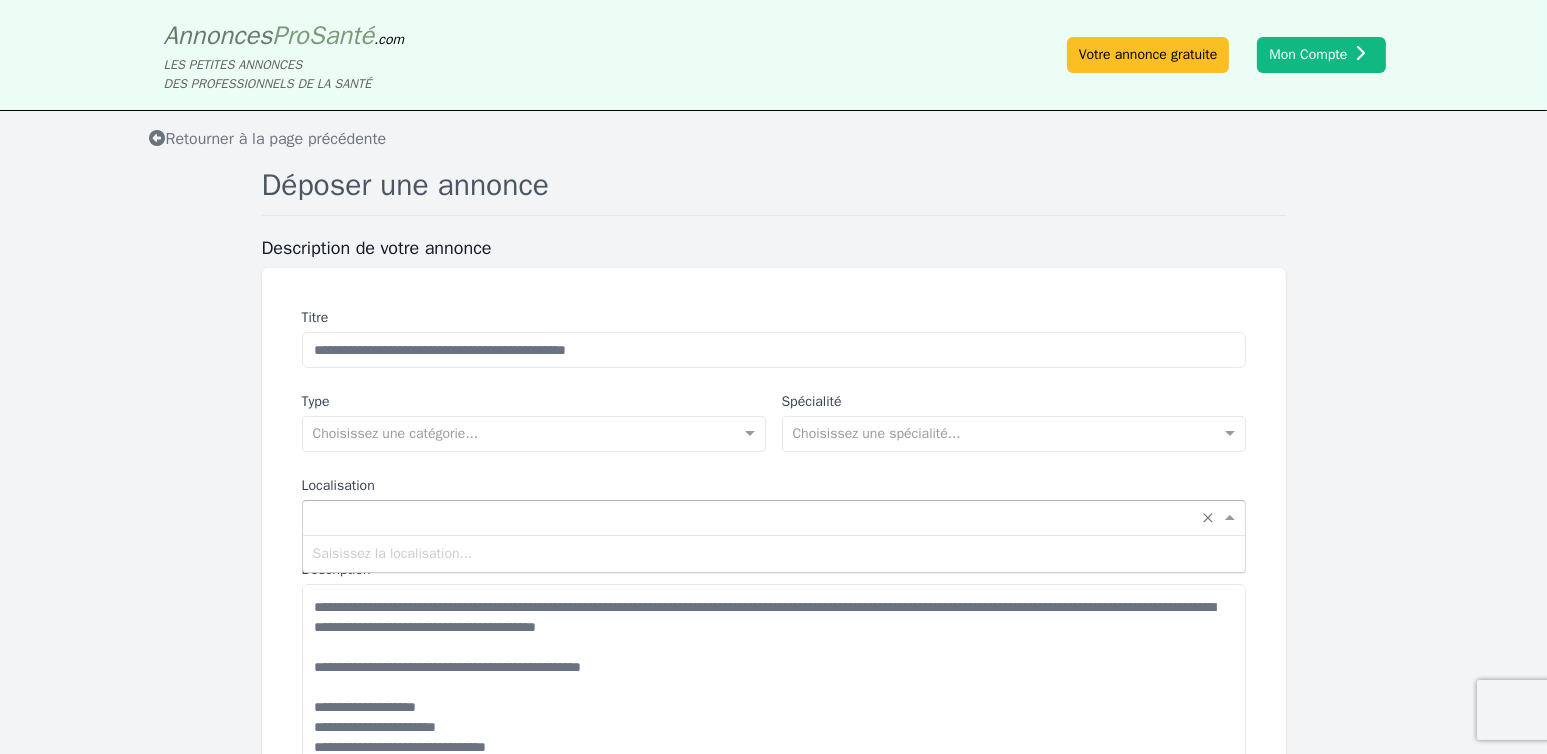 click at bounding box center (754, 516) 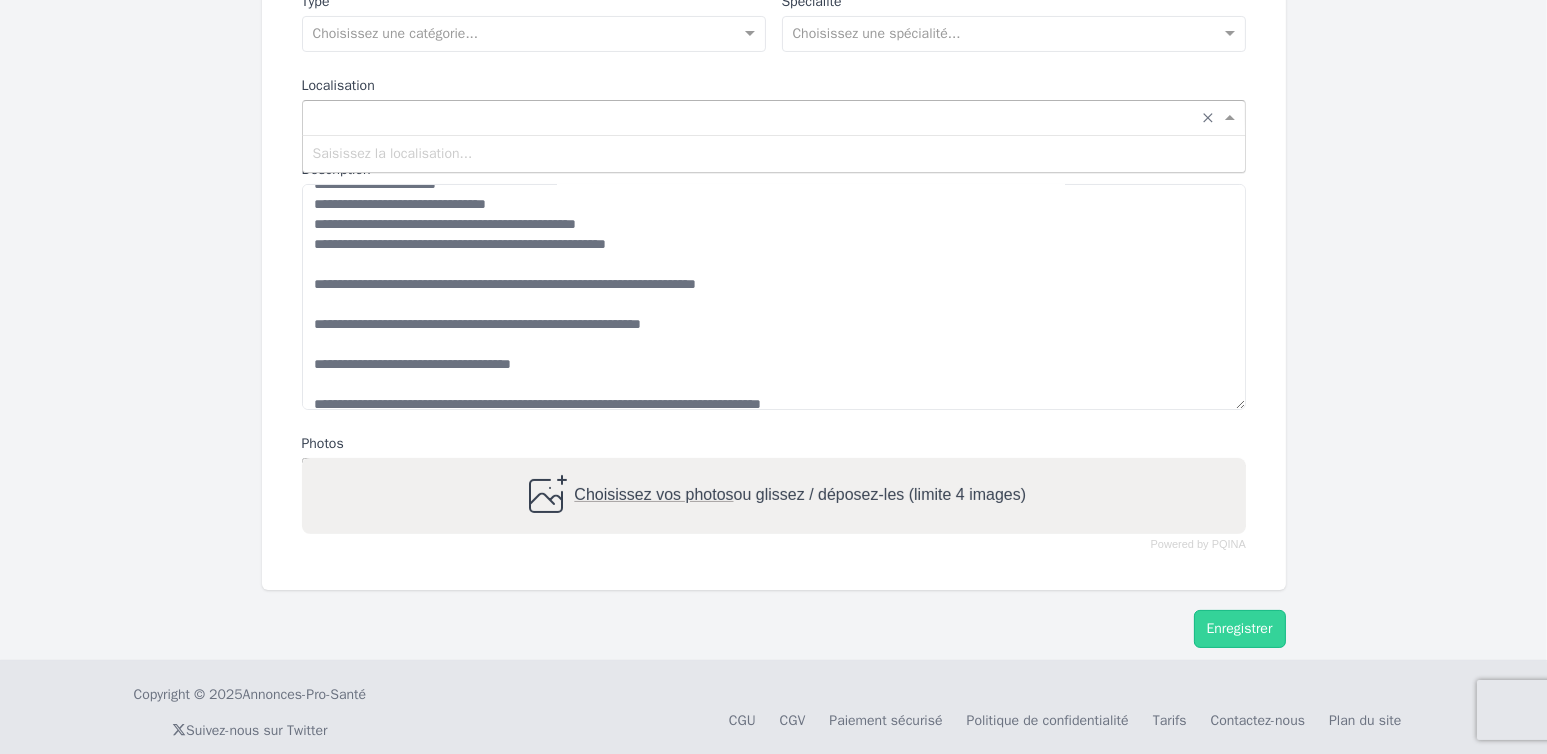 scroll, scrollTop: 179, scrollLeft: 0, axis: vertical 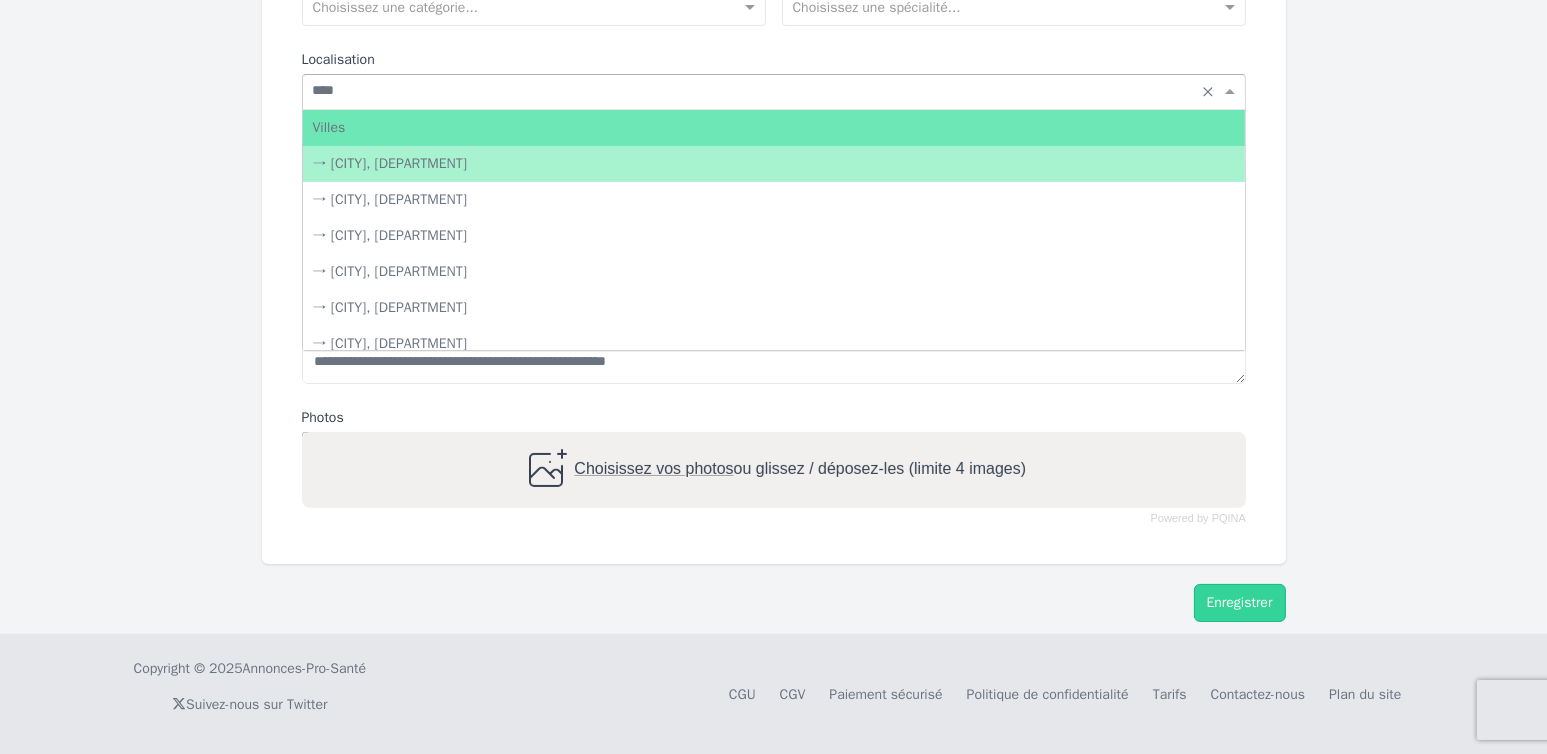 type on "*****" 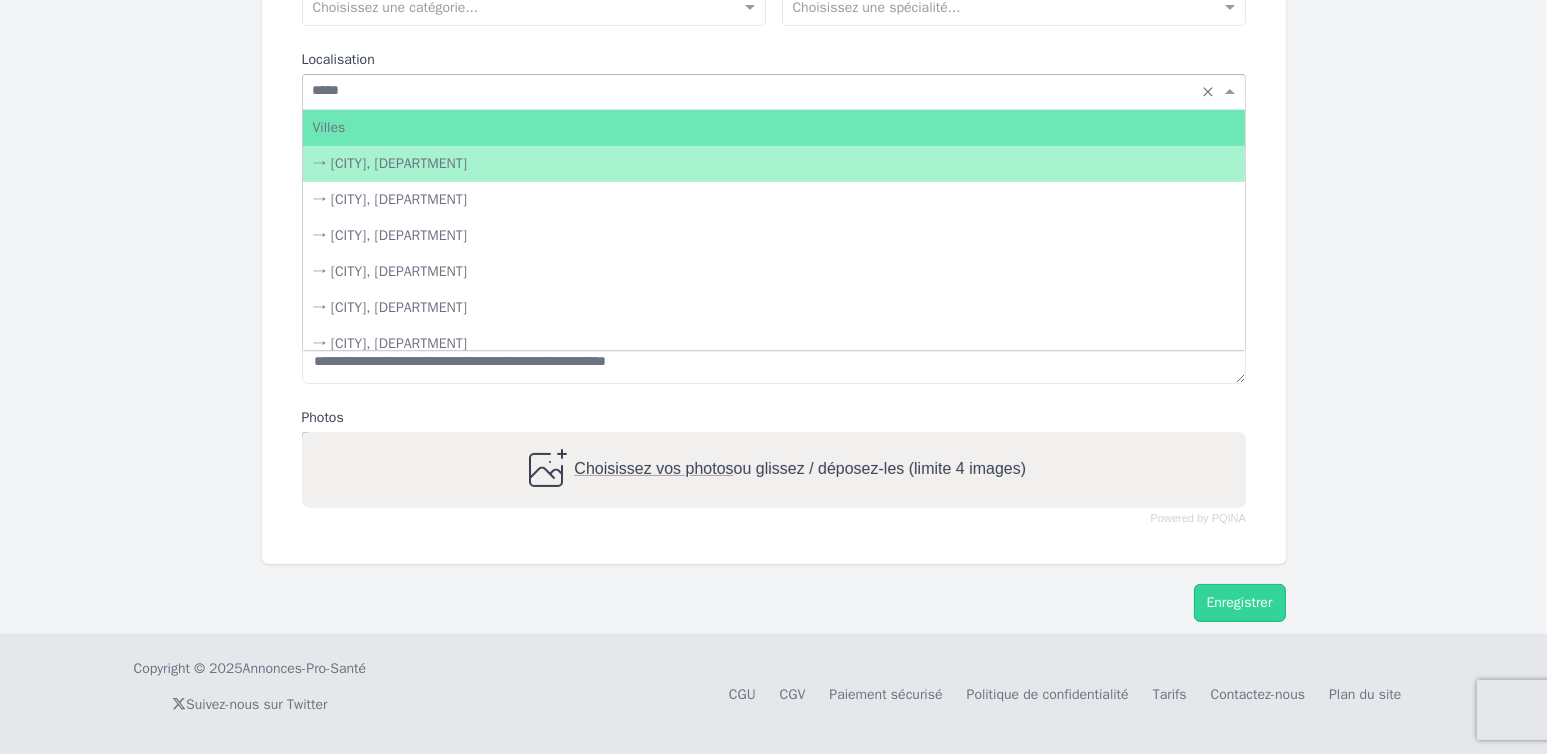 click on "→ [CITY], [DEPARTMENT]" at bounding box center (774, 164) 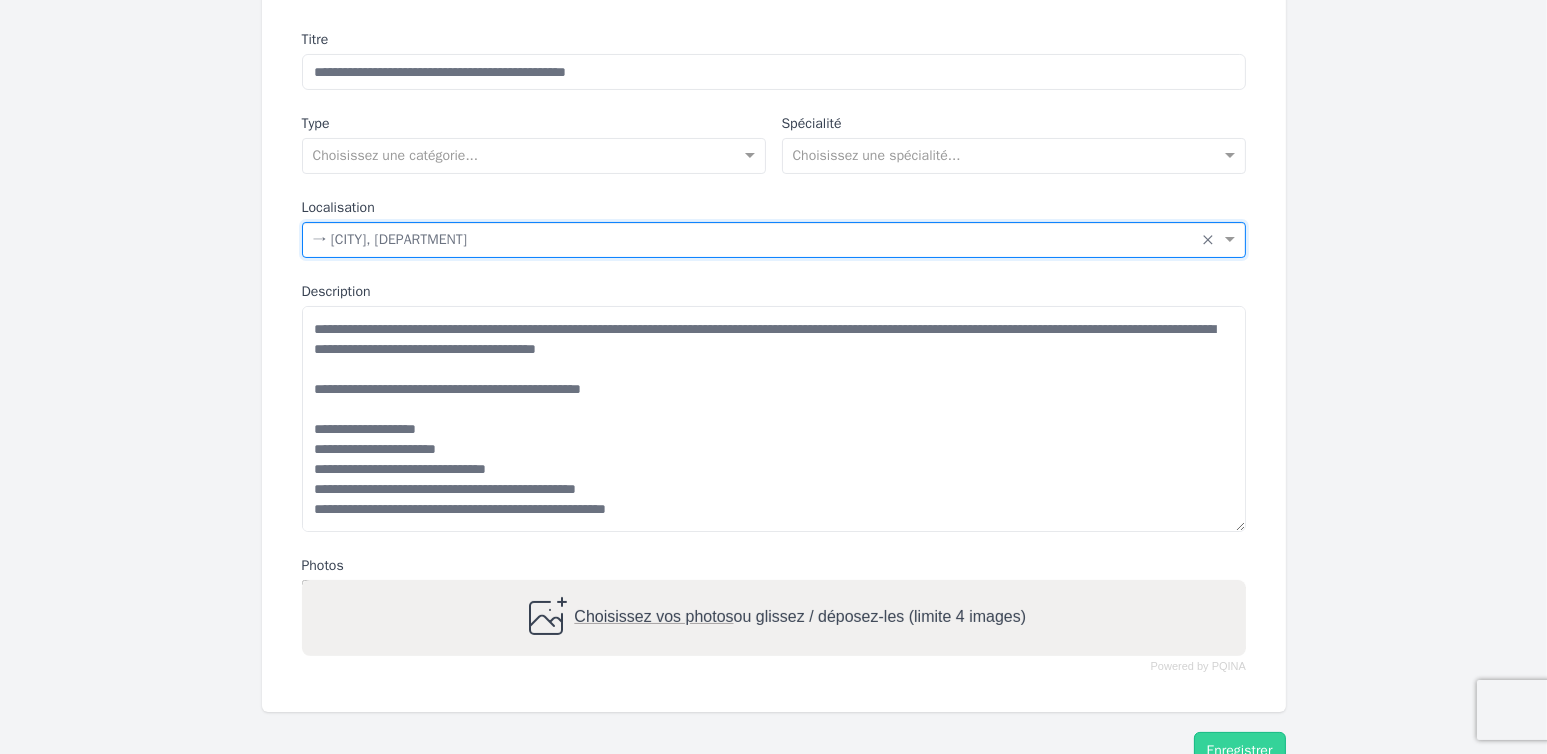 scroll, scrollTop: 26, scrollLeft: 0, axis: vertical 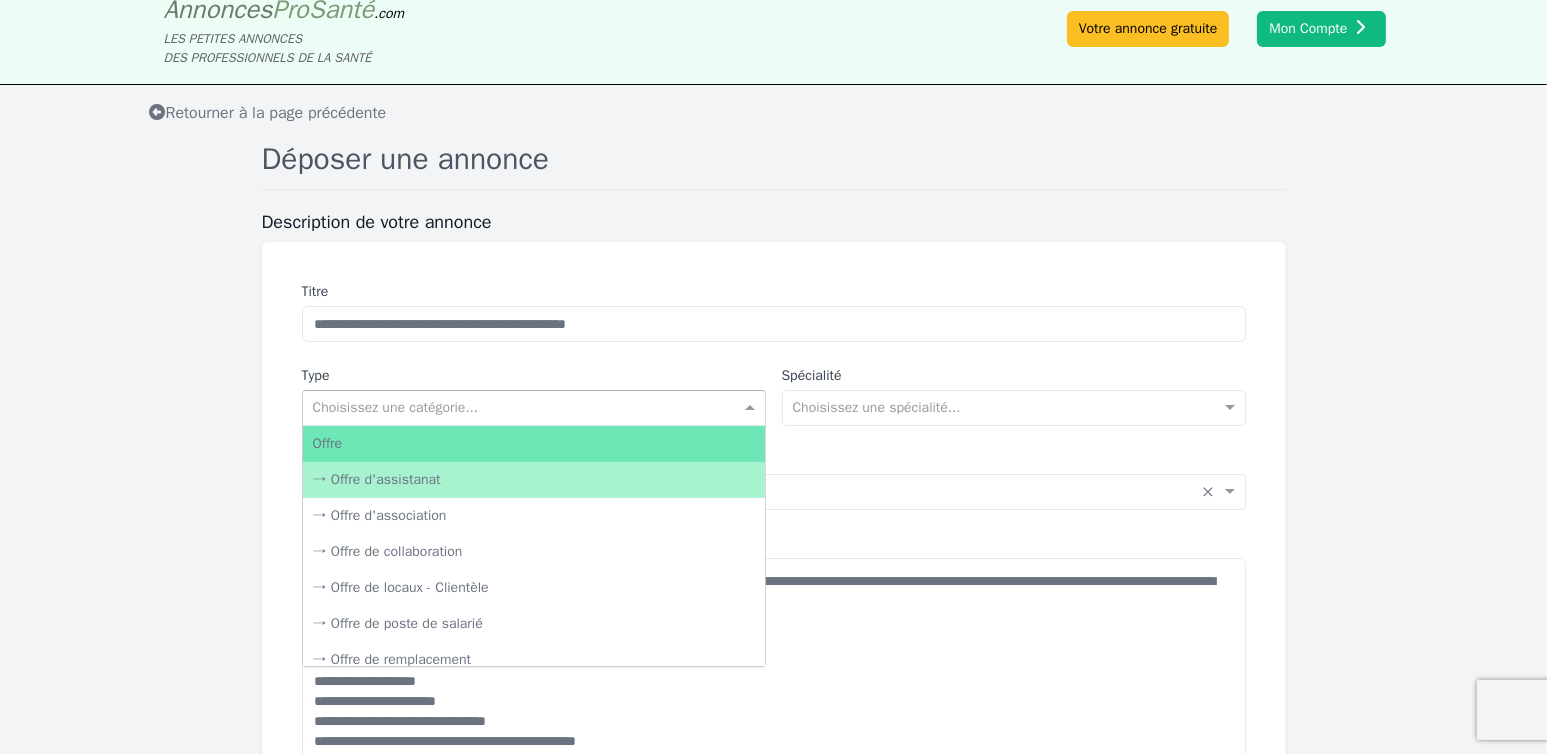 click at bounding box center [514, 406] 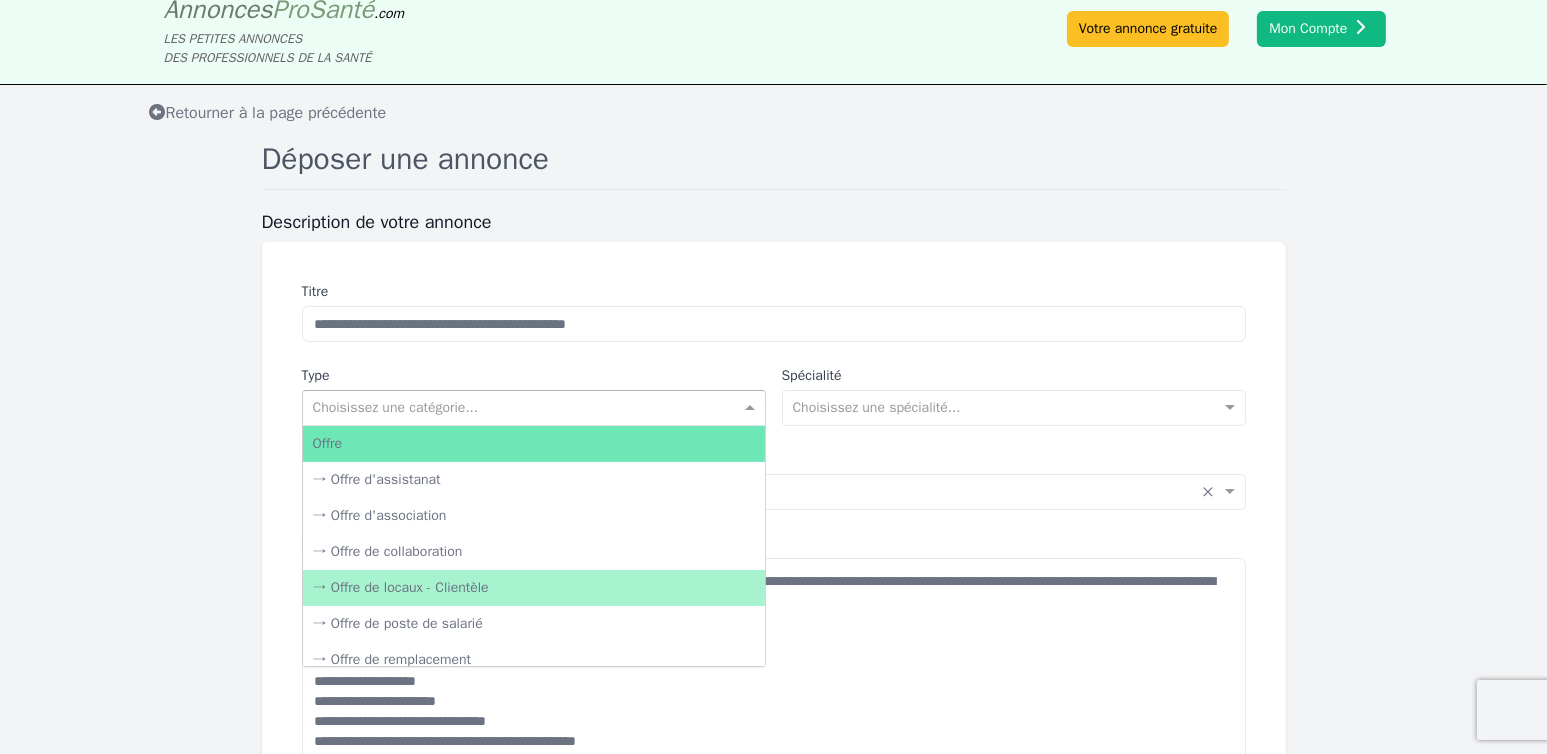 click on "→ Offre de locaux - Clientèle" at bounding box center (534, 588) 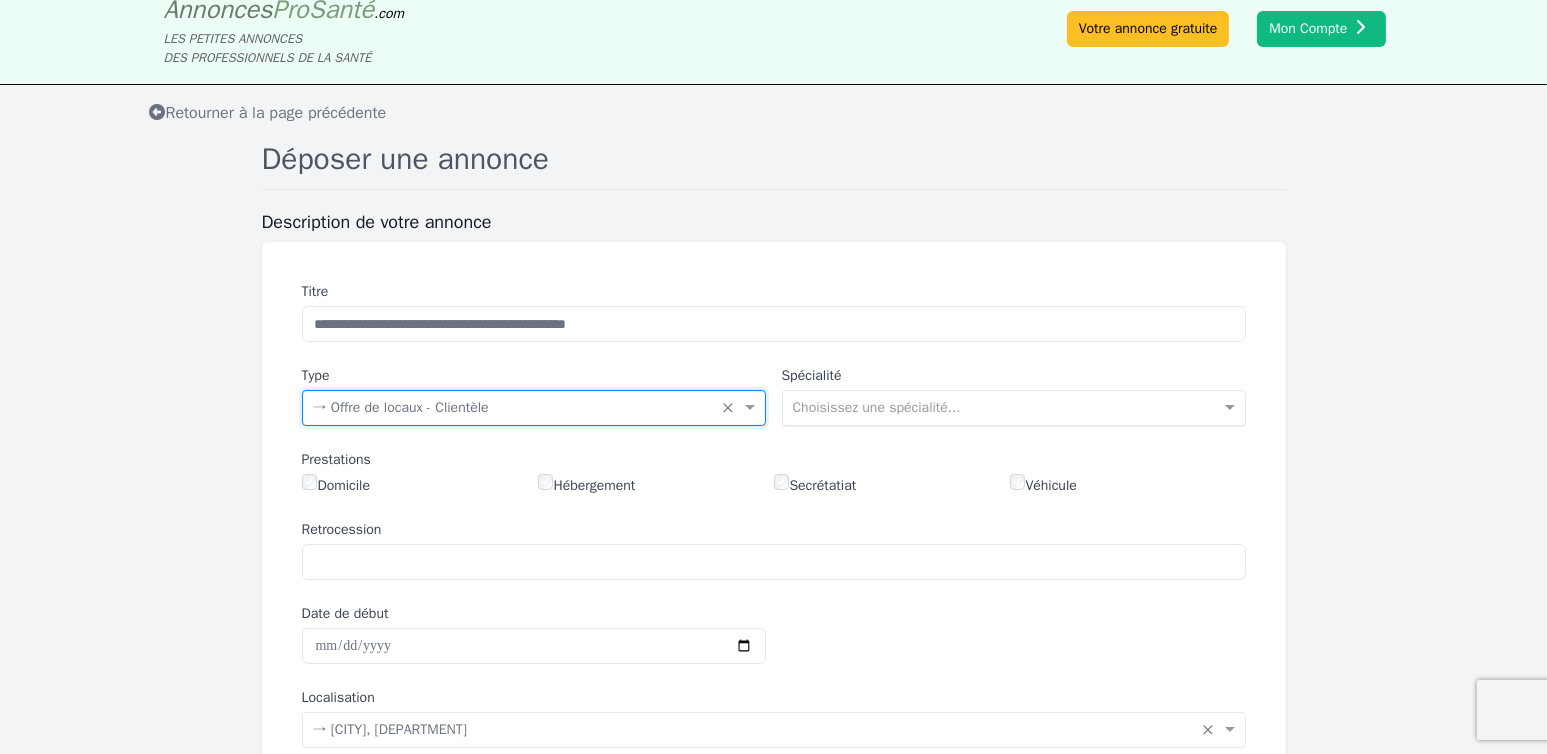 click at bounding box center [994, 406] 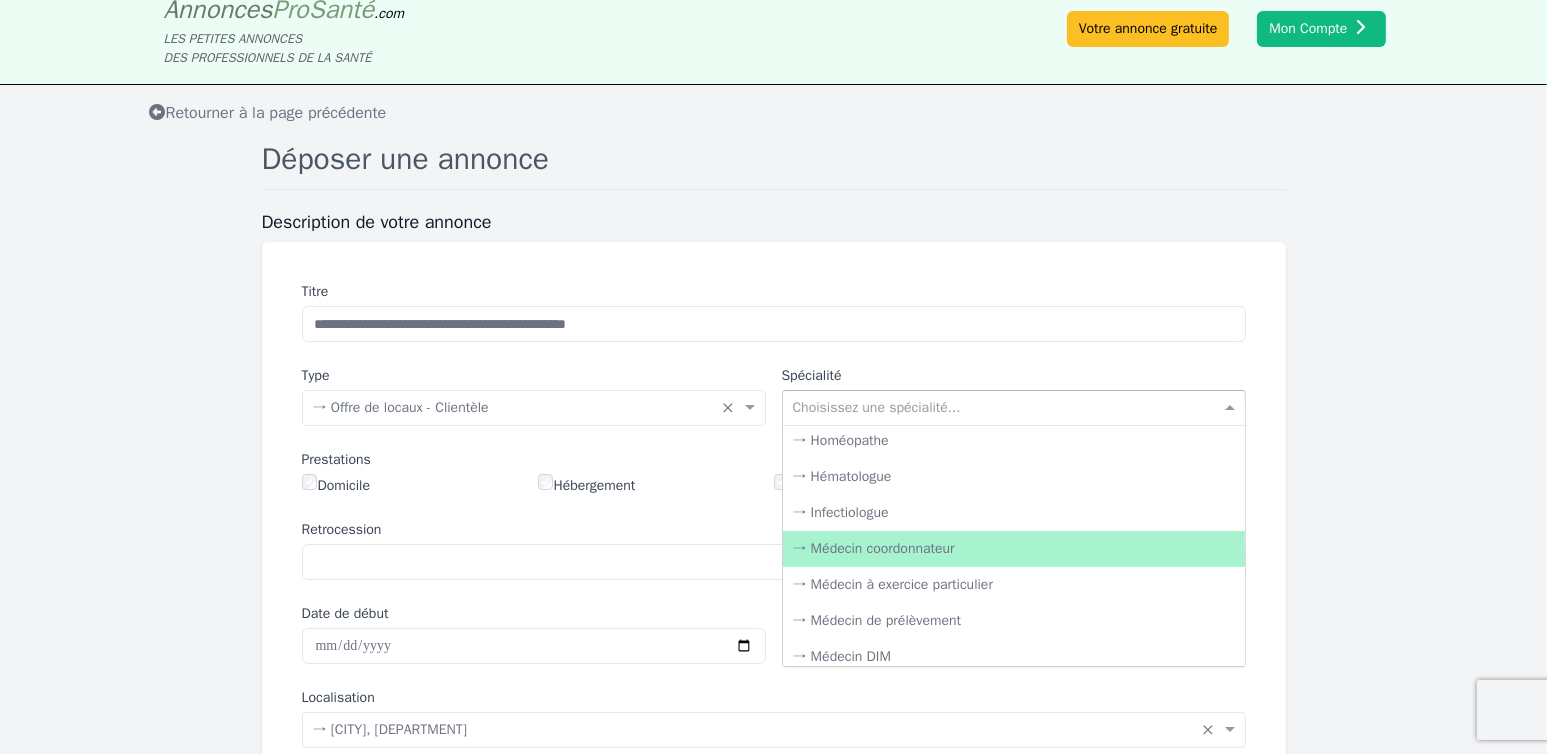 scroll, scrollTop: 1300, scrollLeft: 0, axis: vertical 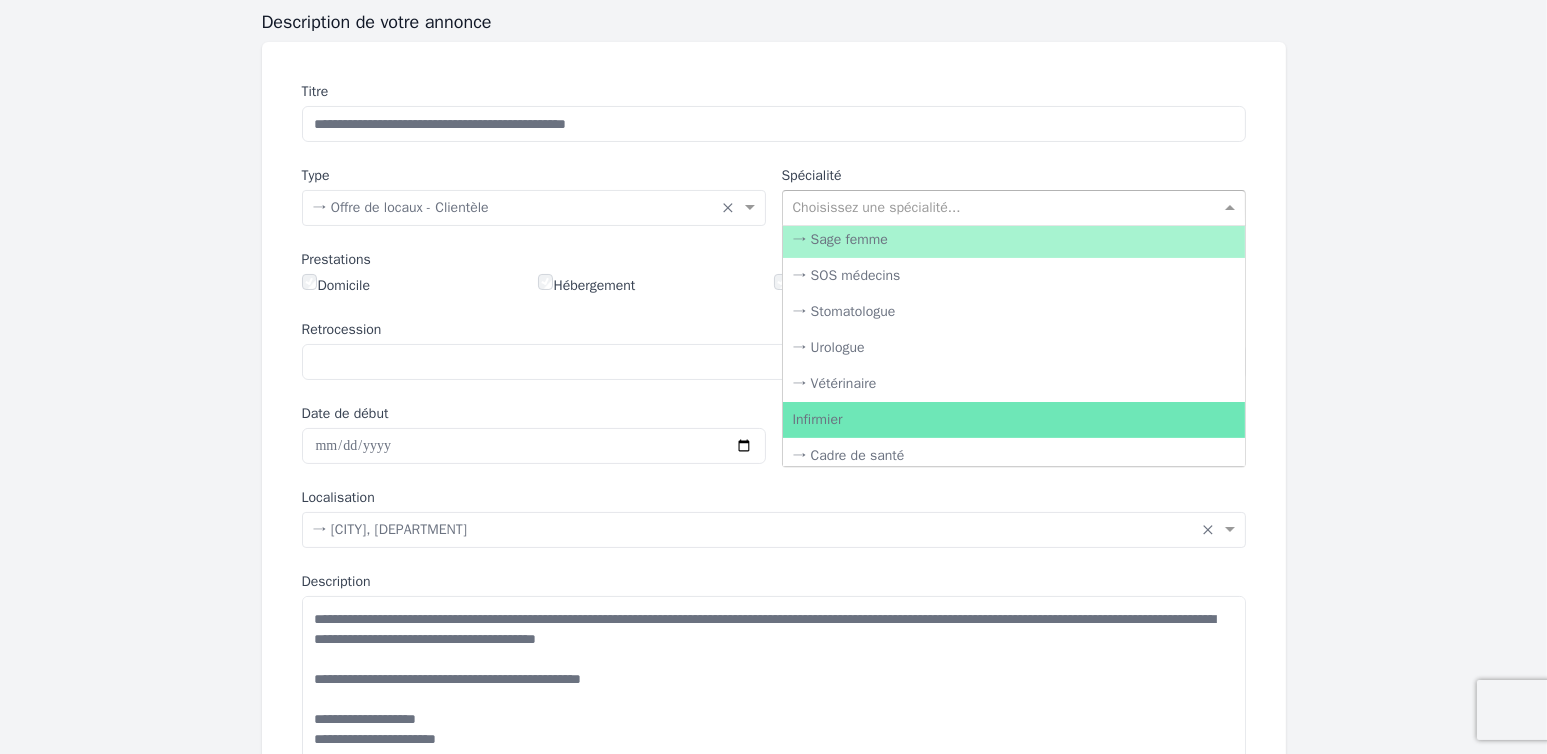 click on "→ Sage femme" at bounding box center [1014, 240] 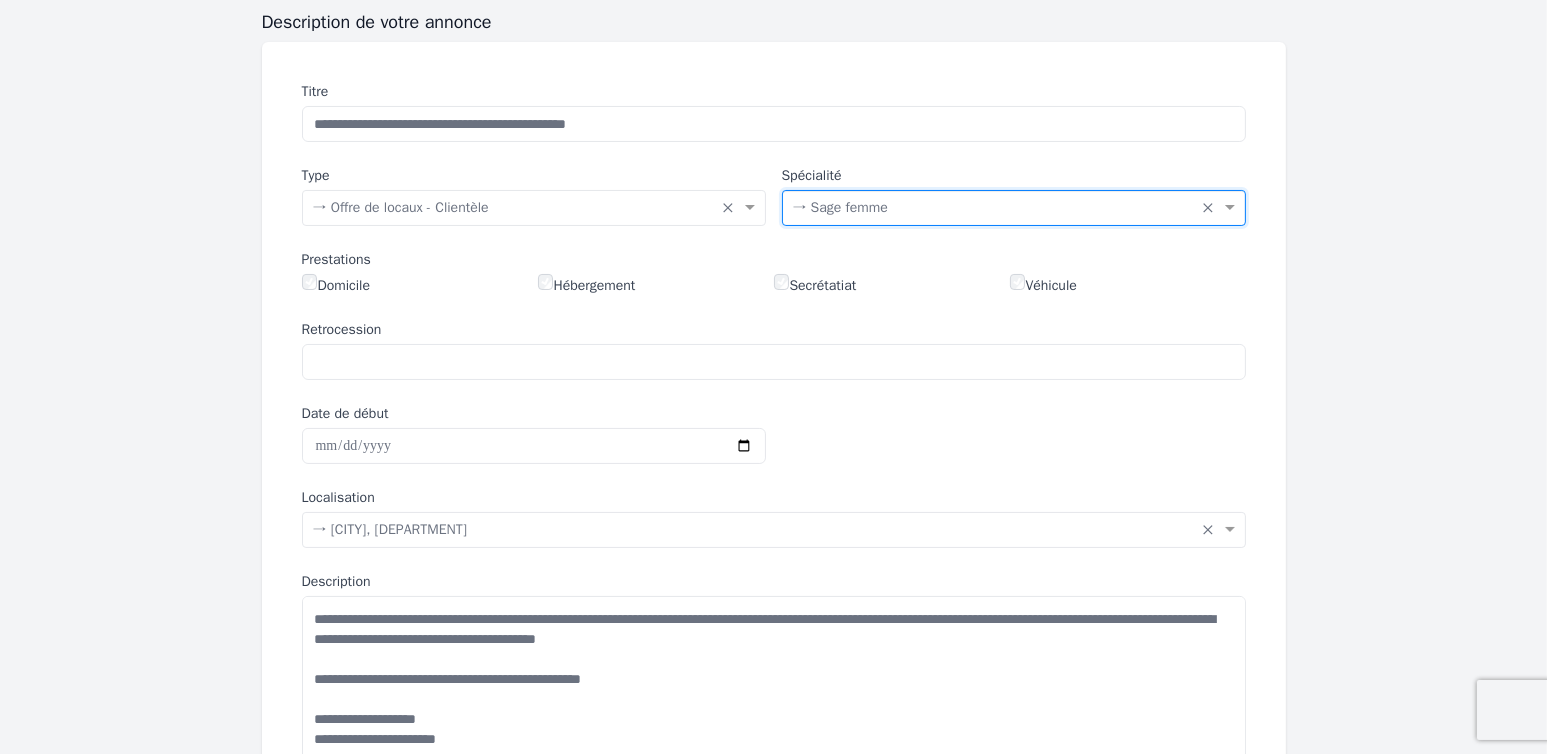 scroll, scrollTop: 426, scrollLeft: 0, axis: vertical 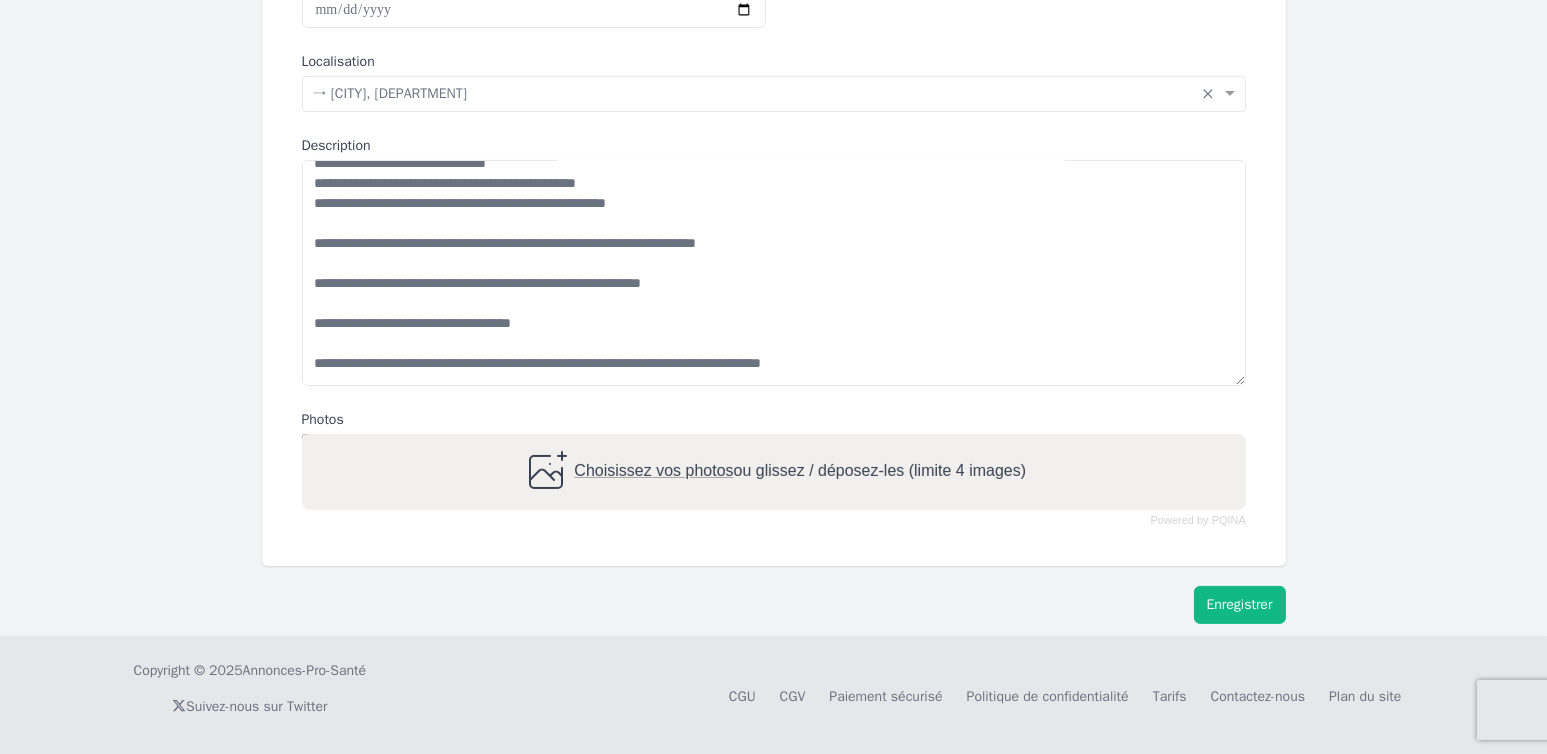 click on "Enregistrer" at bounding box center [1240, 605] 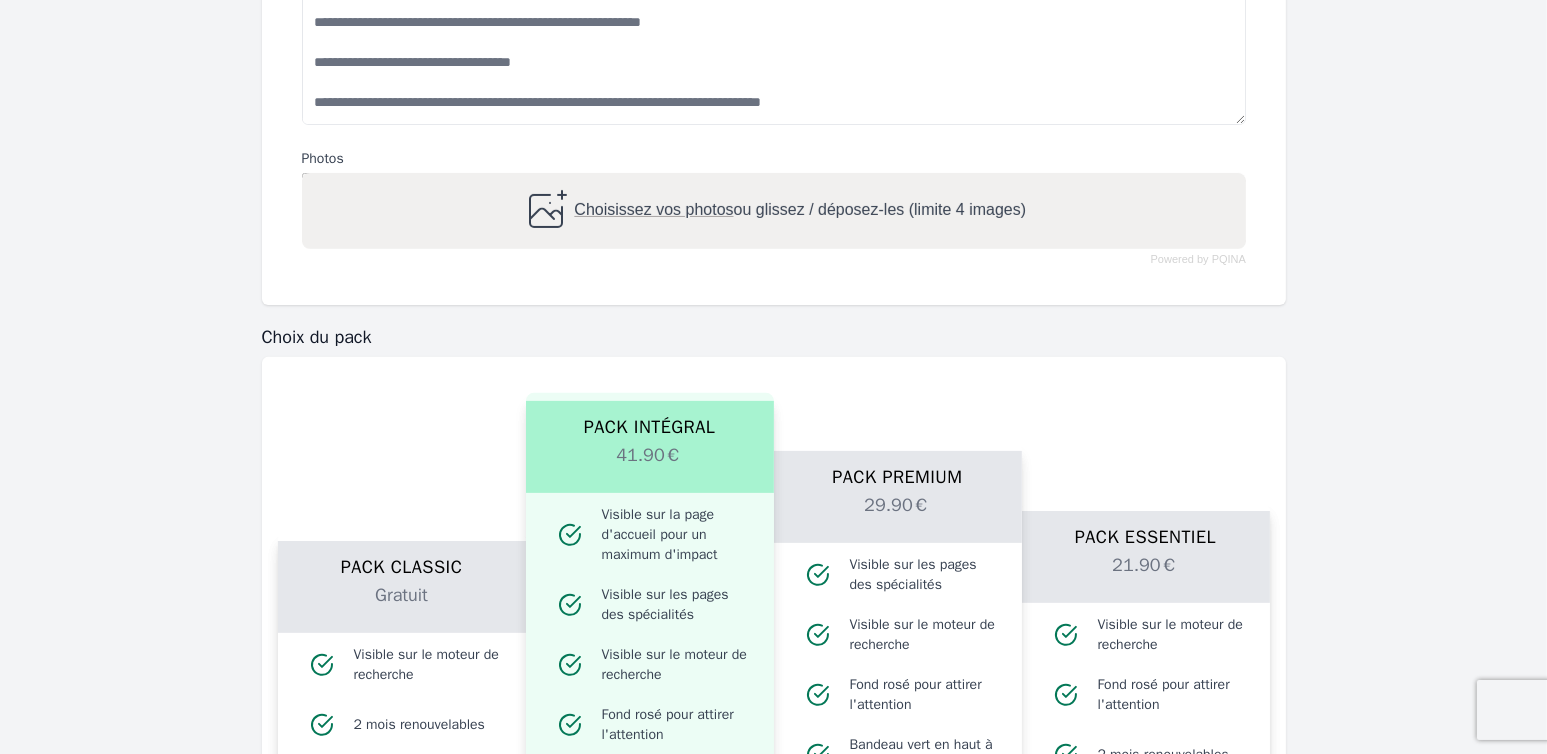scroll, scrollTop: 1062, scrollLeft: 0, axis: vertical 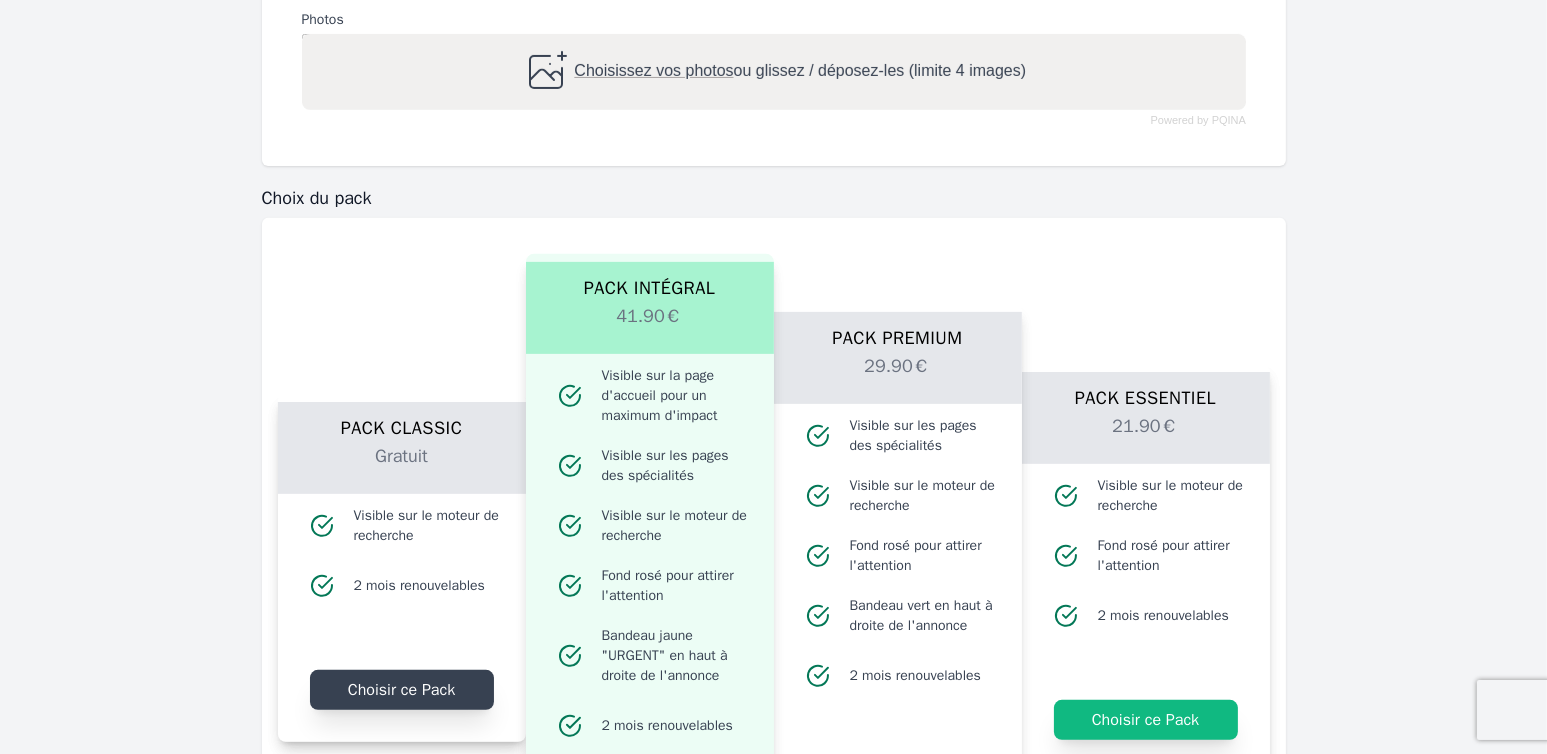 click on "Choisir ce Pack" 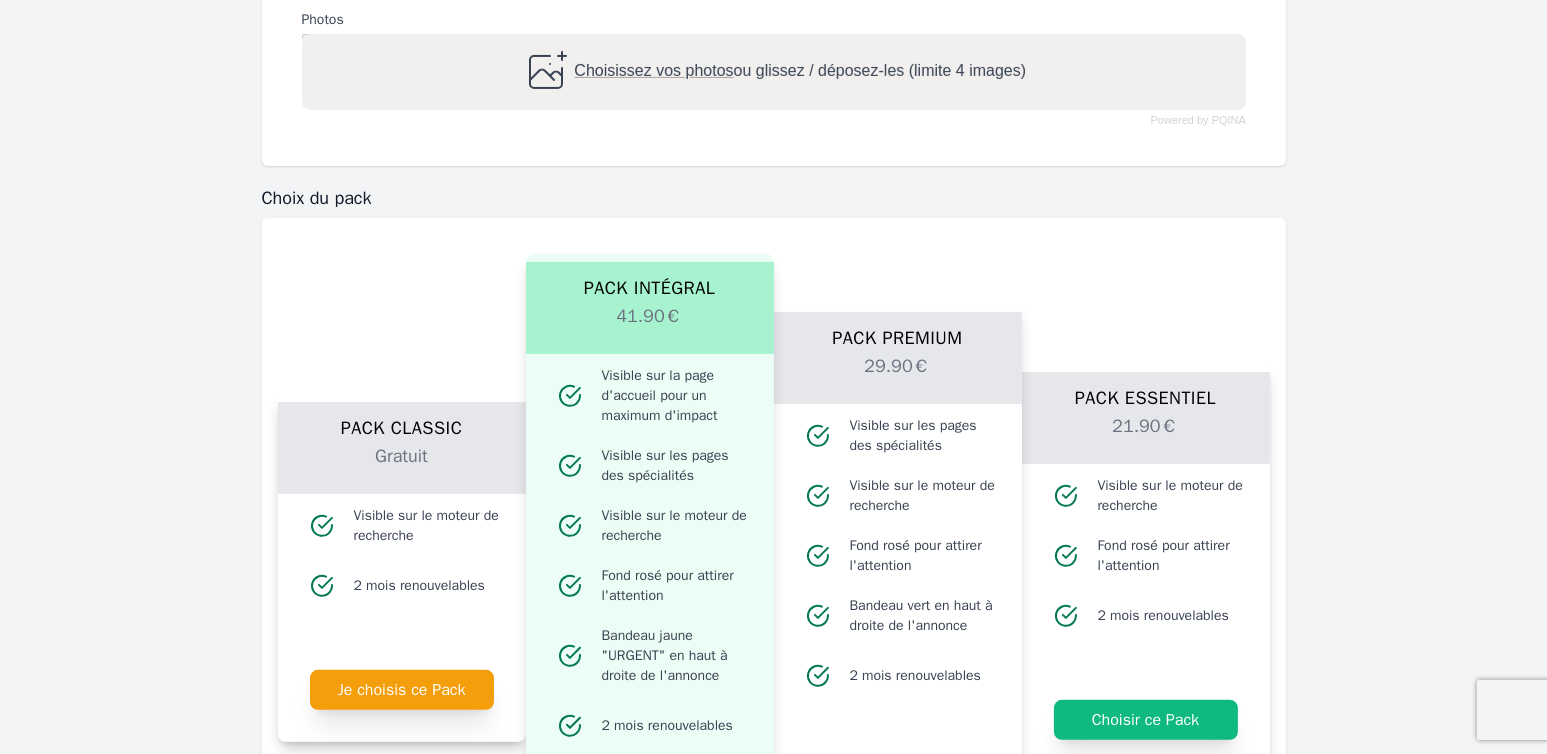 scroll, scrollTop: 1414, scrollLeft: 0, axis: vertical 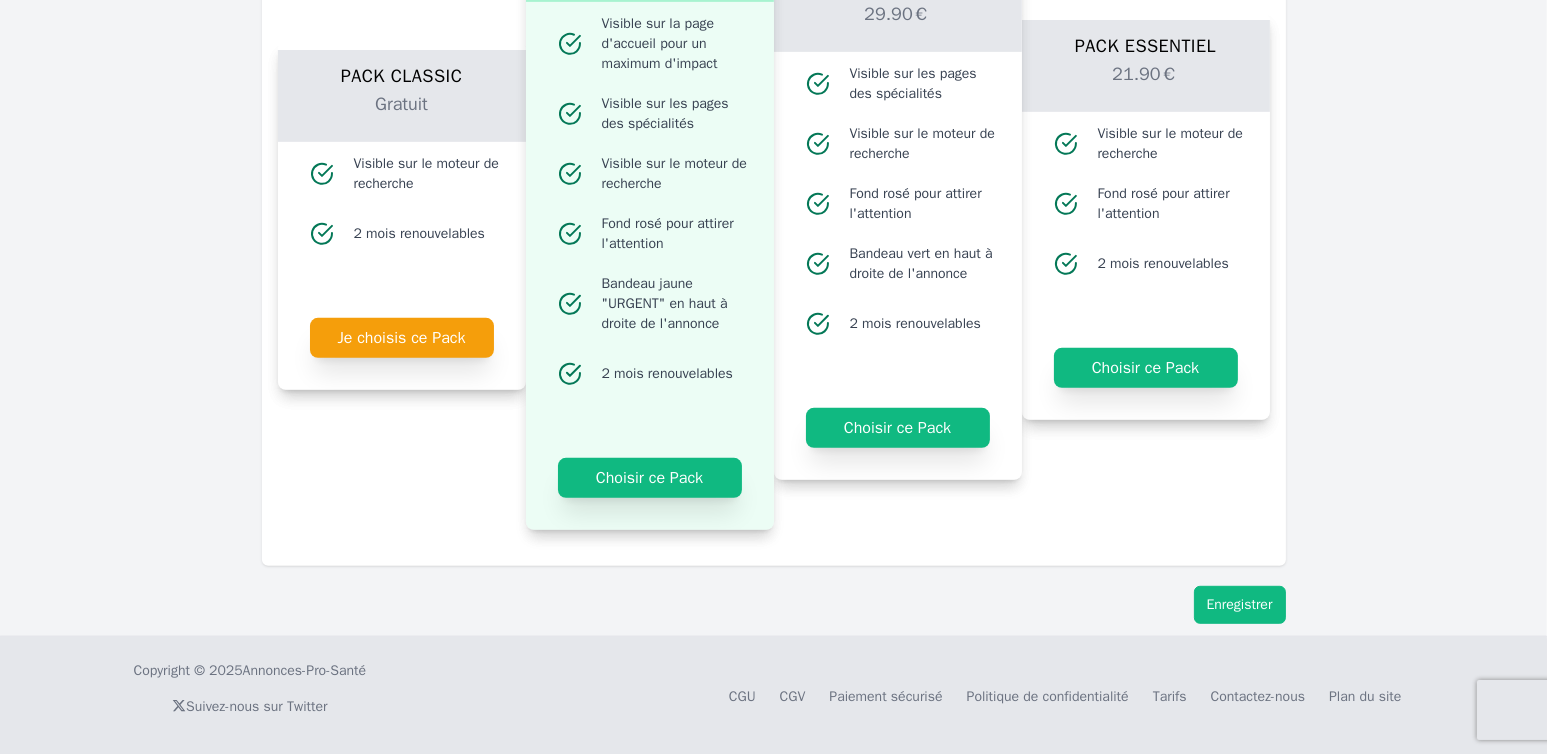 click on "Enregistrer" at bounding box center (1240, 605) 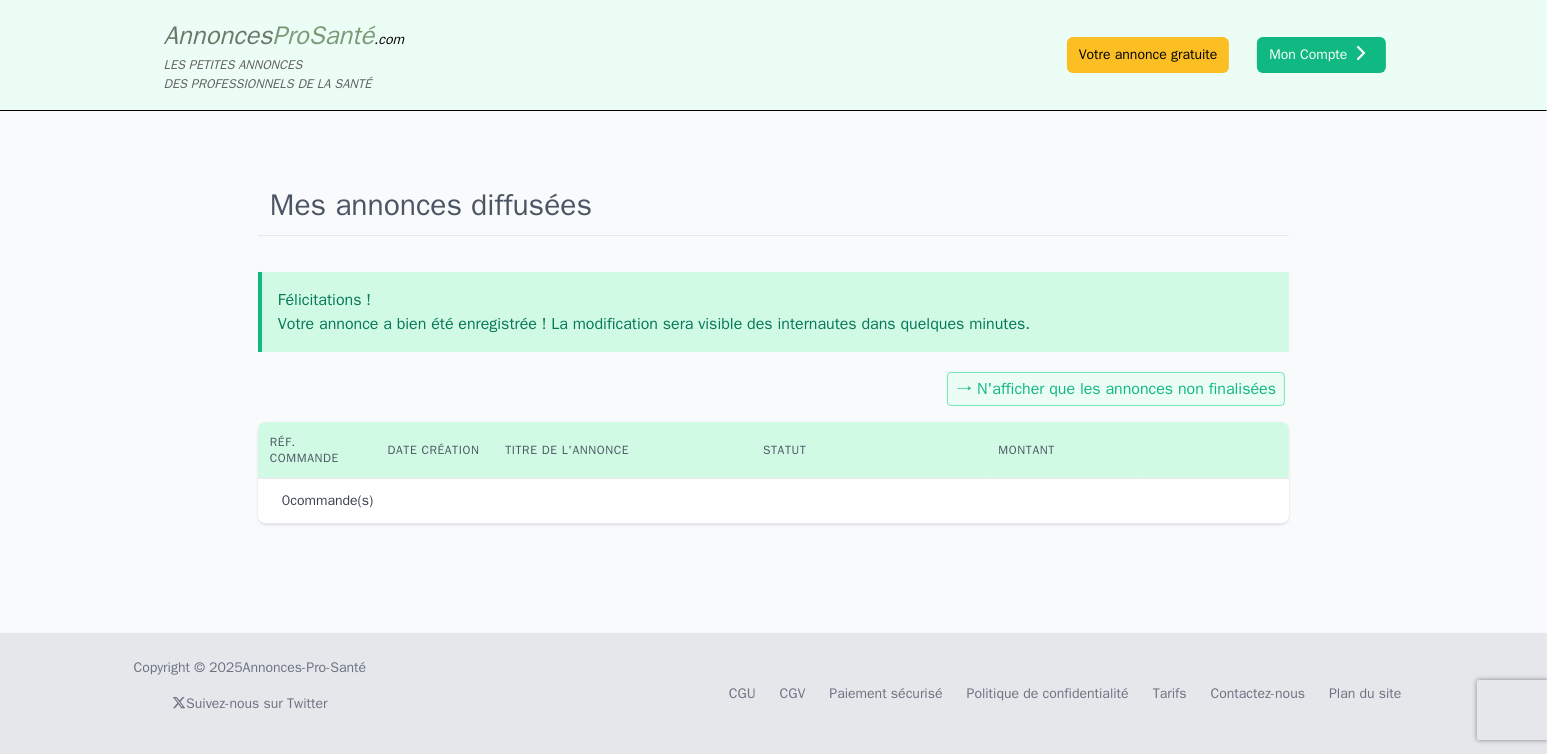 scroll, scrollTop: 0, scrollLeft: 0, axis: both 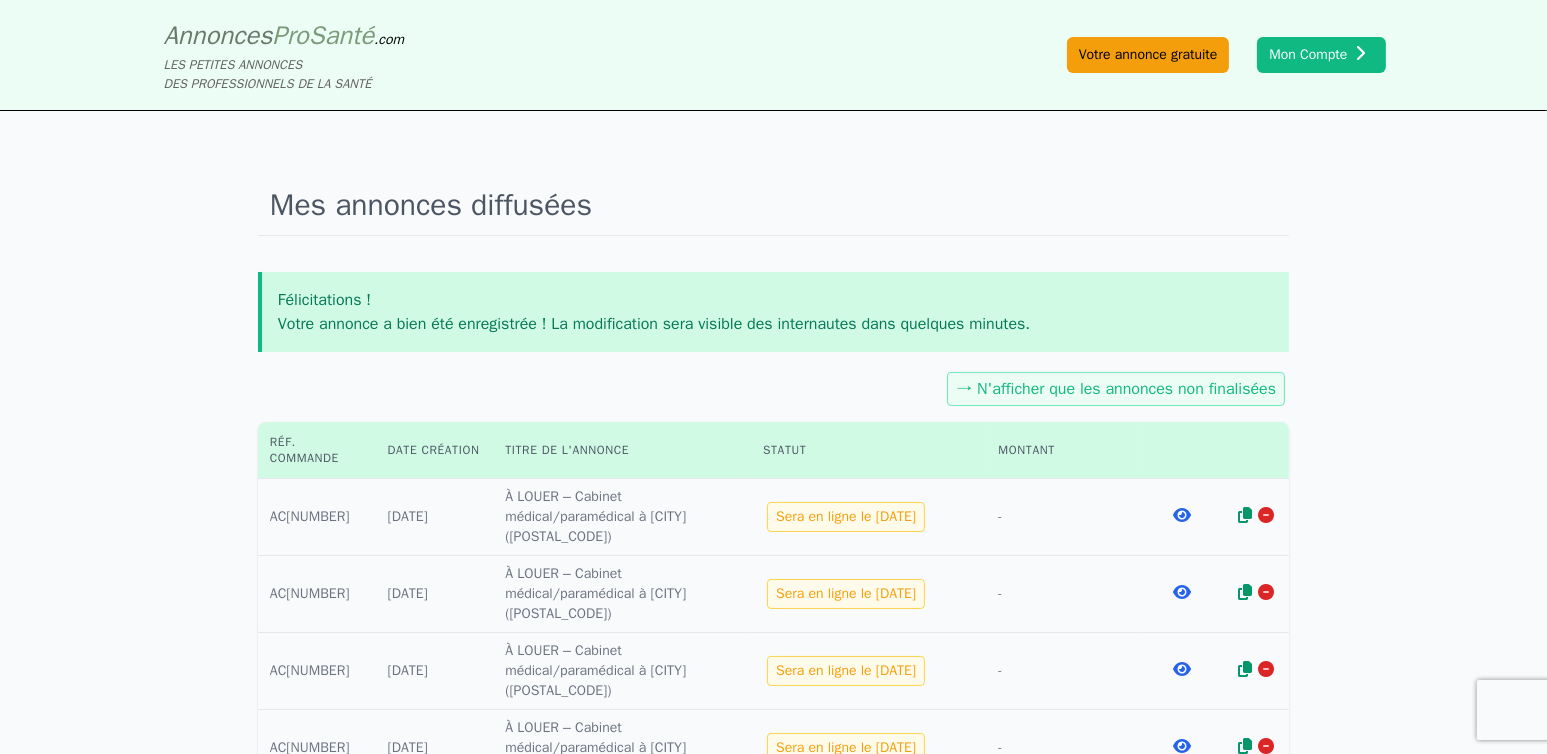 click on "Votre annonce gratuite" at bounding box center (1148, 55) 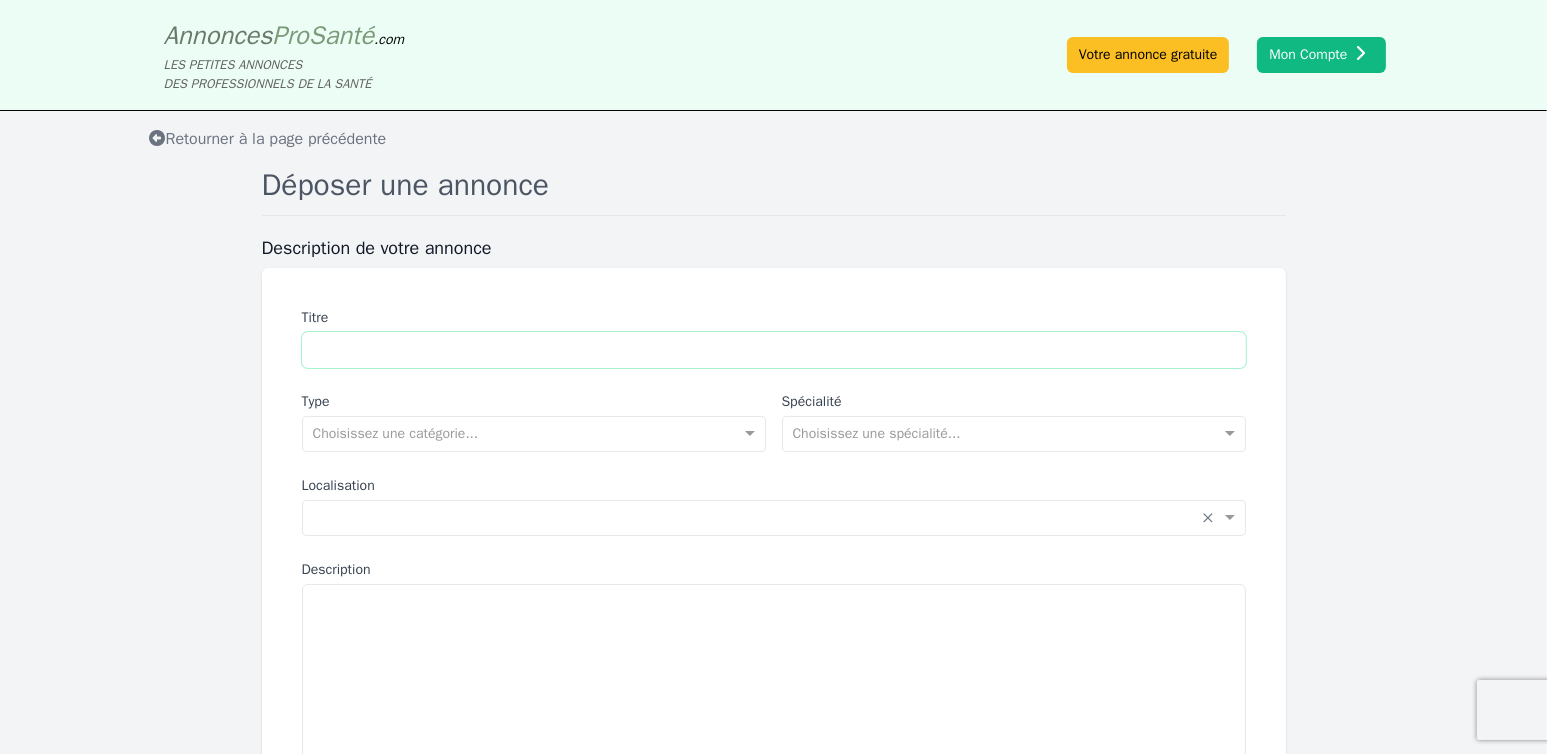 click on "Titre" at bounding box center [774, 350] 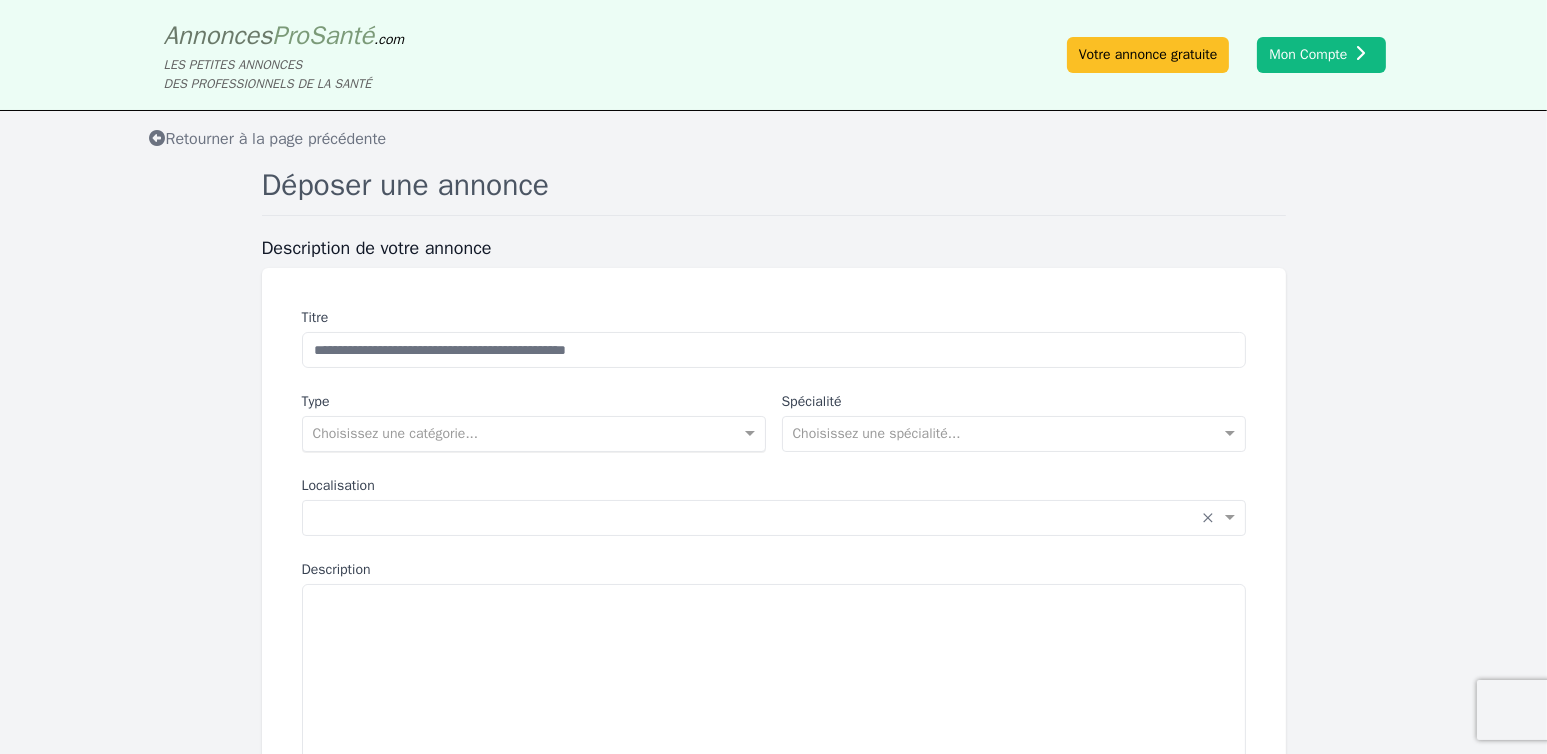 click on "Choisissez une catégorie..." at bounding box center [534, 434] 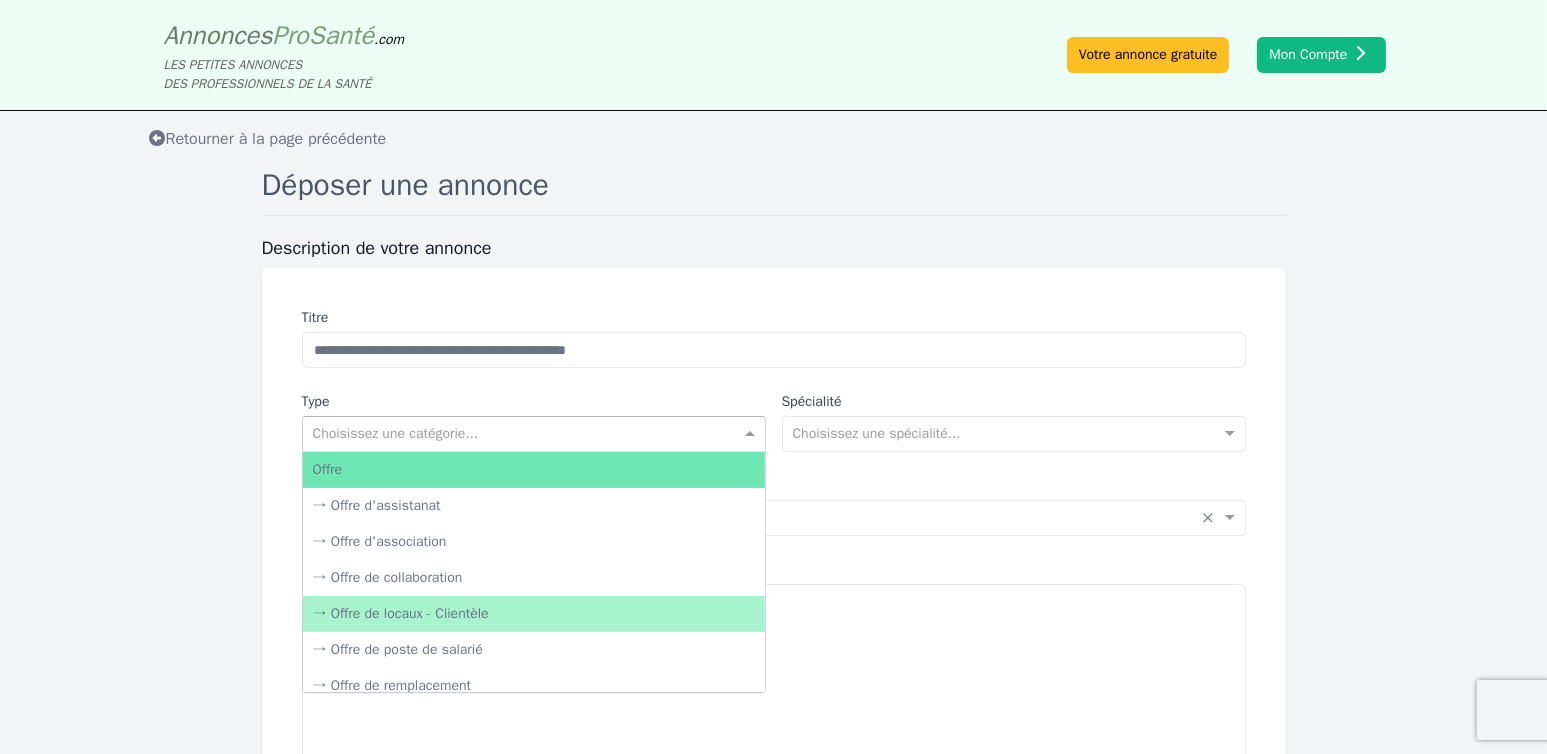 click on "→ Offre de locaux - Clientèle" at bounding box center [534, 614] 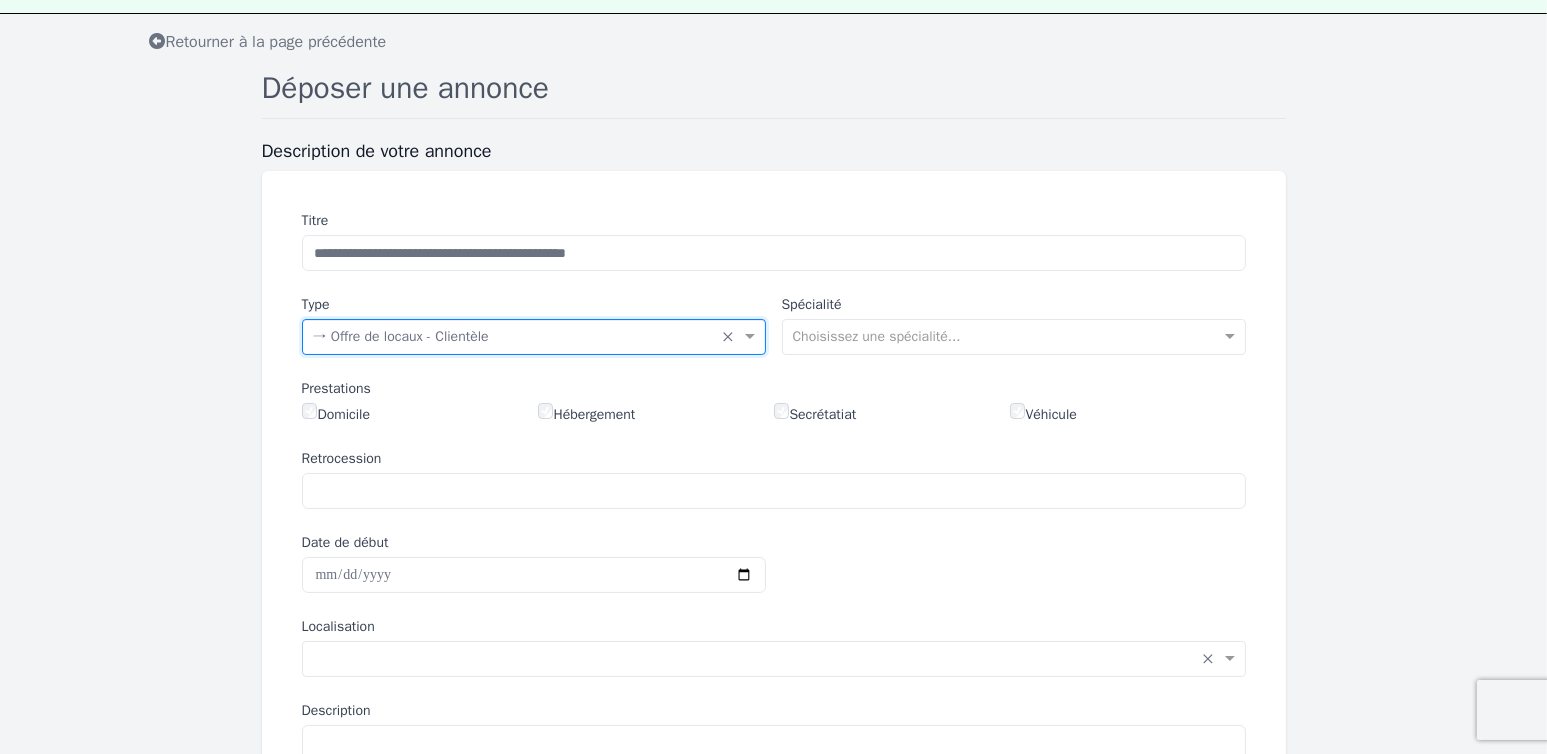 scroll, scrollTop: 300, scrollLeft: 0, axis: vertical 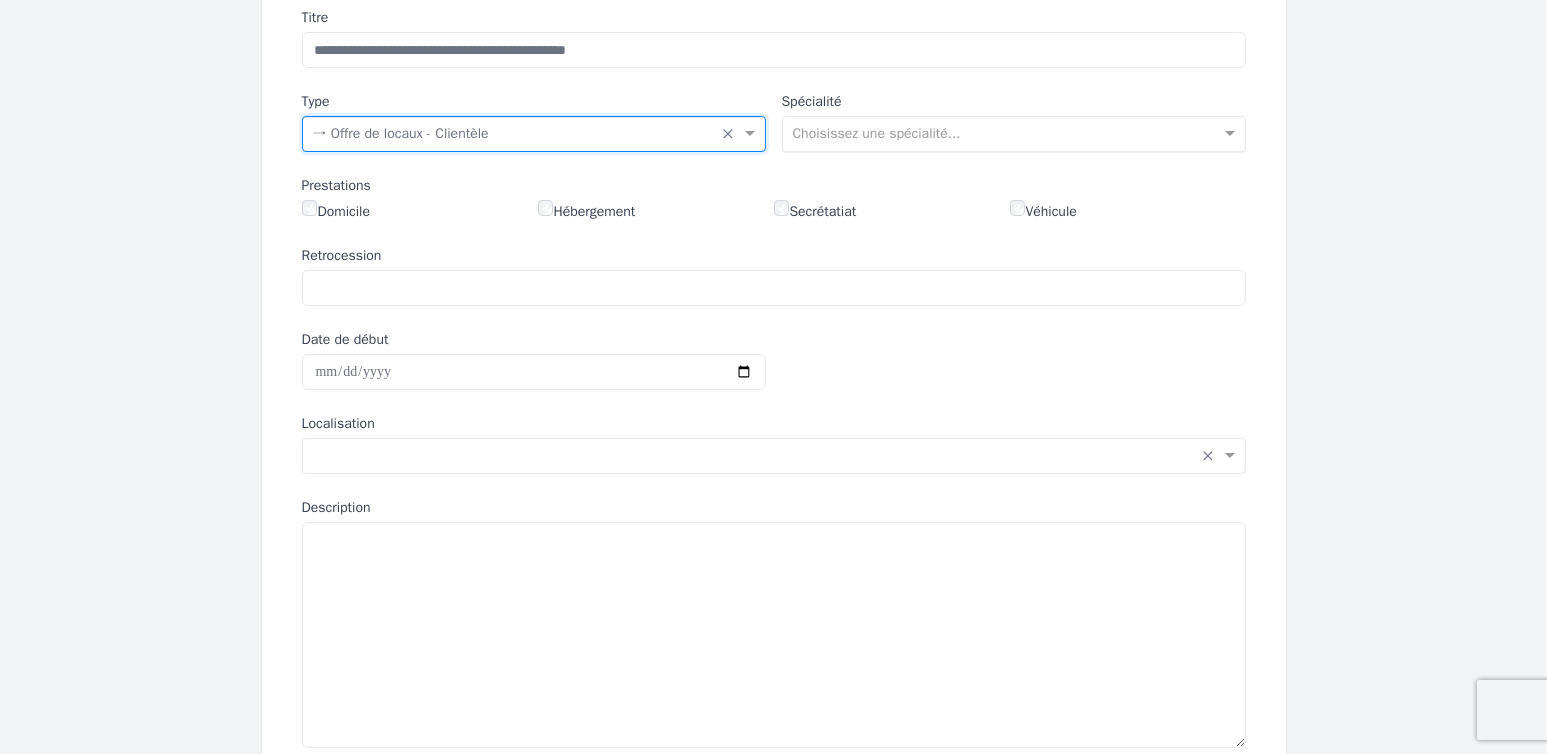 click at bounding box center (994, 132) 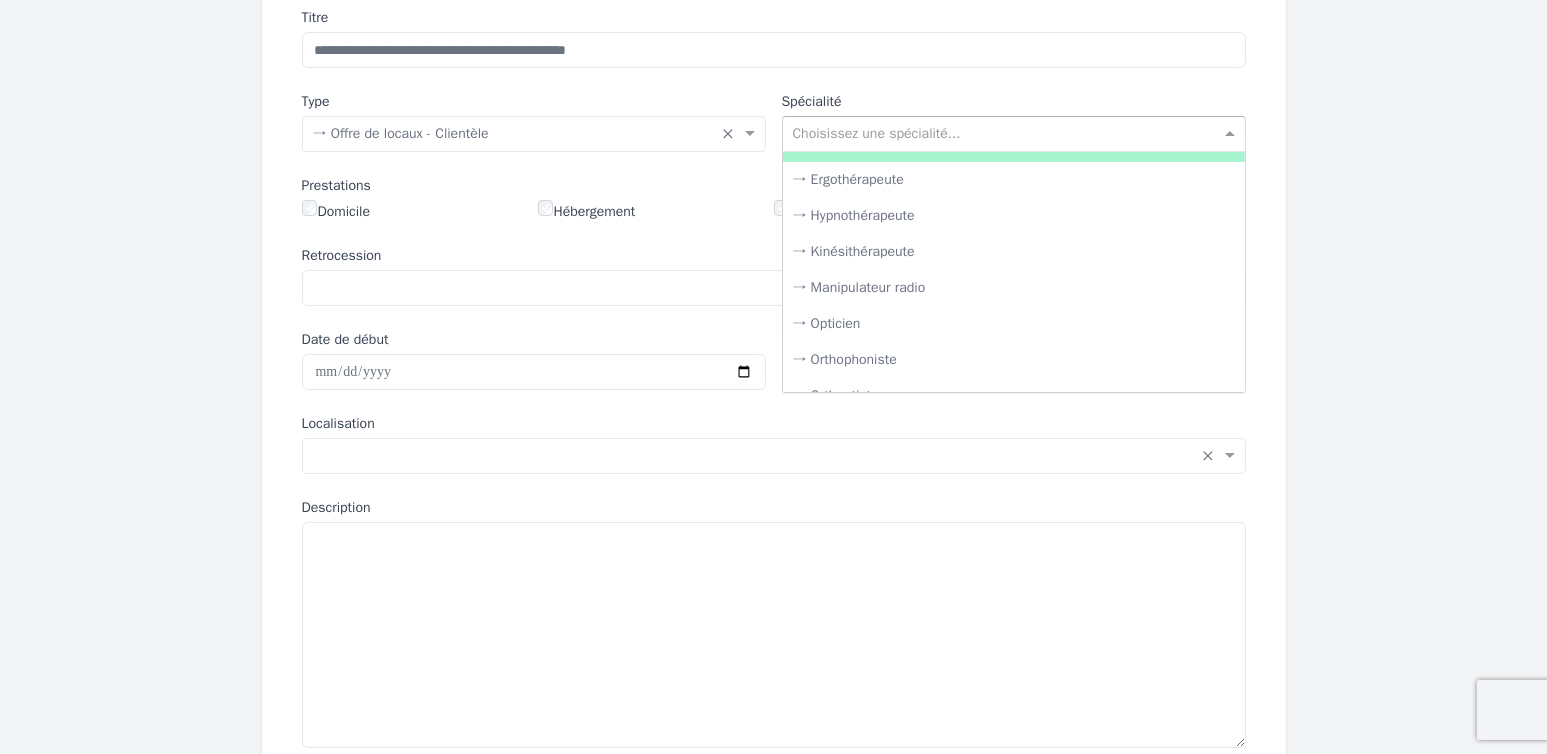 scroll, scrollTop: 3200, scrollLeft: 0, axis: vertical 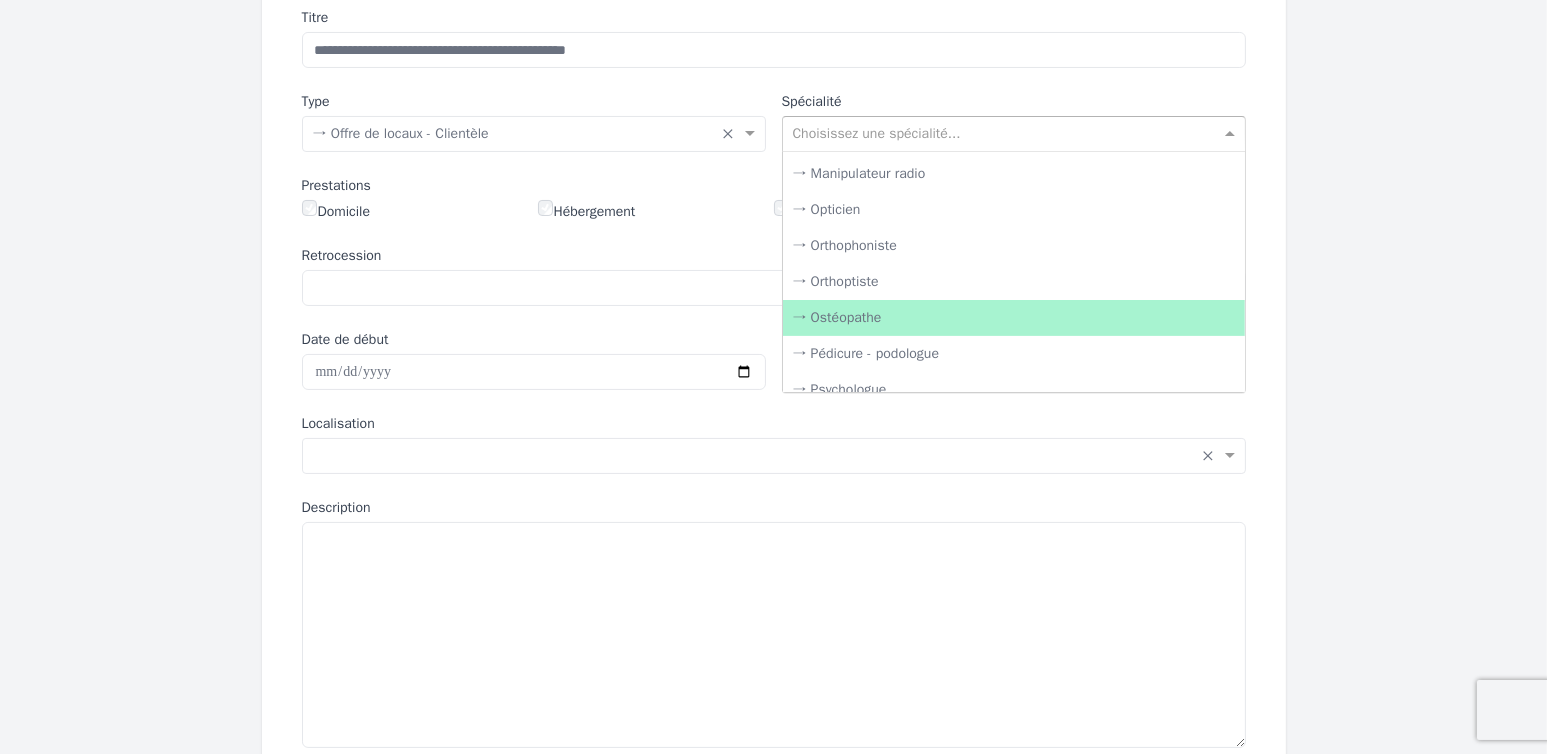 click on "→ Ostéopathe" at bounding box center [1014, 318] 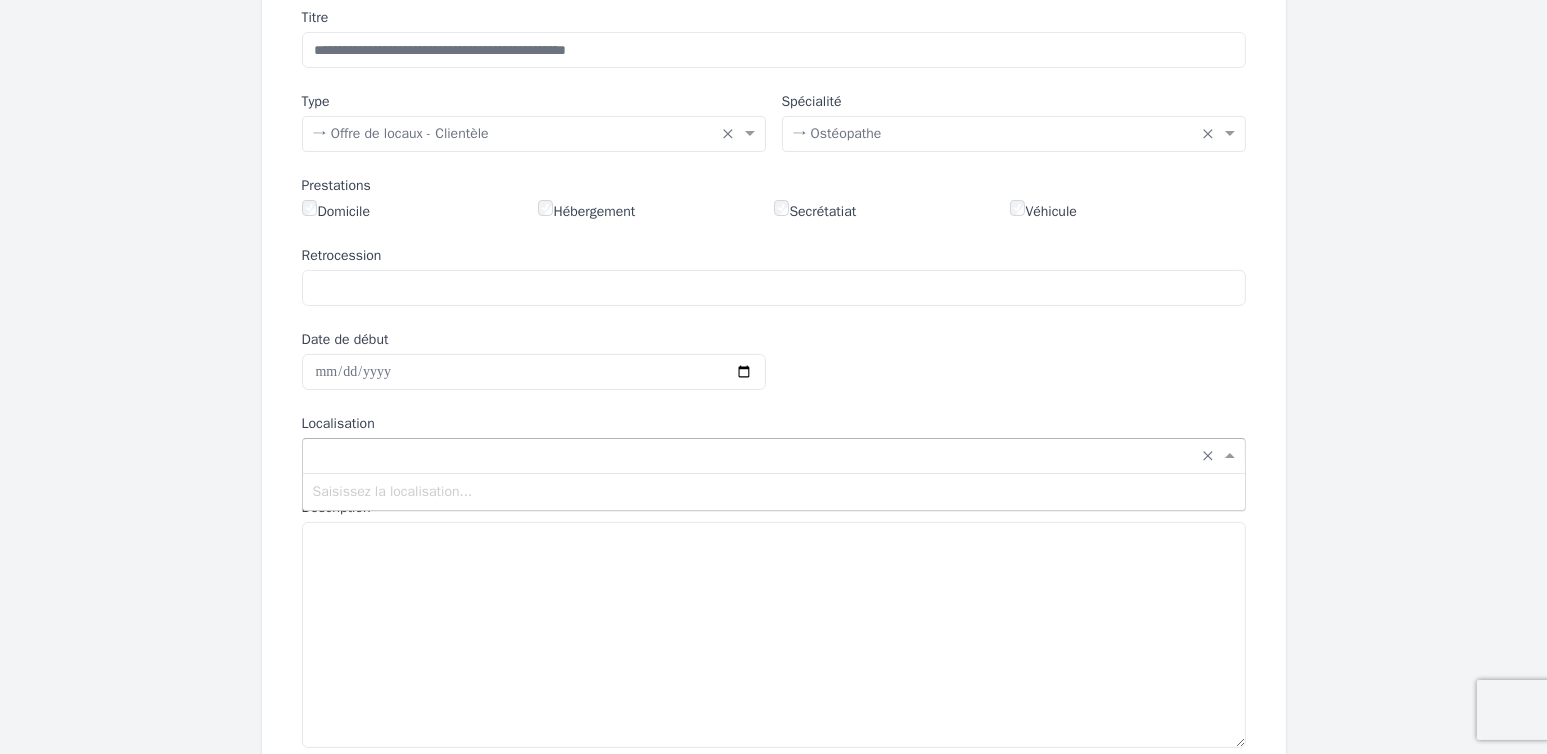 click at bounding box center [754, 454] 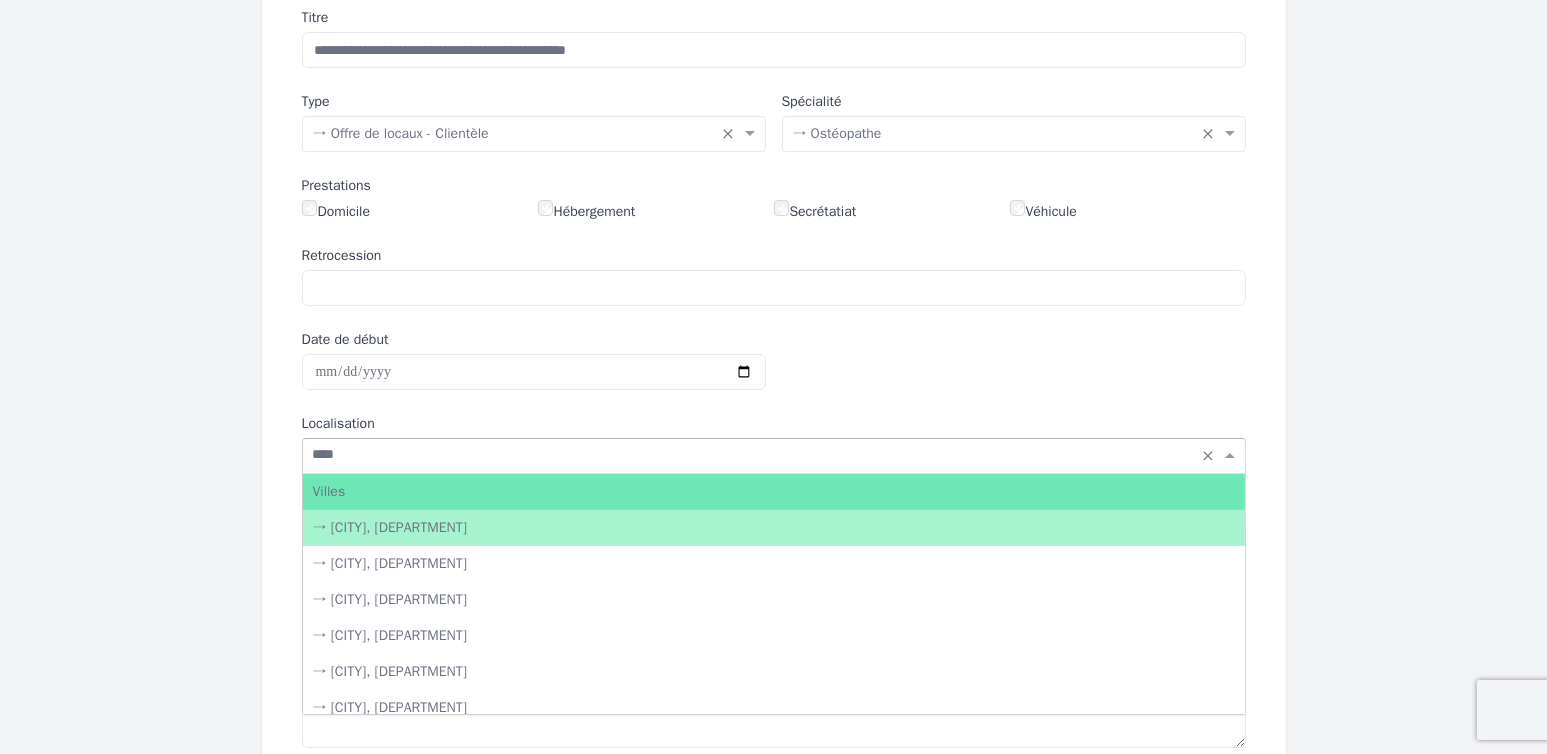 type on "*****" 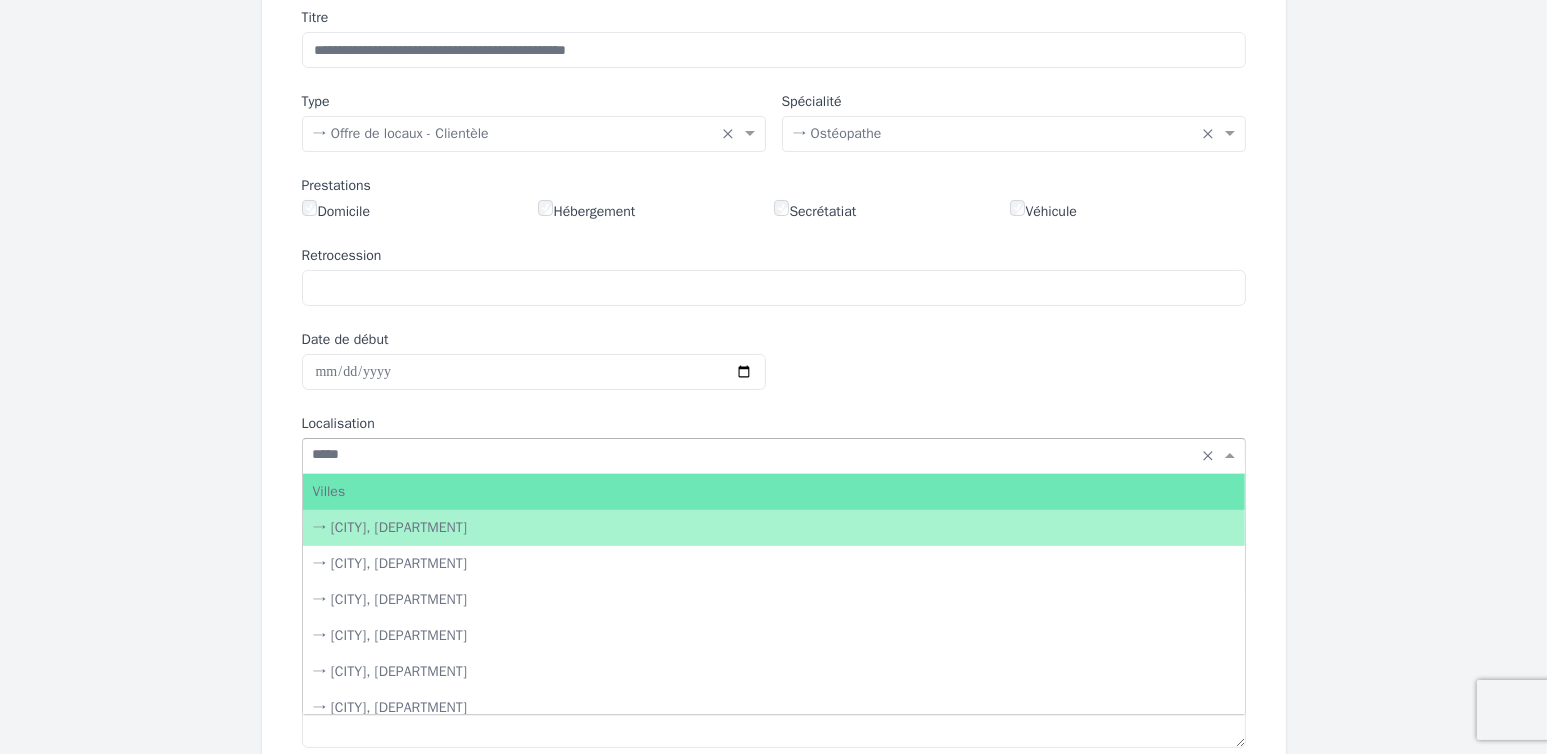 click on "→ [CITY], [DEPARTMENT]" at bounding box center [774, 528] 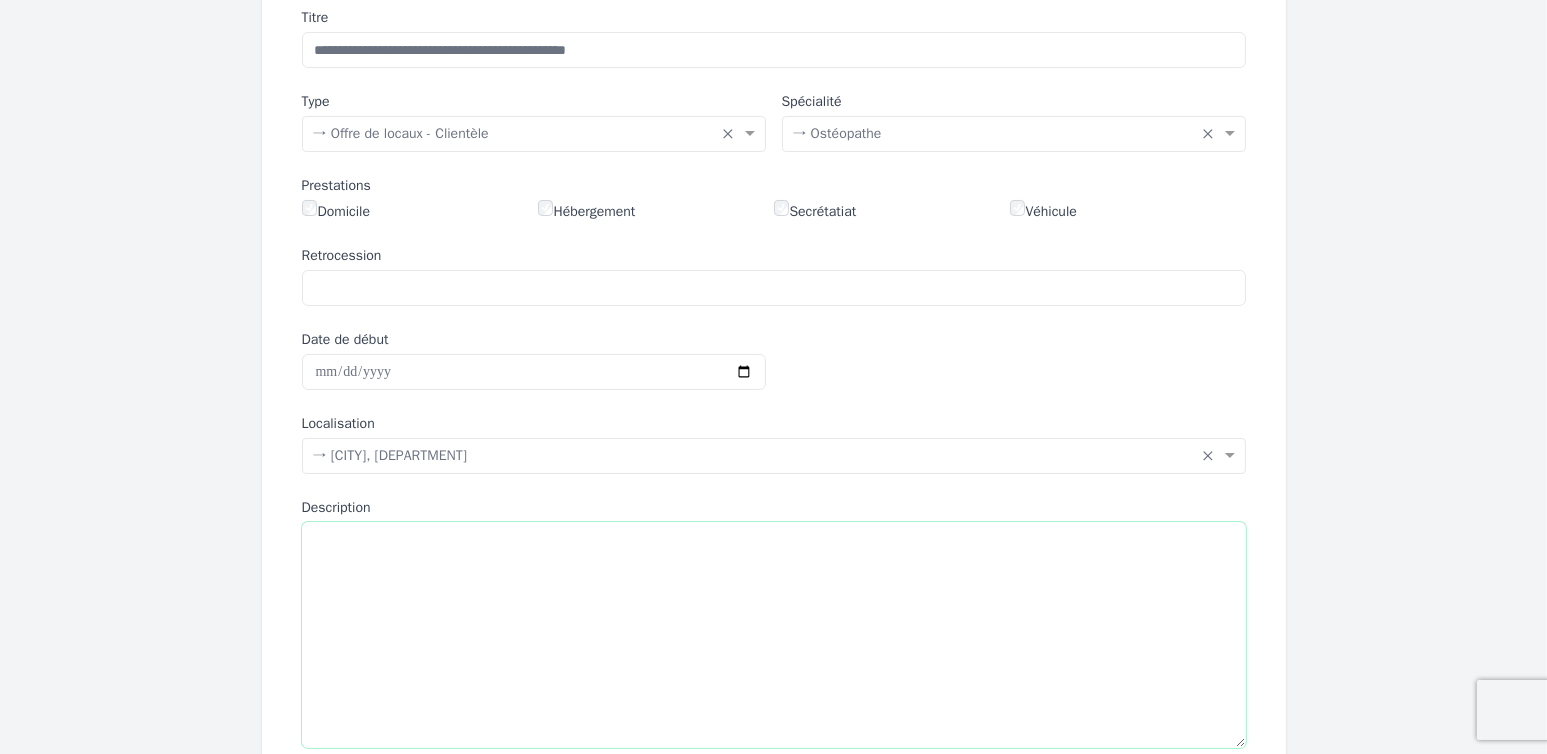 click on "Description" at bounding box center [774, 635] 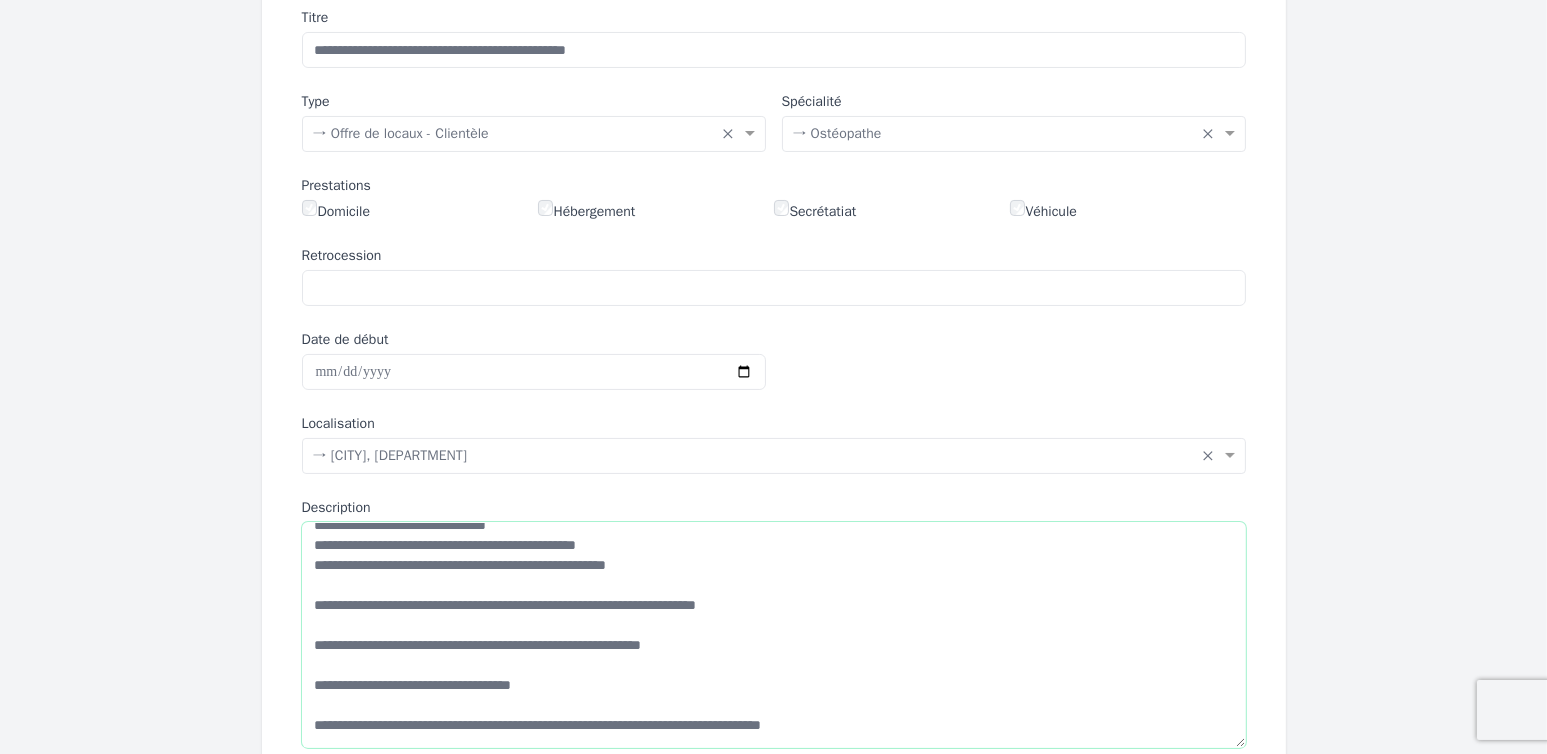 scroll, scrollTop: 180, scrollLeft: 0, axis: vertical 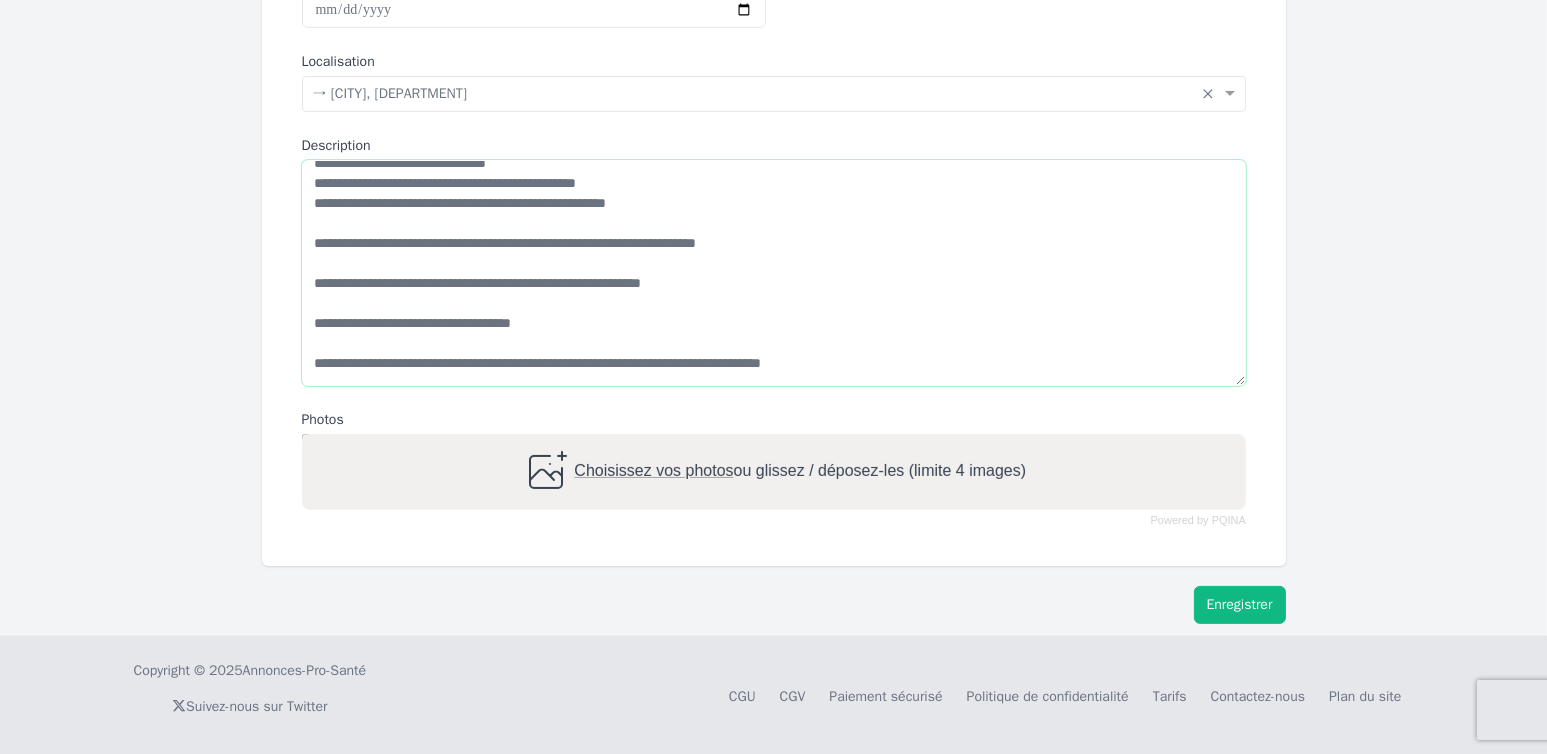 type on "**********" 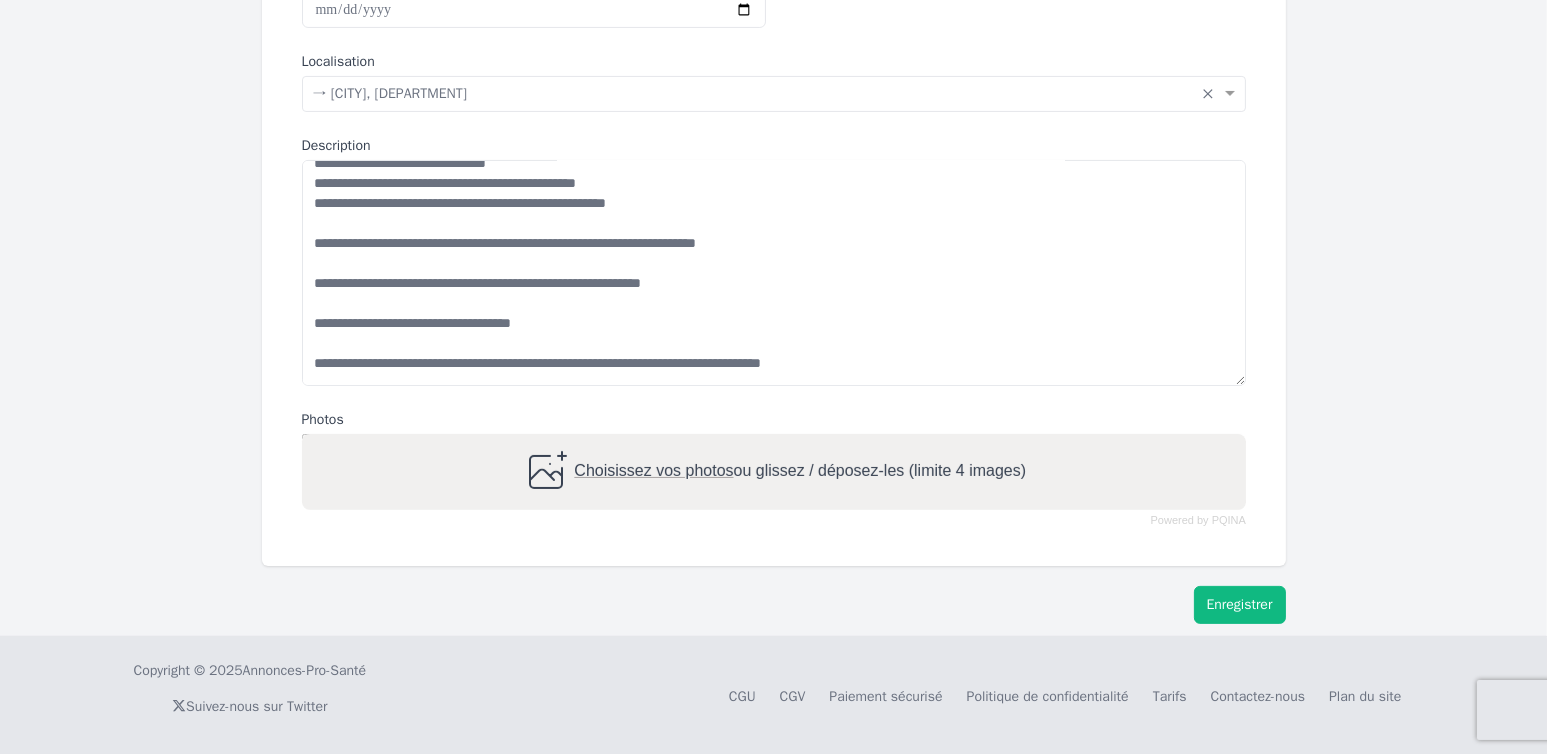 click on "Enregistrer" at bounding box center (1240, 605) 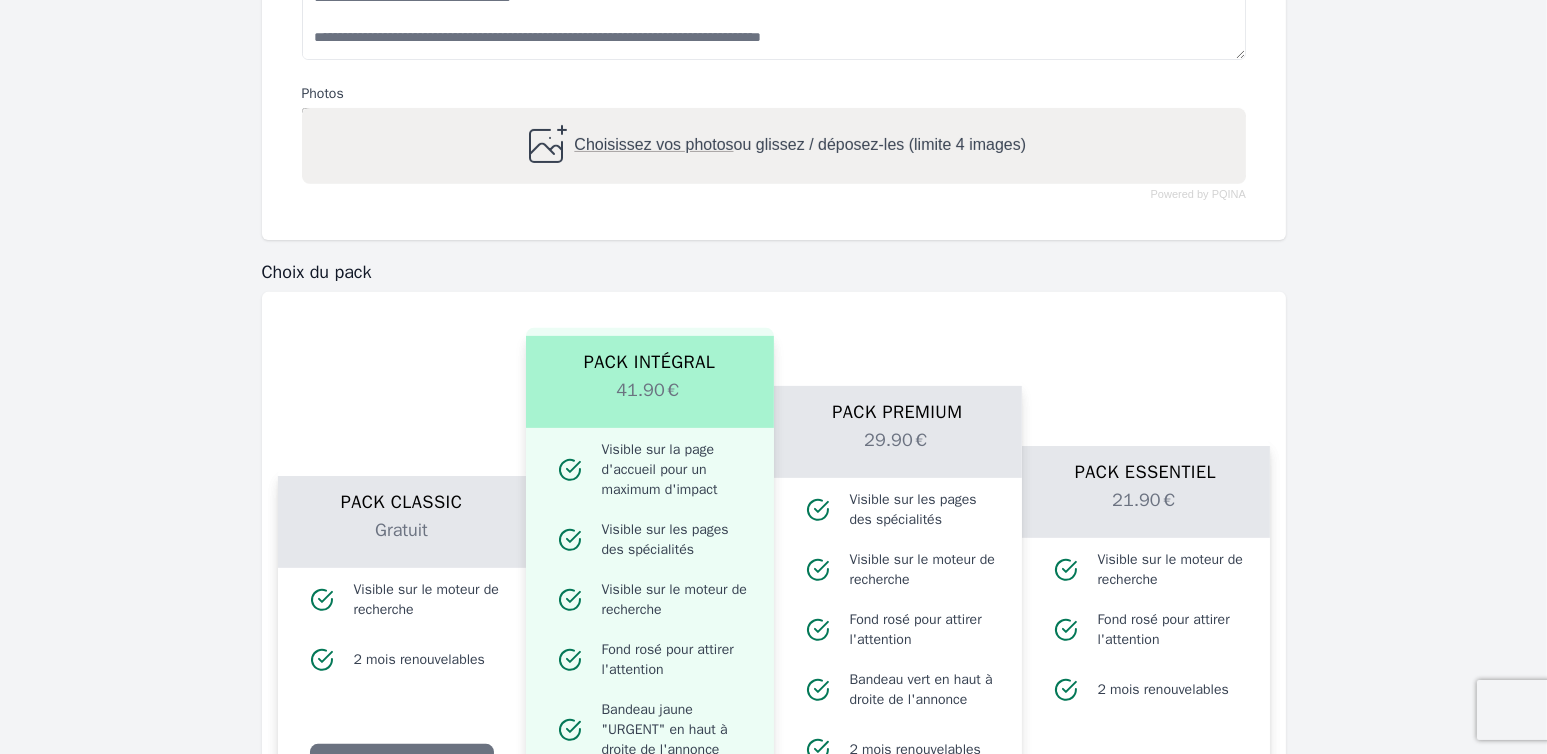 scroll, scrollTop: 1062, scrollLeft: 0, axis: vertical 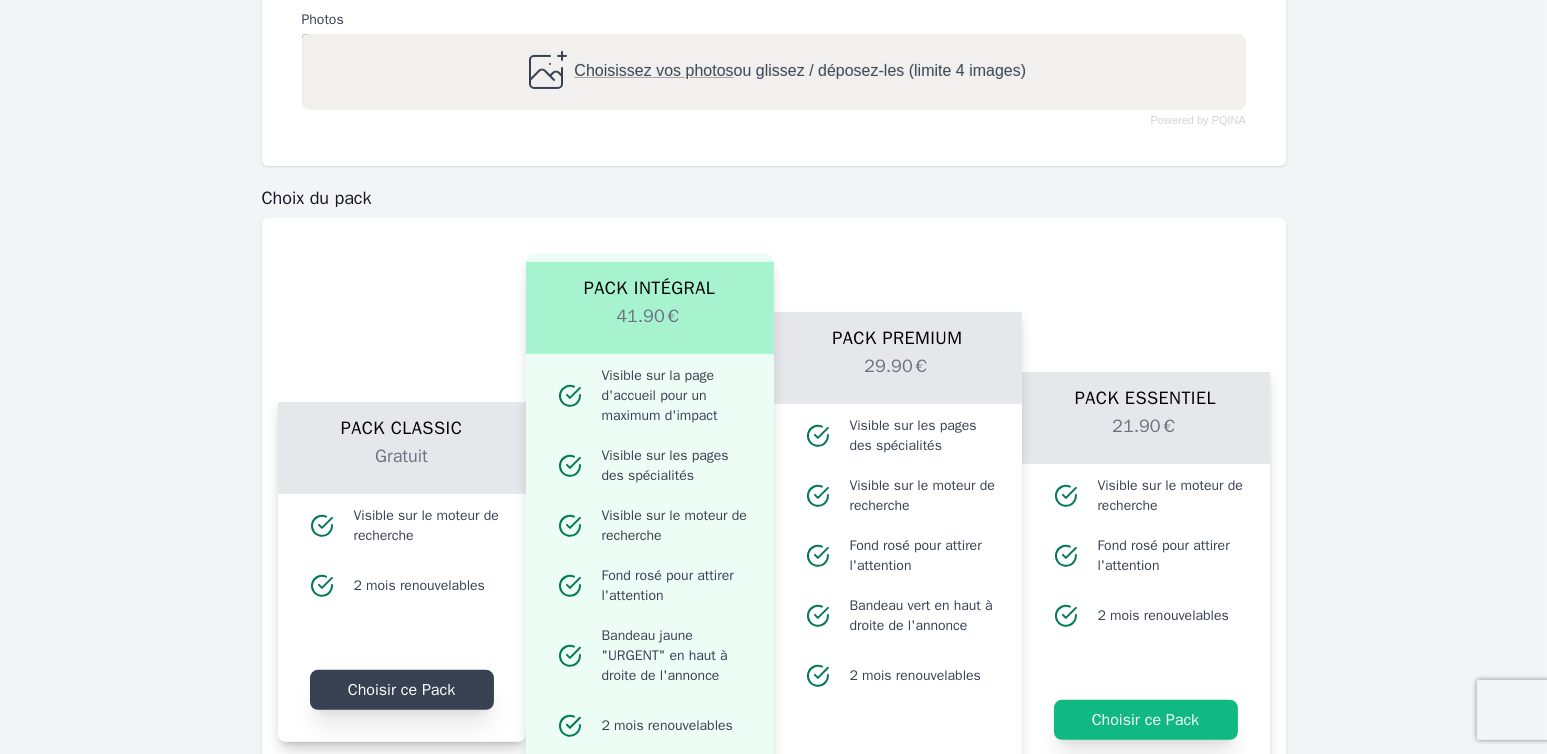 click on "Choisir ce Pack" 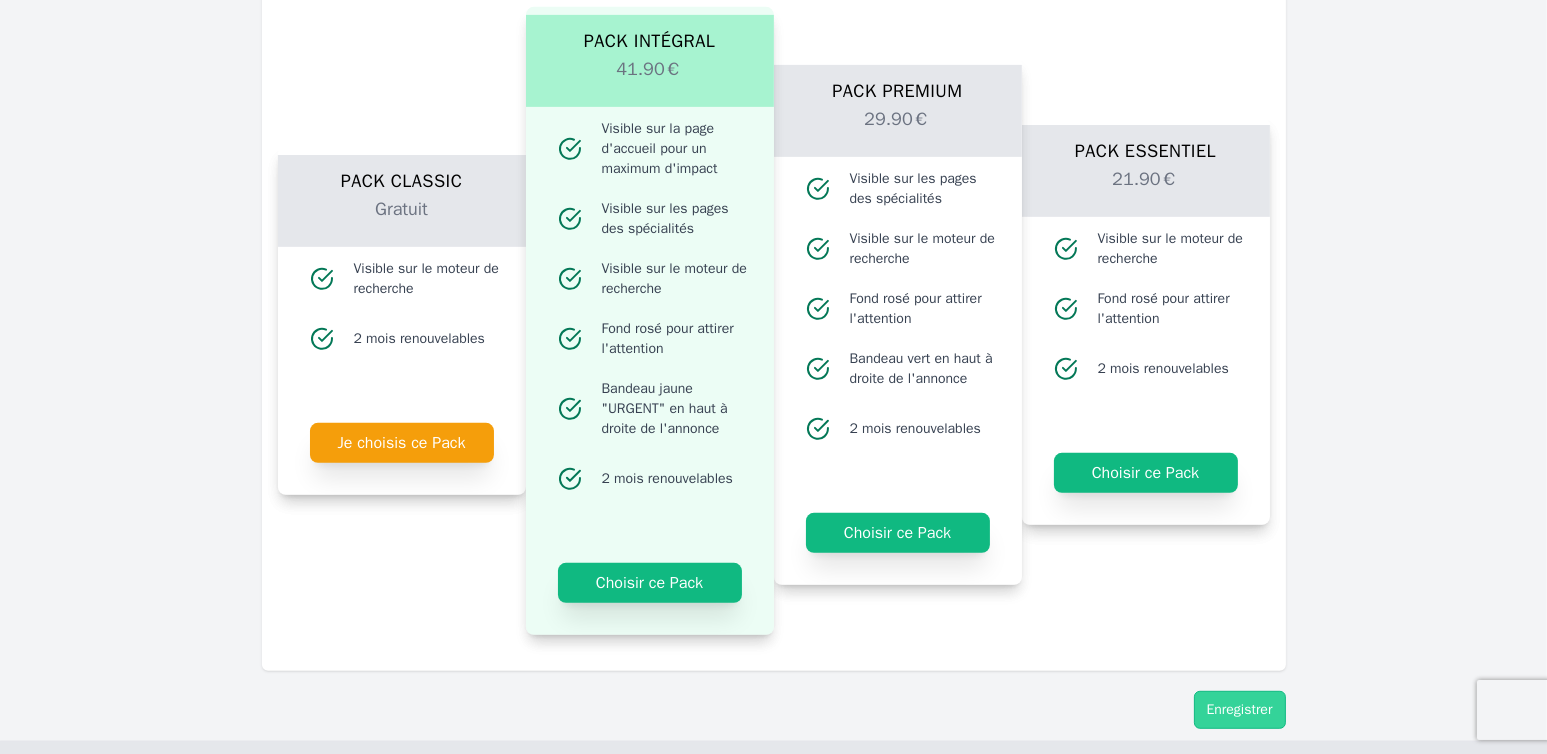 scroll, scrollTop: 1414, scrollLeft: 0, axis: vertical 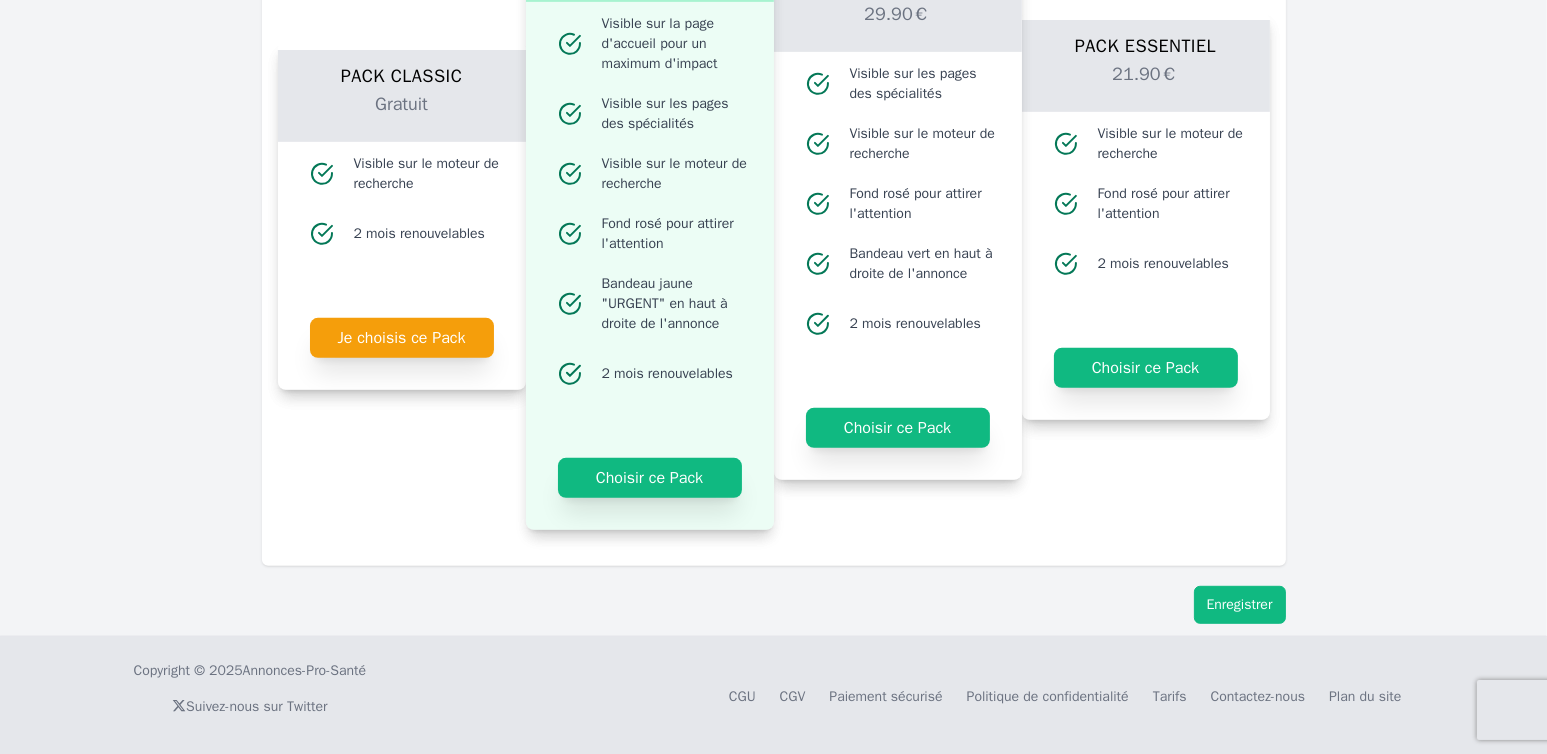 click on "Enregistrer" at bounding box center (1240, 605) 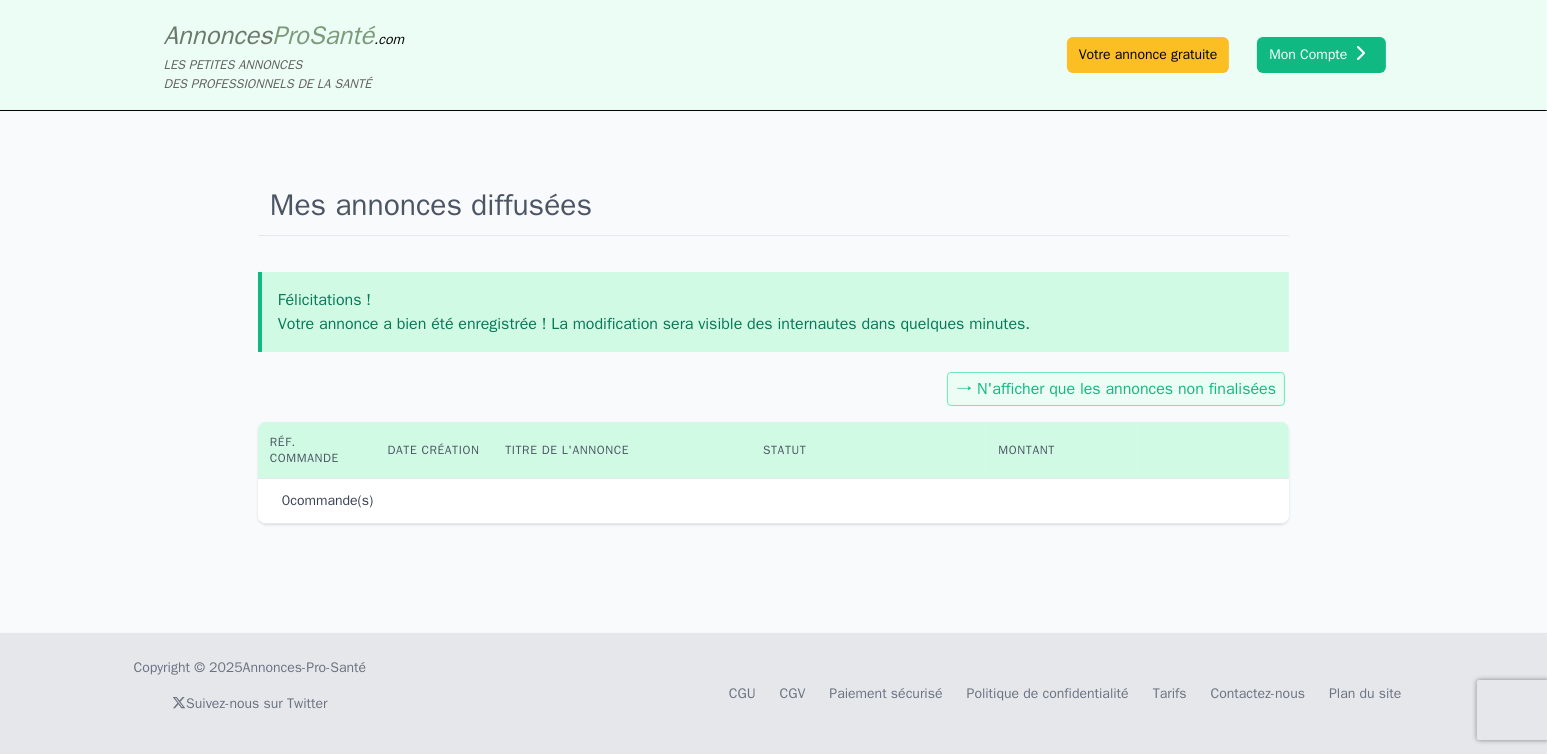 scroll, scrollTop: 0, scrollLeft: 0, axis: both 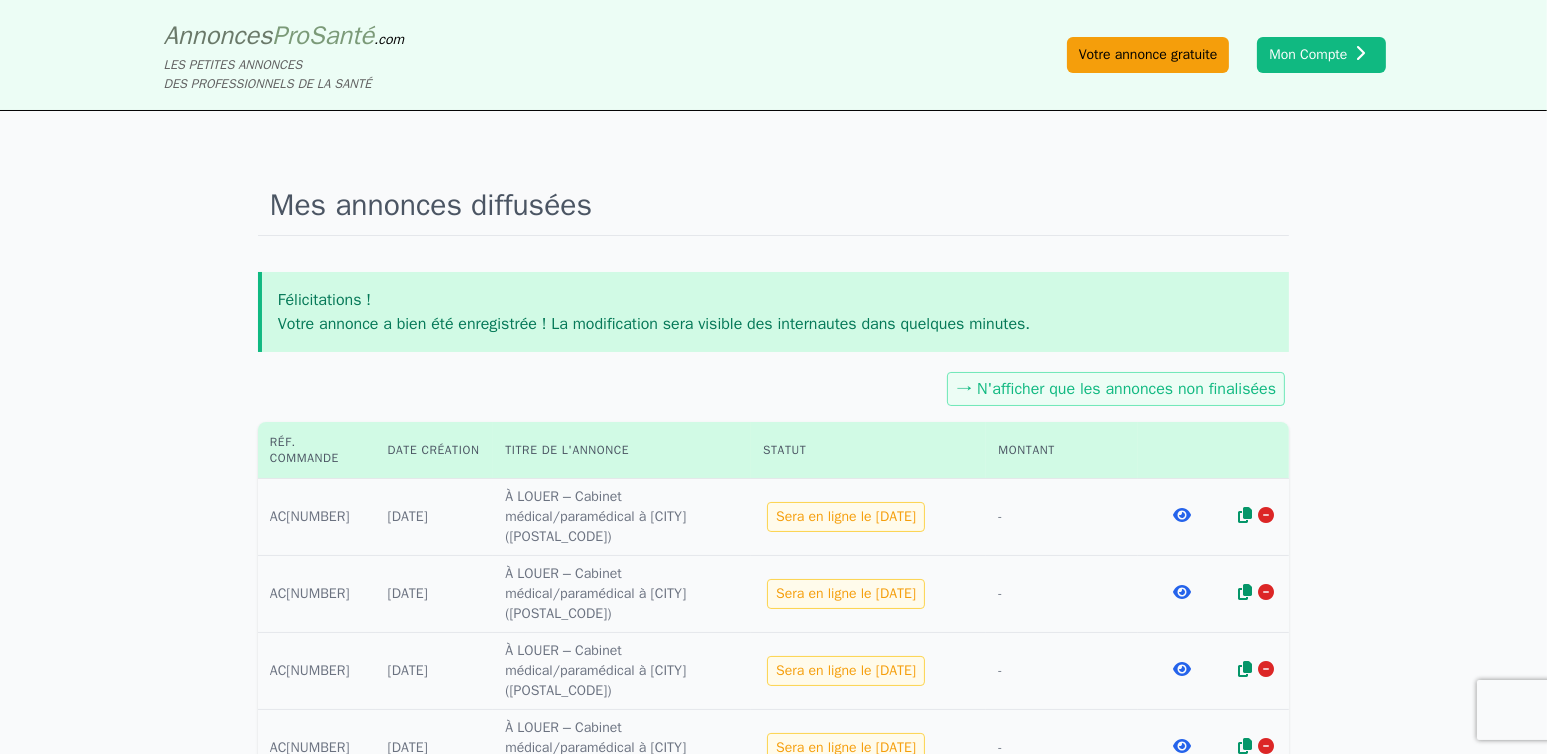 click on "Votre annonce gratuite" at bounding box center [1148, 55] 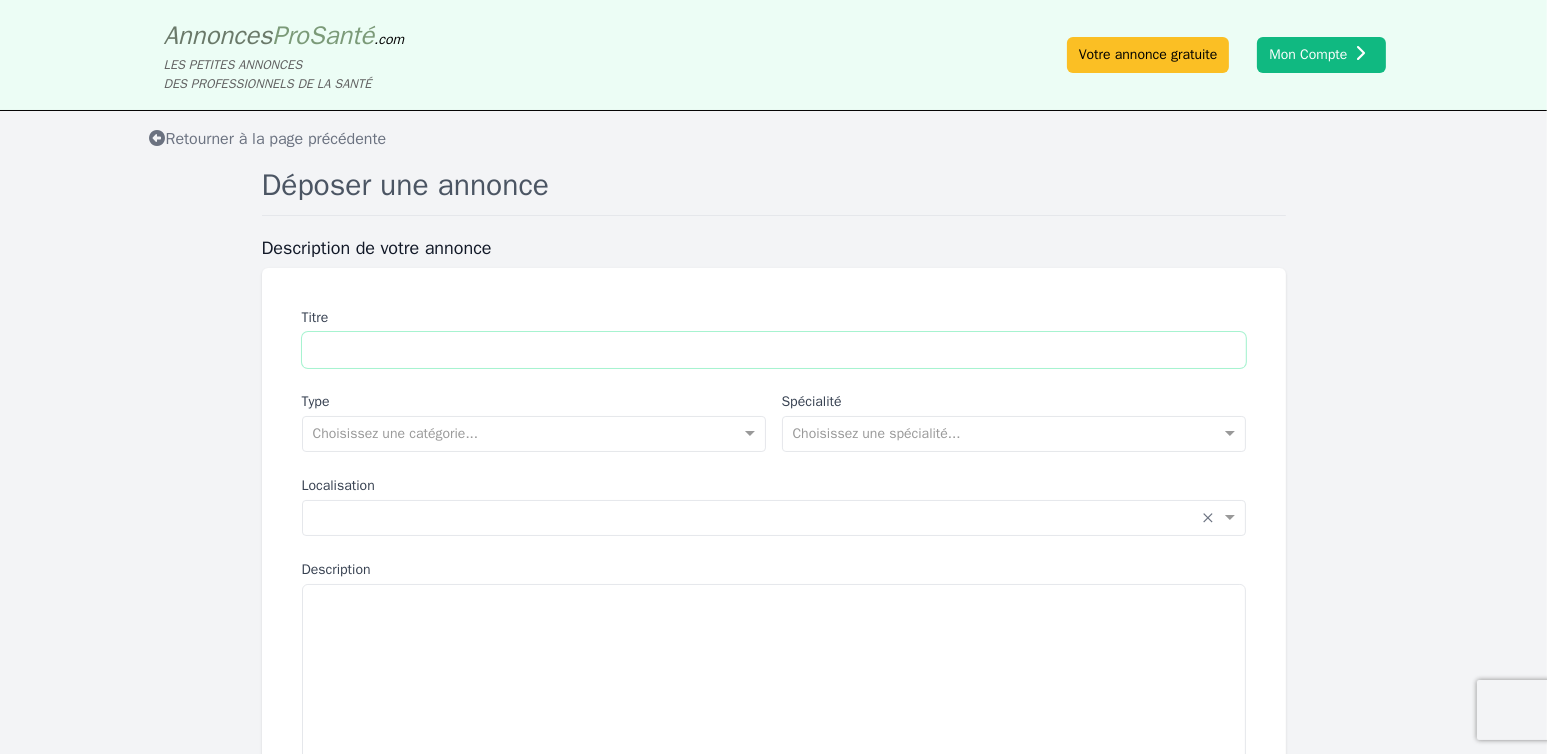 click on "Titre" at bounding box center (774, 350) 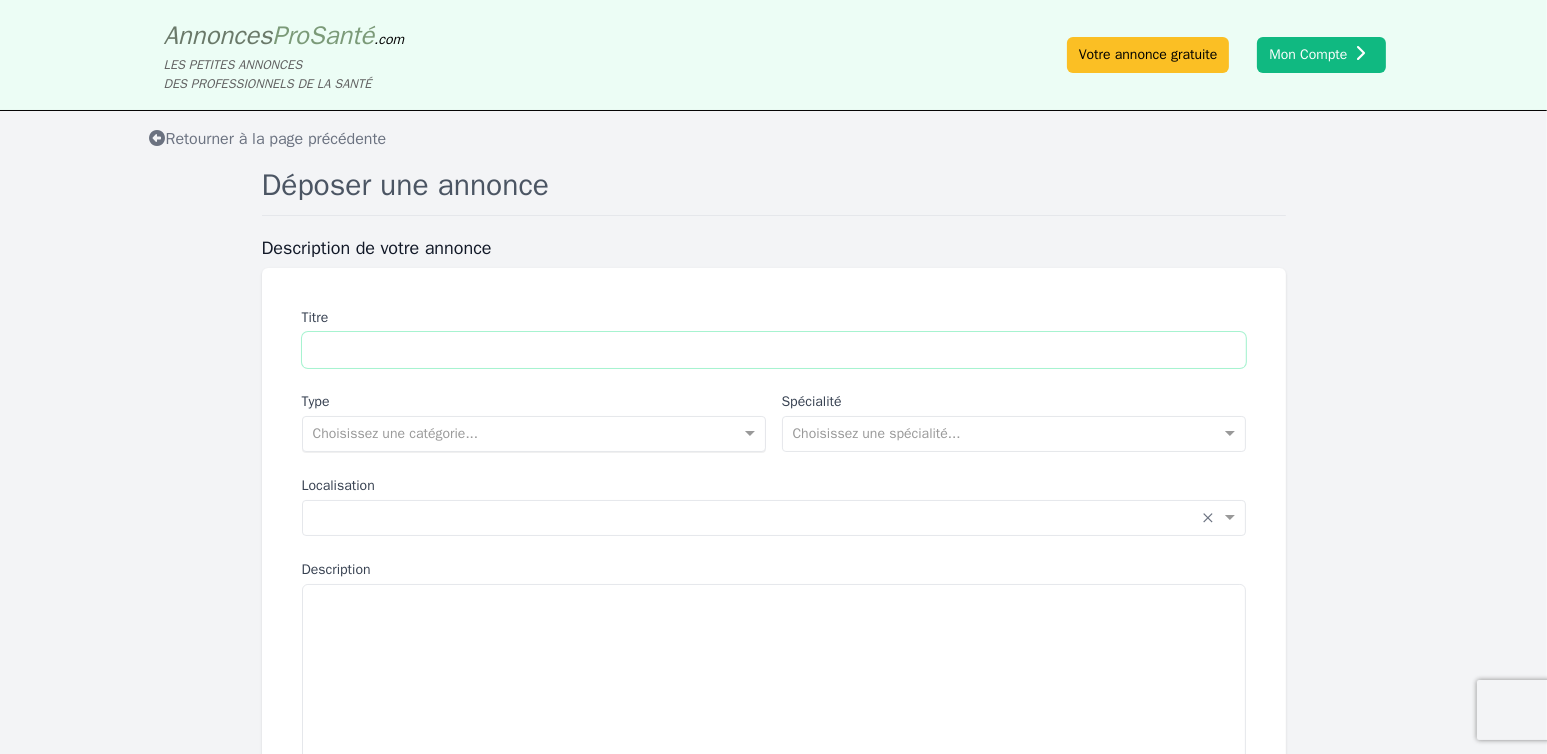 type on "**********" 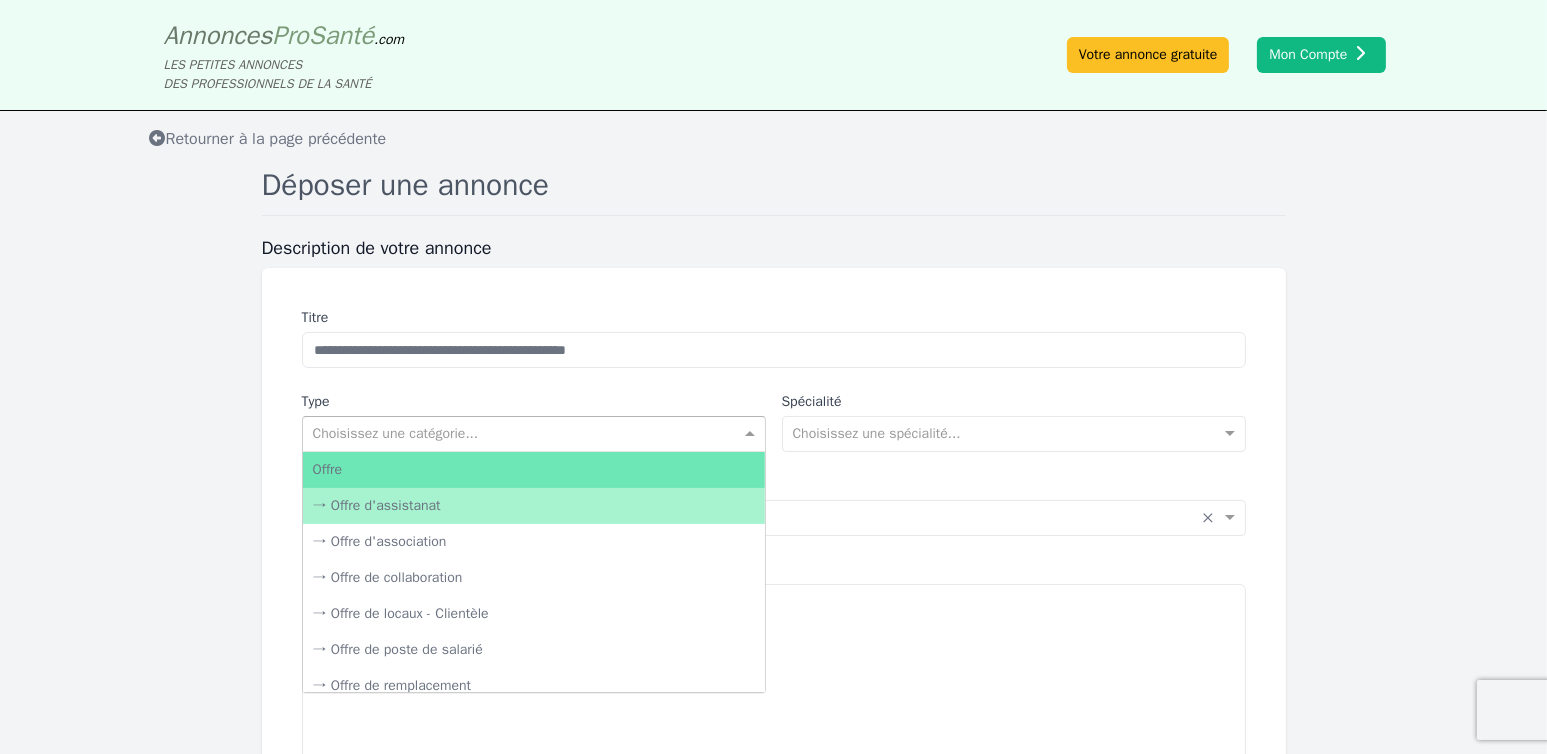 click at bounding box center (514, 432) 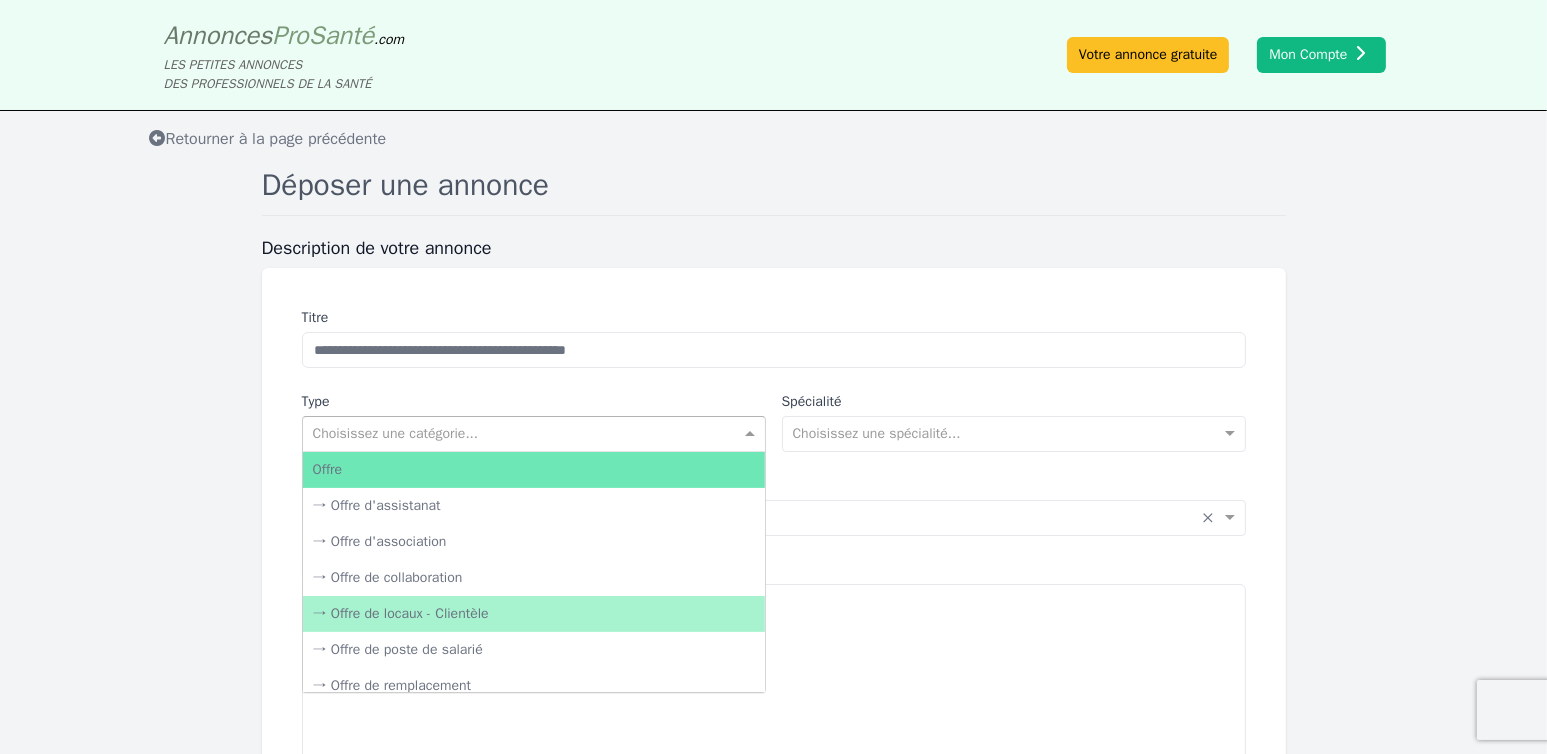 click on "→ Offre de locaux - Clientèle" at bounding box center (534, 614) 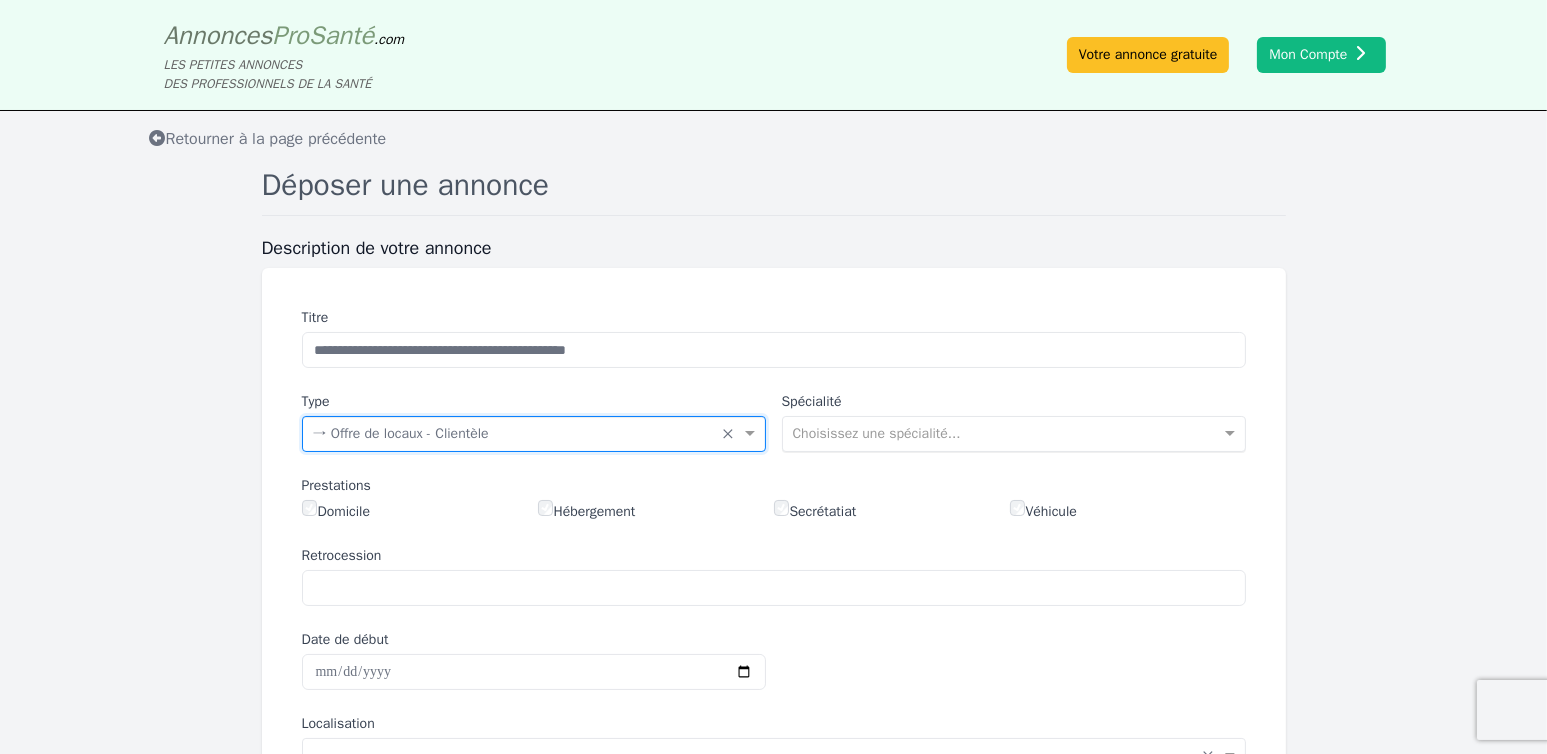 click on "Choisissez une spécialité..." at bounding box center (877, 434) 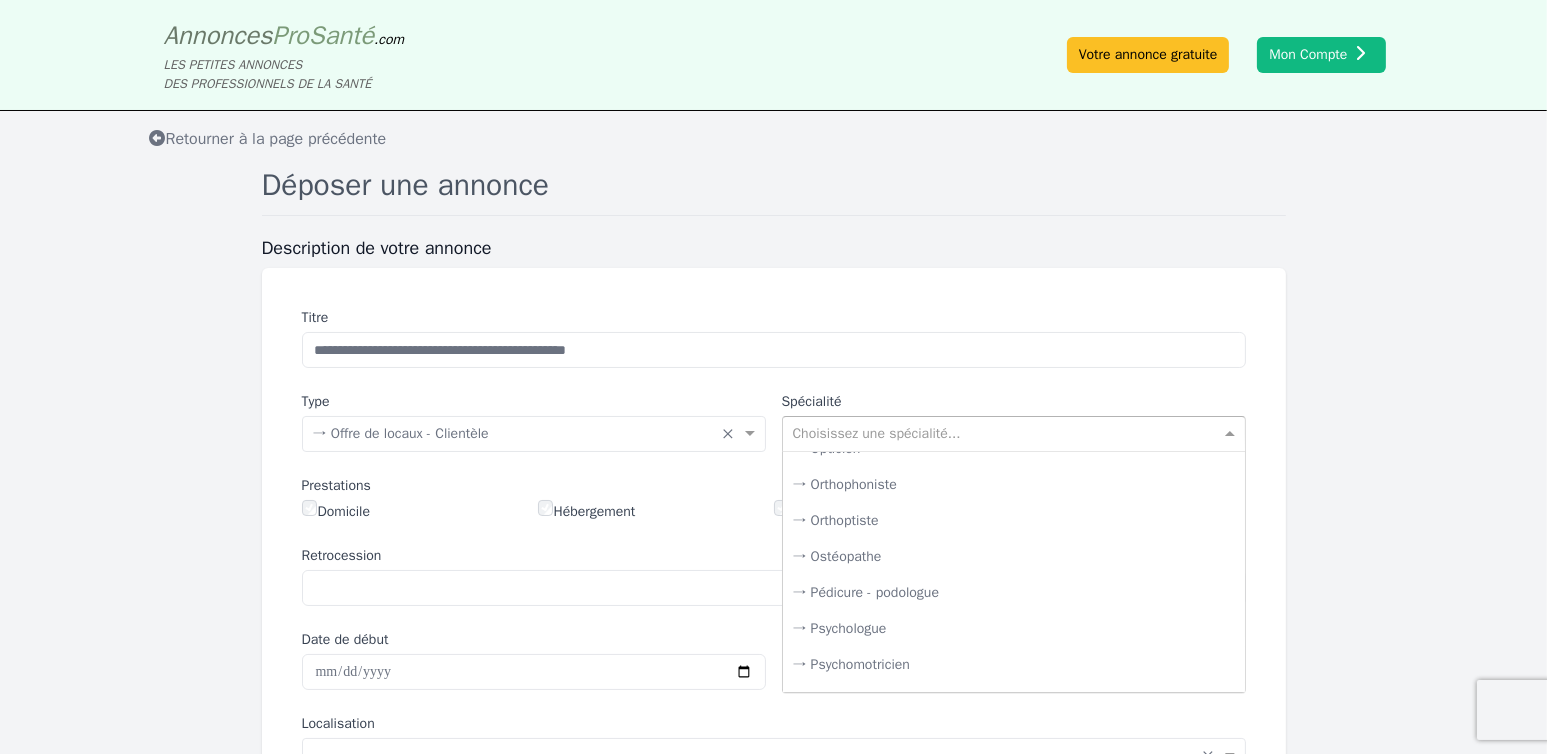 scroll, scrollTop: 3300, scrollLeft: 0, axis: vertical 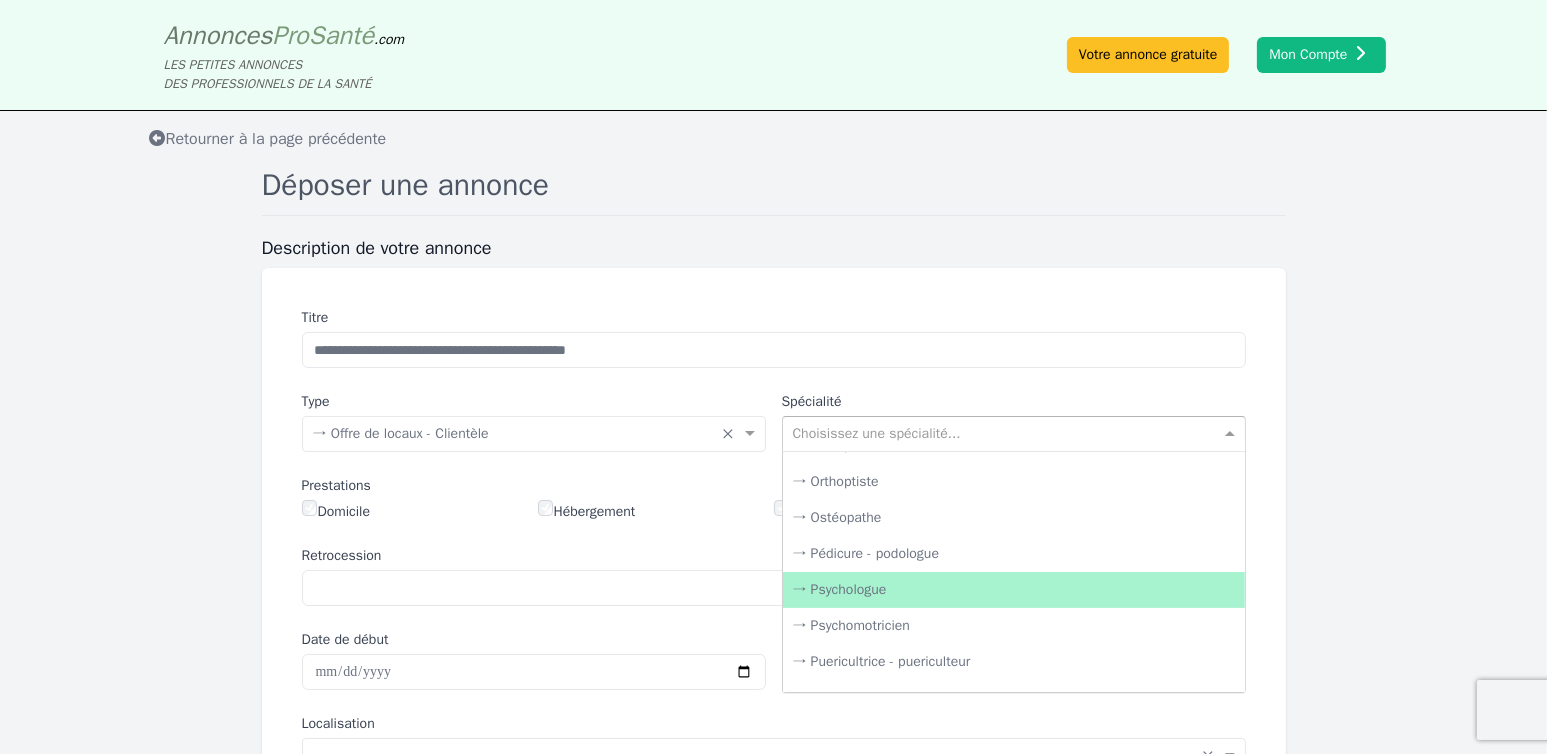 click on "→ Psychologue" at bounding box center (1014, 590) 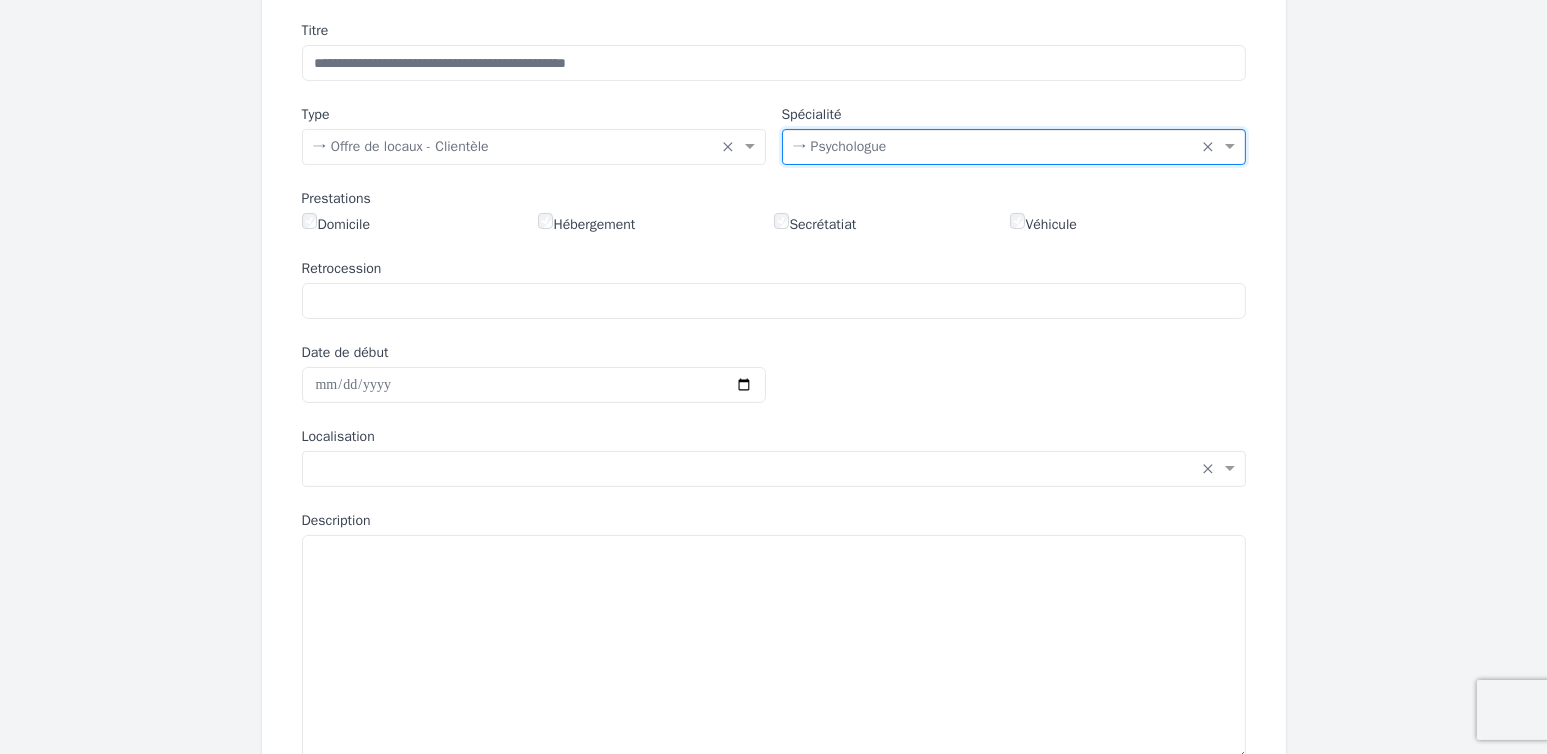 scroll, scrollTop: 300, scrollLeft: 0, axis: vertical 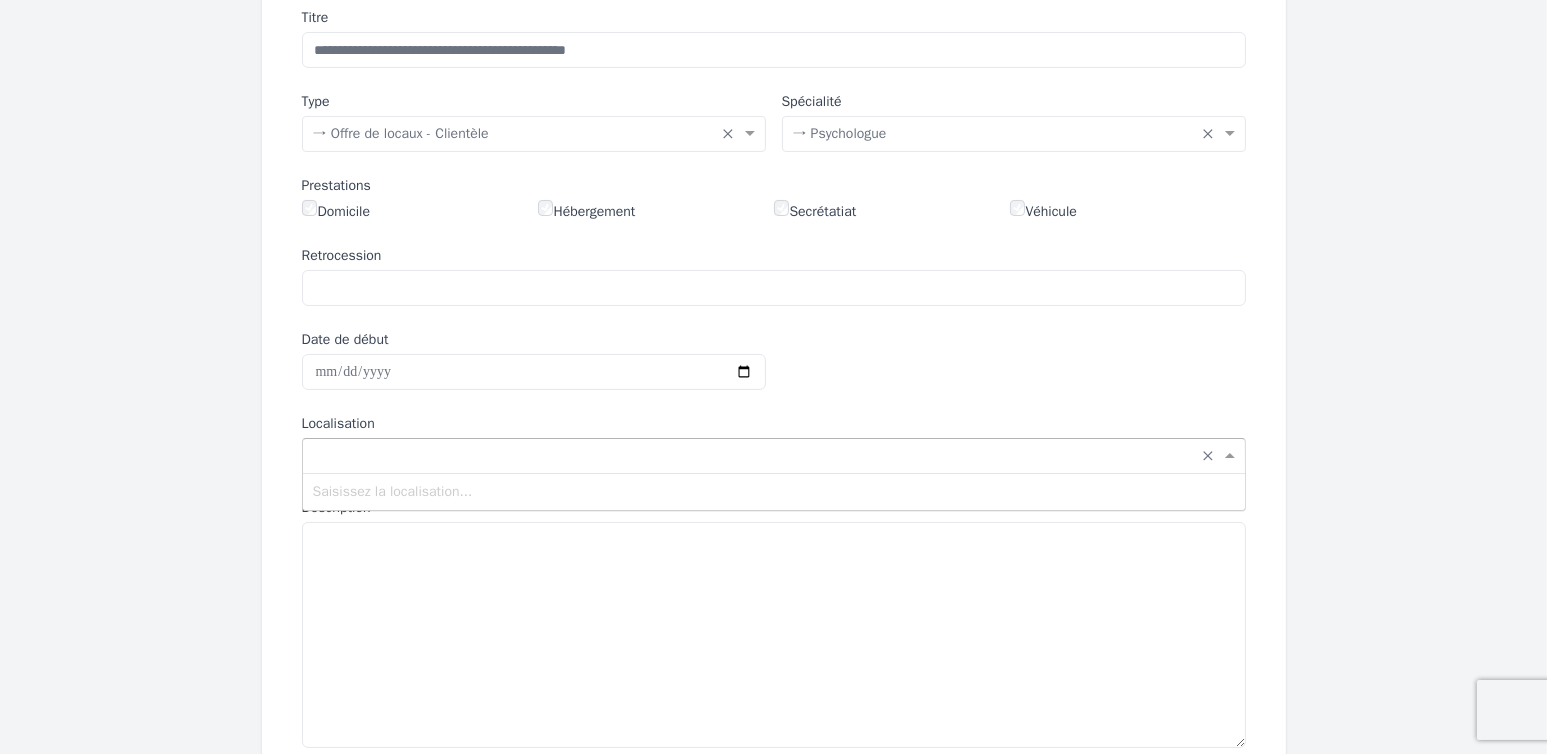 click on "Saisissez la localisation... × ×" at bounding box center (774, 456) 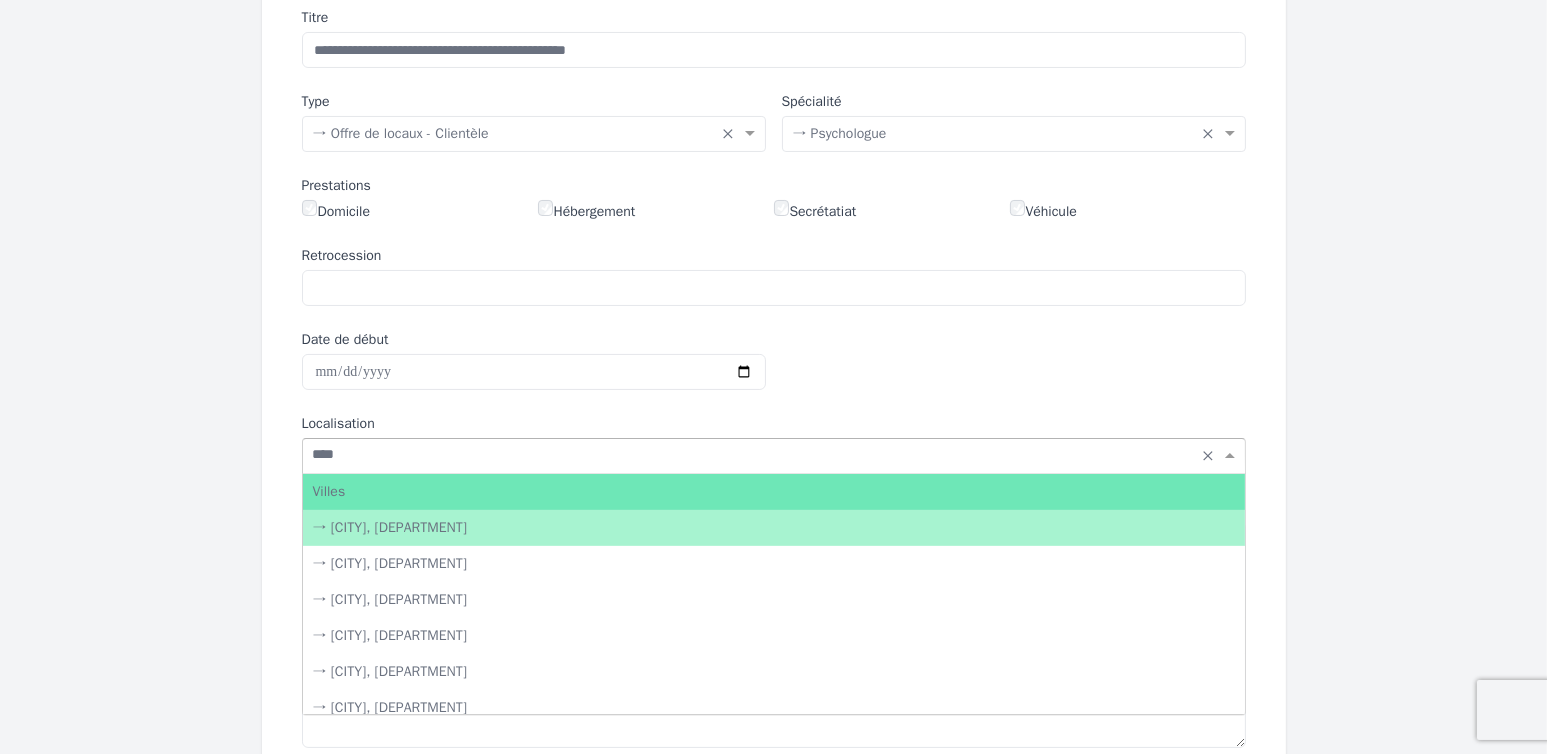 type on "*****" 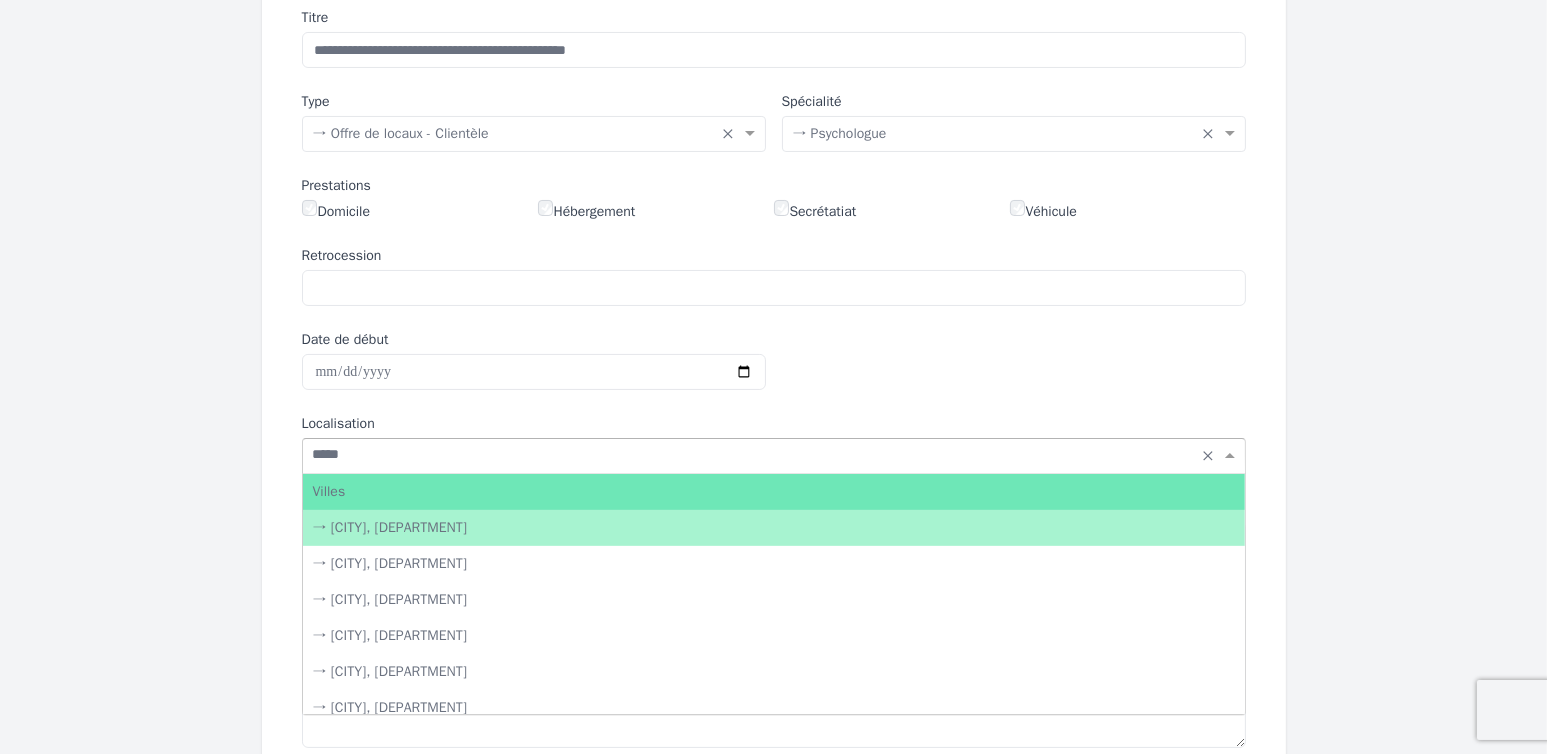 click on "→ [CITY], [DEPARTMENT]" at bounding box center [774, 528] 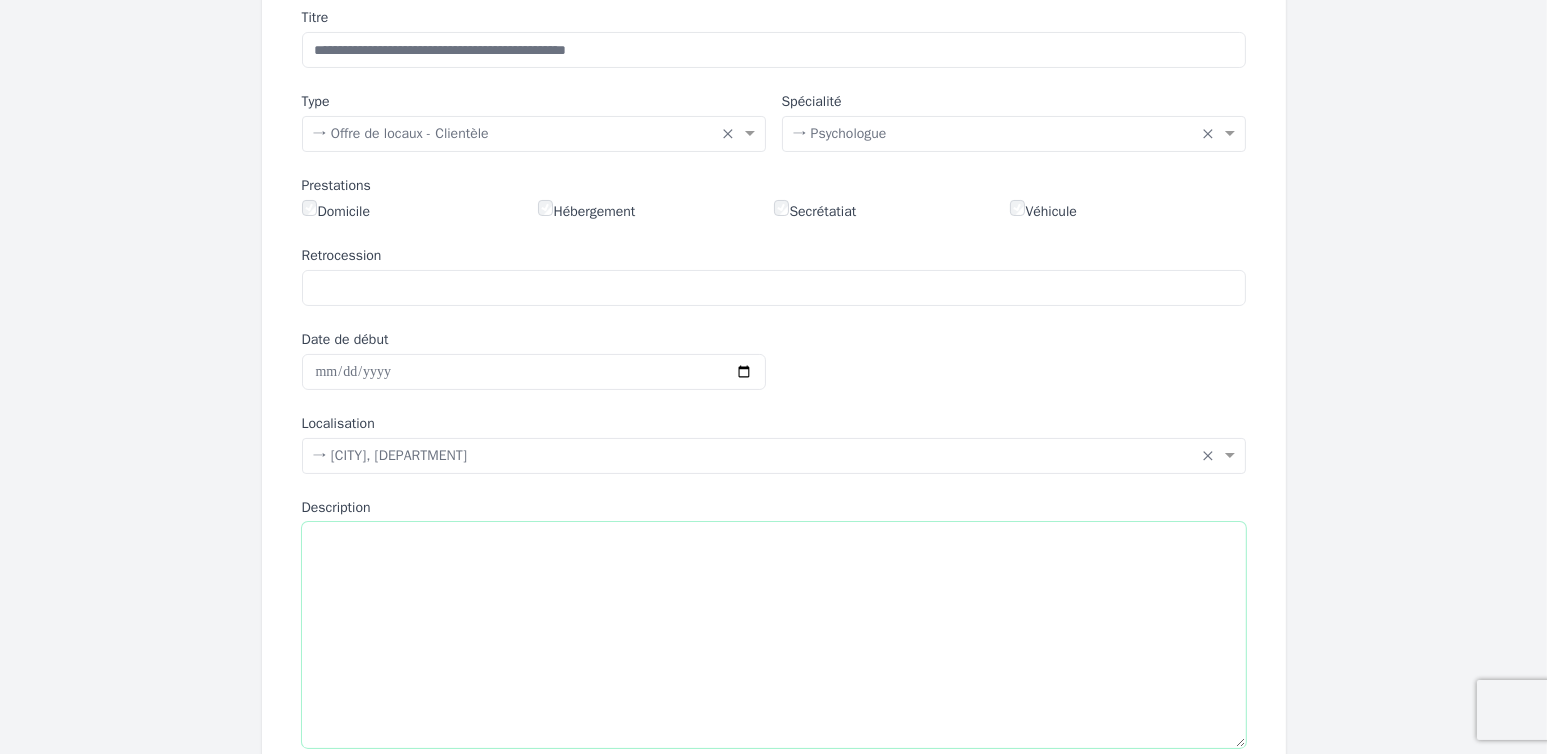 click on "Description" at bounding box center [774, 635] 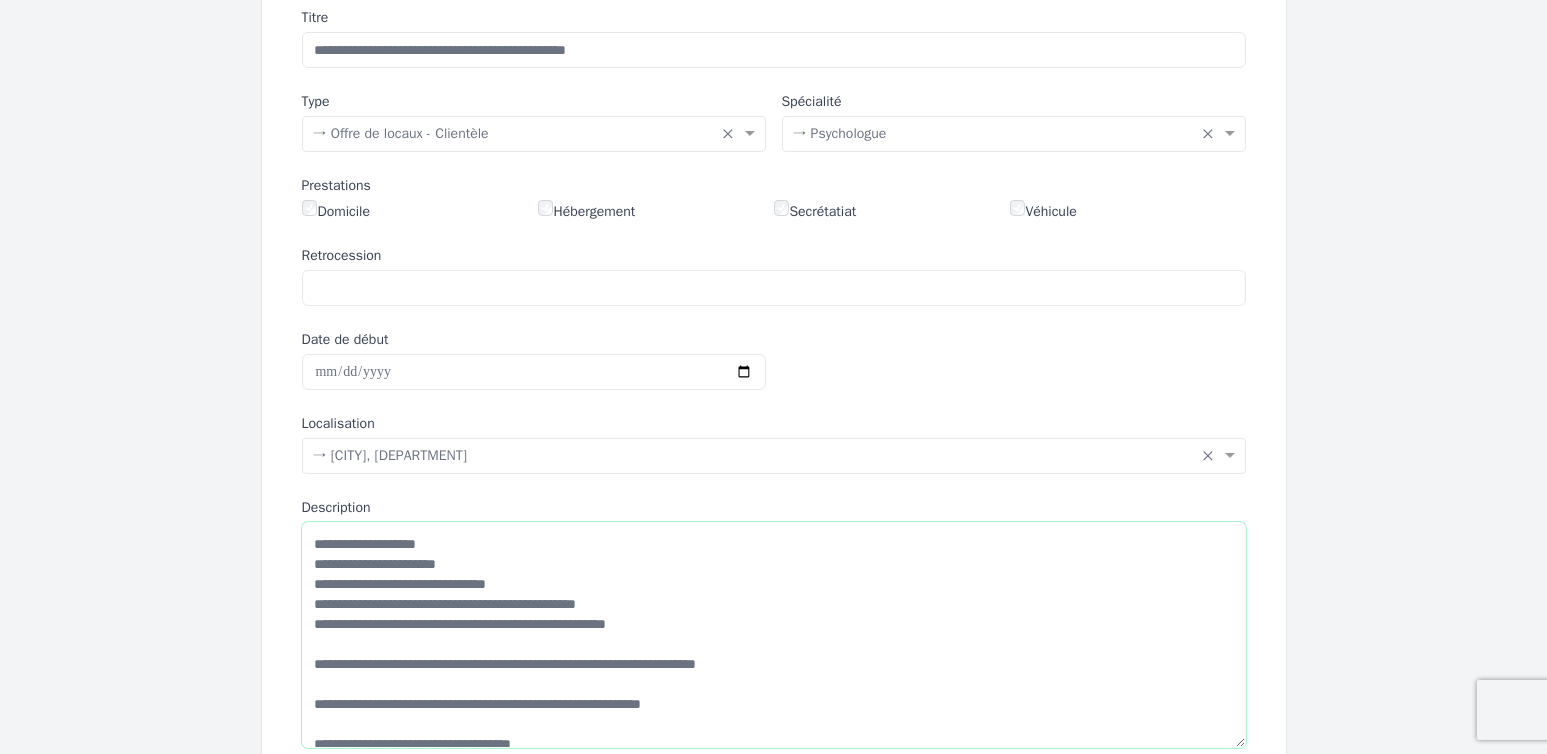 scroll, scrollTop: 0, scrollLeft: 0, axis: both 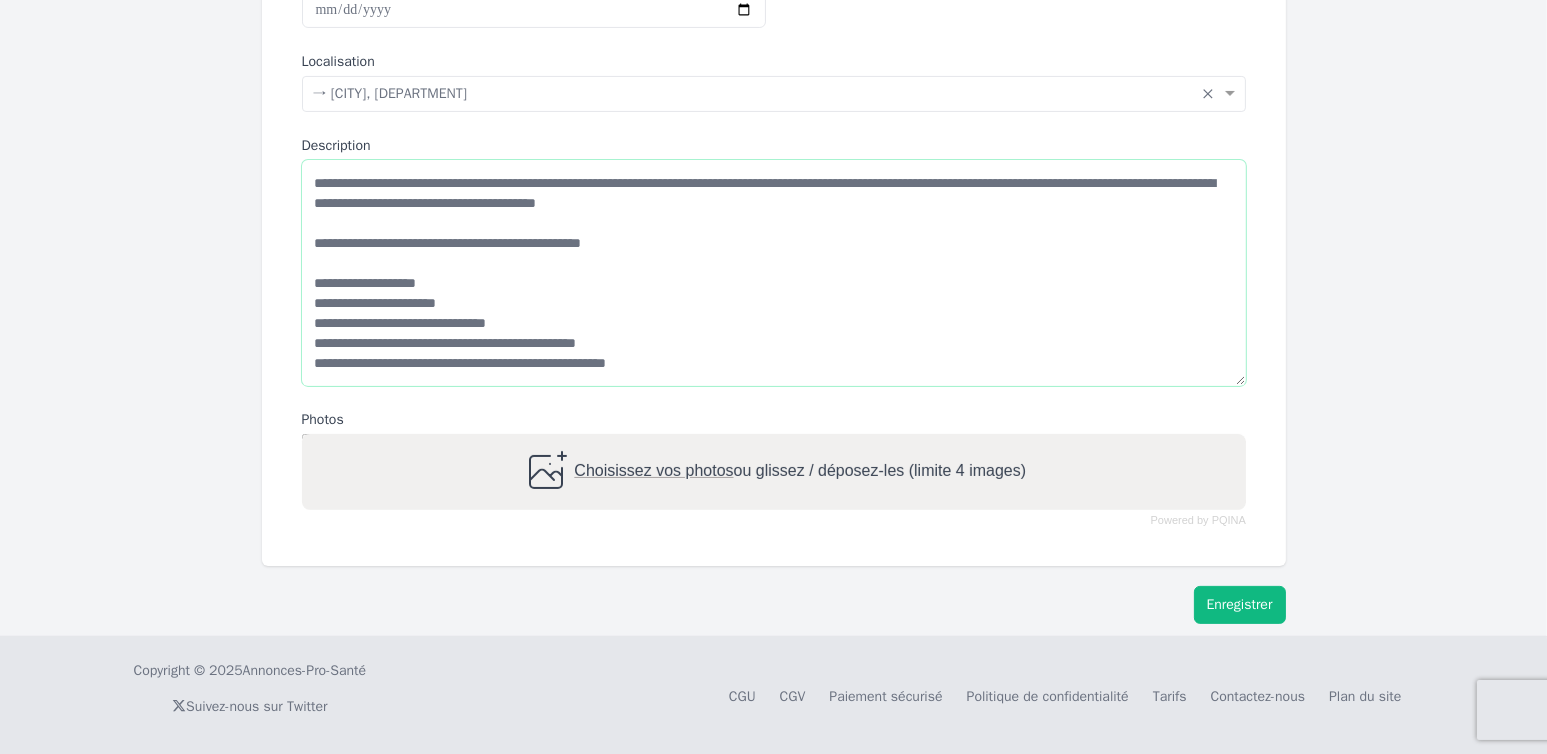 type on "**********" 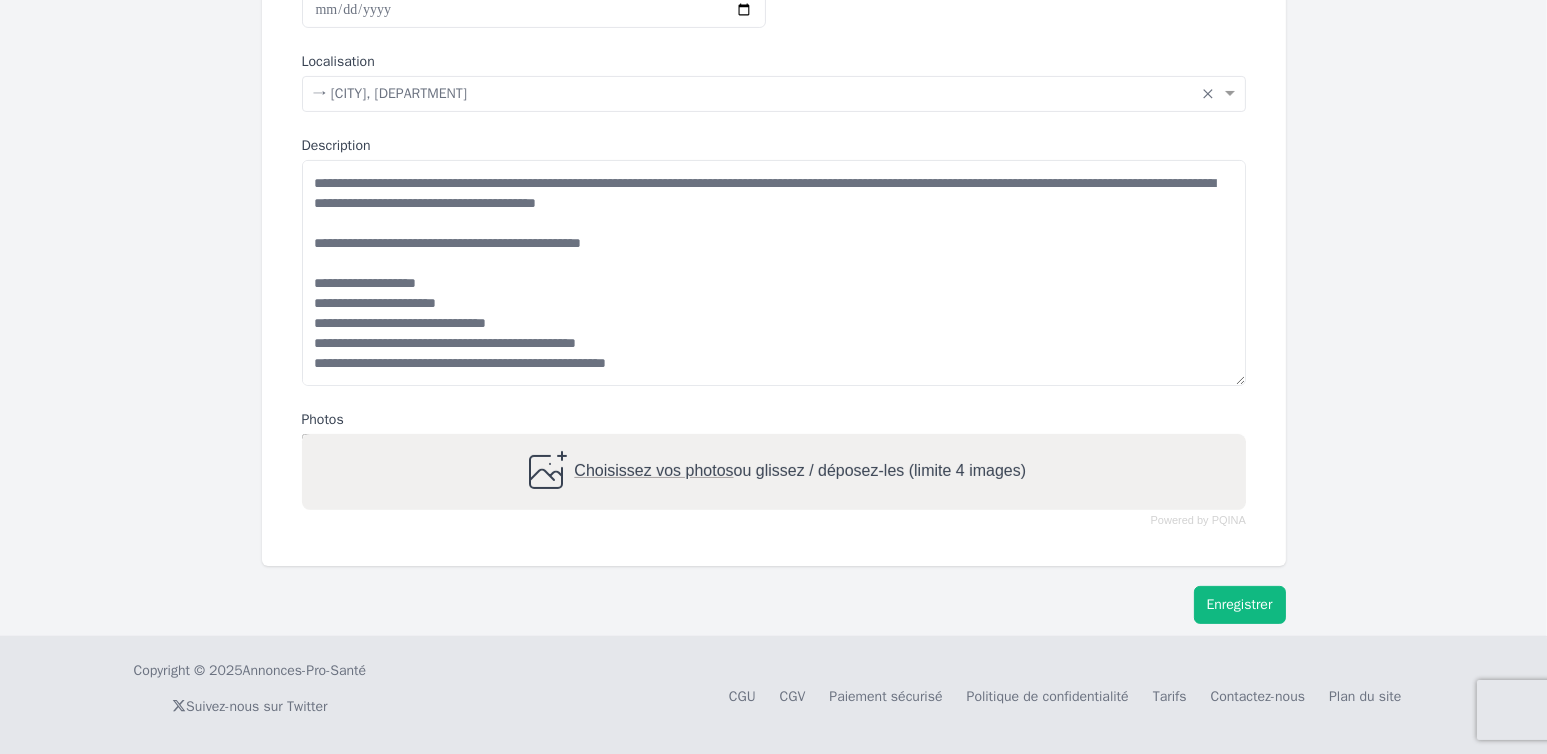 click on "Enregistrer" at bounding box center (1240, 605) 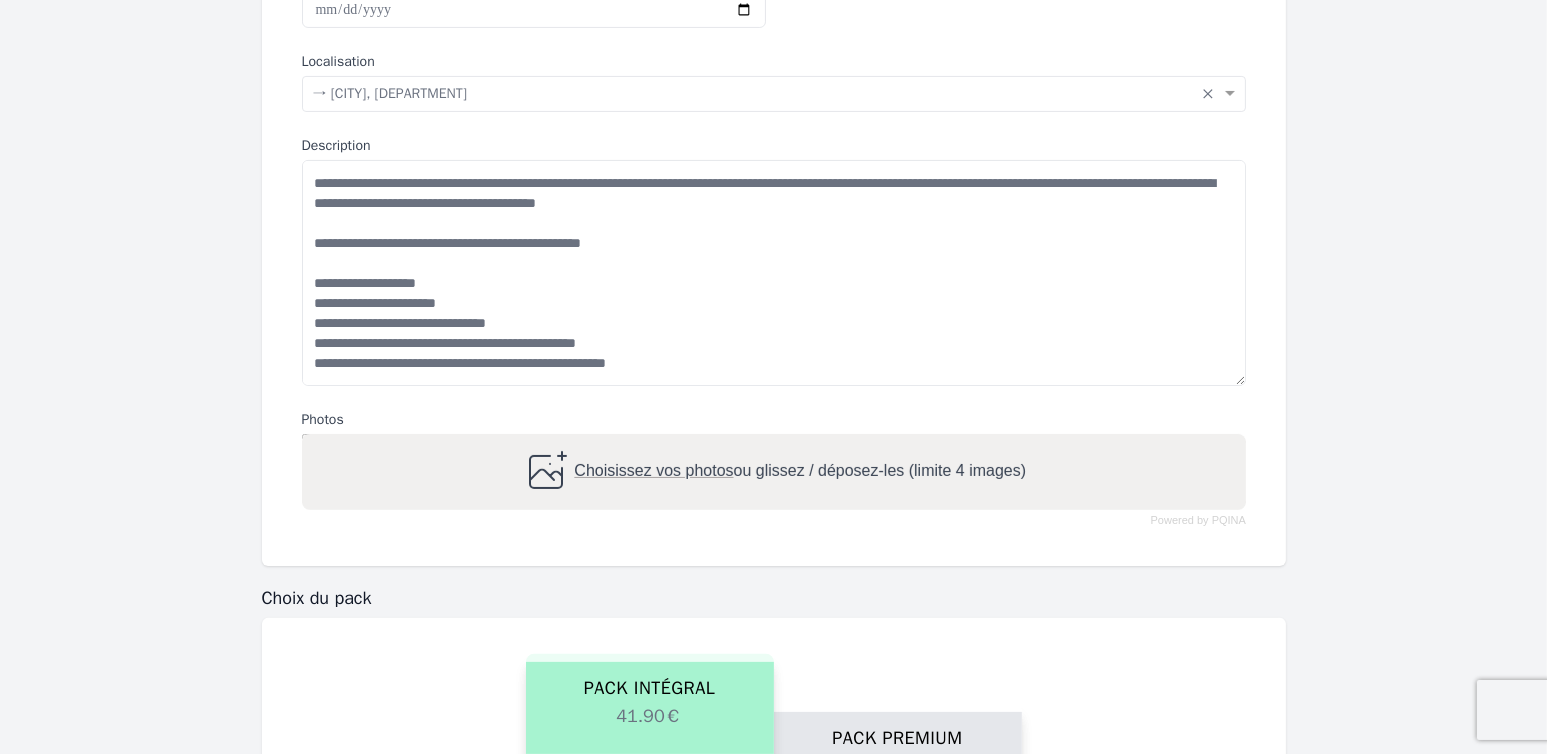 scroll, scrollTop: 1062, scrollLeft: 0, axis: vertical 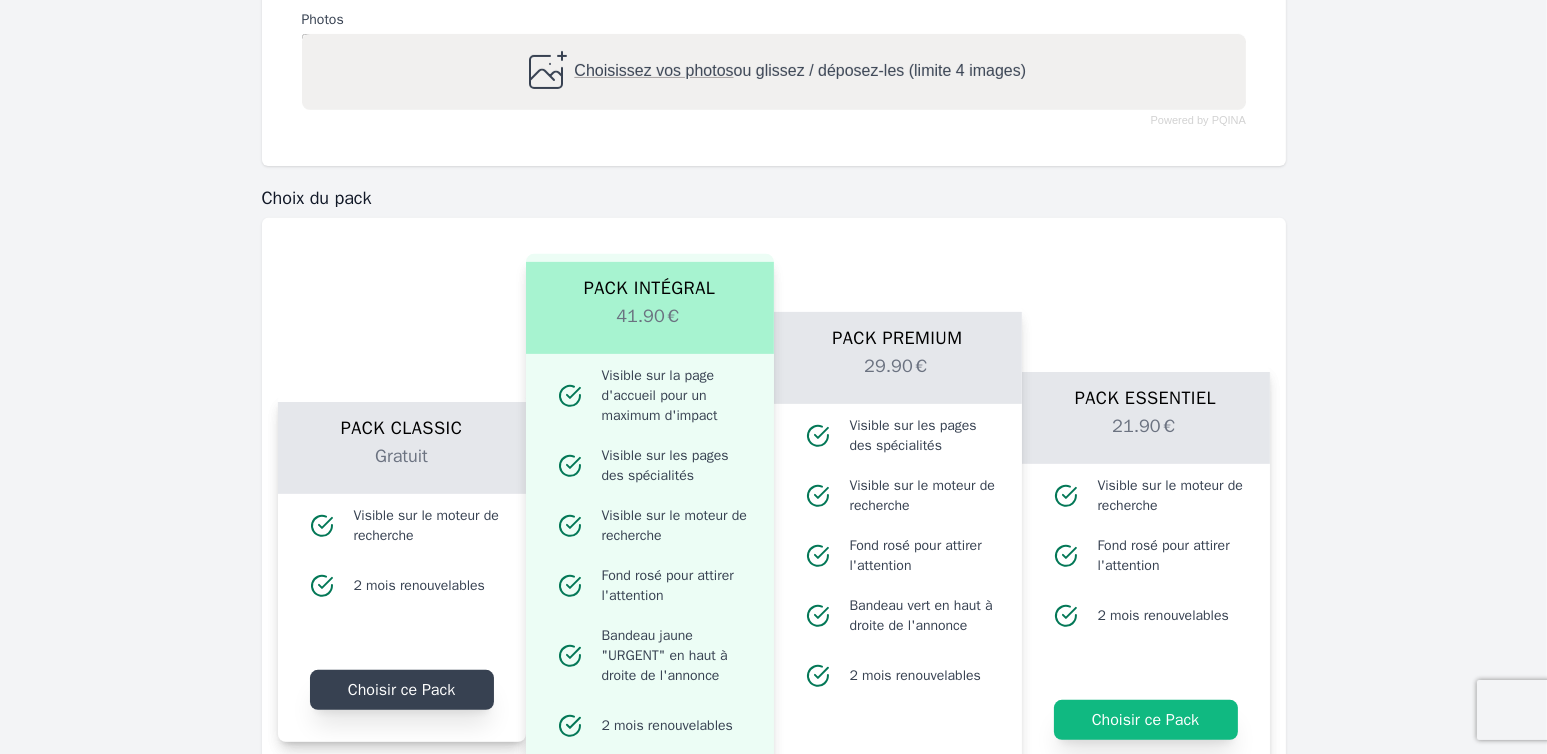 click on "Choisir ce Pack" 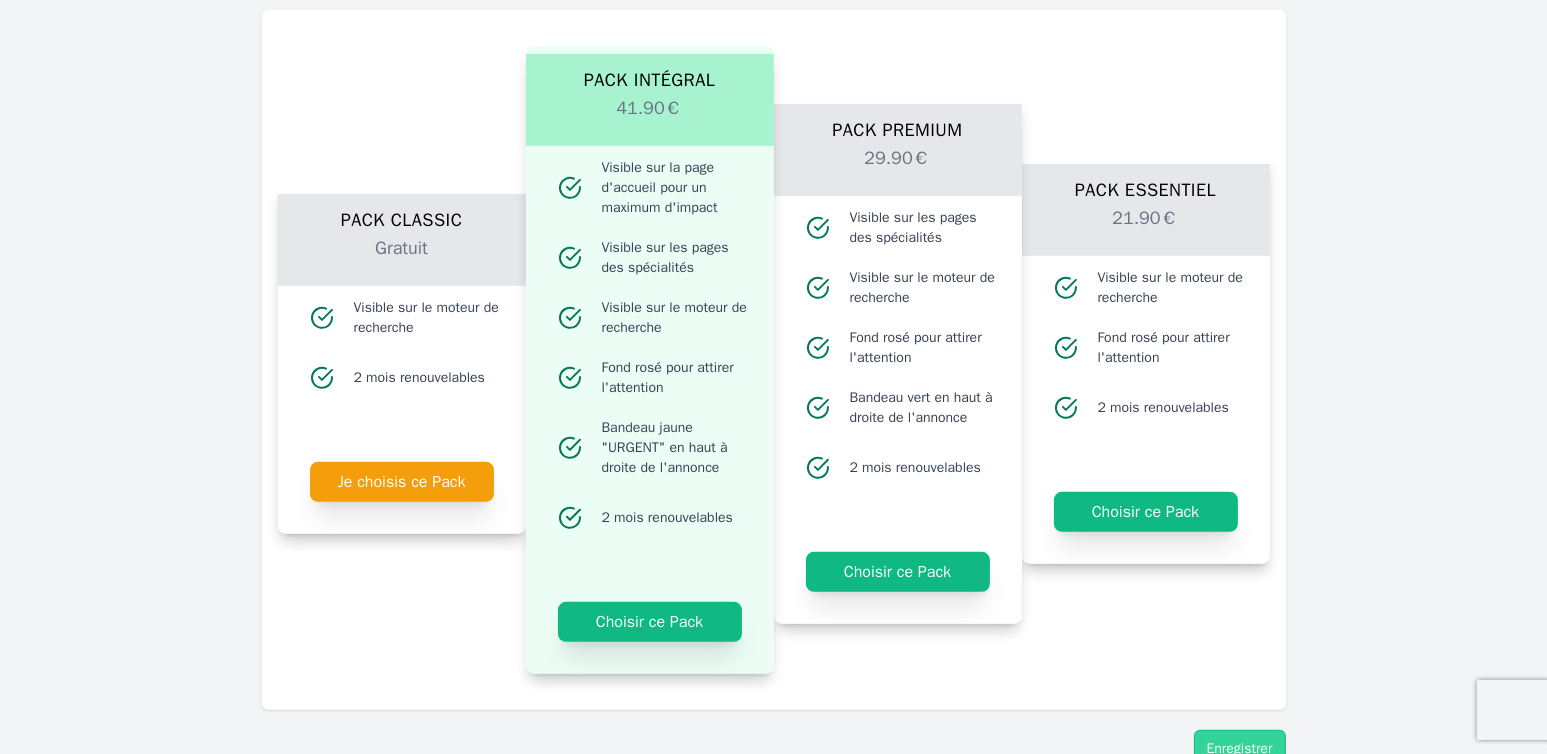 scroll, scrollTop: 1414, scrollLeft: 0, axis: vertical 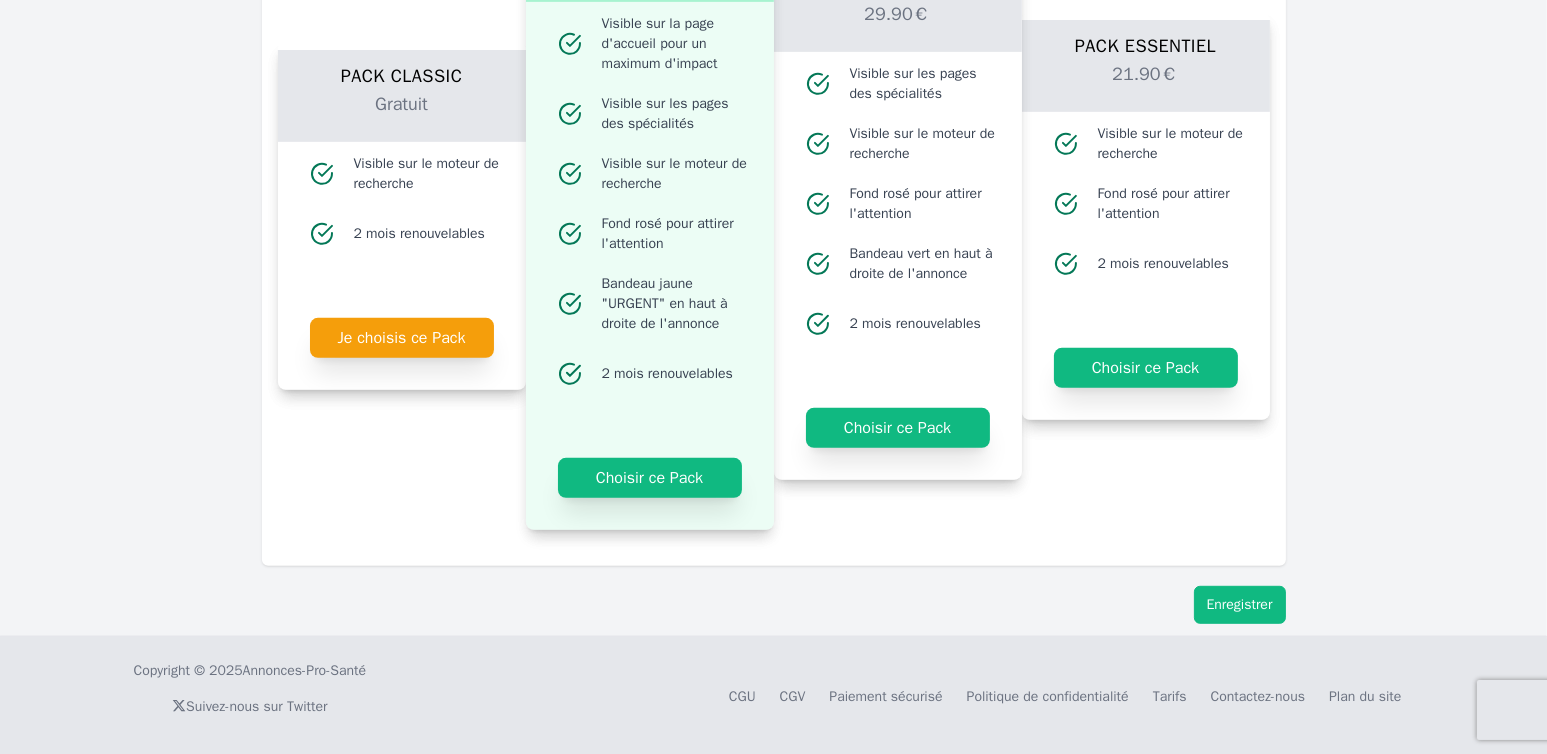 click on "Enregistrer" at bounding box center (1240, 605) 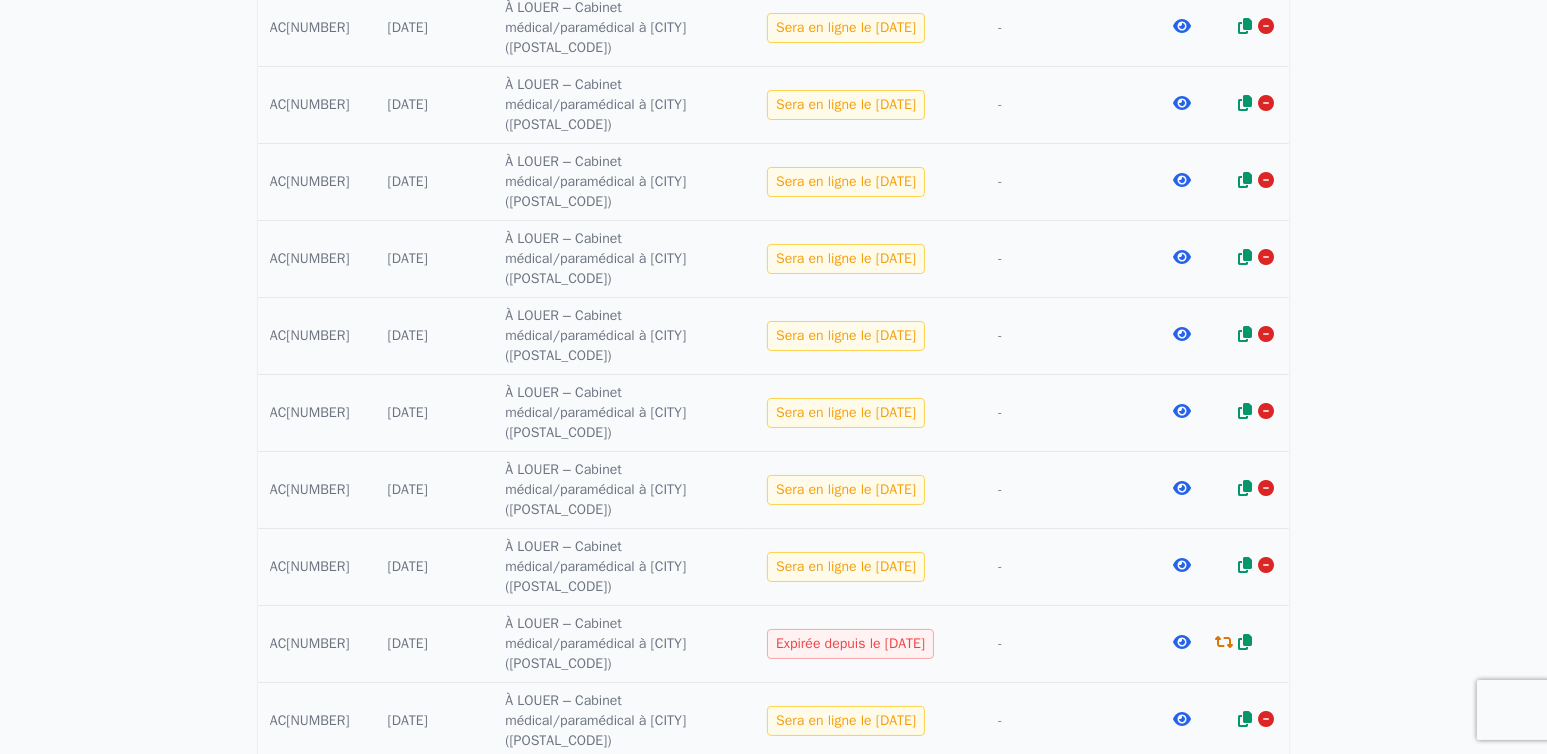scroll, scrollTop: 0, scrollLeft: 0, axis: both 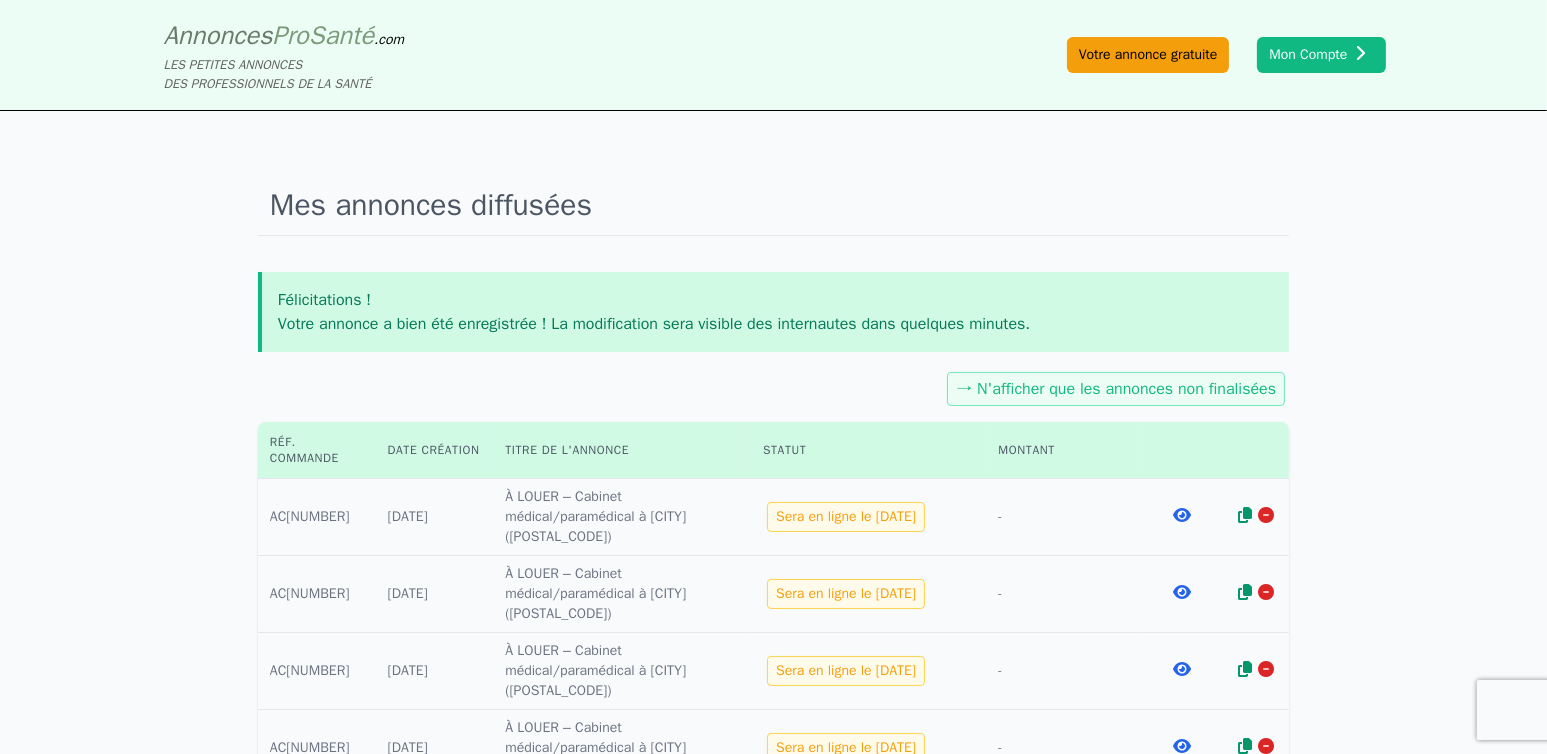 click on "Votre annonce gratuite" at bounding box center [1148, 55] 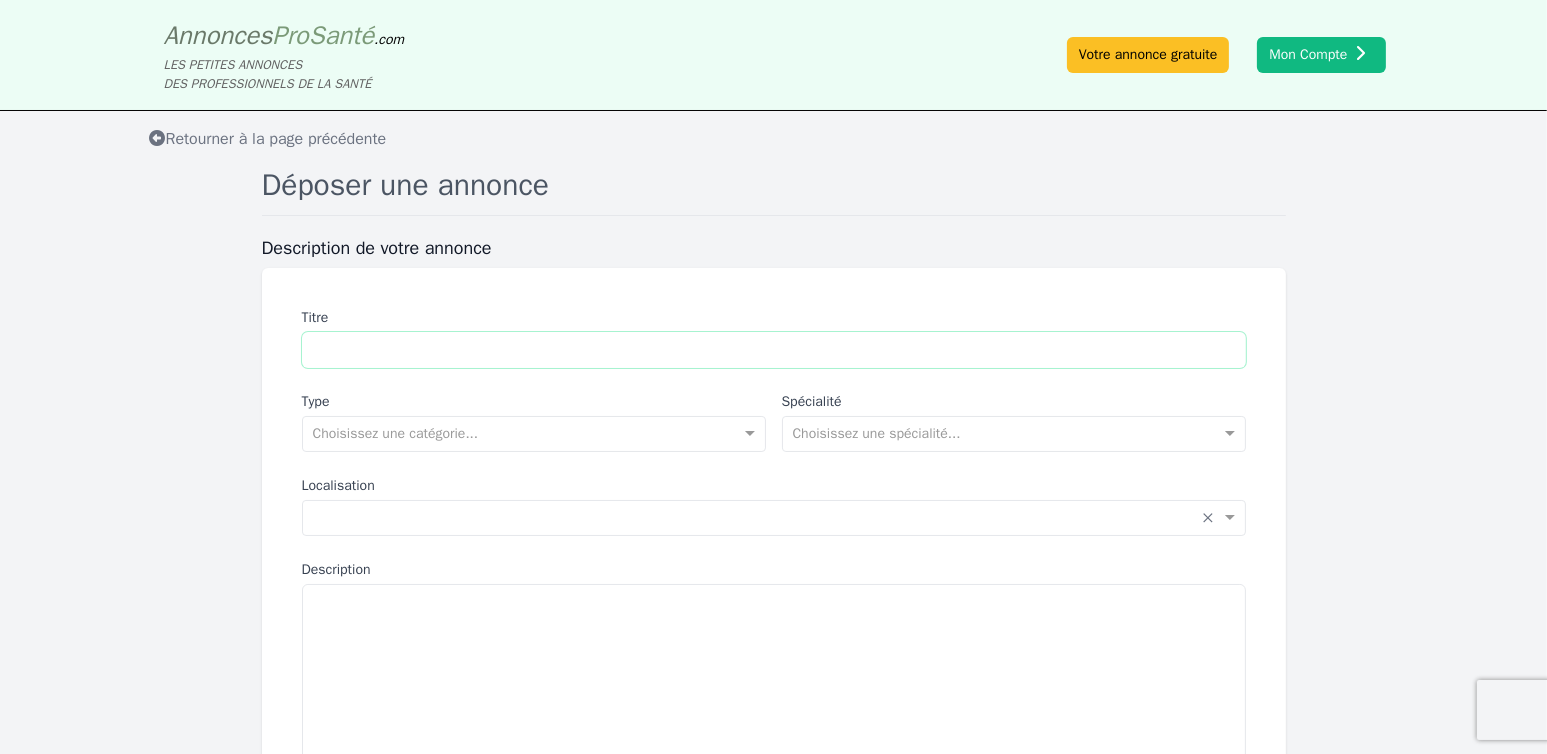 click on "Titre" at bounding box center [774, 350] 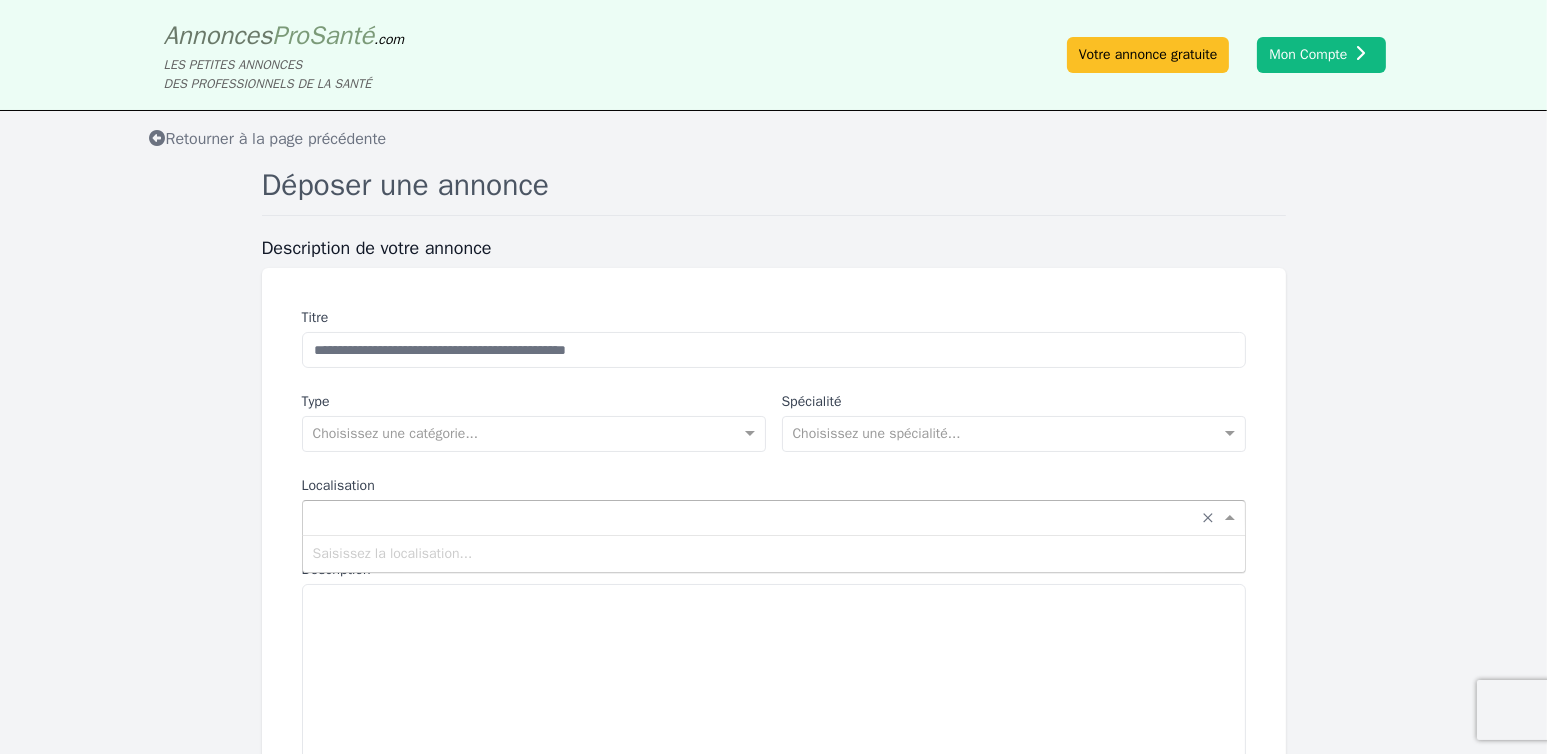click at bounding box center (754, 516) 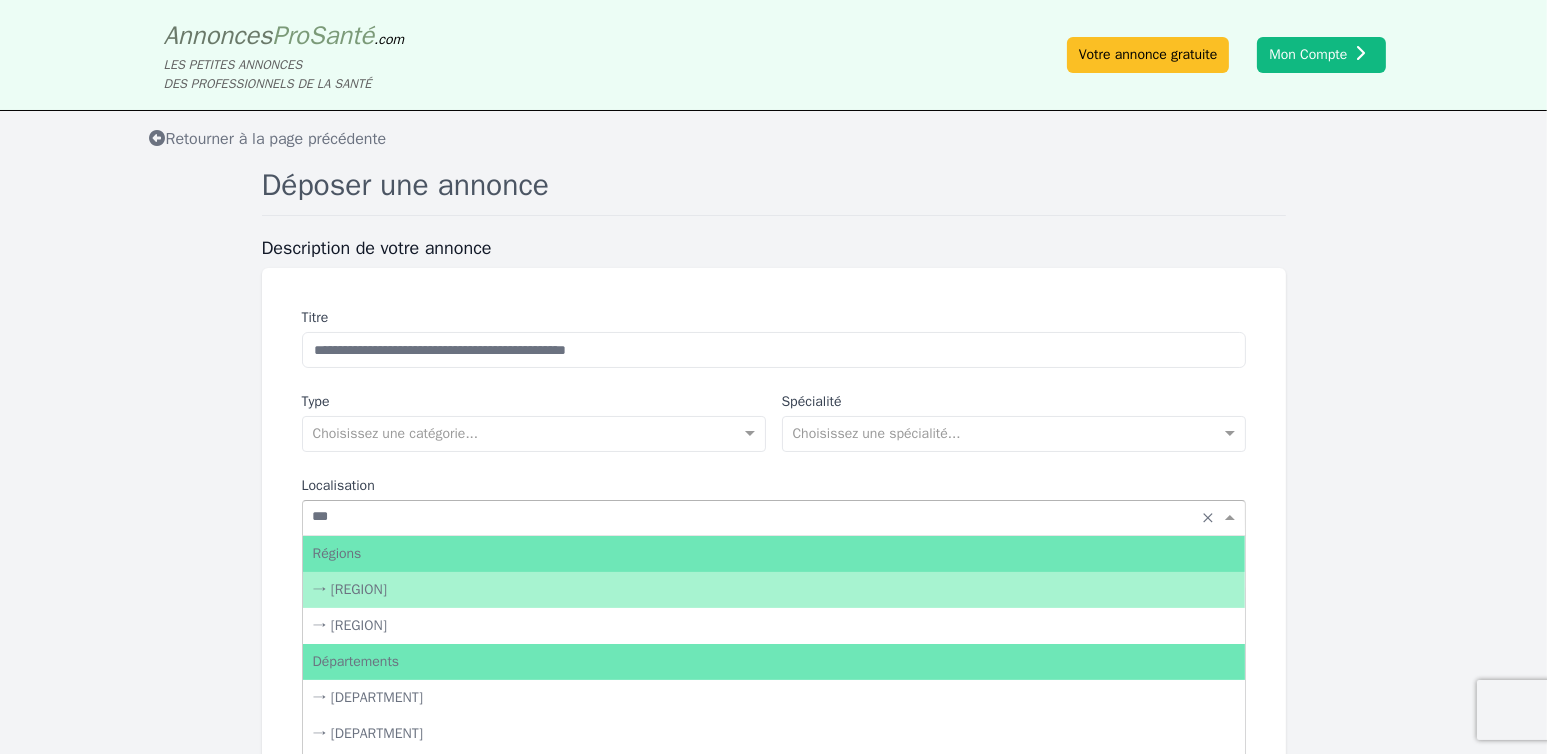 type on "****" 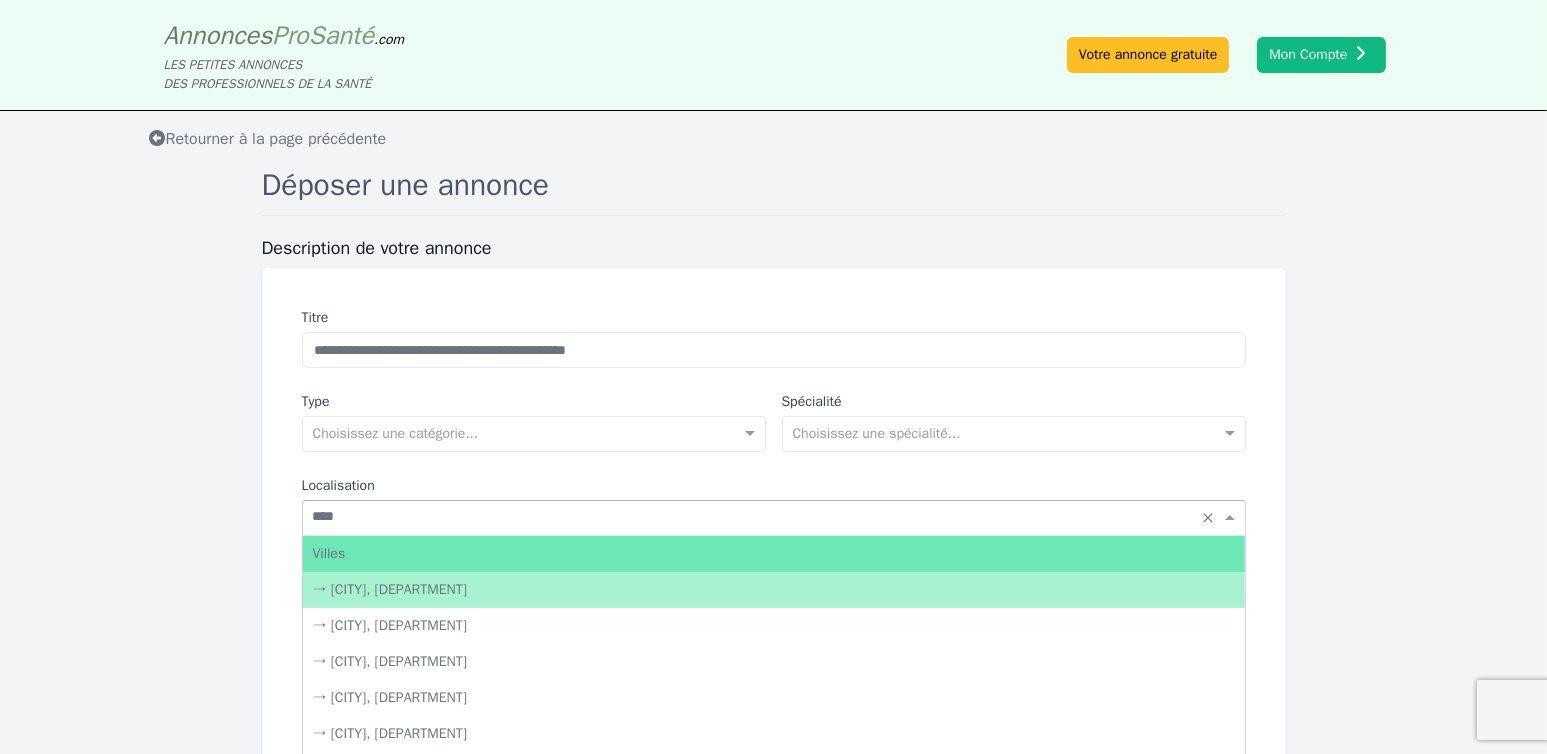 click on "→ [CITY], [DEPARTMENT]" at bounding box center (774, 590) 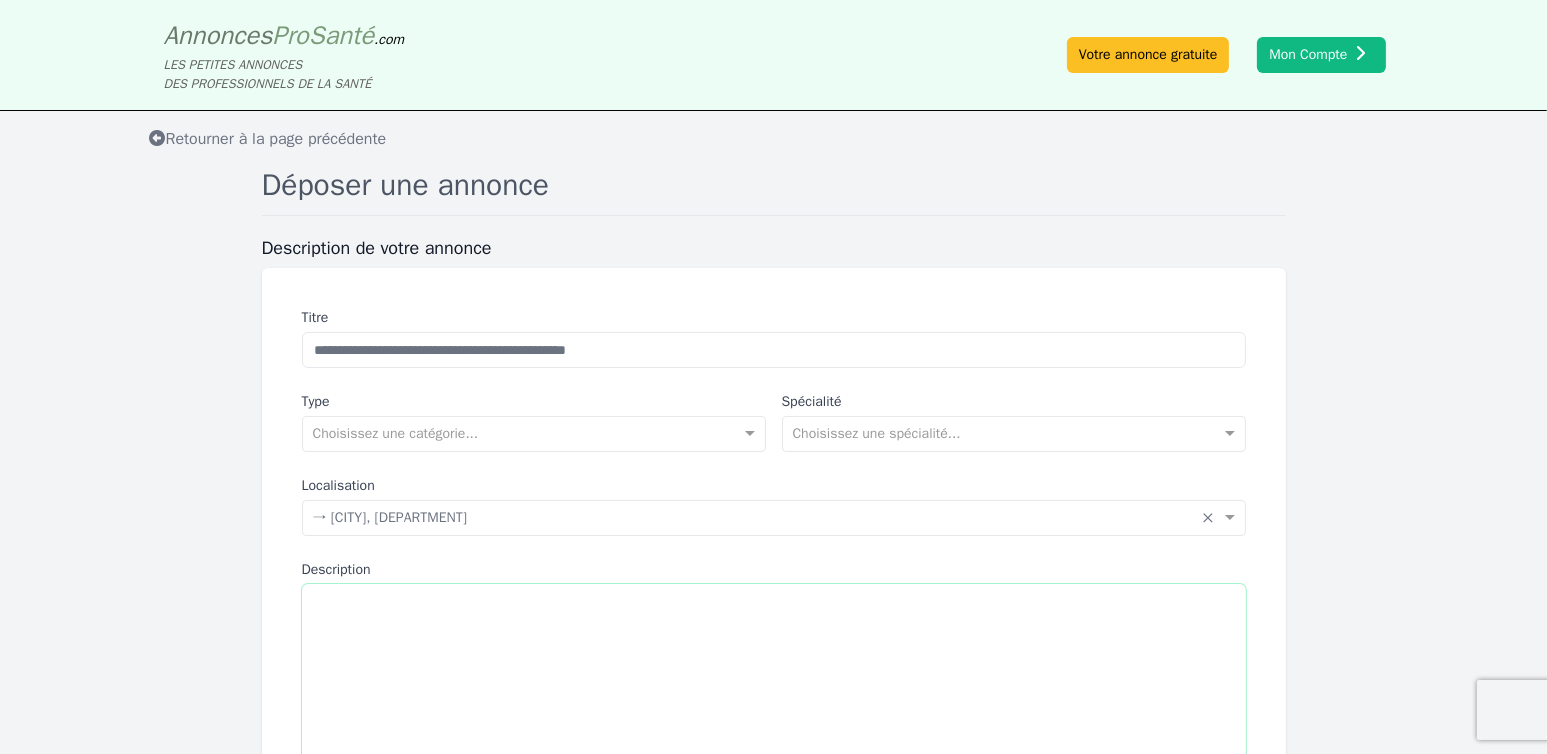 click on "Description" at bounding box center [774, 697] 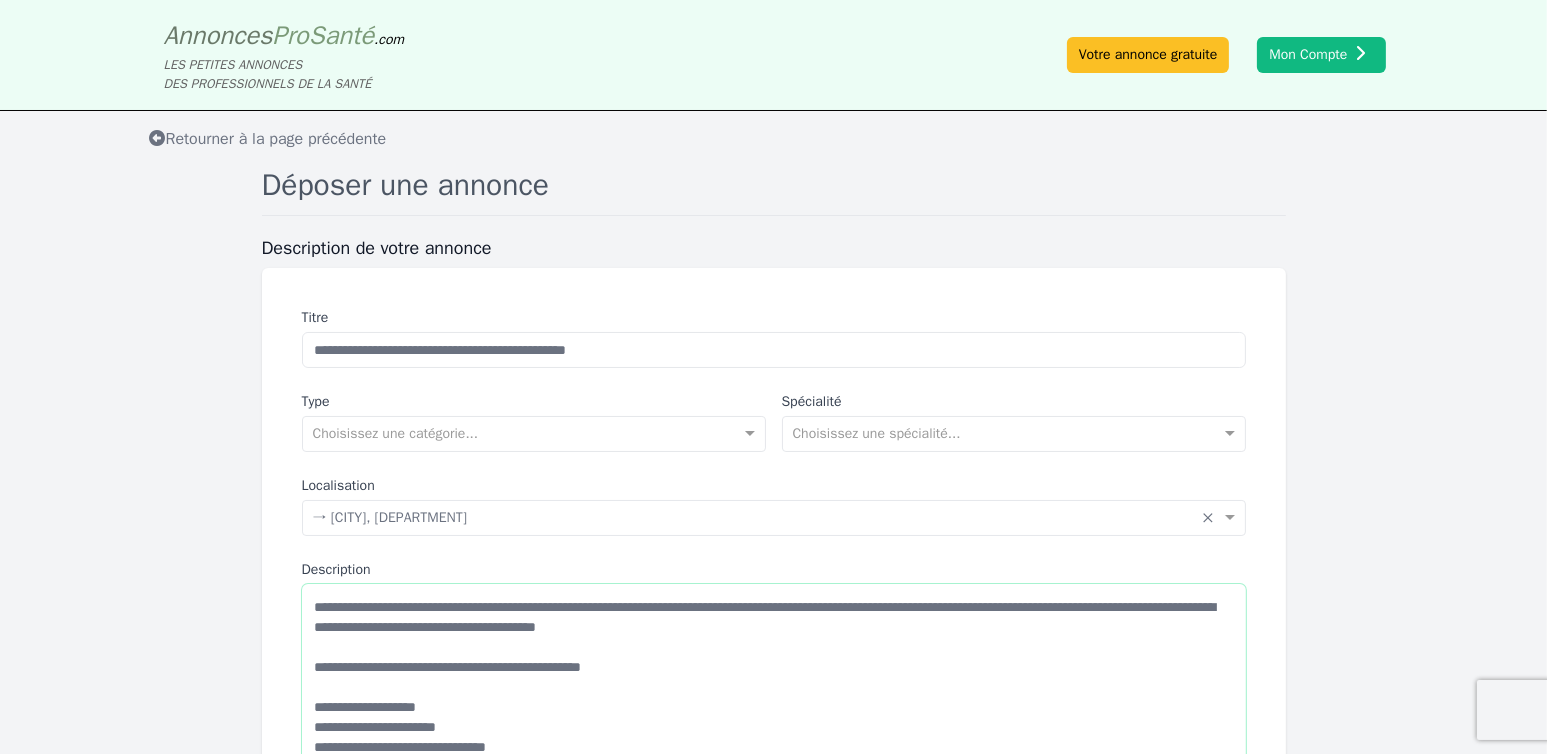 scroll, scrollTop: 55, scrollLeft: 0, axis: vertical 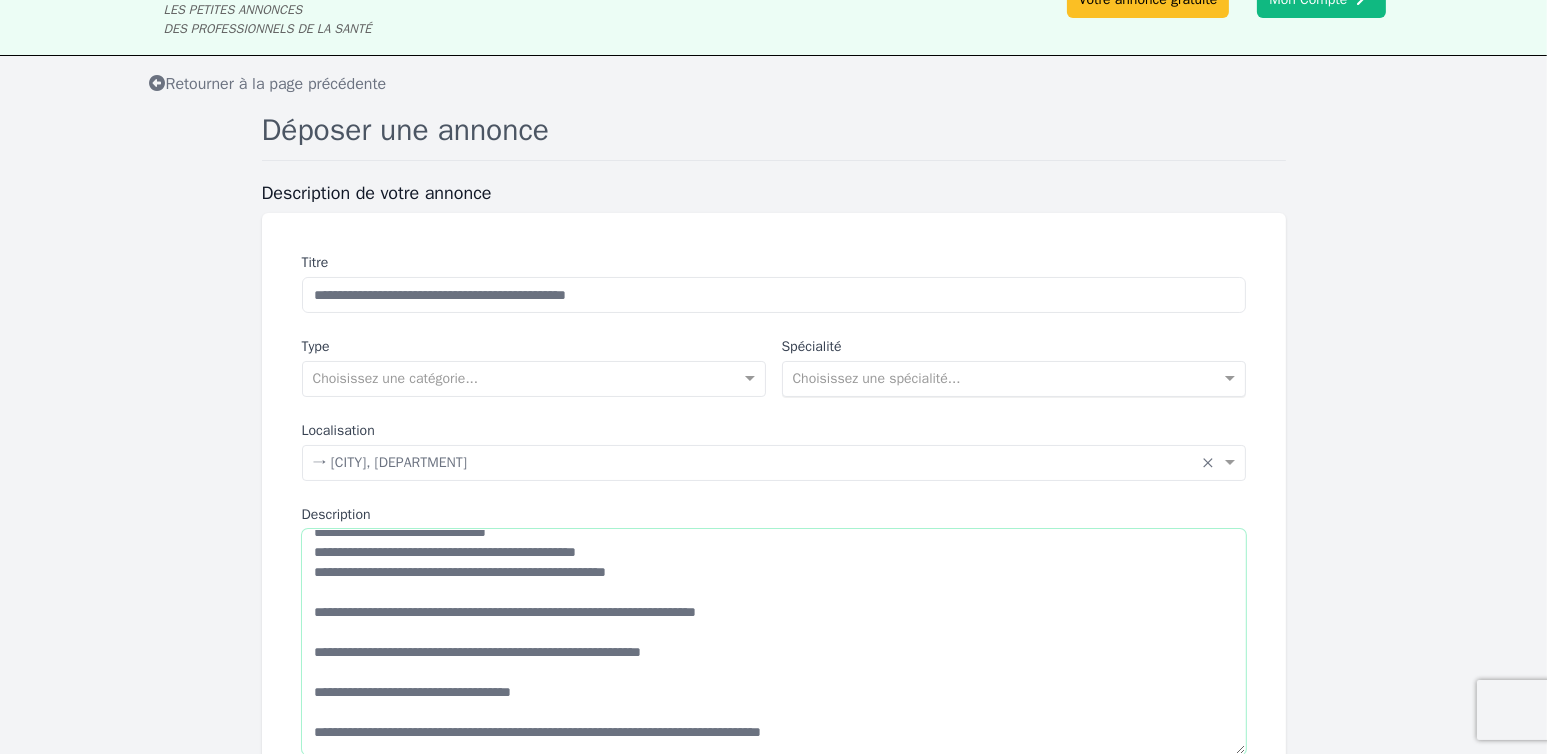 type on "**********" 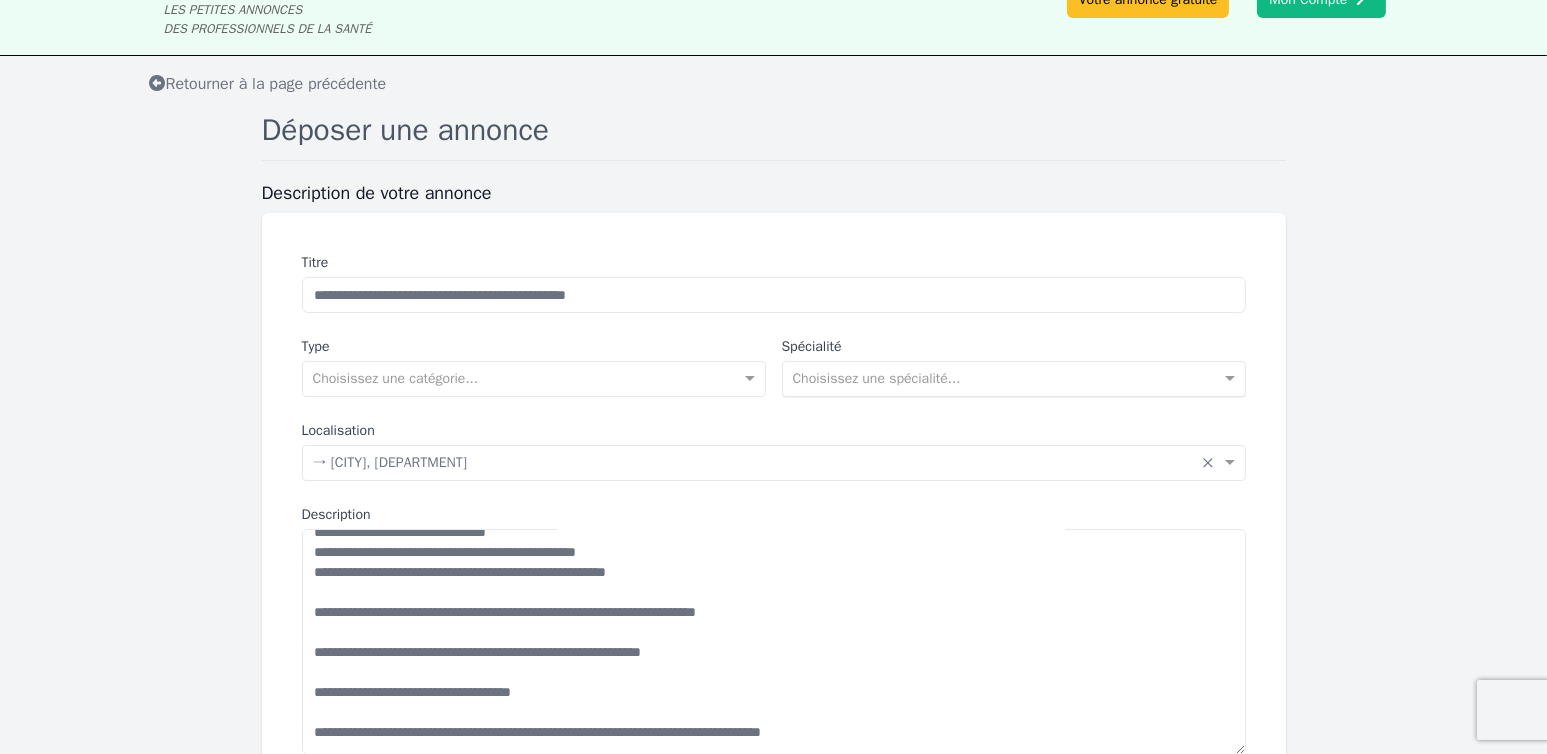 click at bounding box center (994, 377) 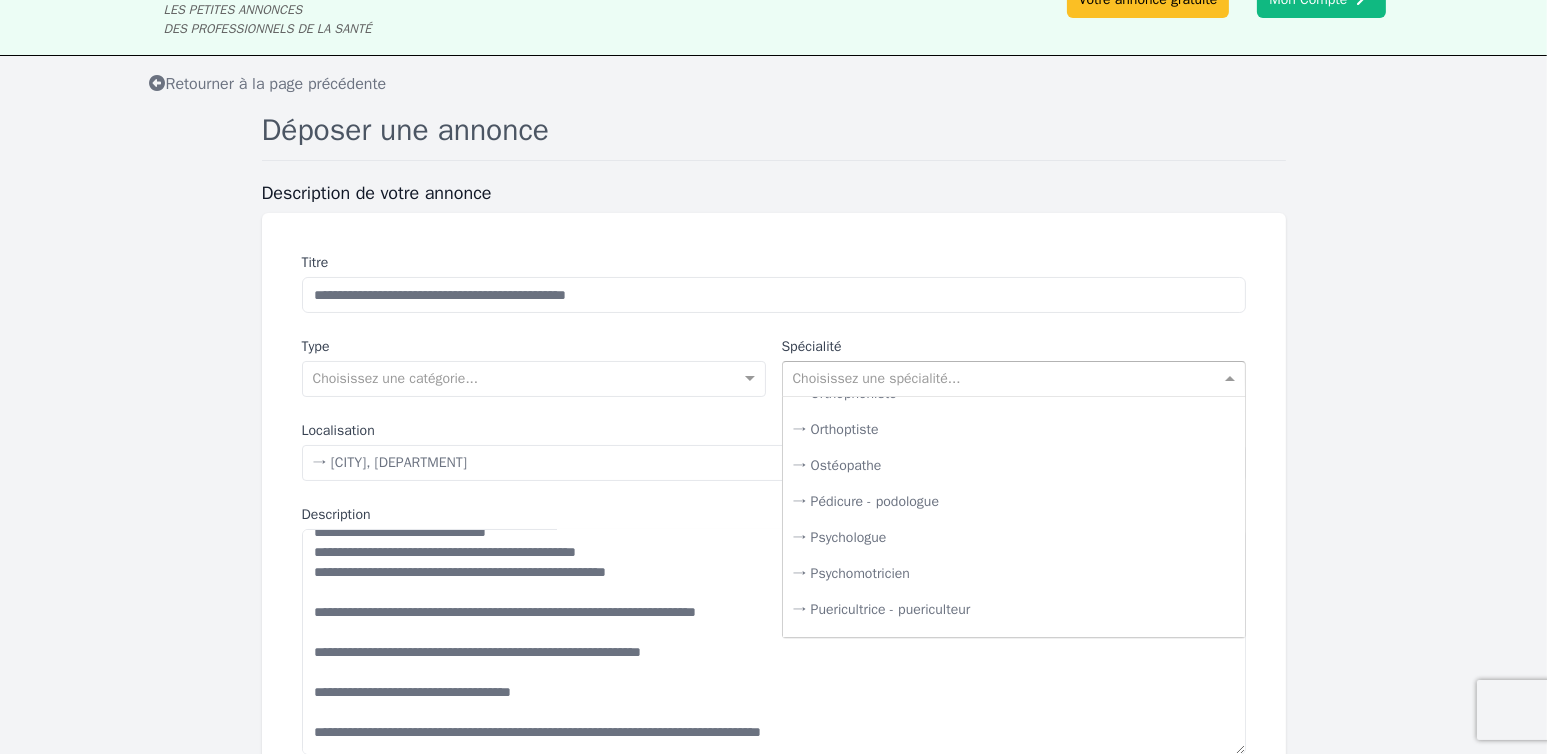 scroll, scrollTop: 3300, scrollLeft: 0, axis: vertical 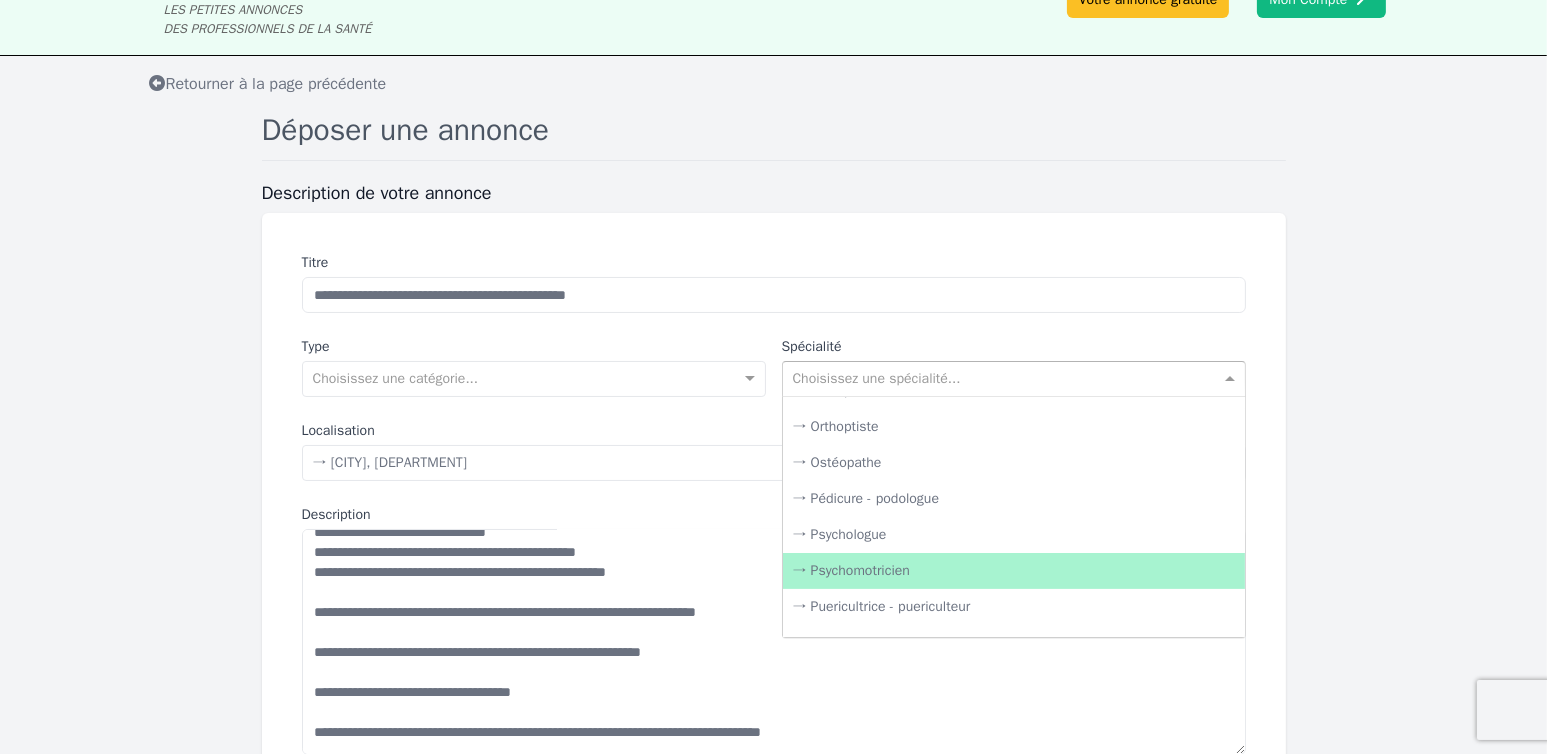 click on "→ Psychomotricien" at bounding box center [1014, 571] 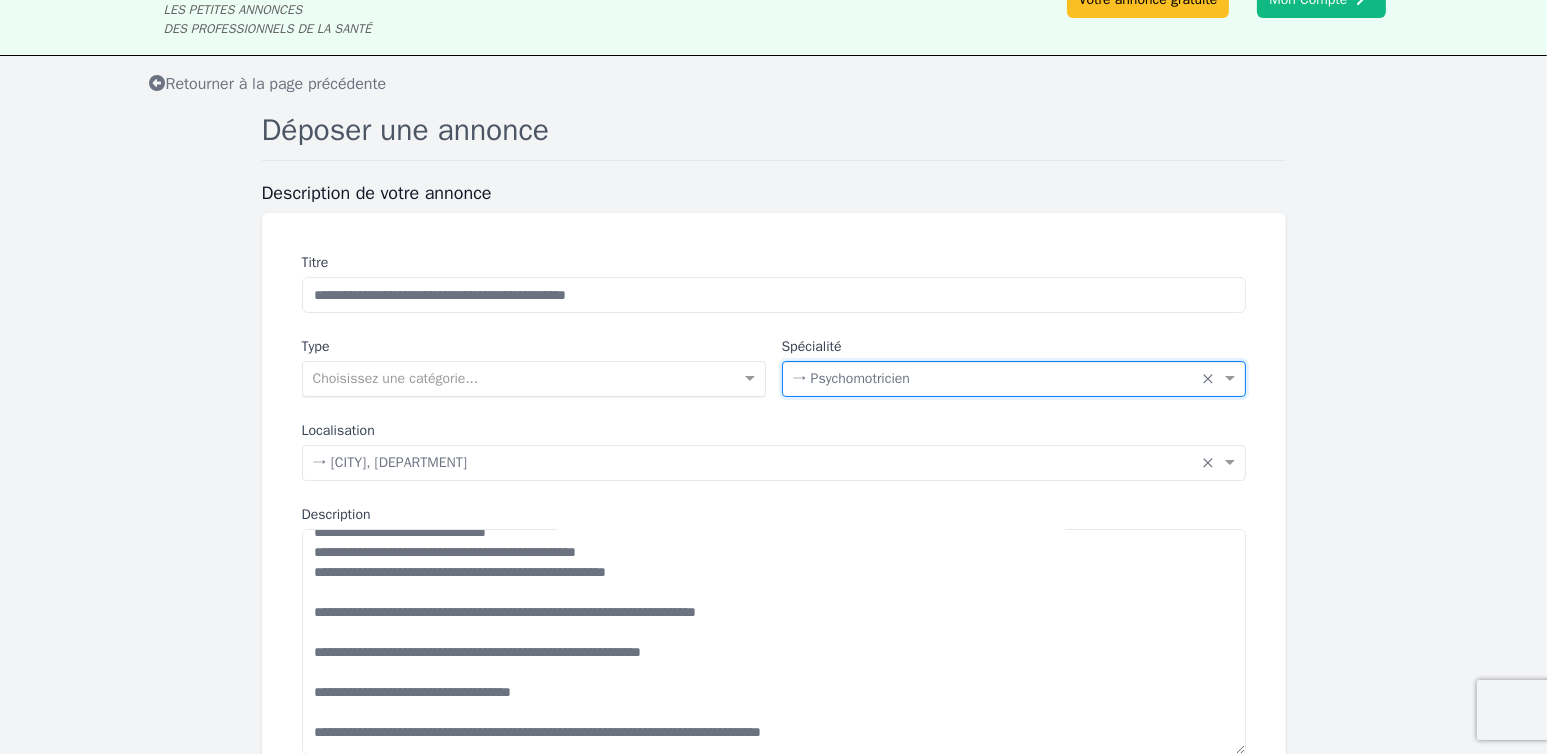 click at bounding box center [514, 377] 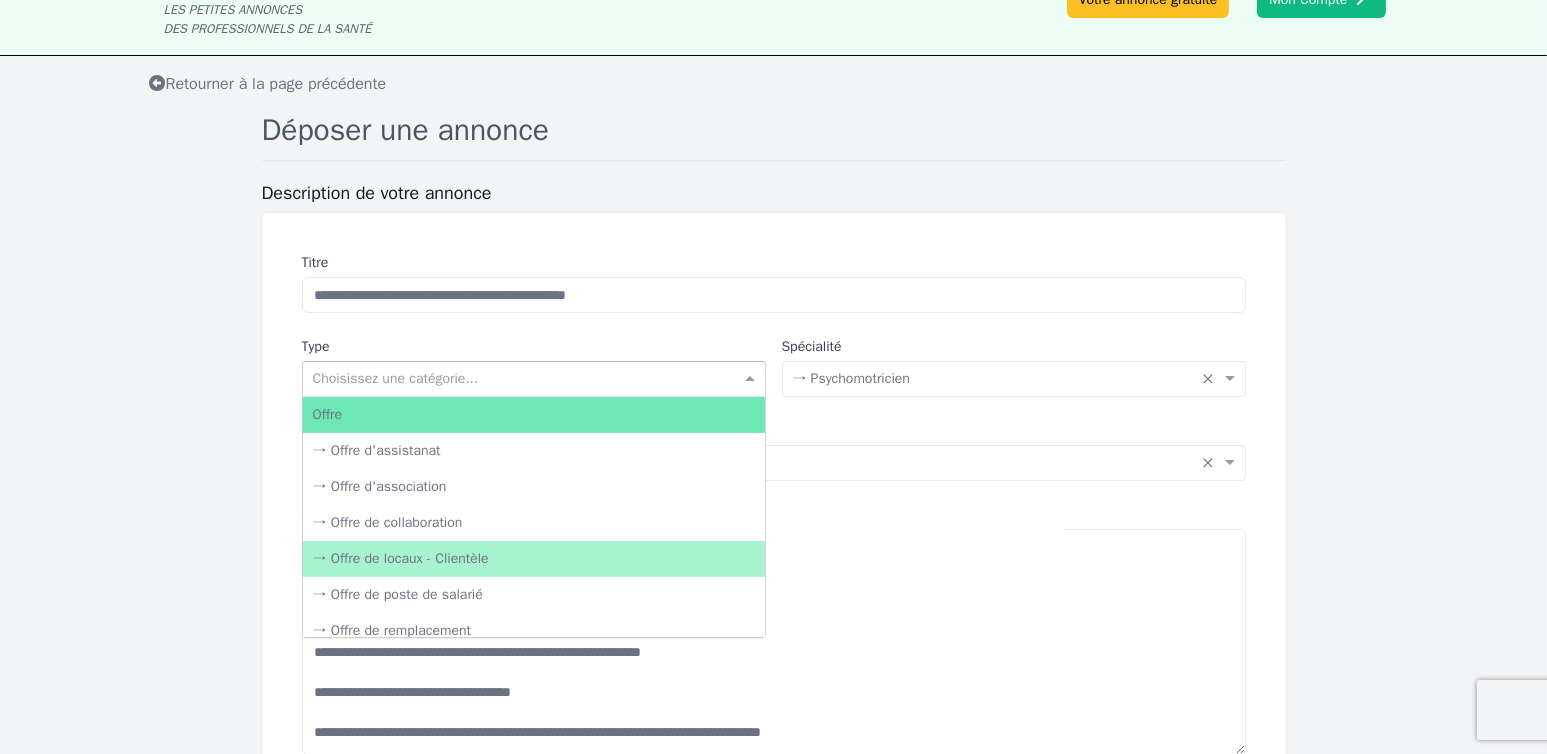click on "→ Offre de locaux - Clientèle" at bounding box center [534, 559] 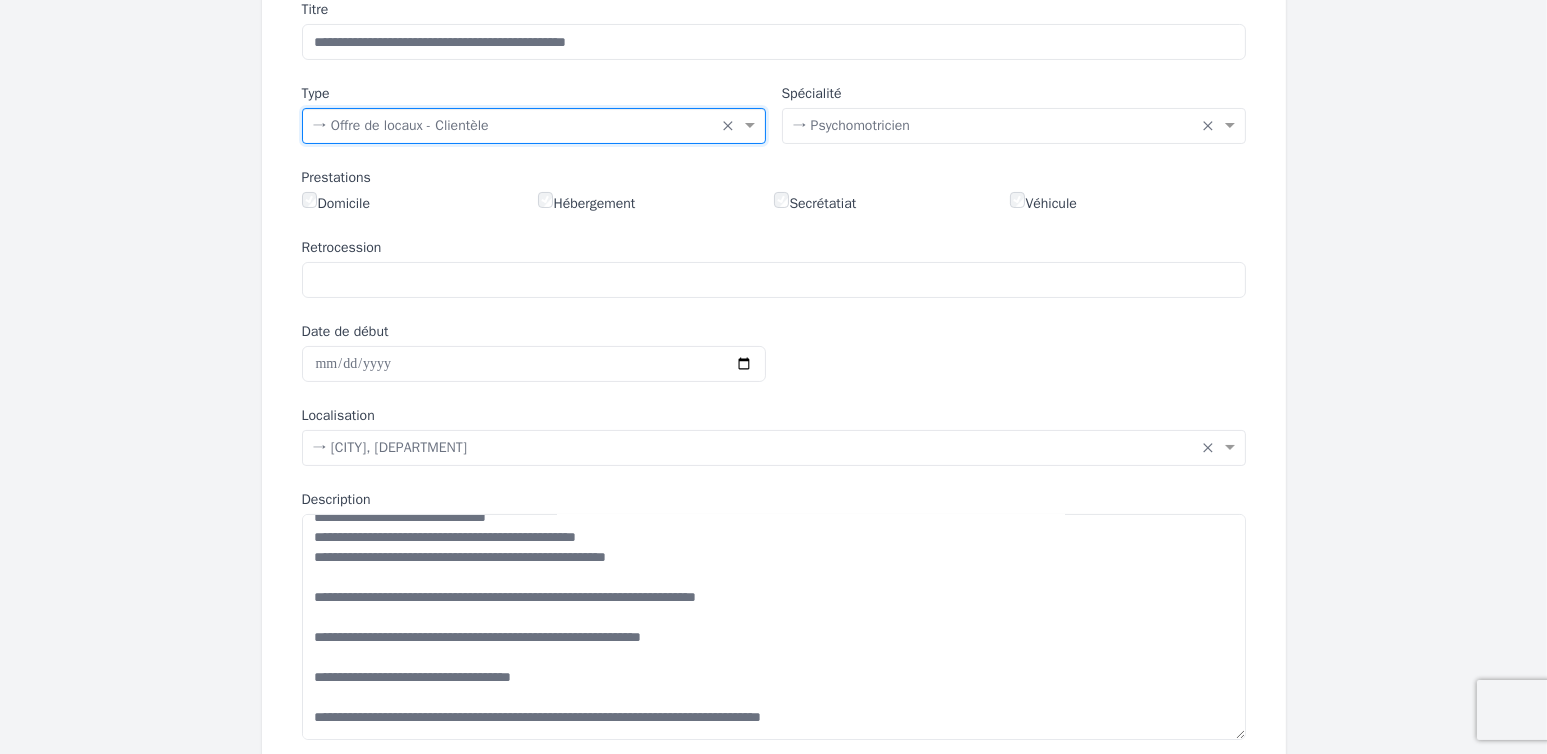 scroll, scrollTop: 555, scrollLeft: 0, axis: vertical 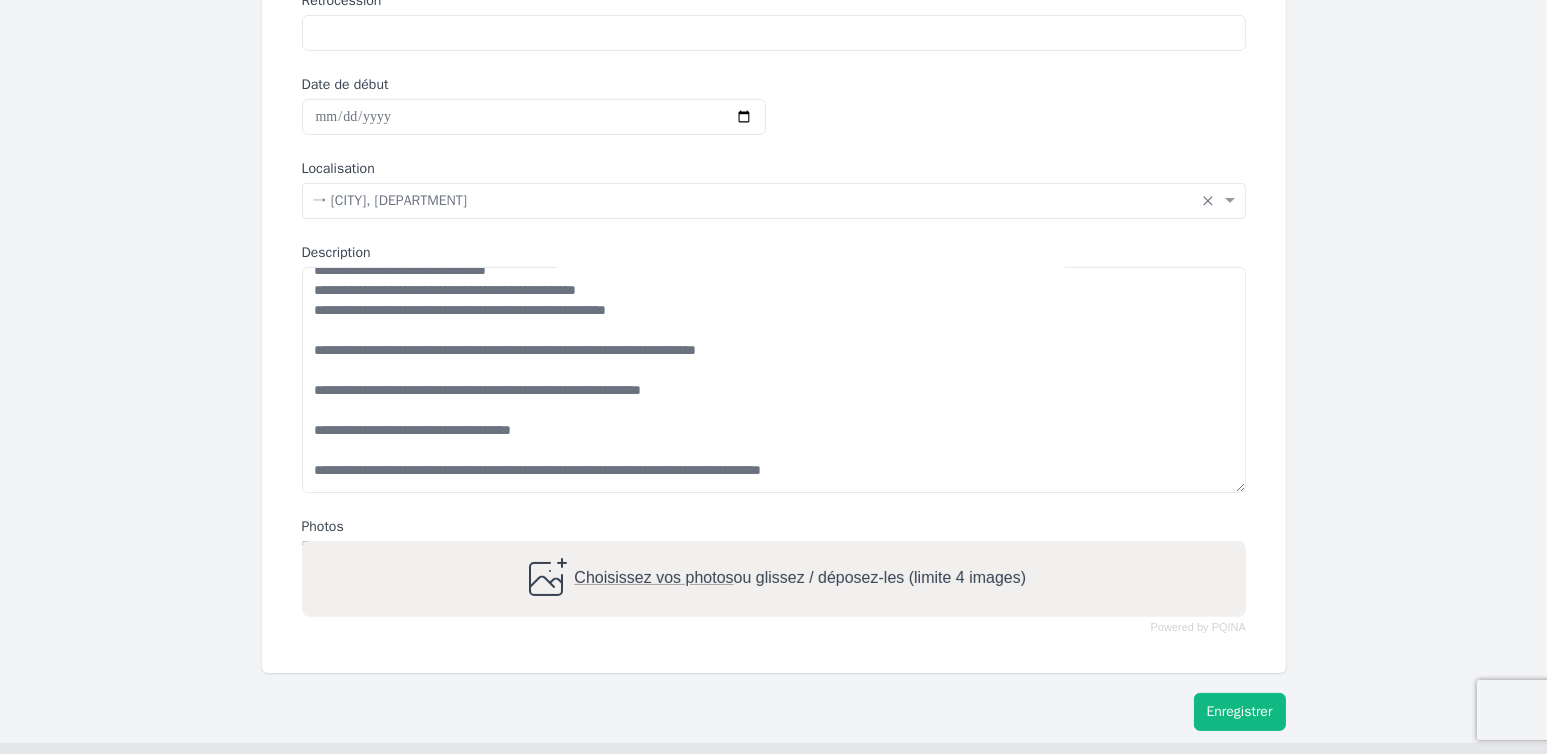 click on "Enregistrer" at bounding box center [1240, 712] 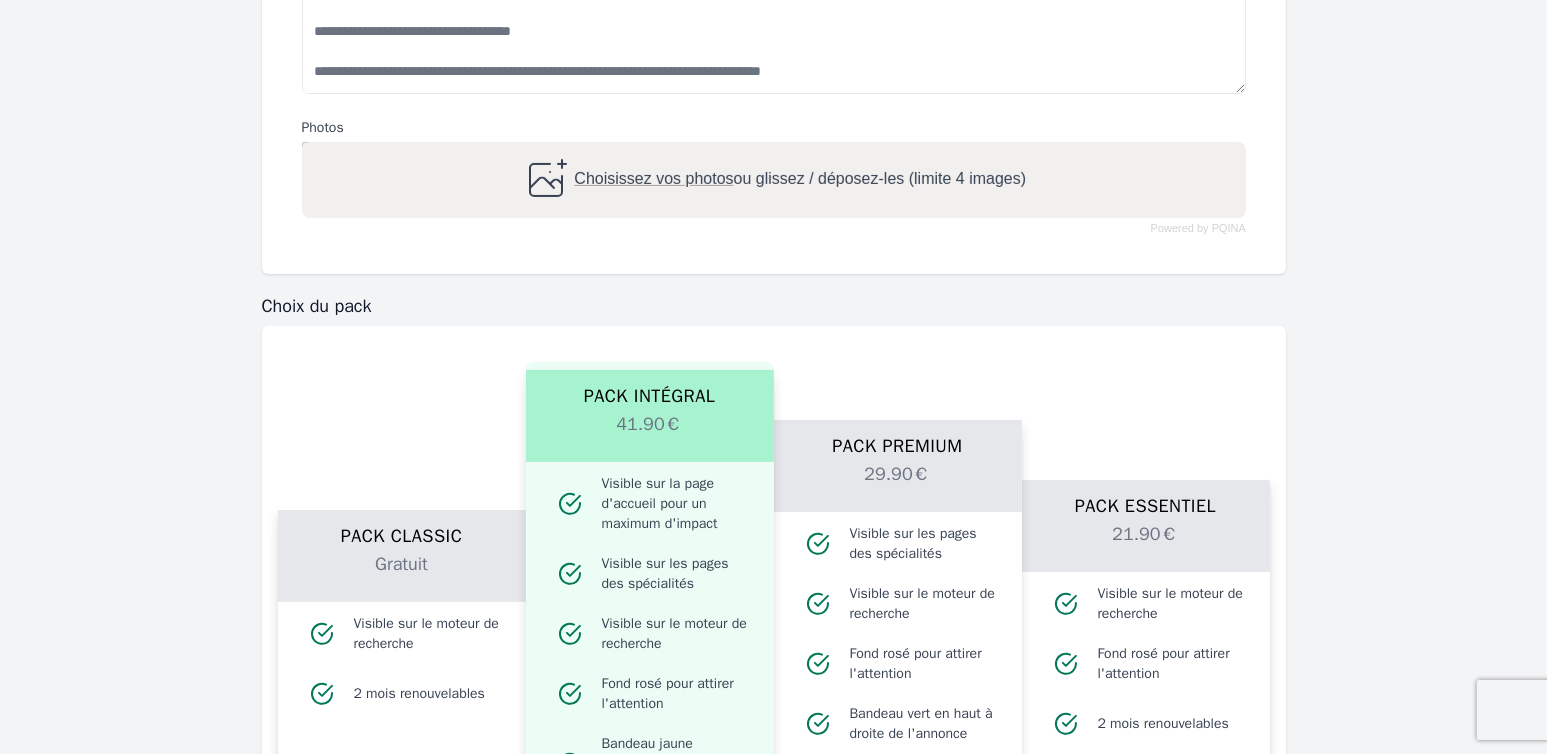 scroll, scrollTop: 1055, scrollLeft: 0, axis: vertical 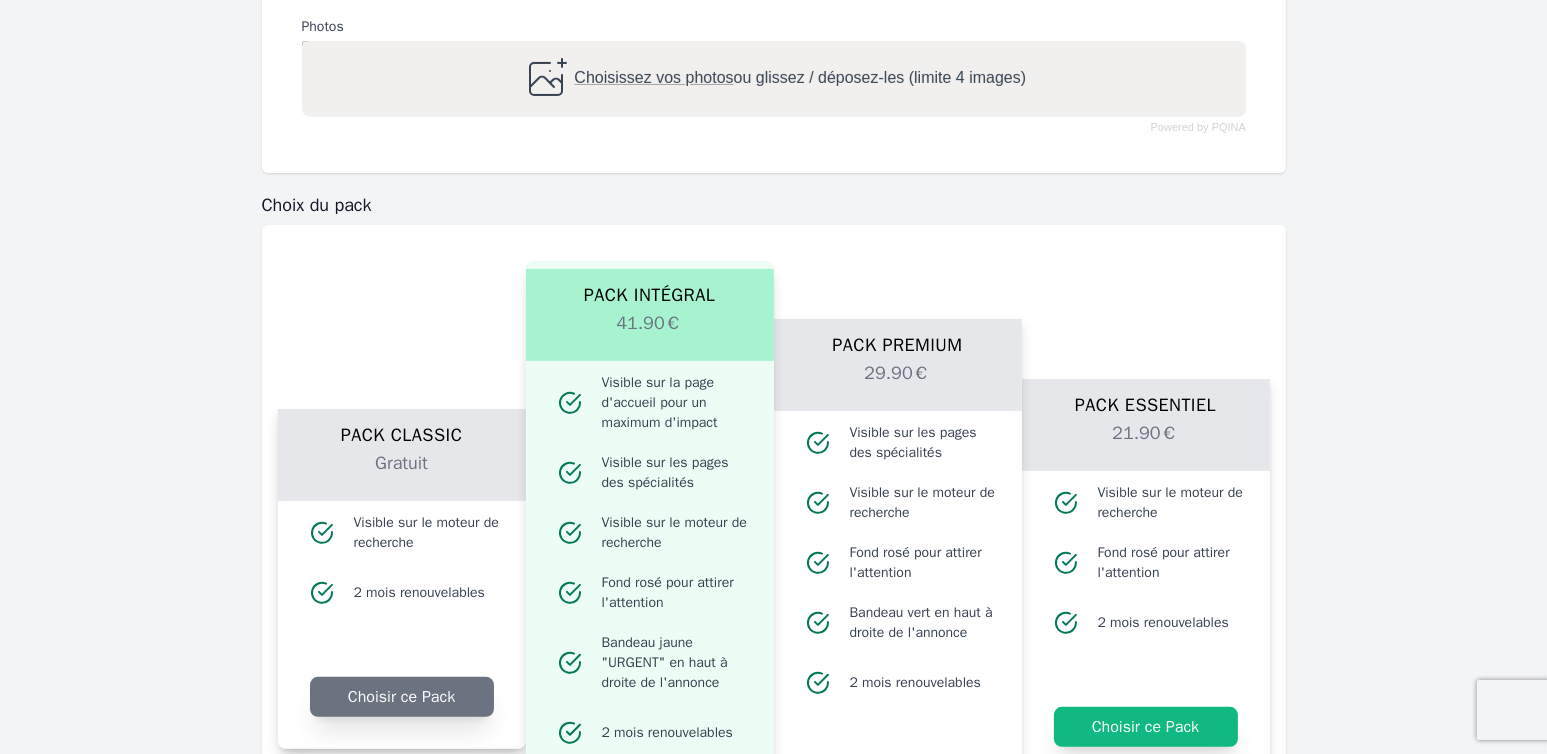 drag, startPoint x: 430, startPoint y: 683, endPoint x: 447, endPoint y: 671, distance: 20.808653 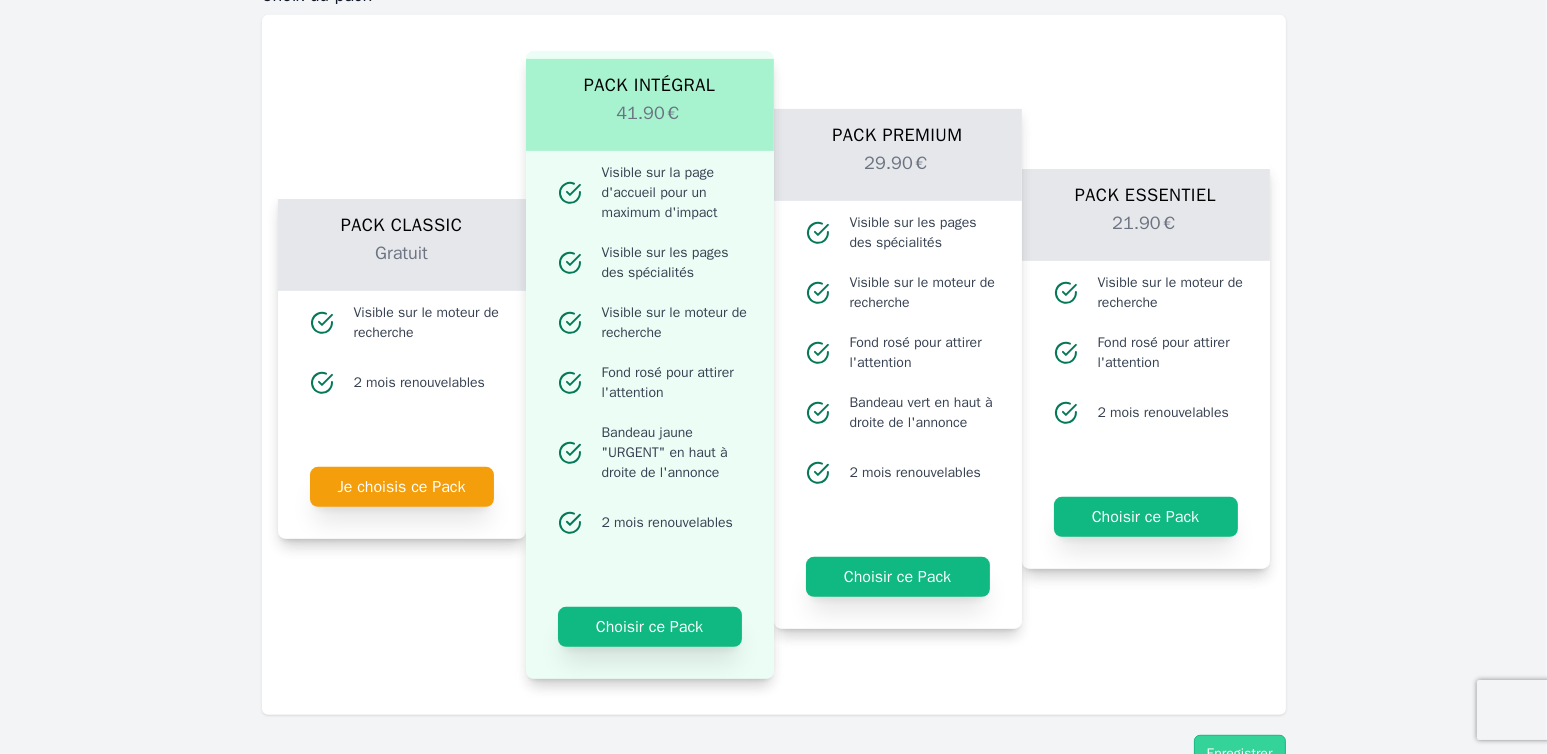 scroll, scrollTop: 1414, scrollLeft: 0, axis: vertical 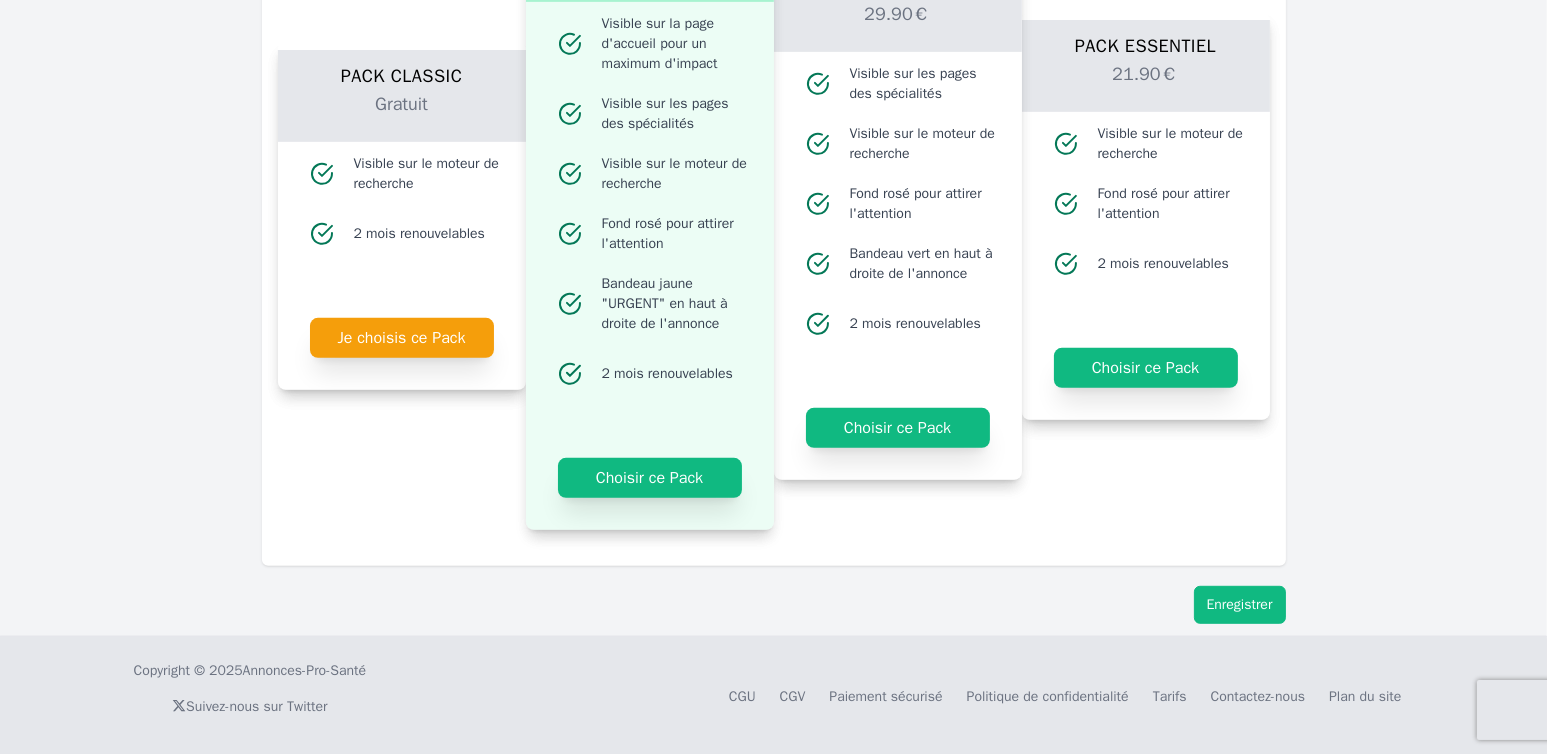 click on "Enregistrer" at bounding box center [1240, 605] 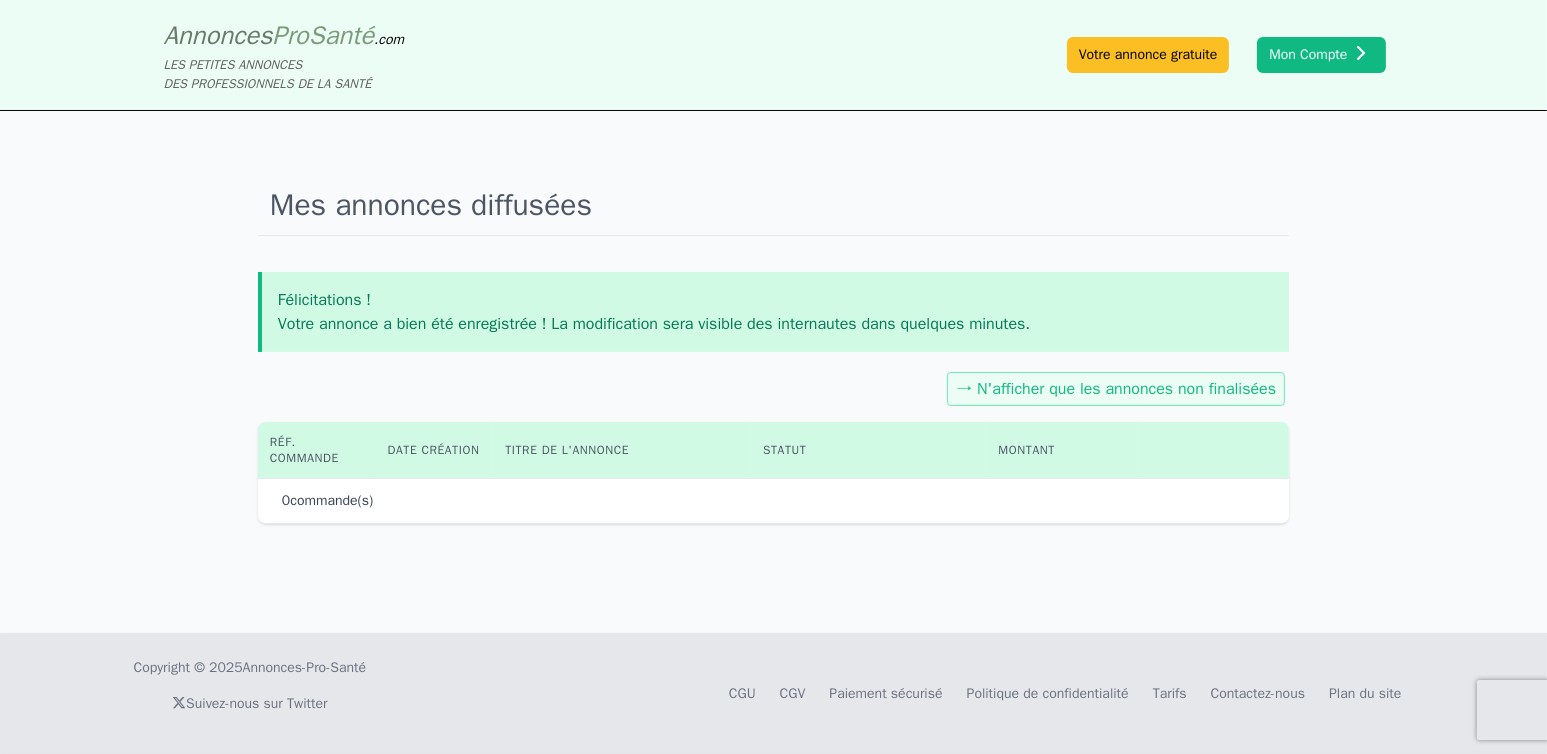 scroll, scrollTop: 0, scrollLeft: 0, axis: both 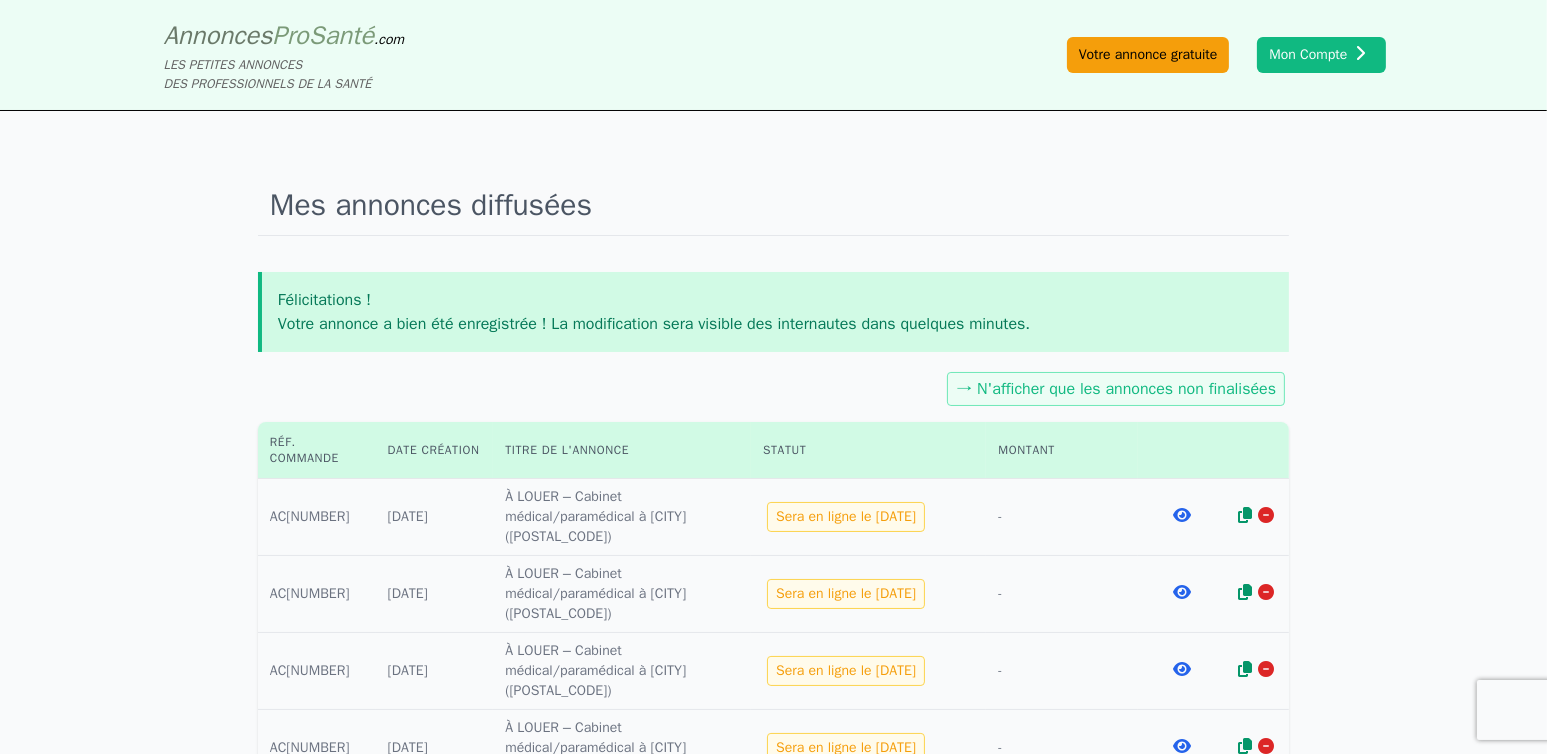 click on "Votre annonce gratuite" at bounding box center [1148, 55] 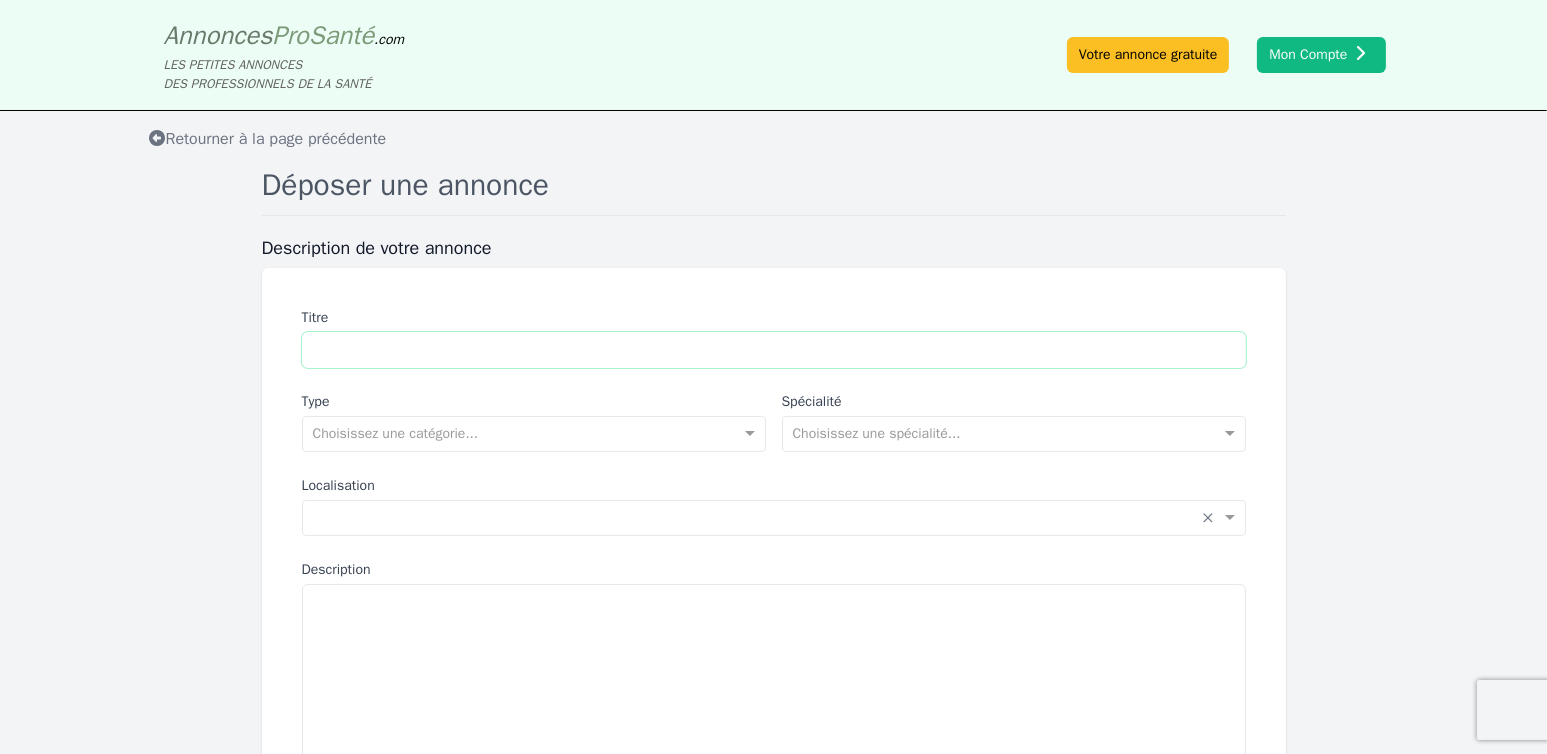 click on "Titre" at bounding box center [774, 350] 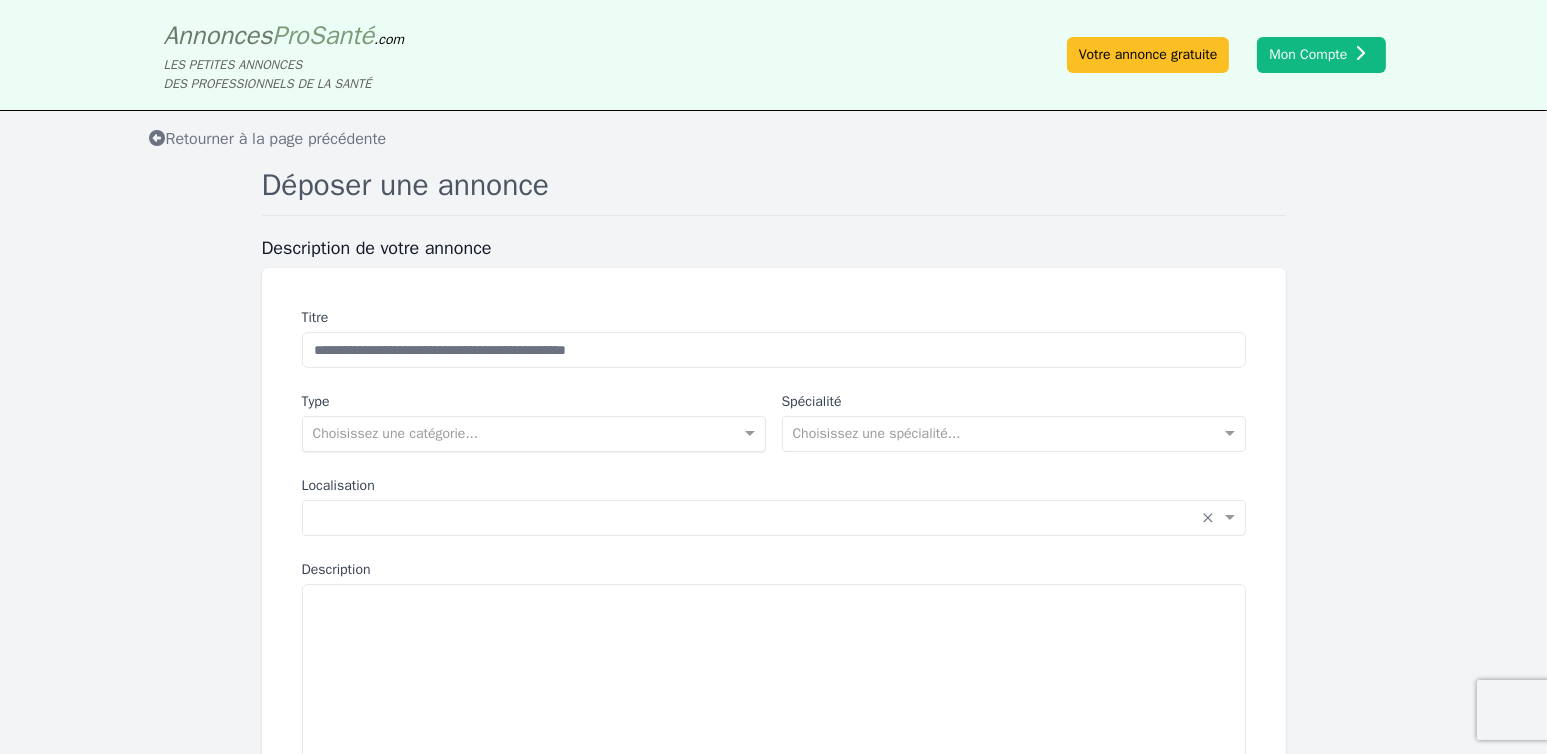 click at bounding box center [514, 432] 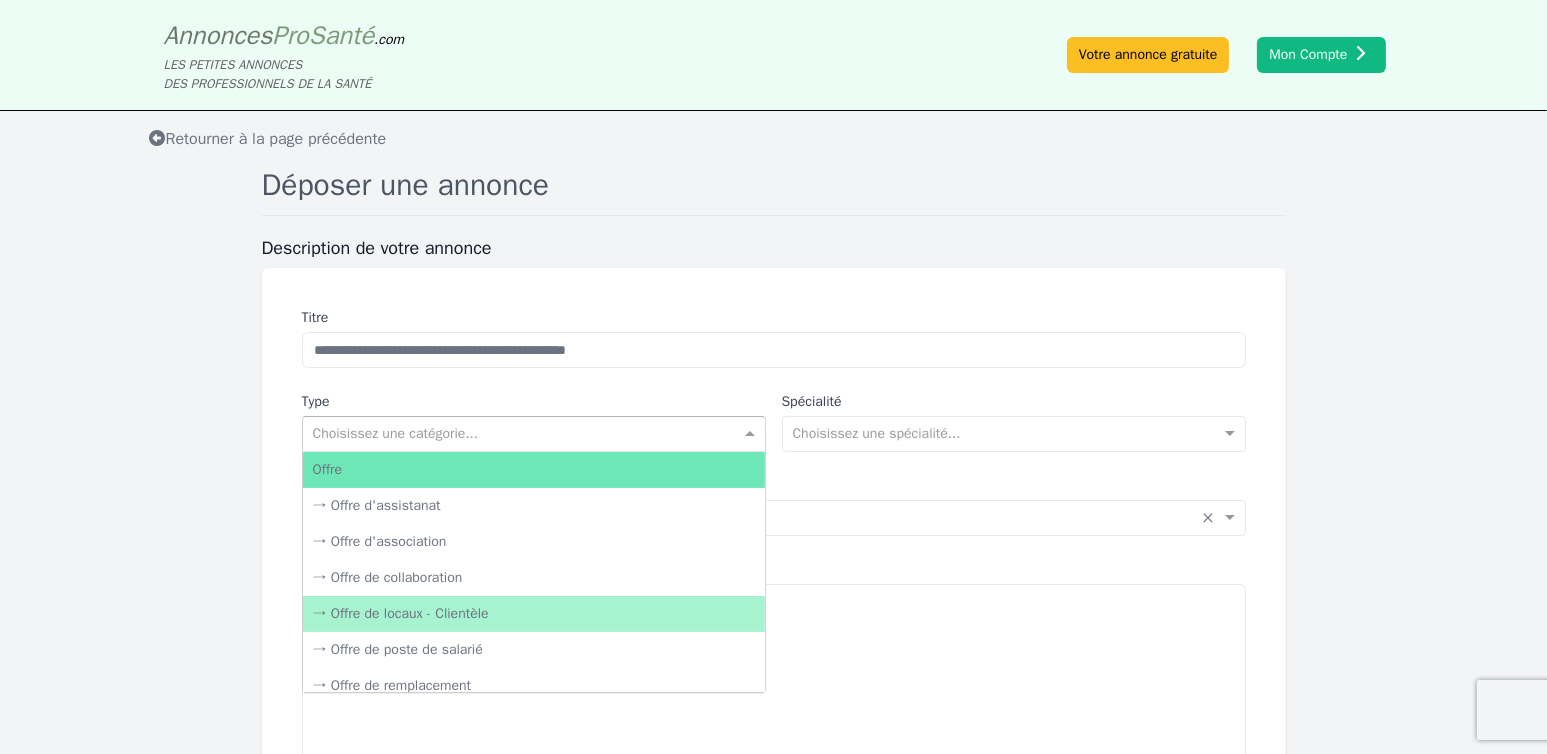drag, startPoint x: 430, startPoint y: 607, endPoint x: 444, endPoint y: 604, distance: 14.3178215 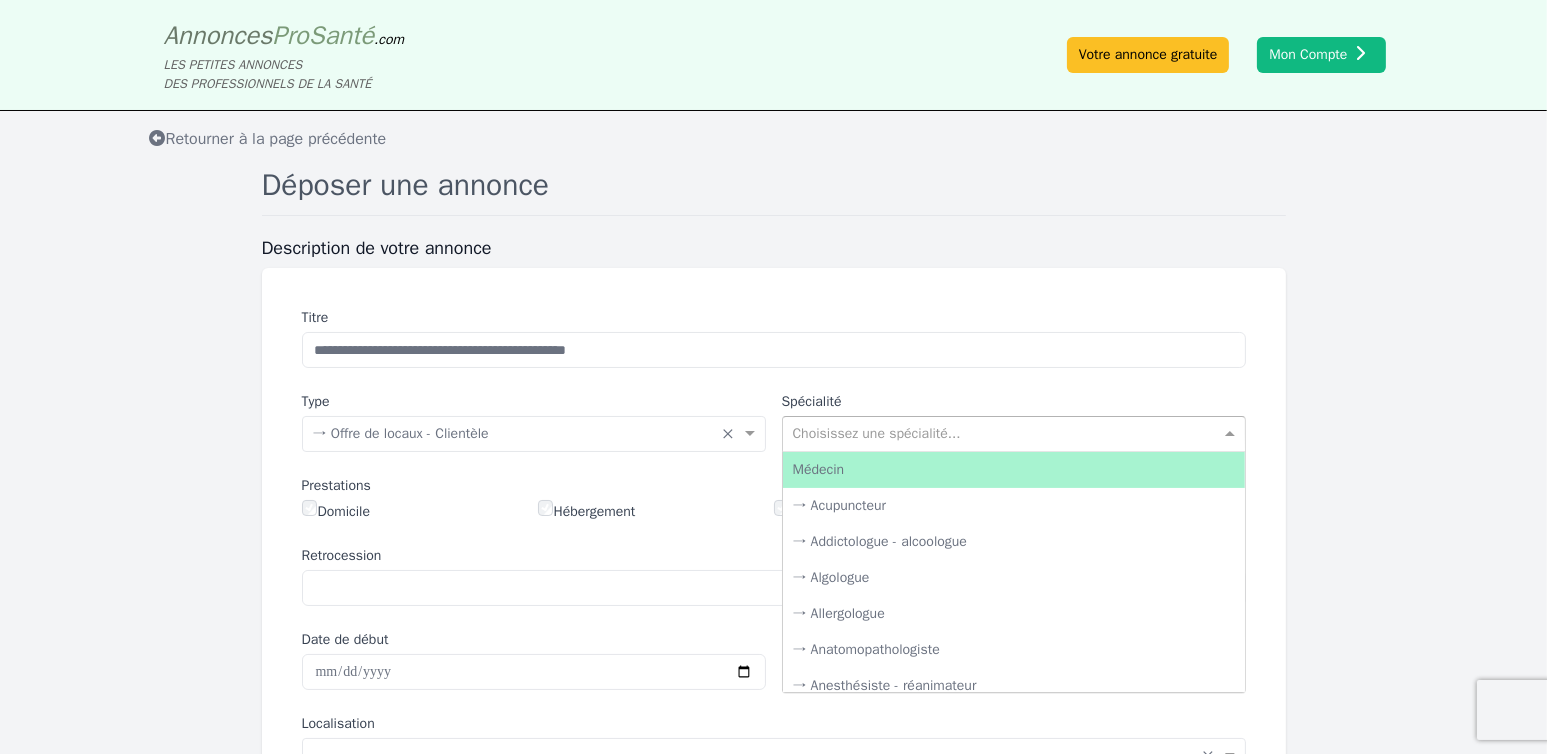 click at bounding box center (994, 432) 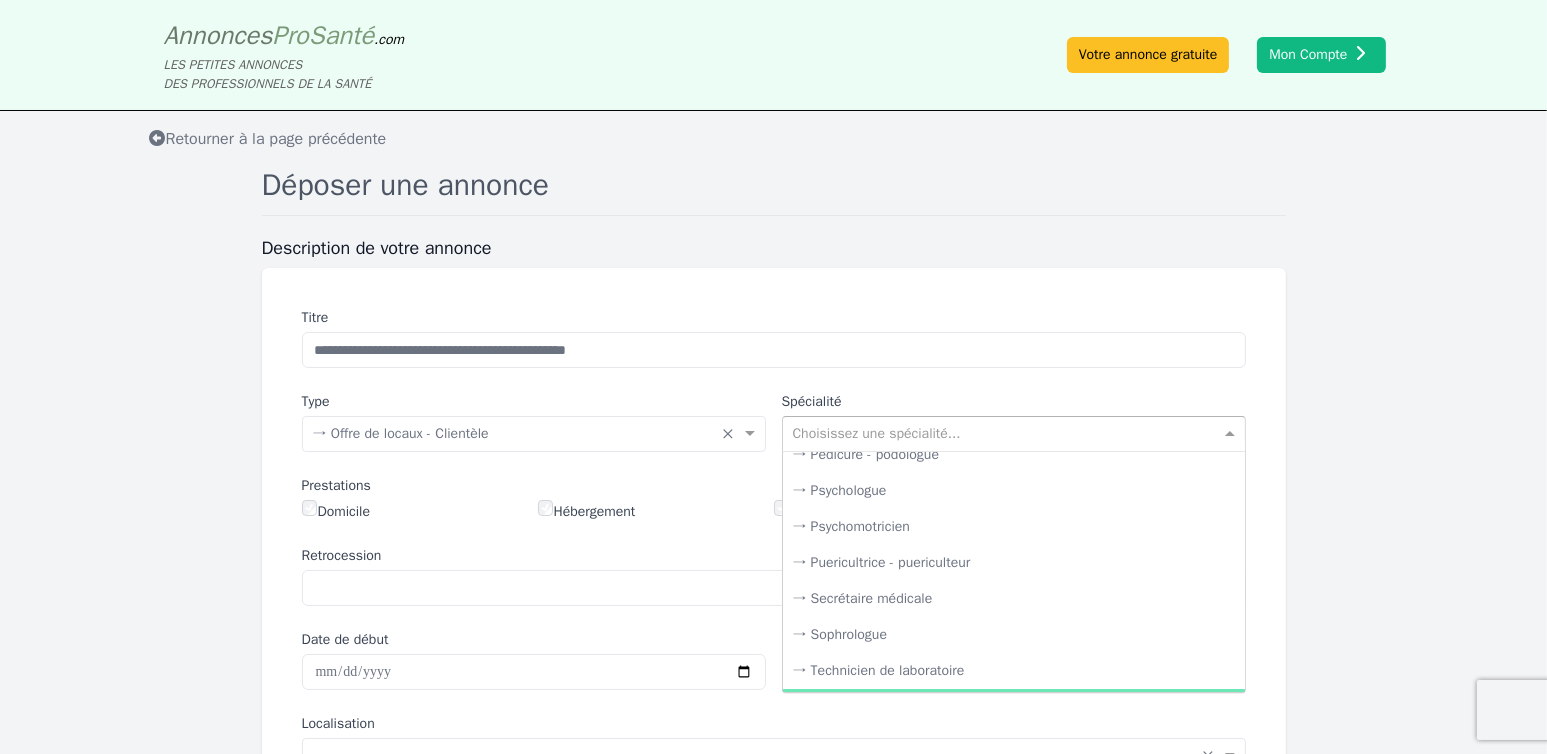 scroll, scrollTop: 3400, scrollLeft: 0, axis: vertical 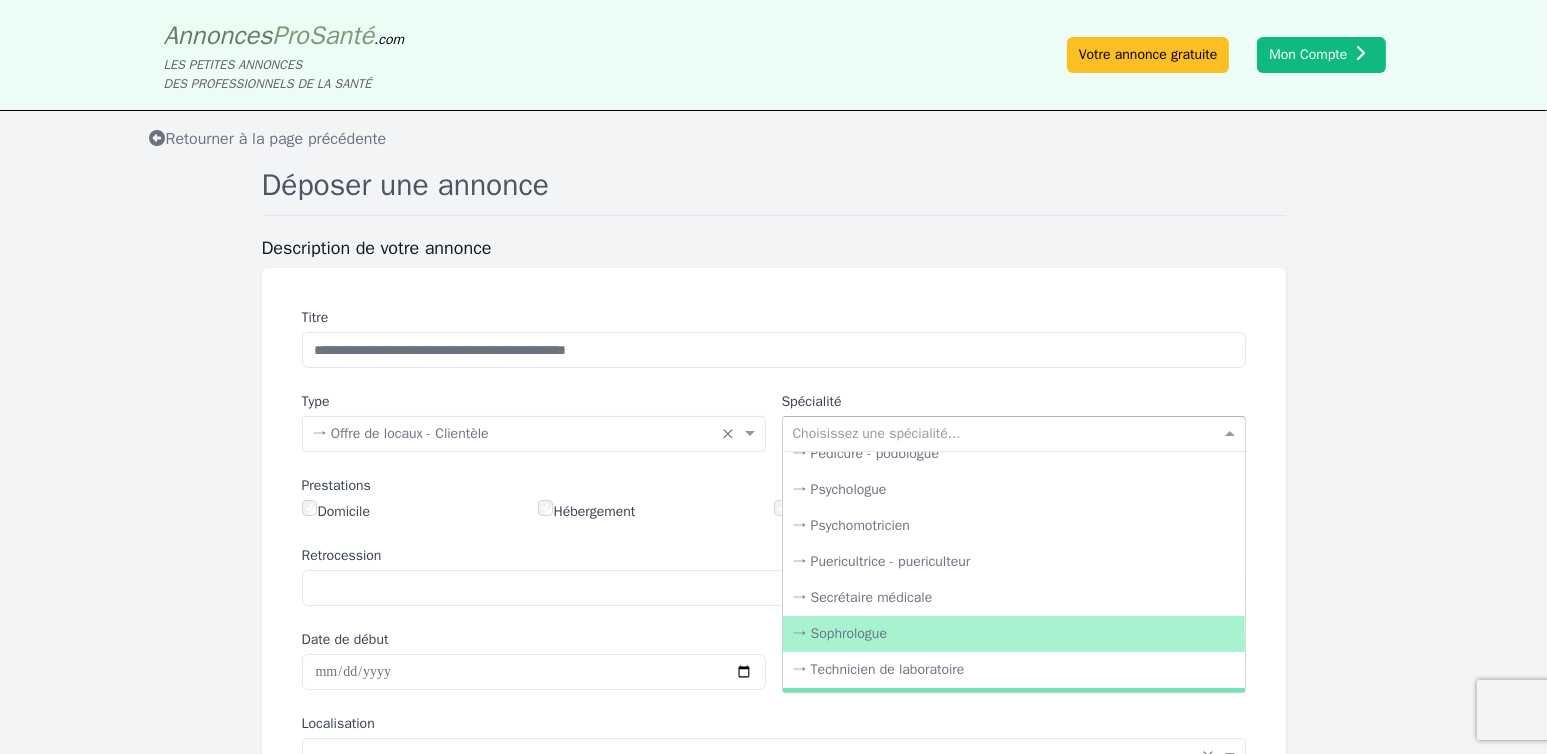 click on "→ Sophrologue" at bounding box center [1014, 634] 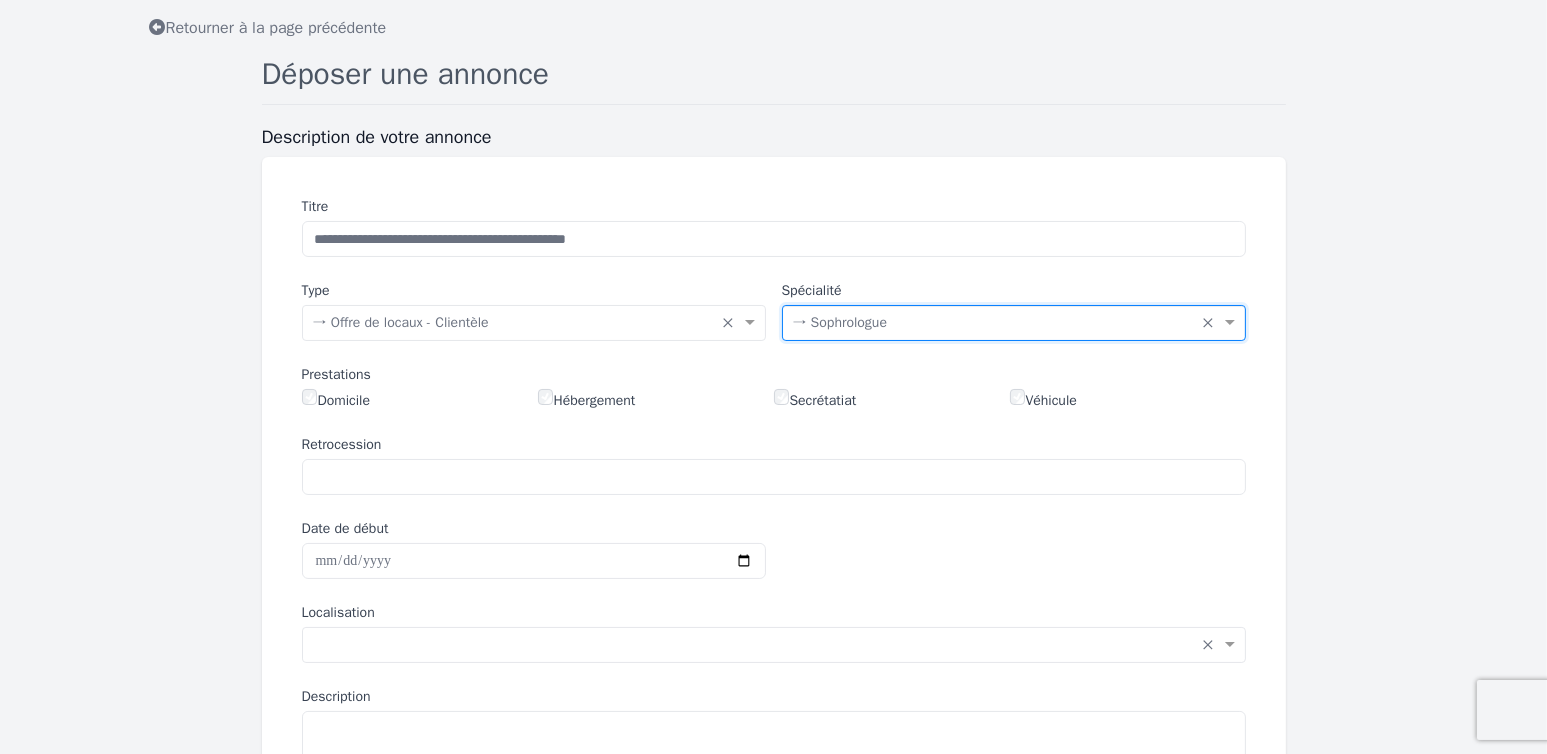 scroll, scrollTop: 300, scrollLeft: 0, axis: vertical 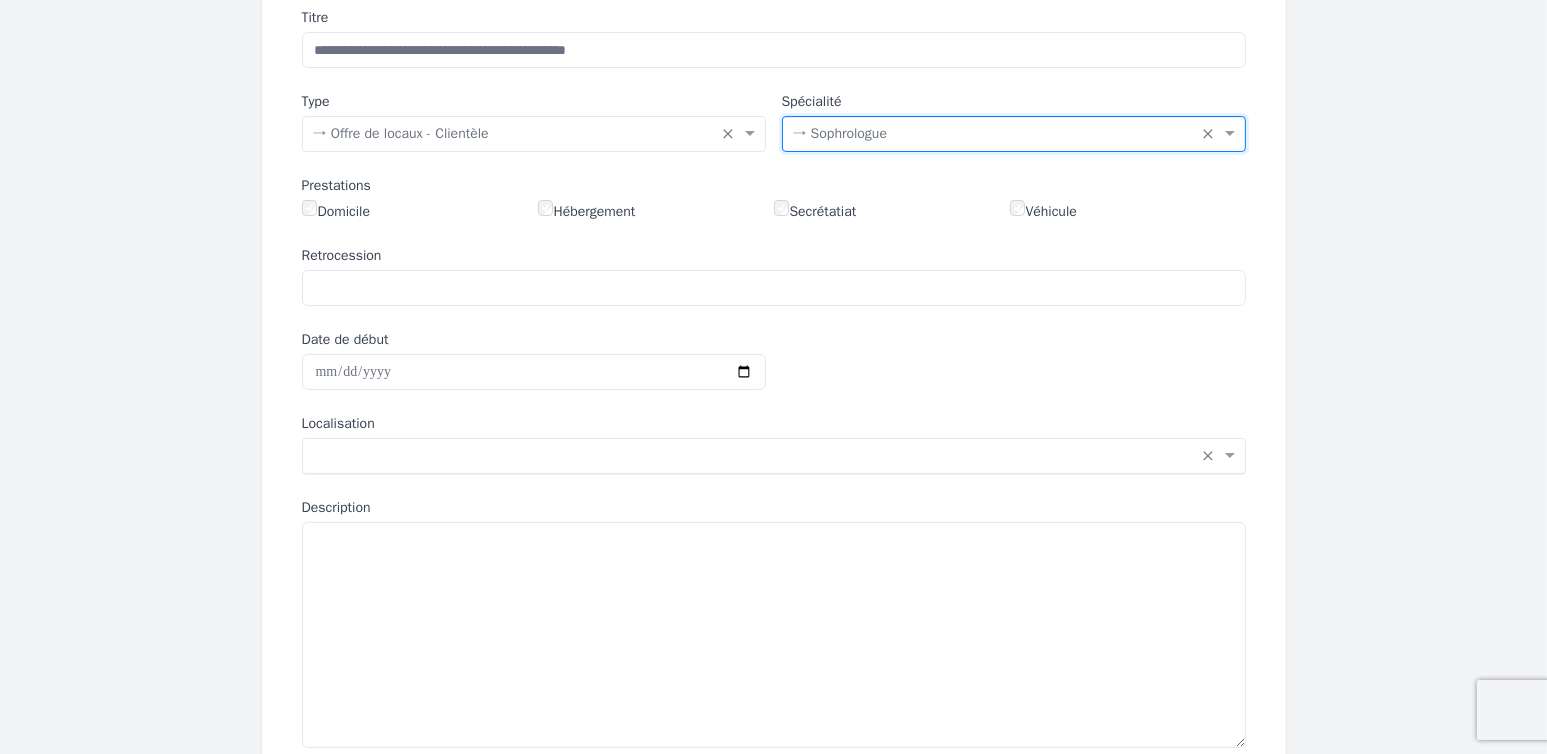 click at bounding box center [754, 454] 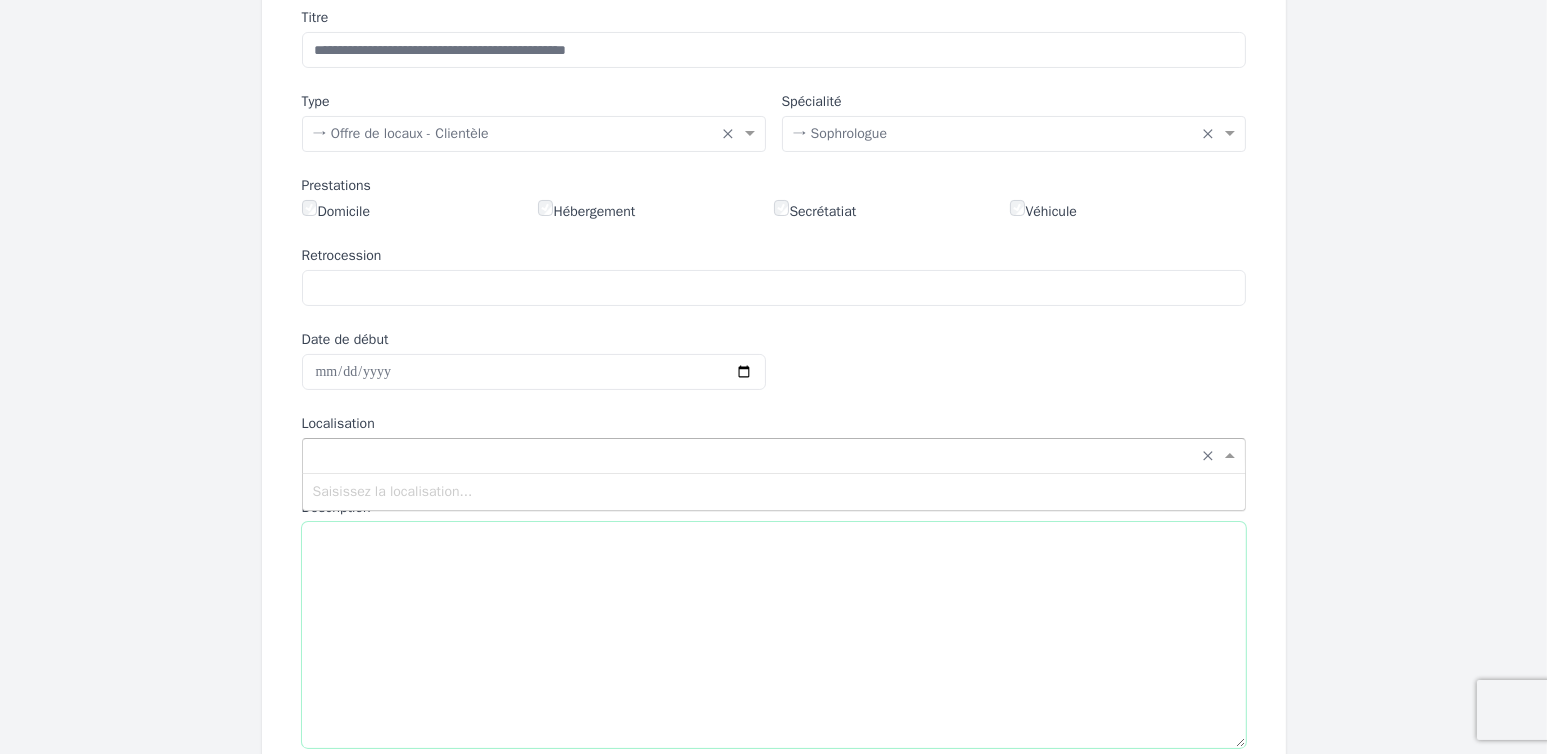 click on "Description" at bounding box center (774, 635) 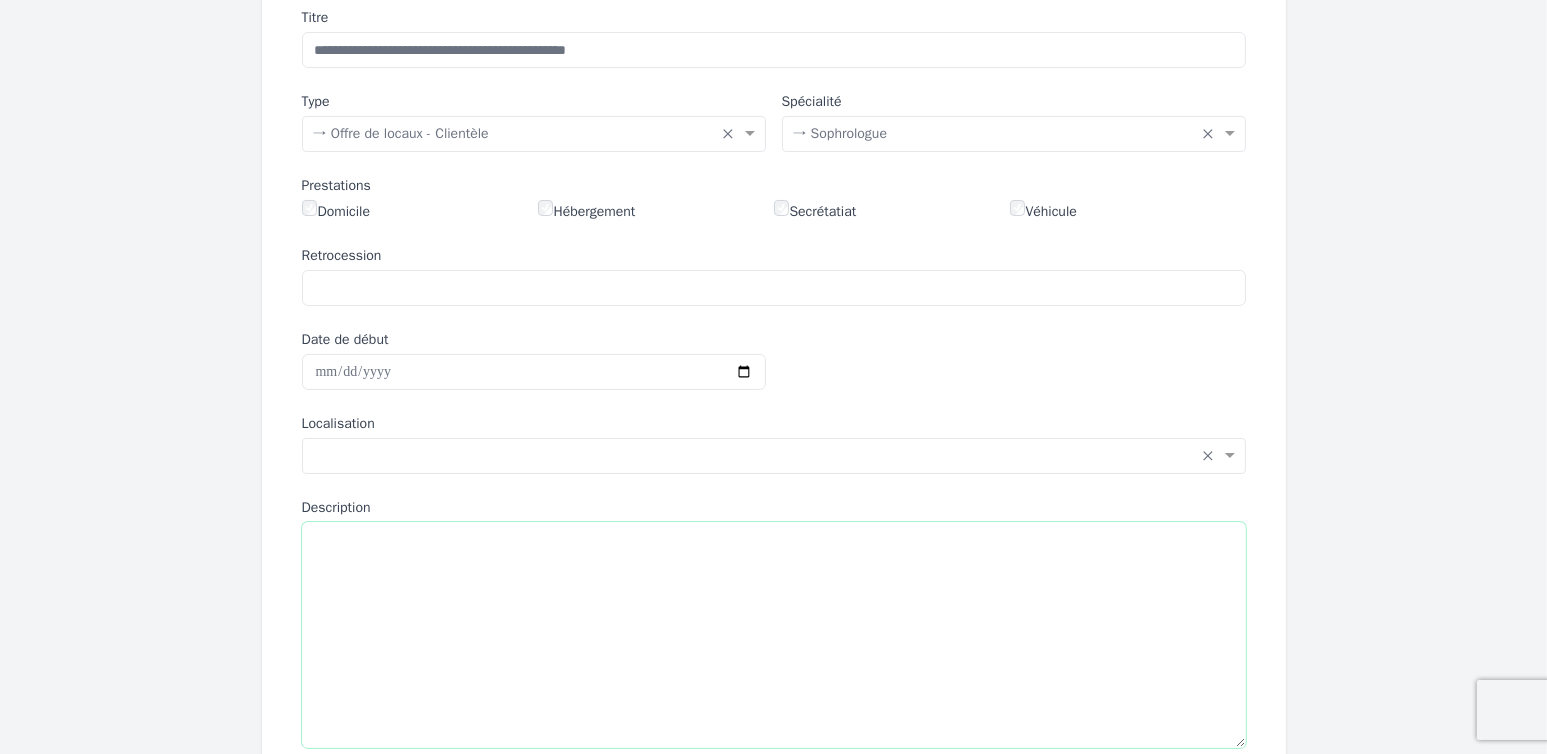 paste on "**********" 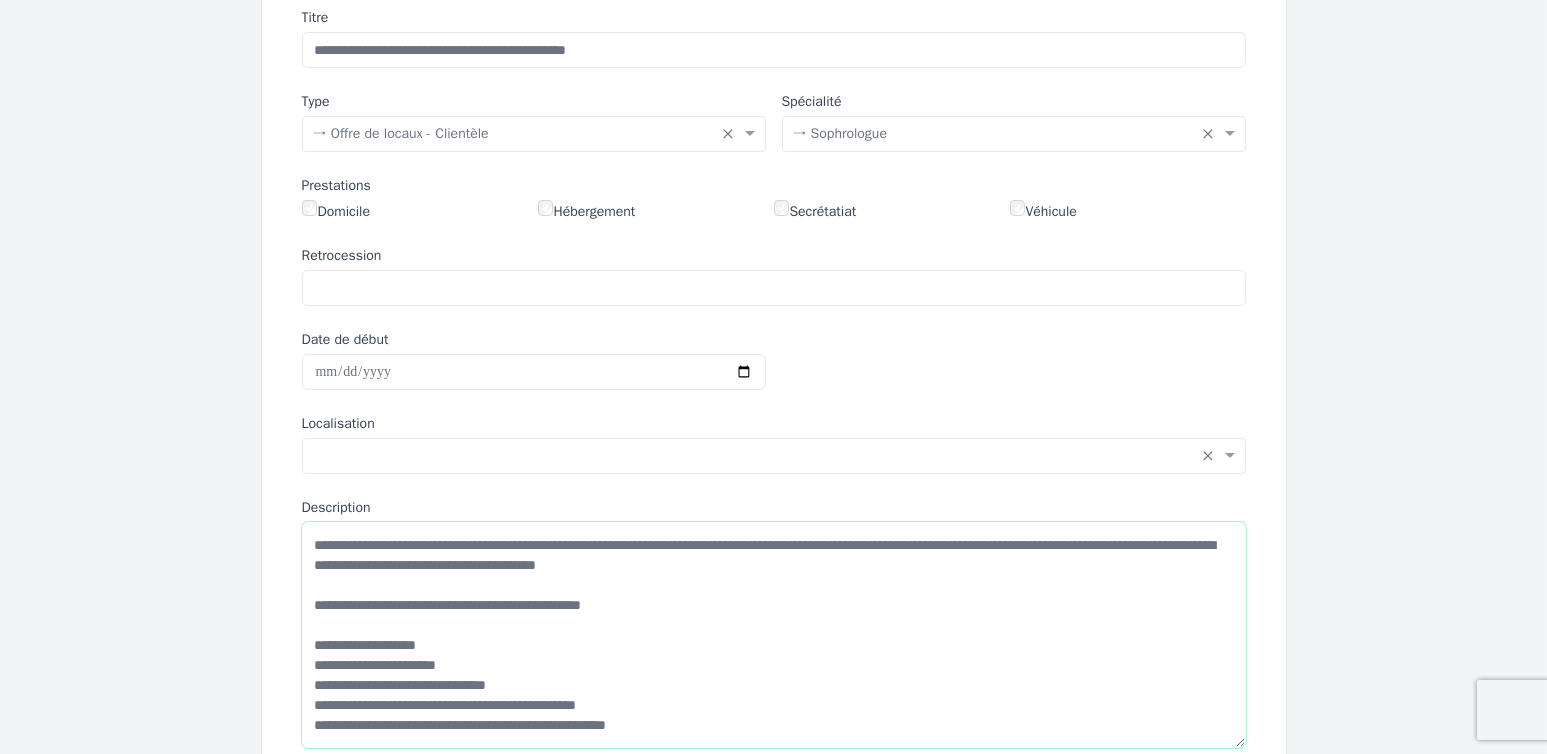 scroll, scrollTop: 167, scrollLeft: 0, axis: vertical 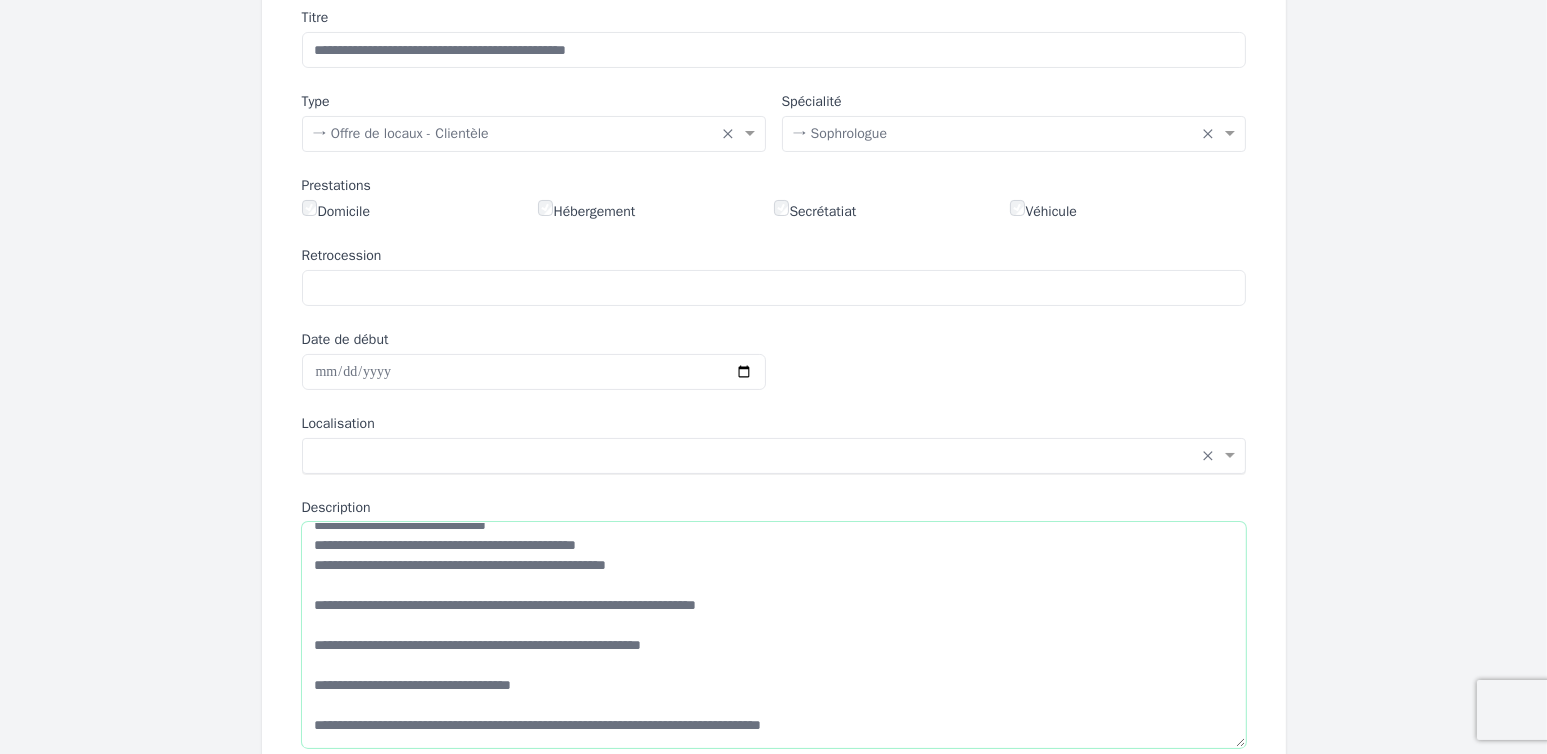 type on "**********" 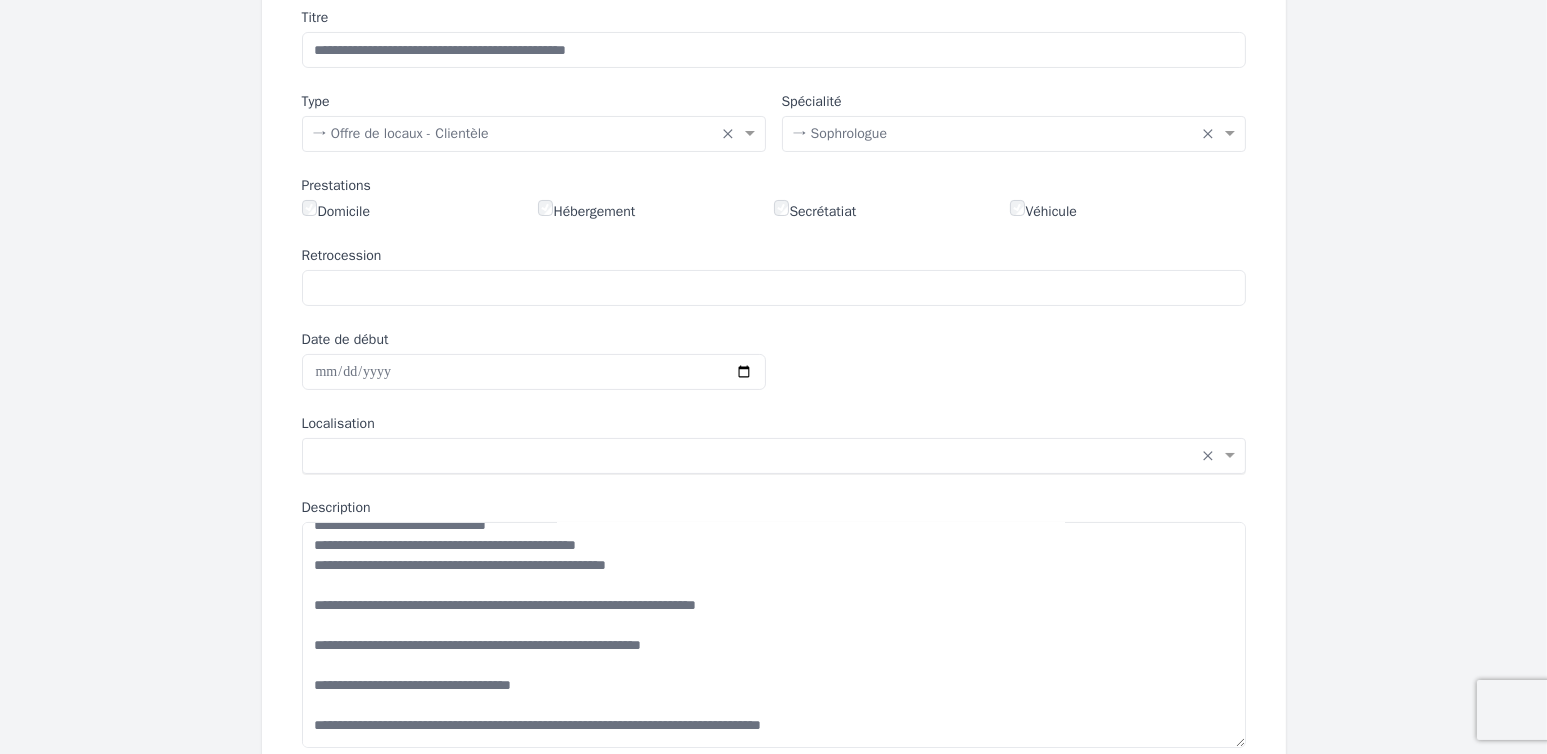 click at bounding box center [754, 454] 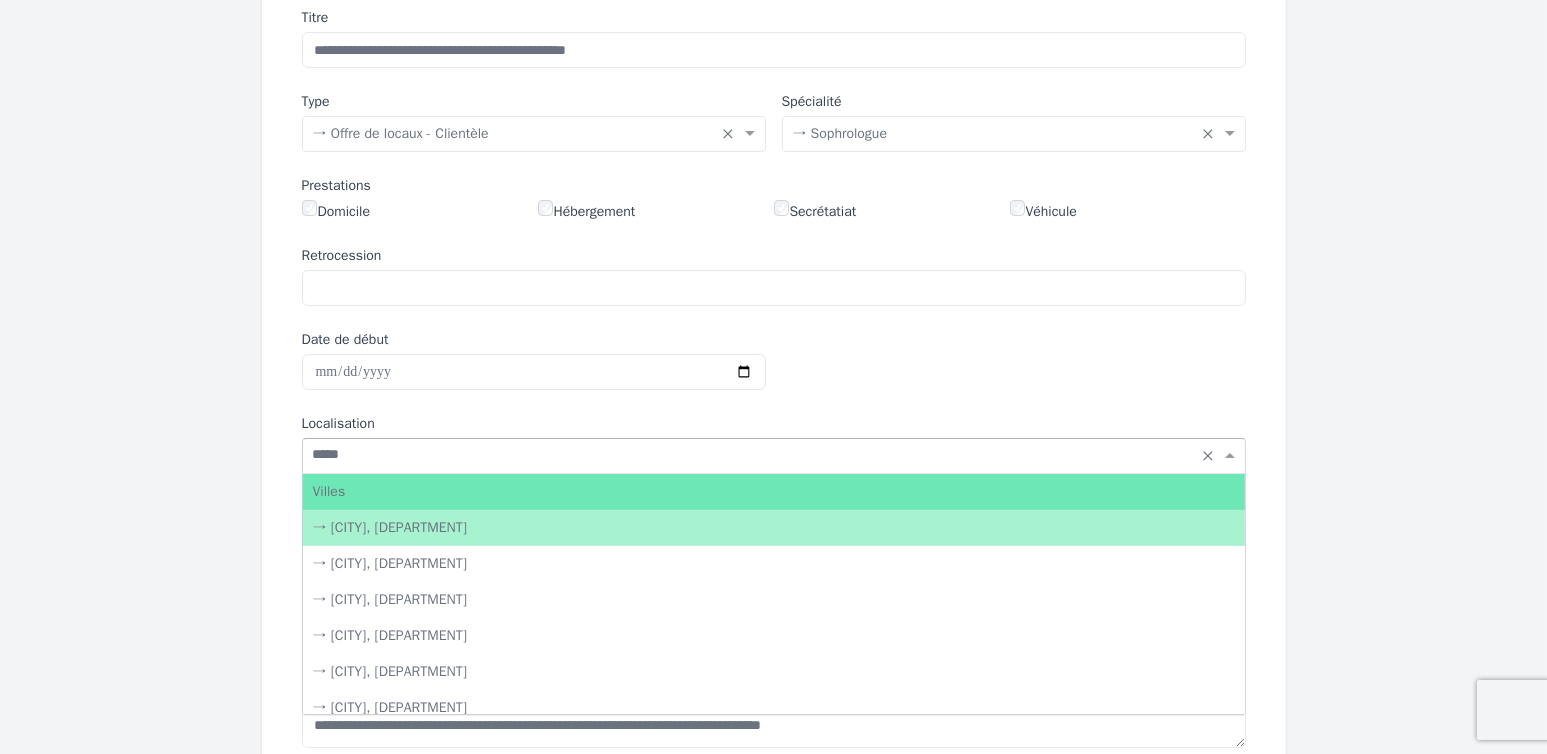 type on "****" 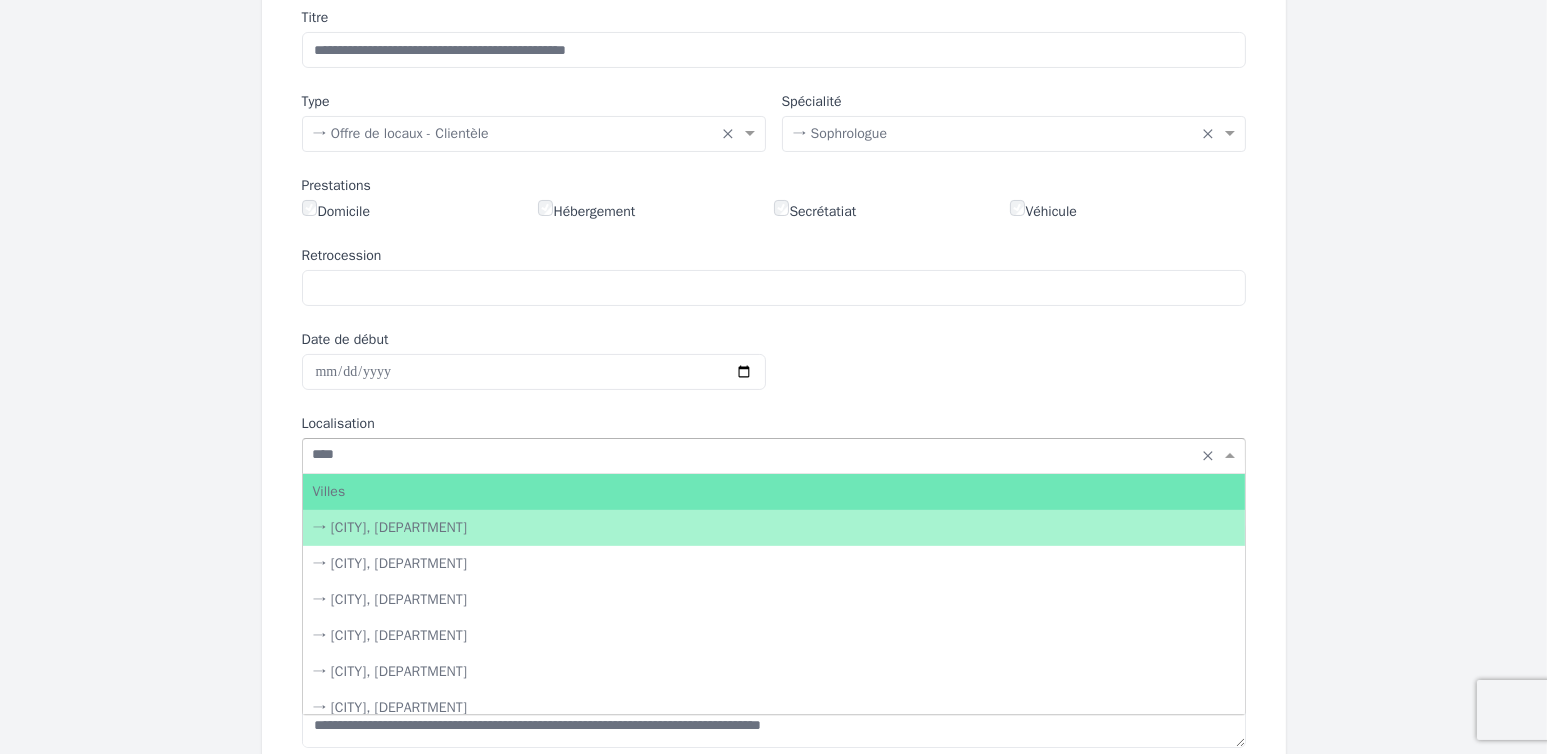 click on "→ [CITY], [DEPARTMENT]" at bounding box center (774, 528) 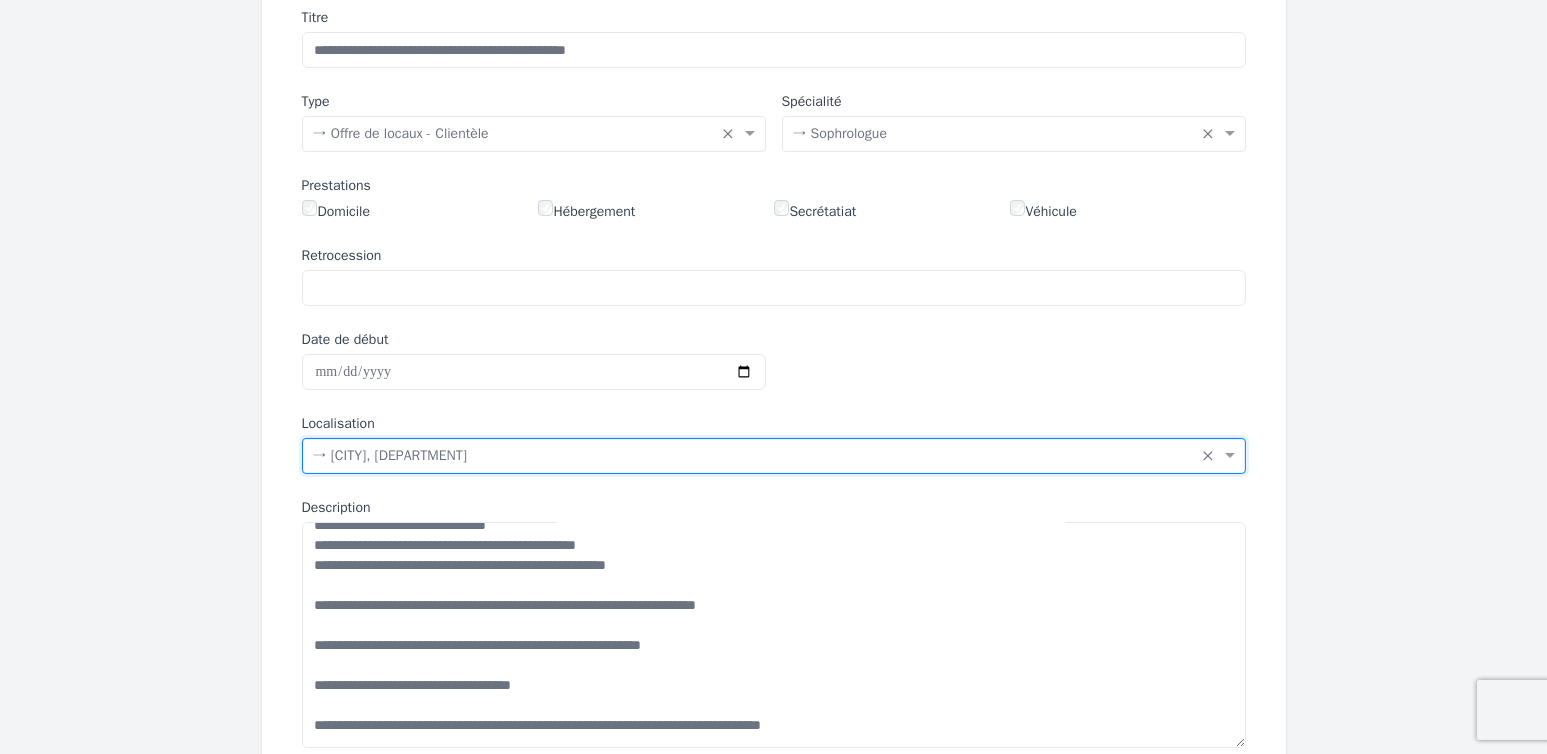 scroll, scrollTop: 662, scrollLeft: 0, axis: vertical 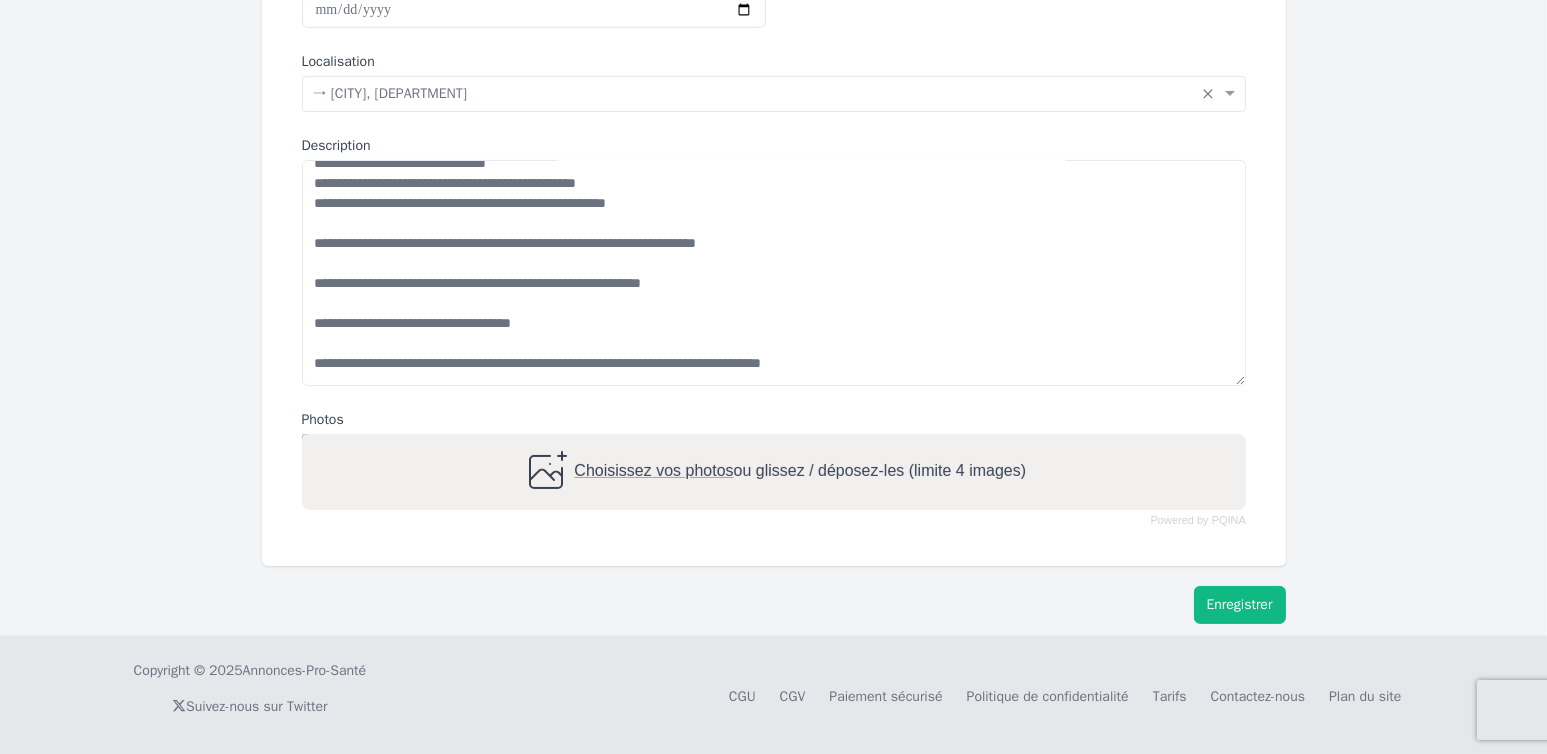 click on "Enregistrer" at bounding box center (1240, 605) 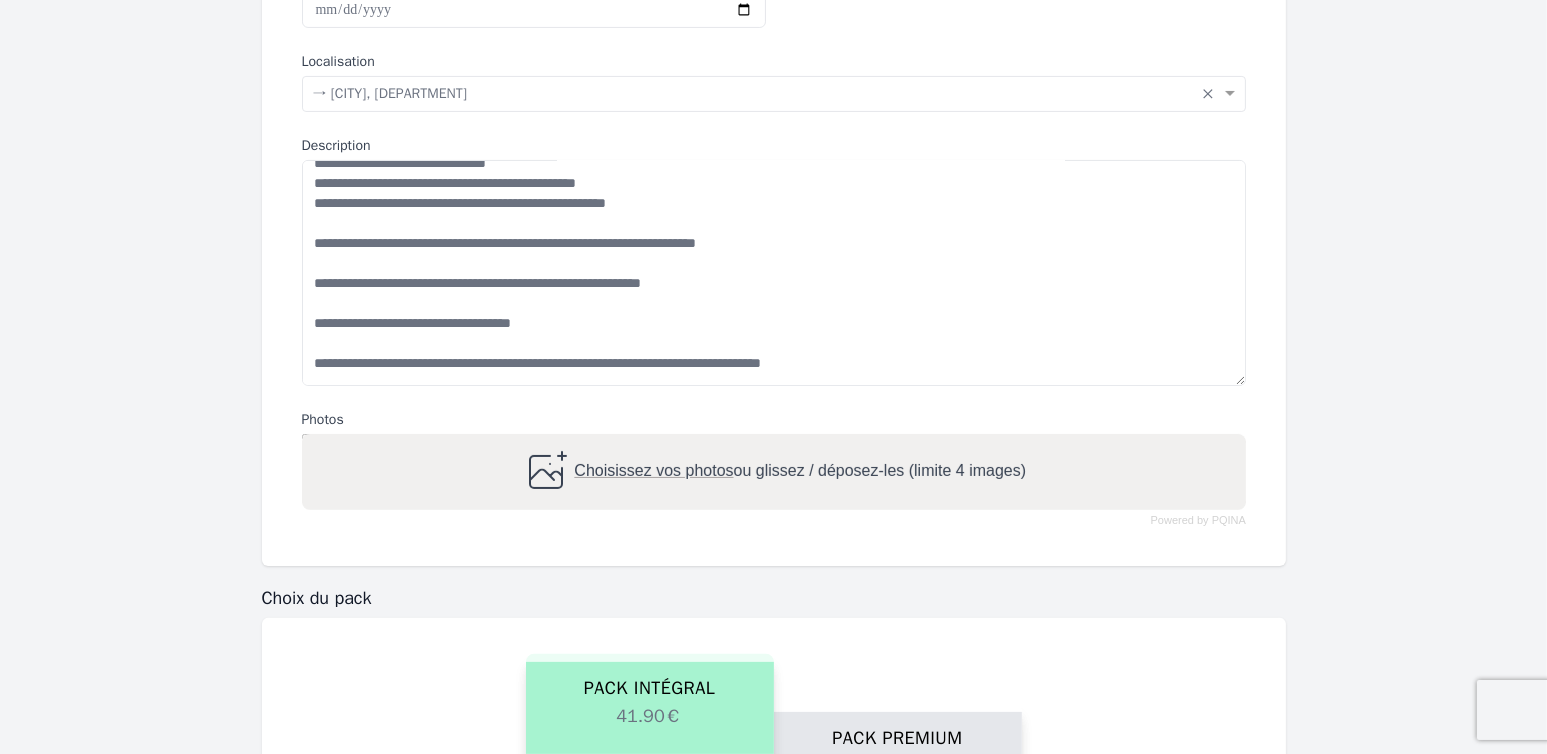 scroll, scrollTop: 180, scrollLeft: 0, axis: vertical 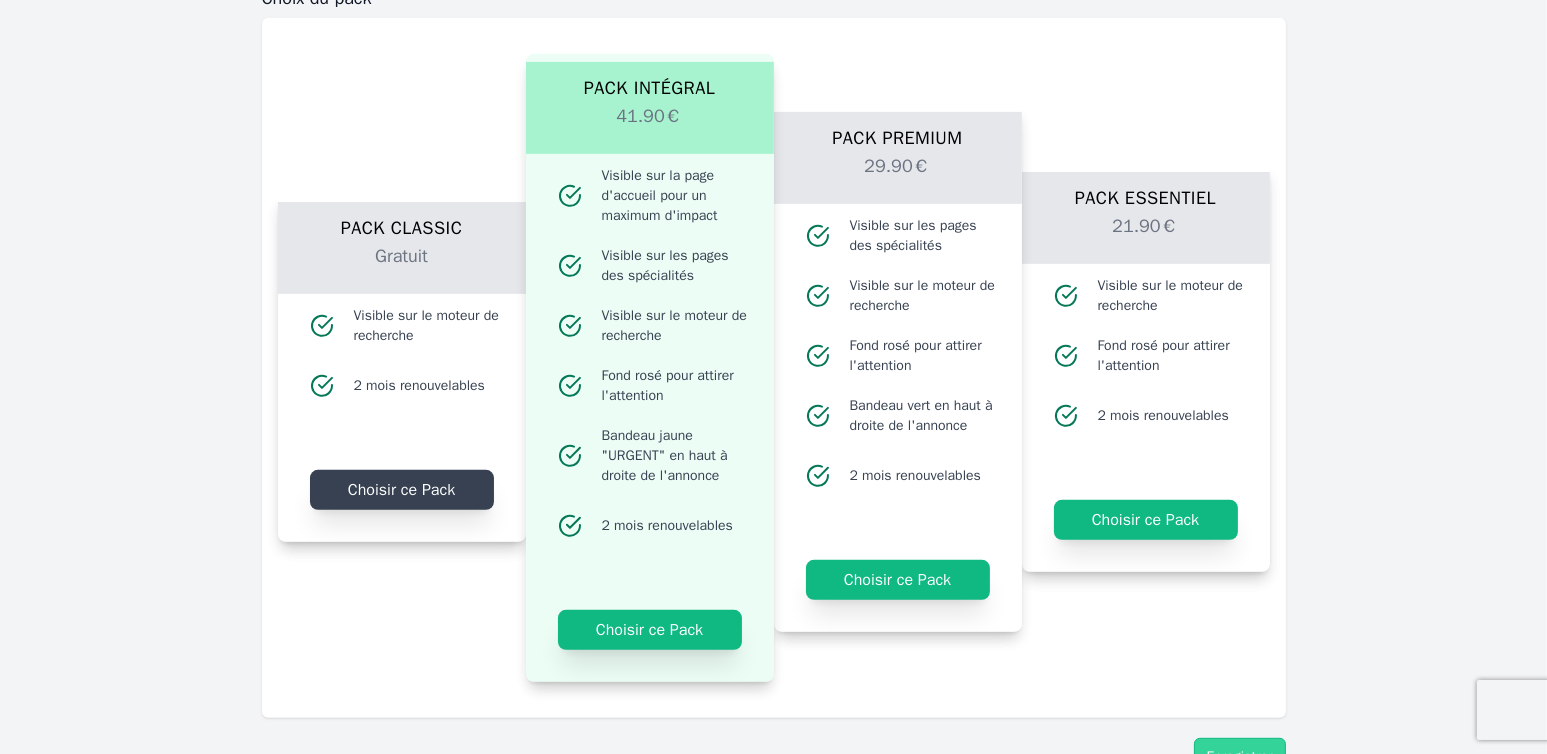 click on "Choisir ce Pack" 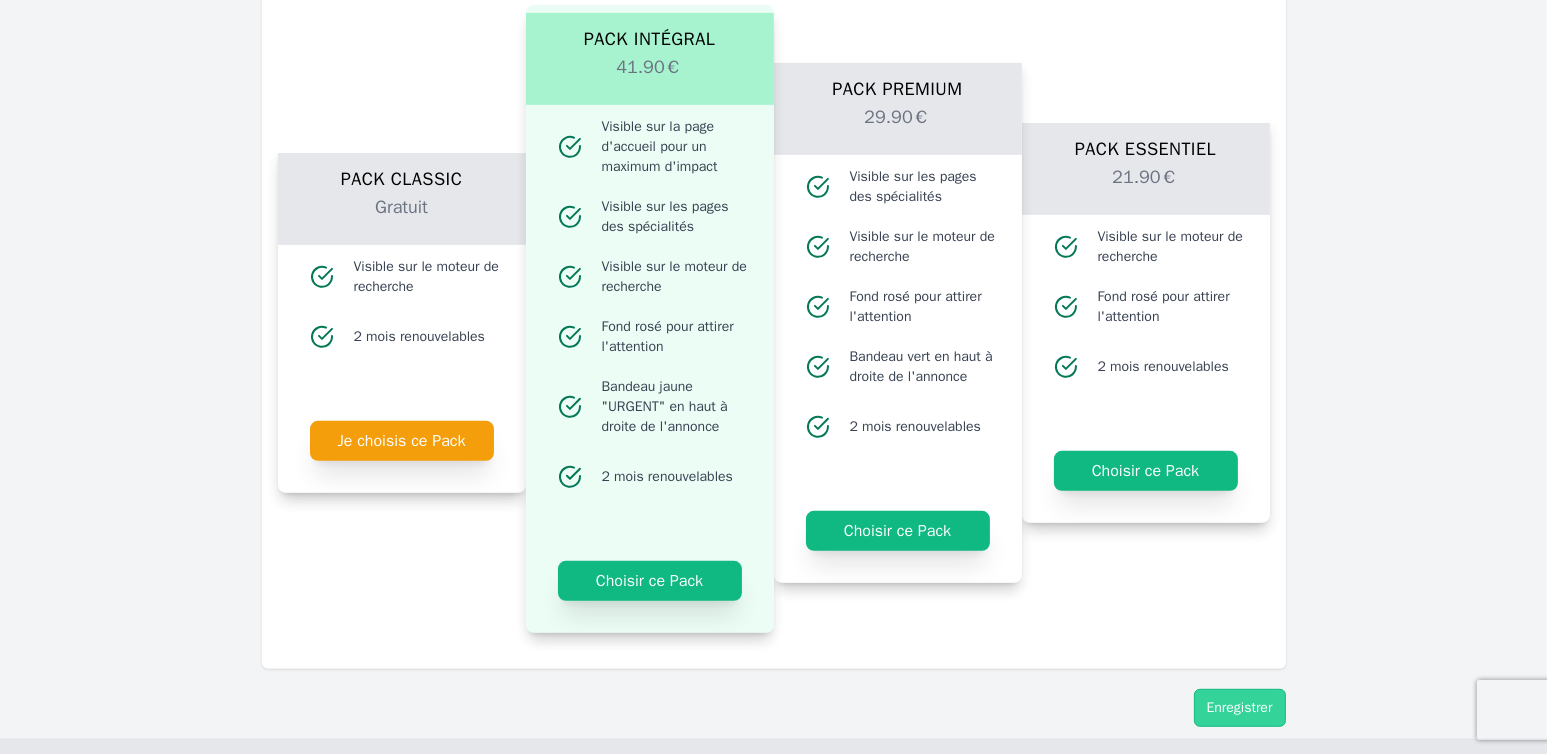 scroll, scrollTop: 1414, scrollLeft: 0, axis: vertical 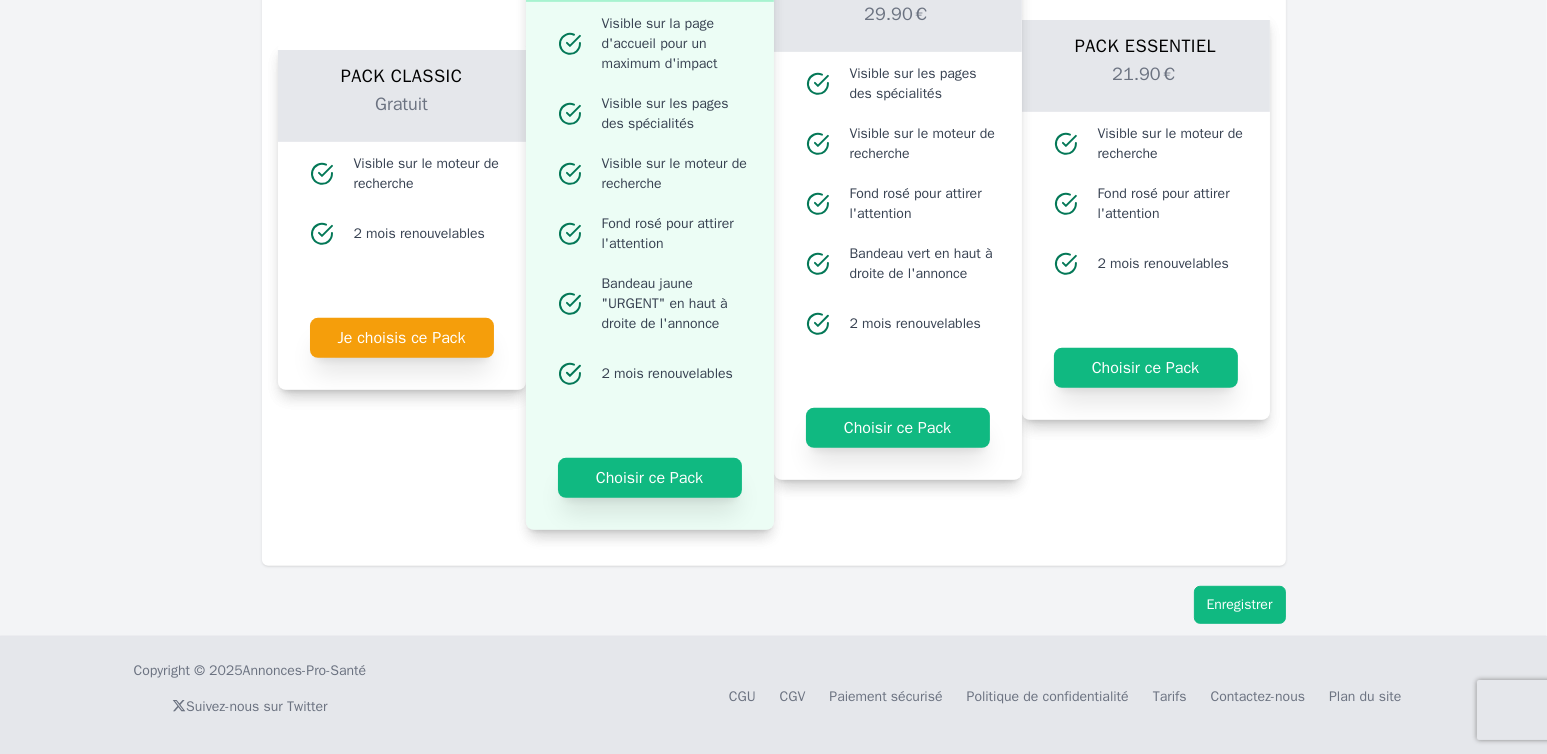 click on "Enregistrer" at bounding box center (1240, 605) 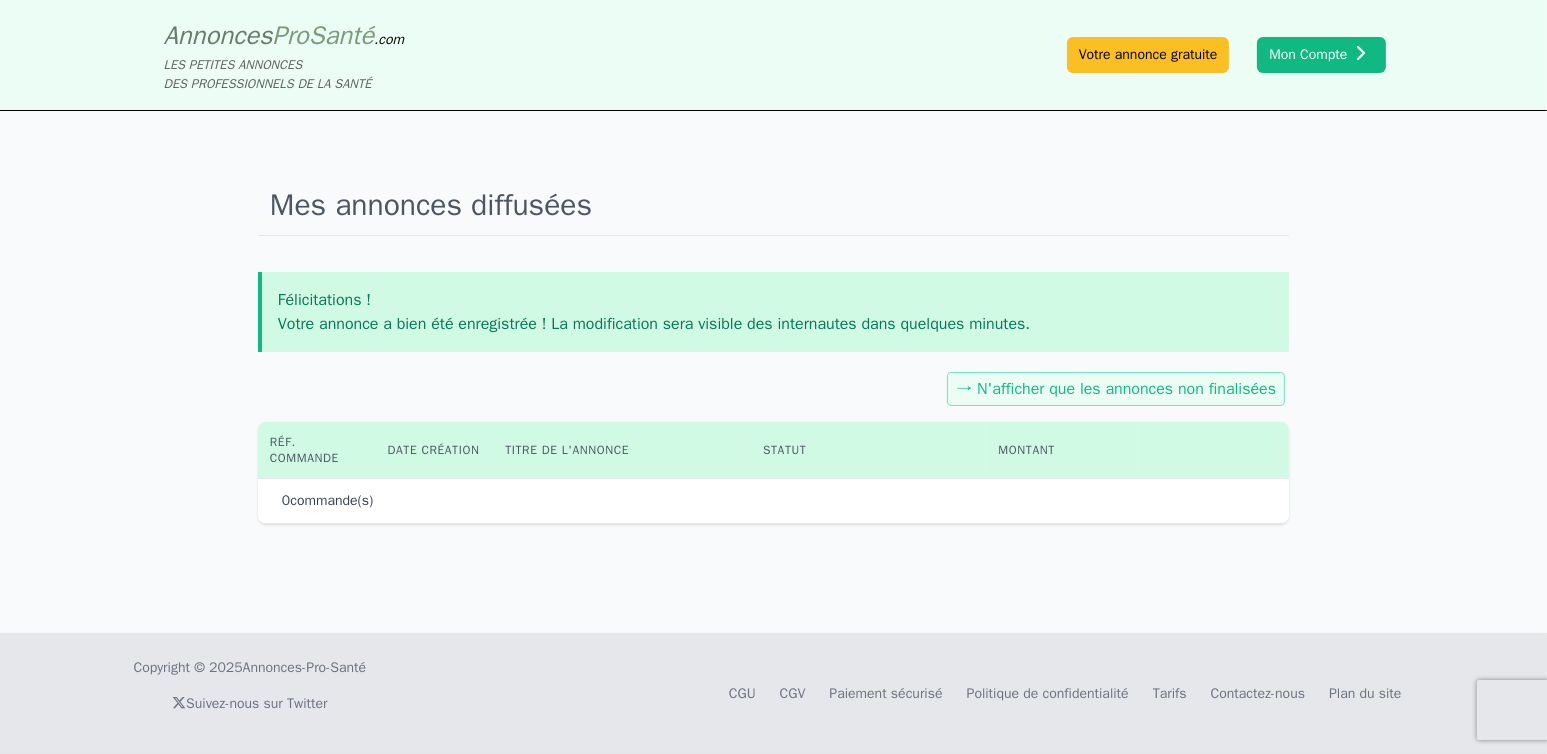 scroll, scrollTop: 0, scrollLeft: 0, axis: both 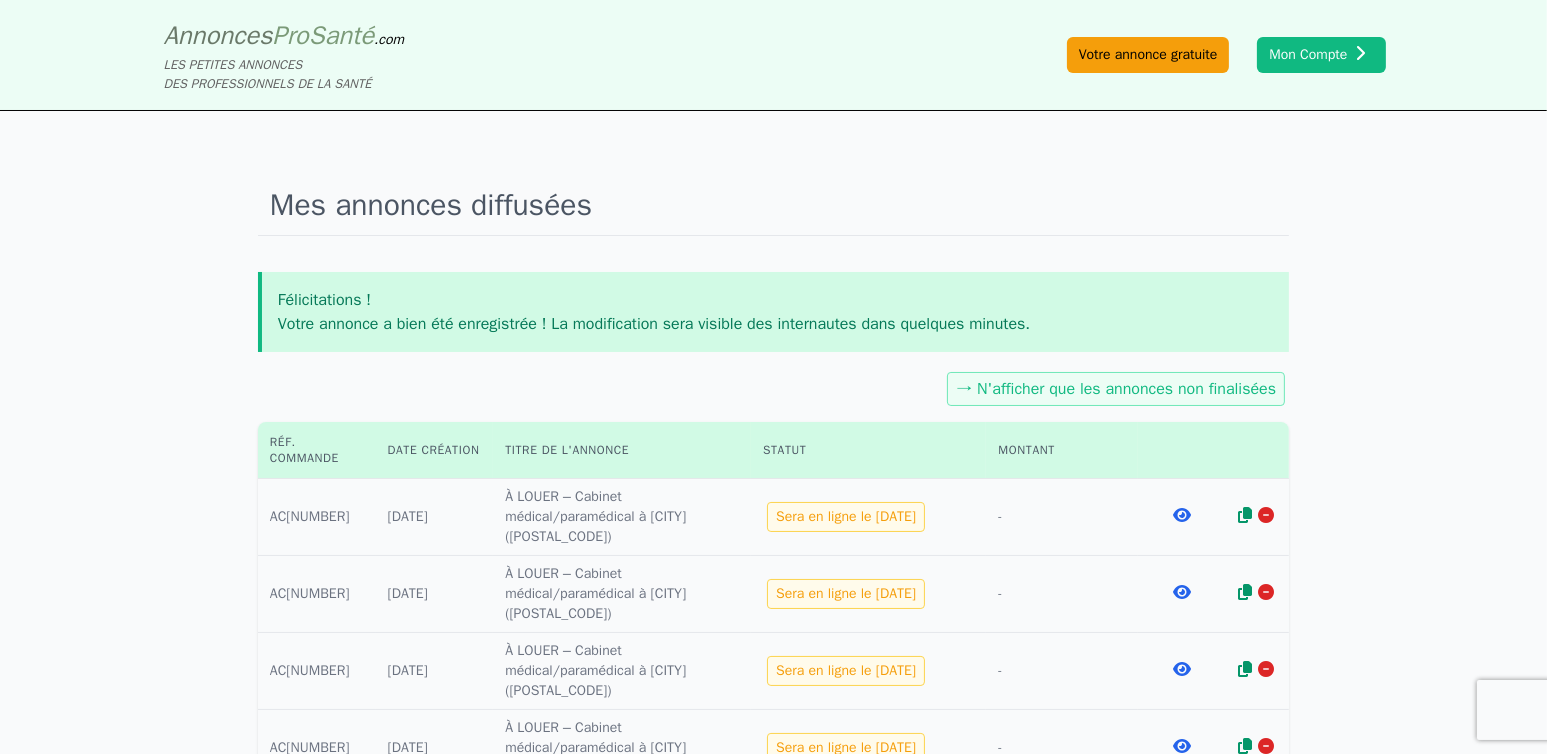 click on "Votre annonce gratuite" at bounding box center (1148, 55) 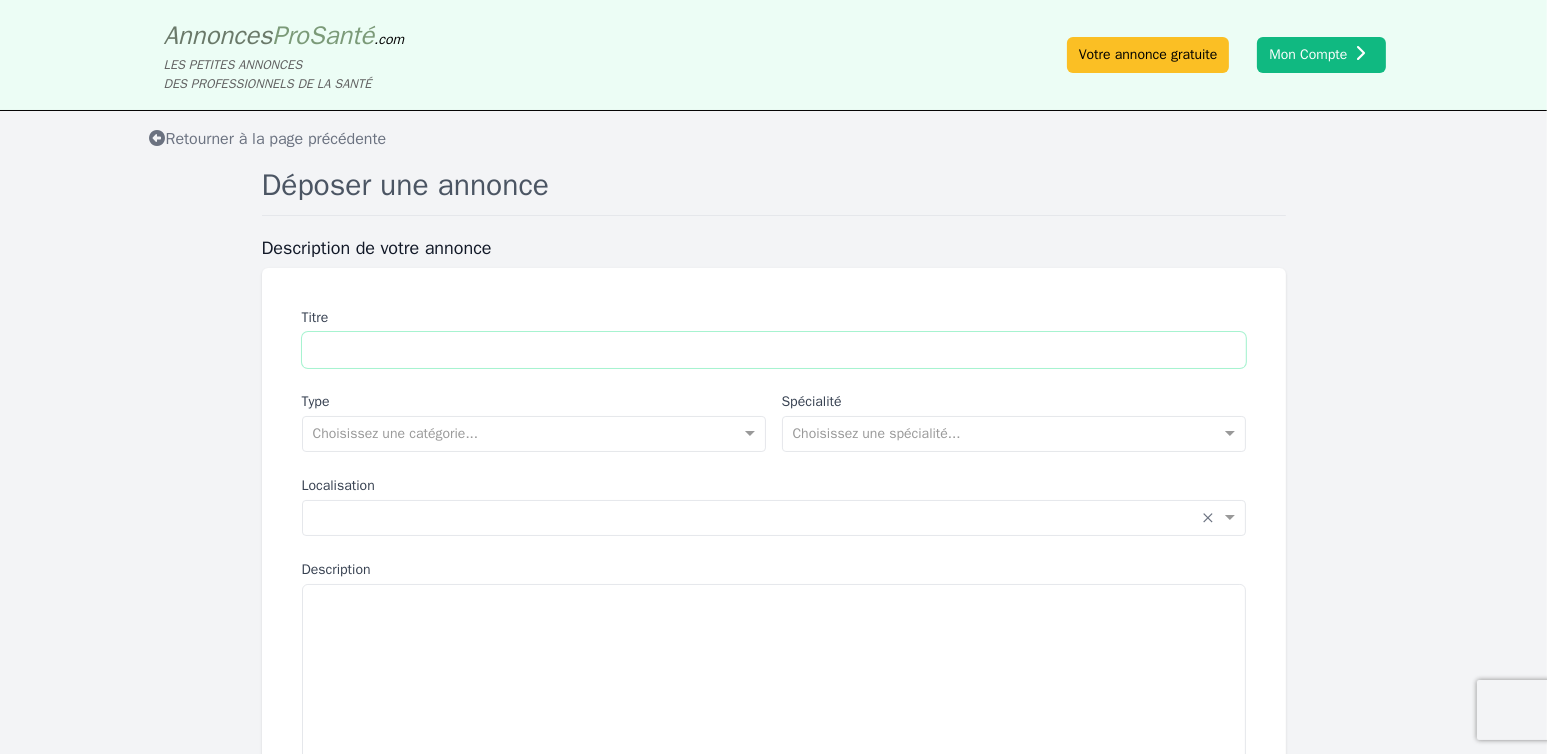 click on "Titre" at bounding box center [774, 350] 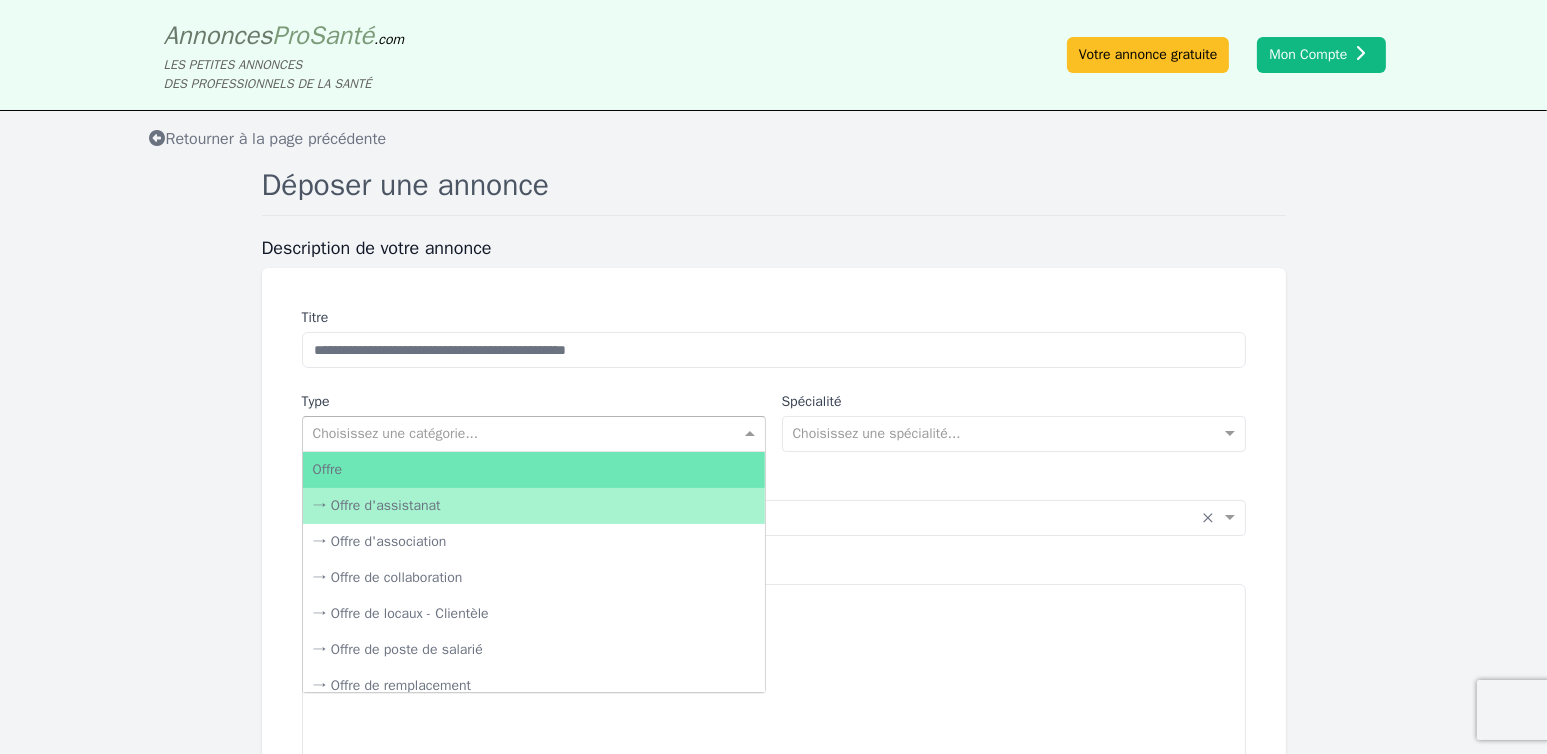 click at bounding box center [514, 432] 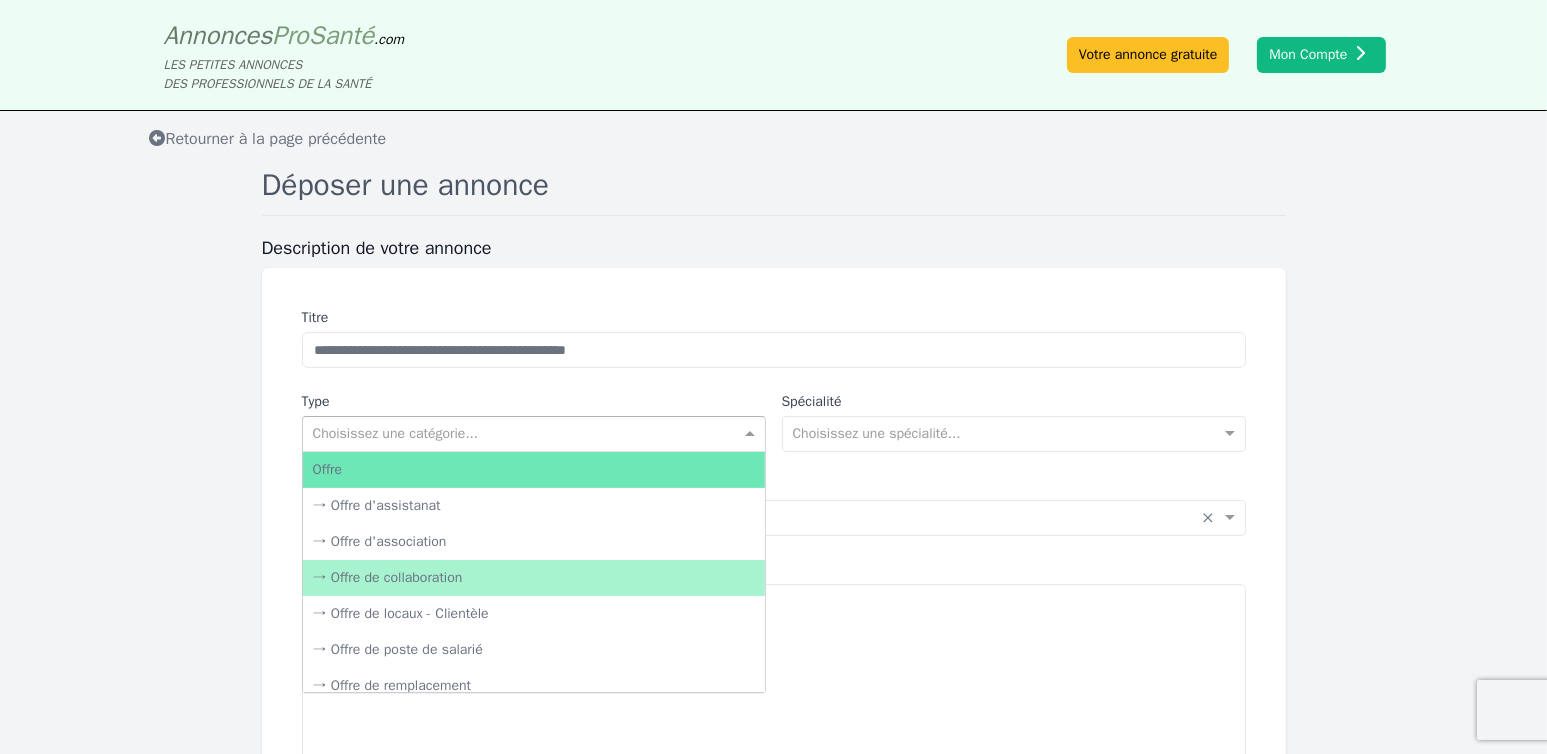 click on "→ Offre de collaboration" at bounding box center (534, 578) 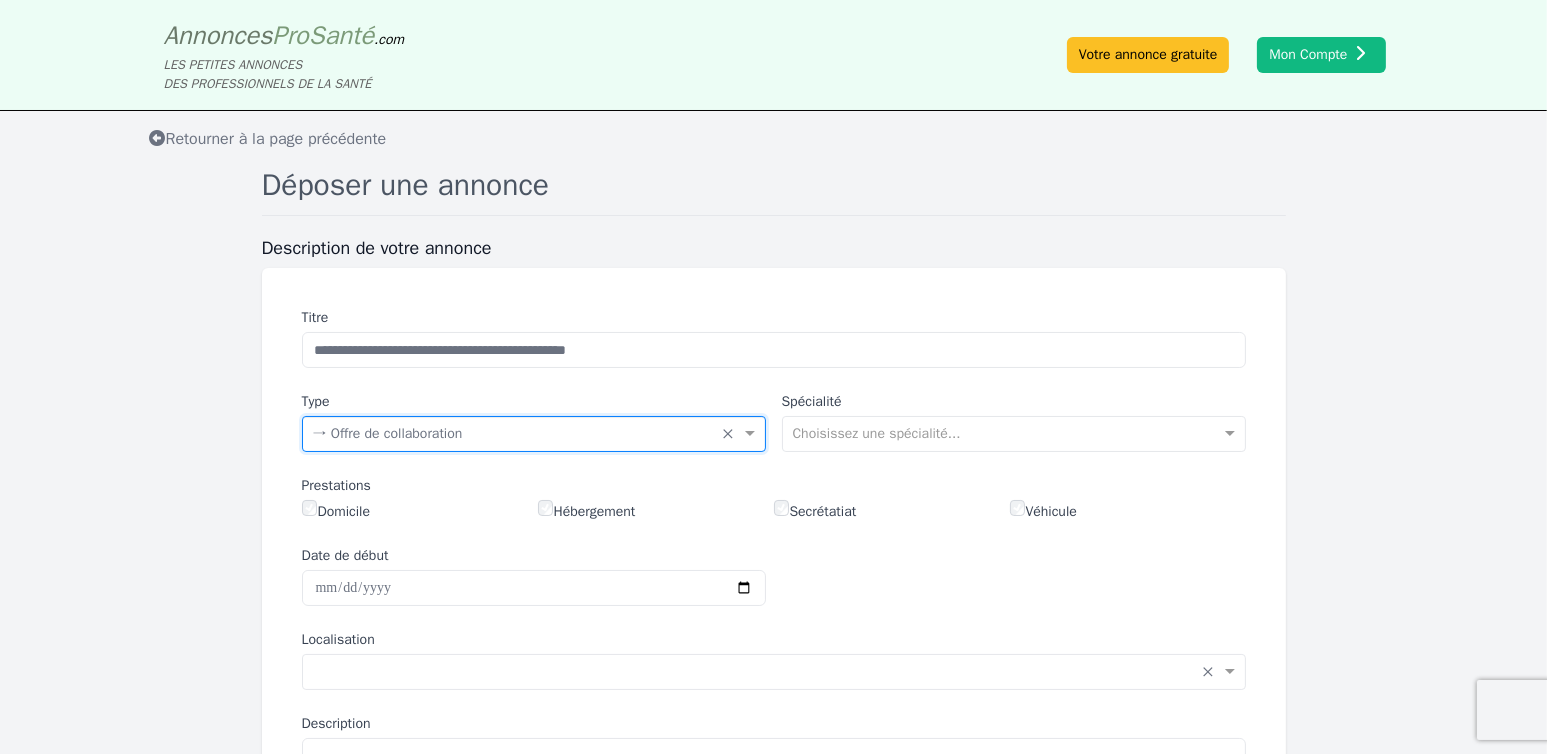 click at bounding box center [514, 432] 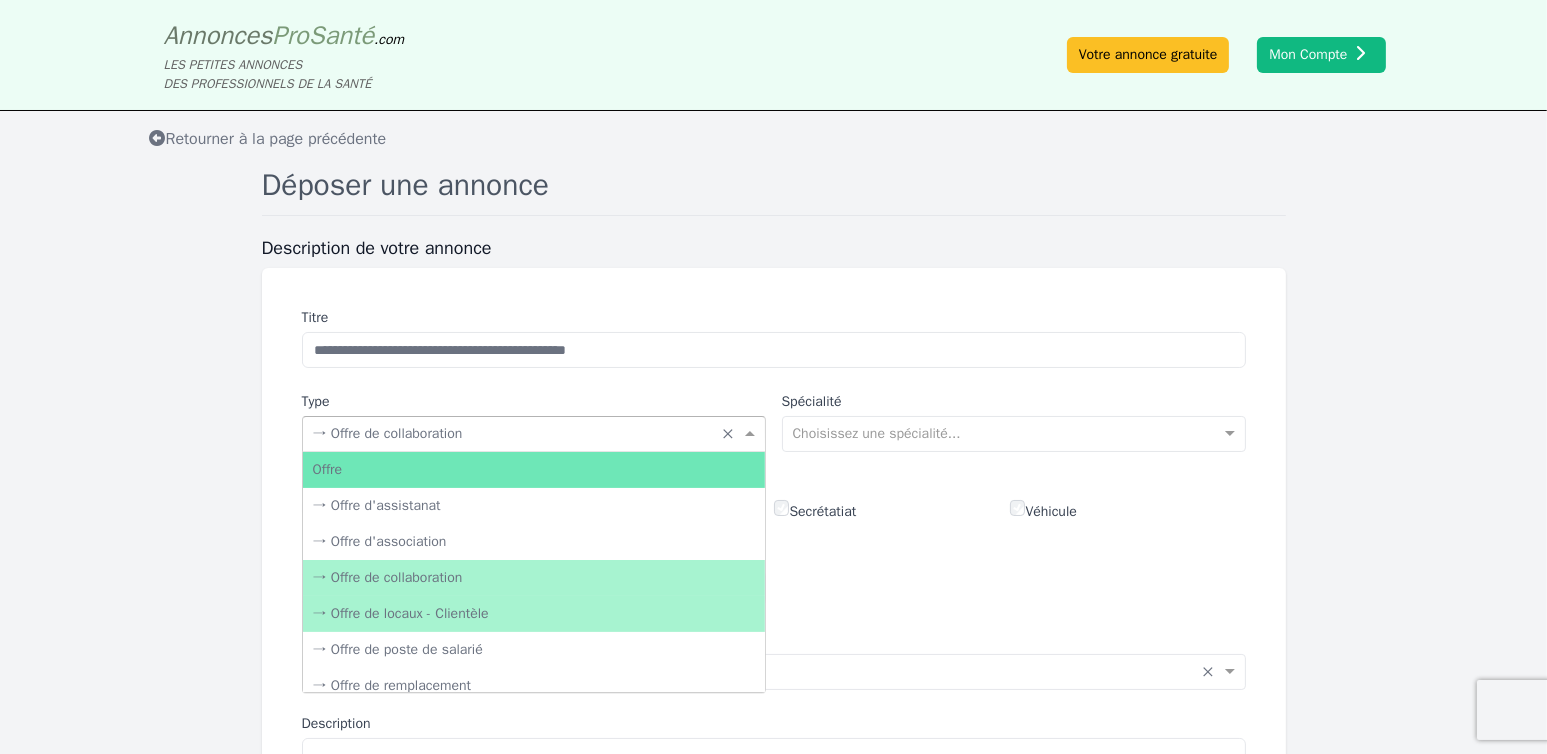 click on "→ Offre de locaux - Clientèle" at bounding box center (534, 614) 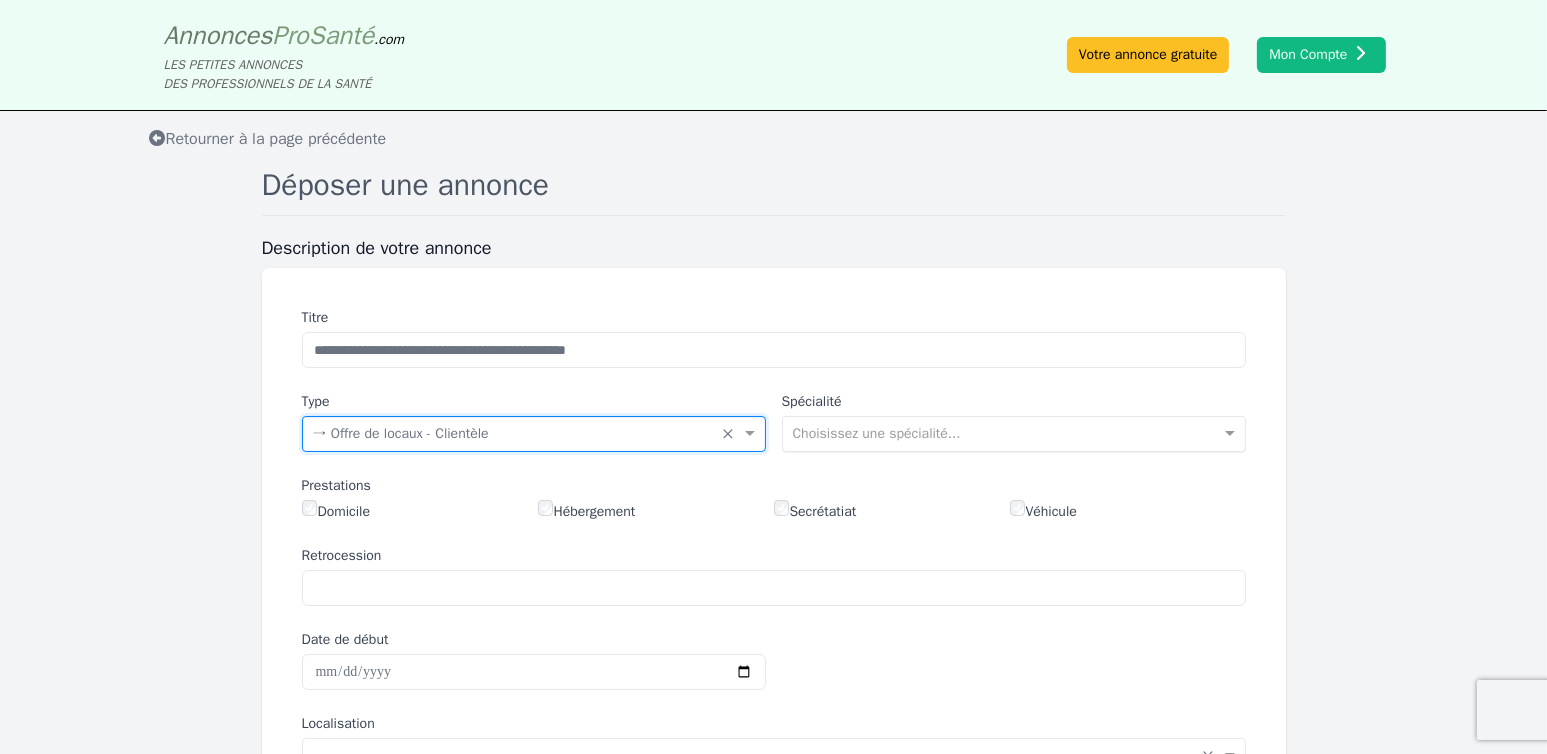 click at bounding box center (994, 432) 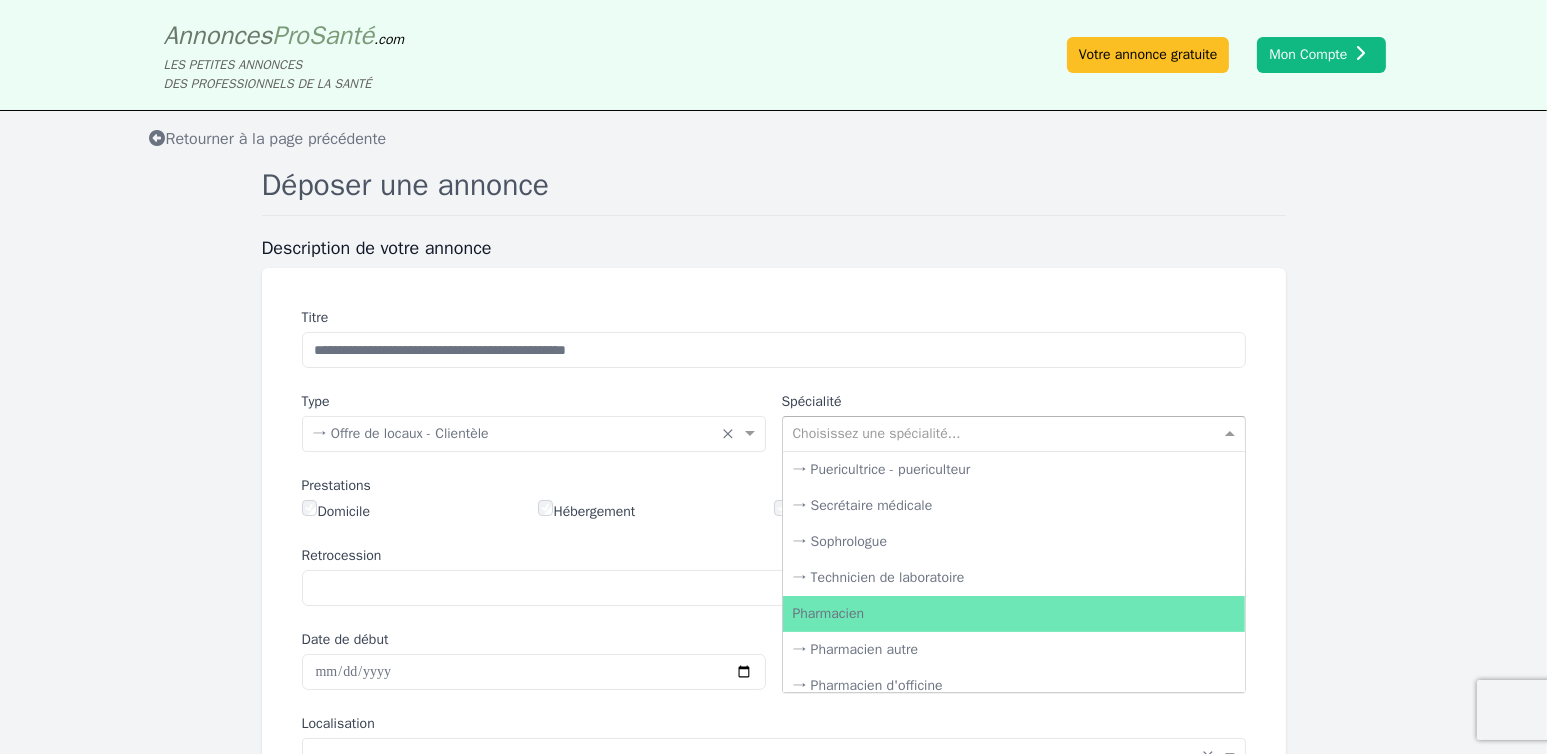 scroll, scrollTop: 7386, scrollLeft: 0, axis: vertical 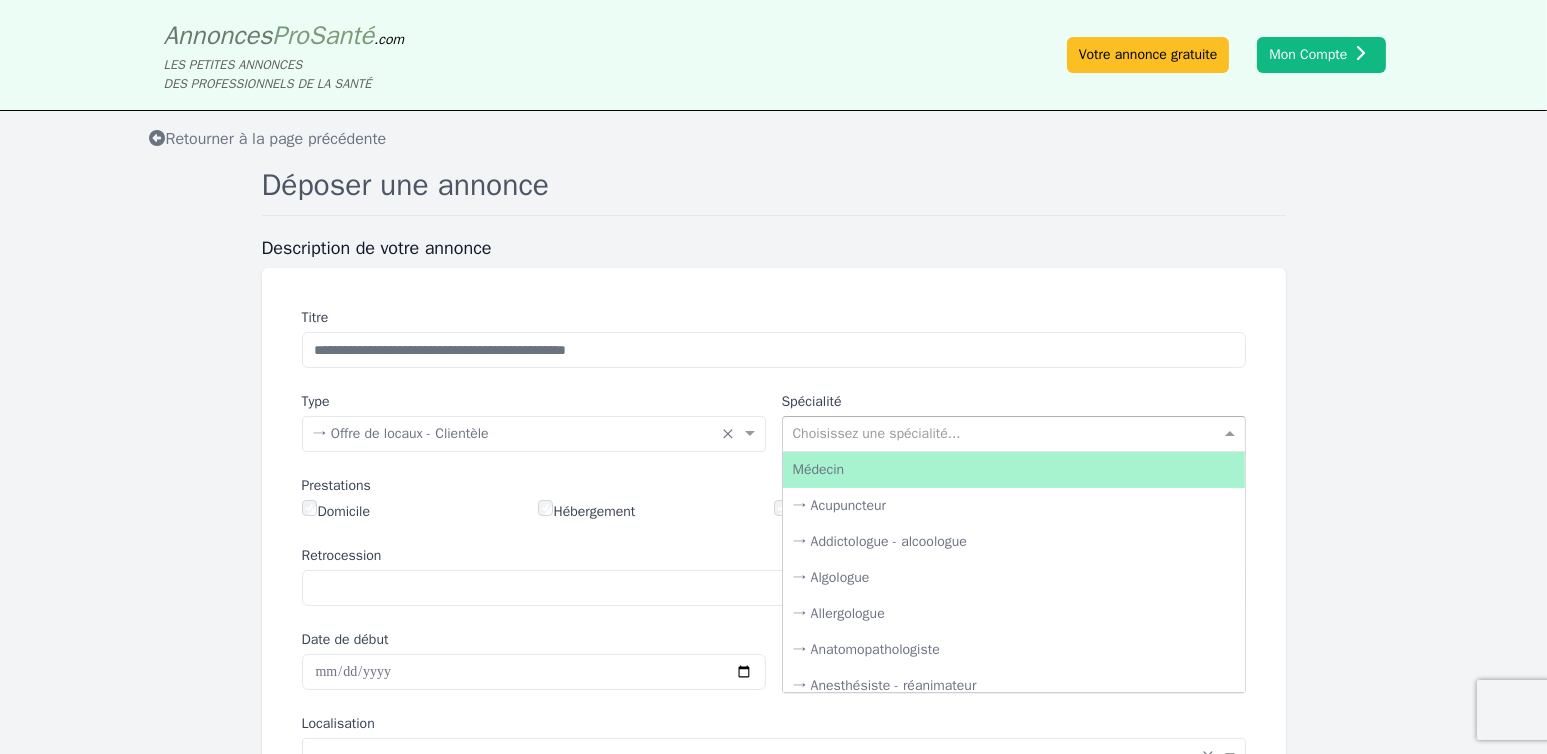 click on "Médecin" at bounding box center (1014, 470) 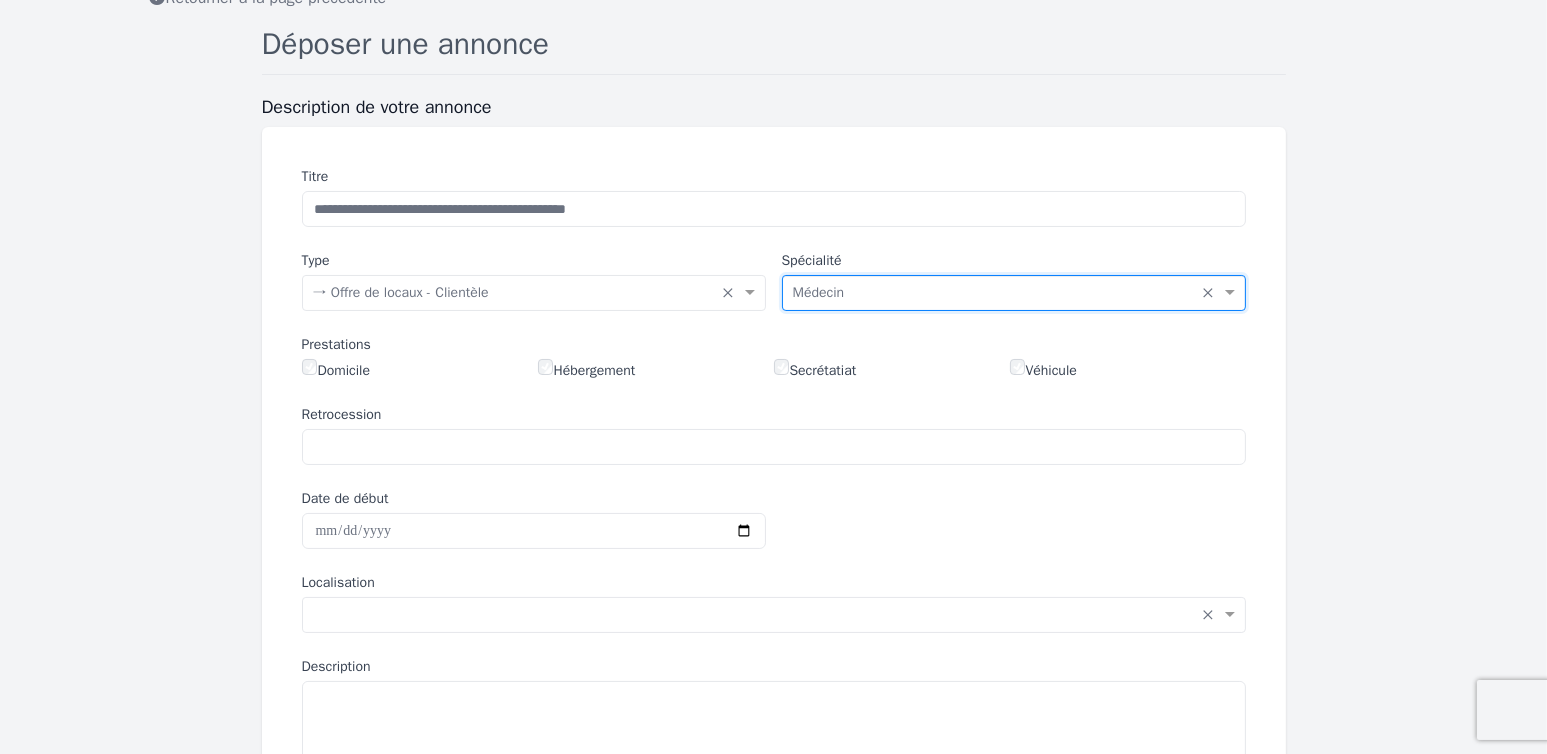 scroll, scrollTop: 300, scrollLeft: 0, axis: vertical 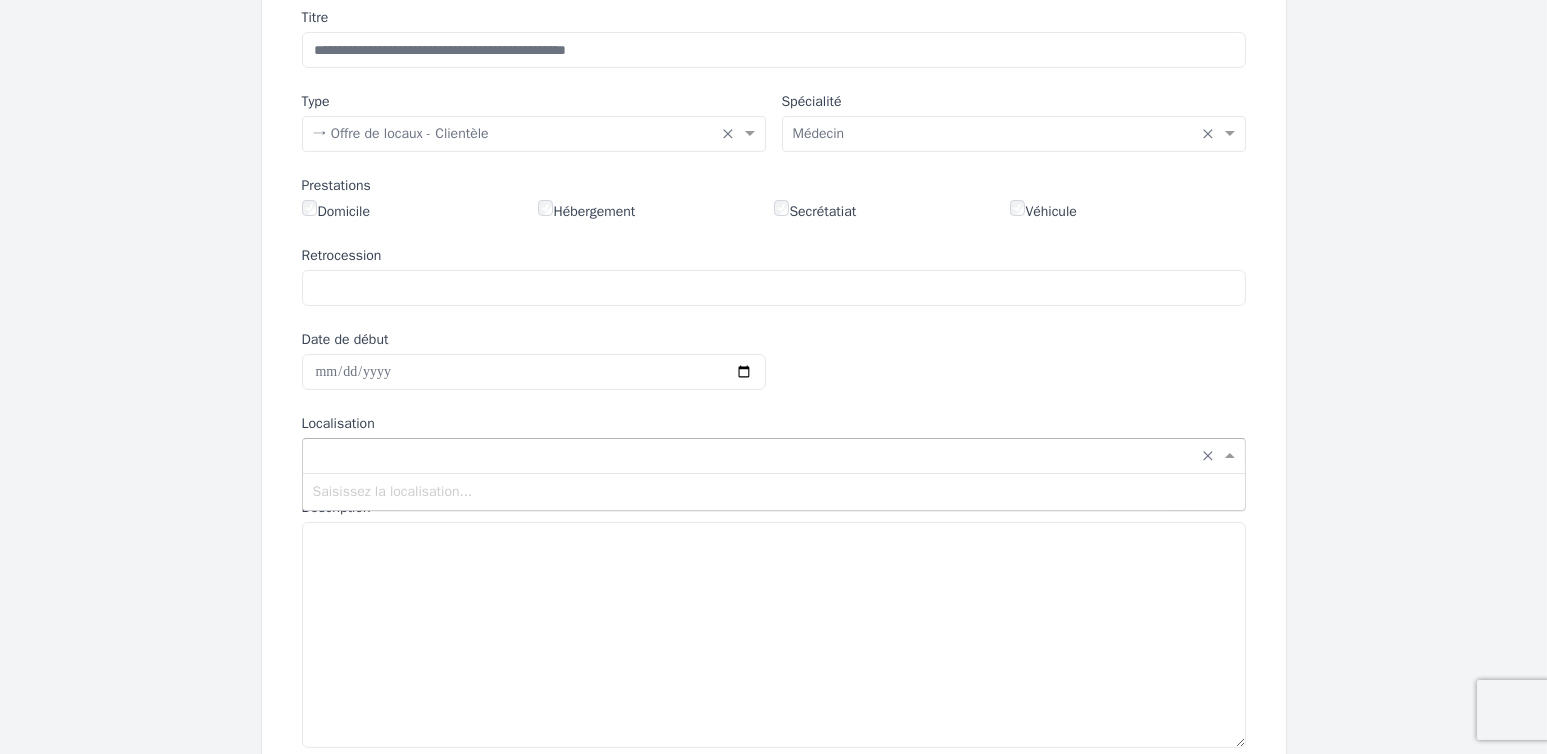 click at bounding box center (754, 454) 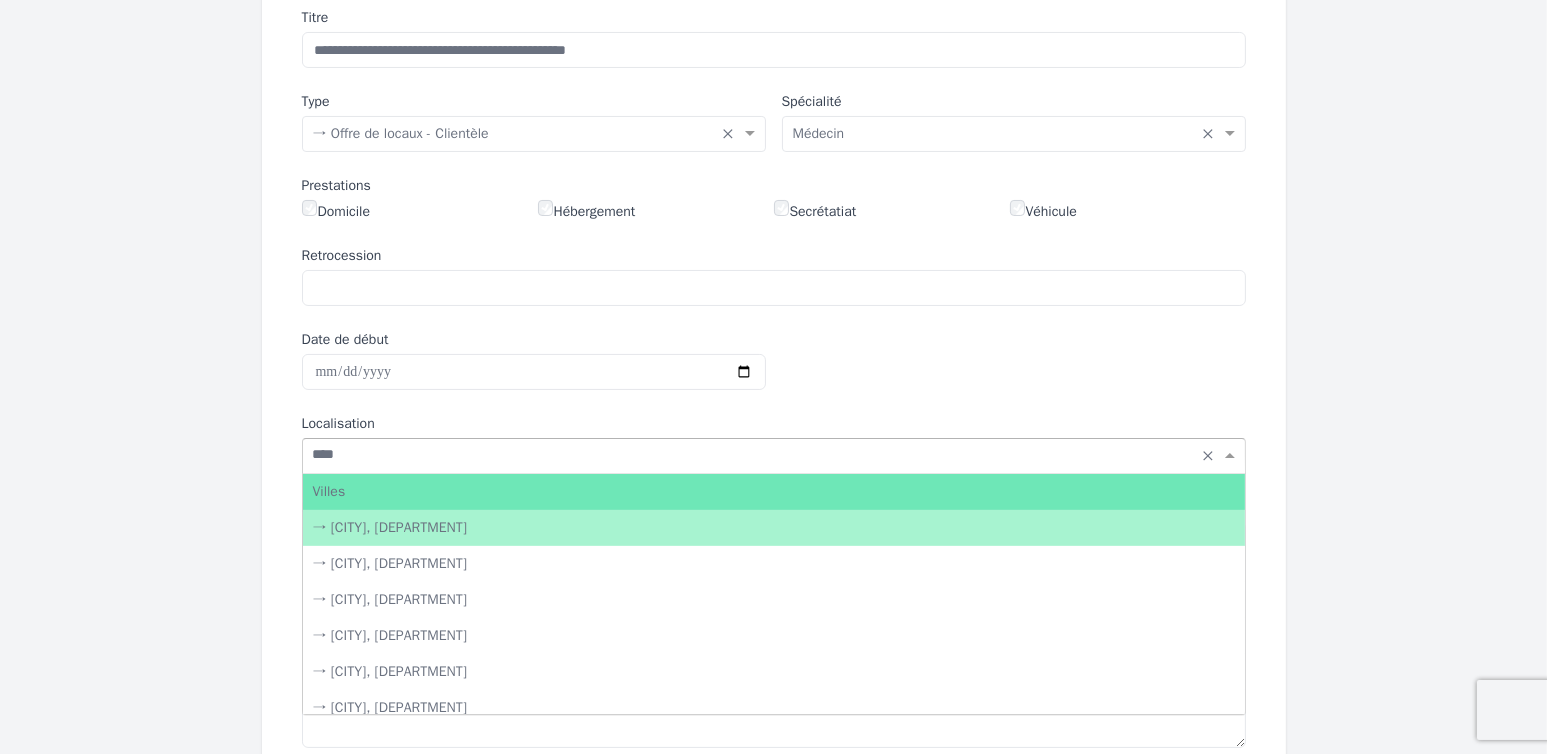 type on "*****" 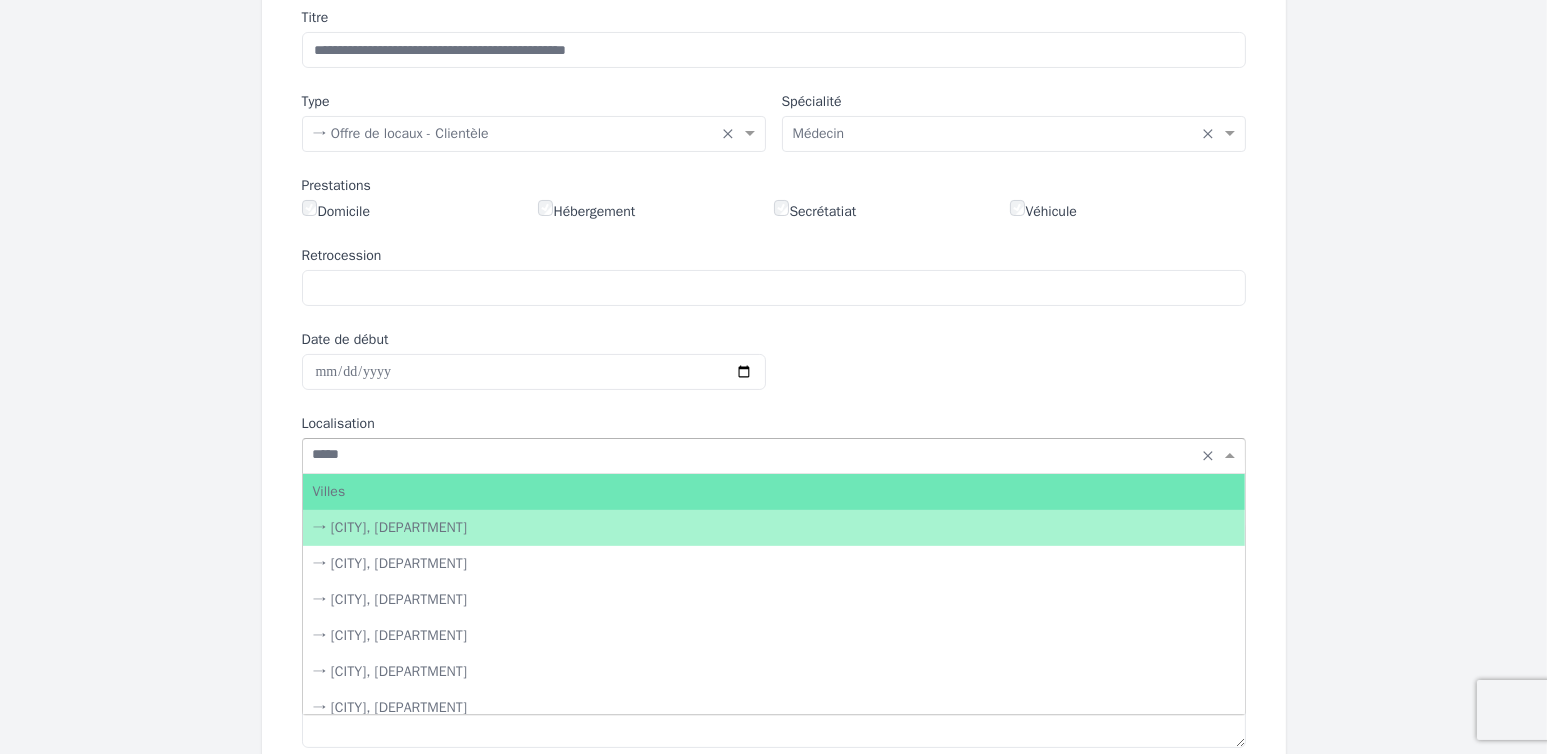 click on "→ [CITY], [DEPARTMENT]" at bounding box center [774, 528] 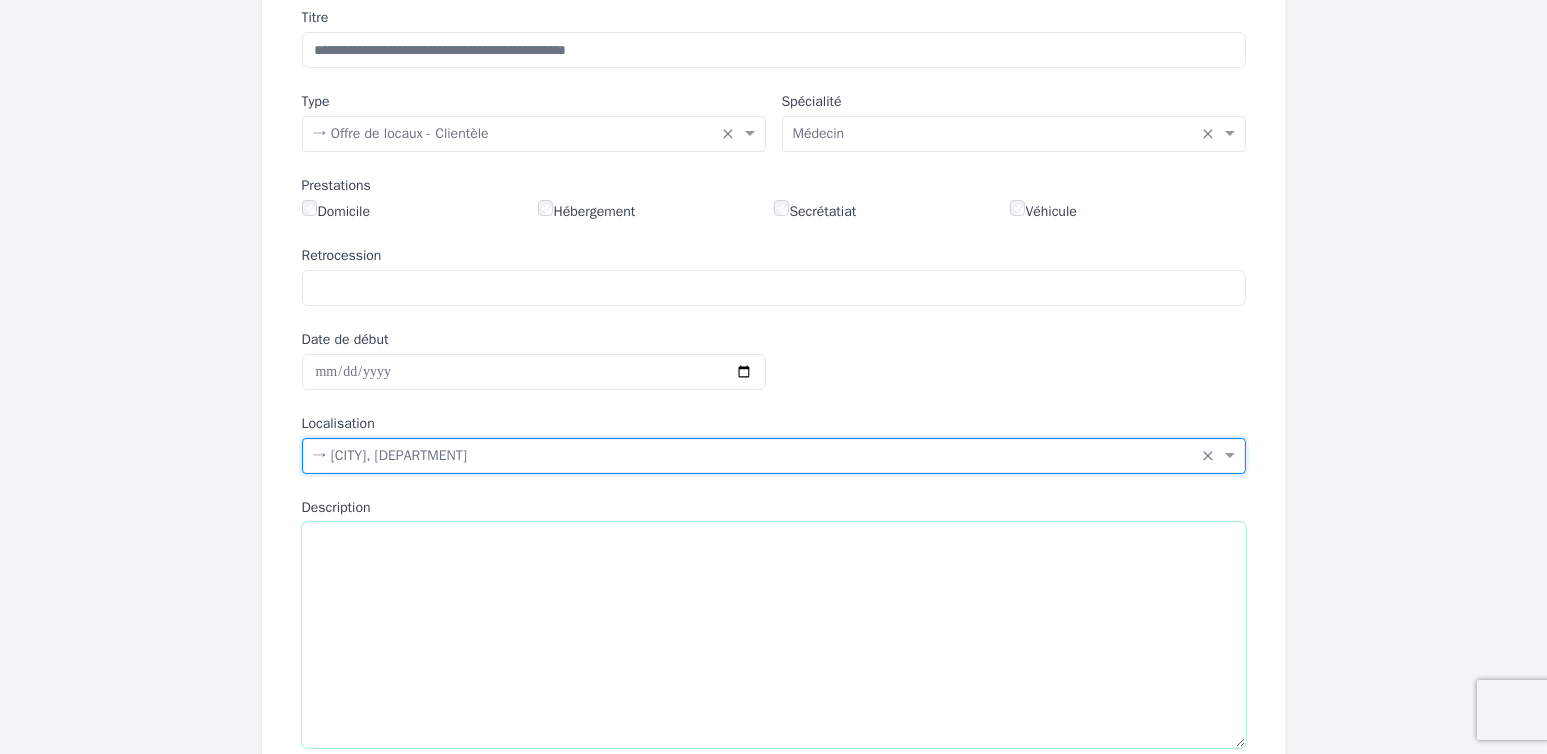 click on "Description" at bounding box center (774, 635) 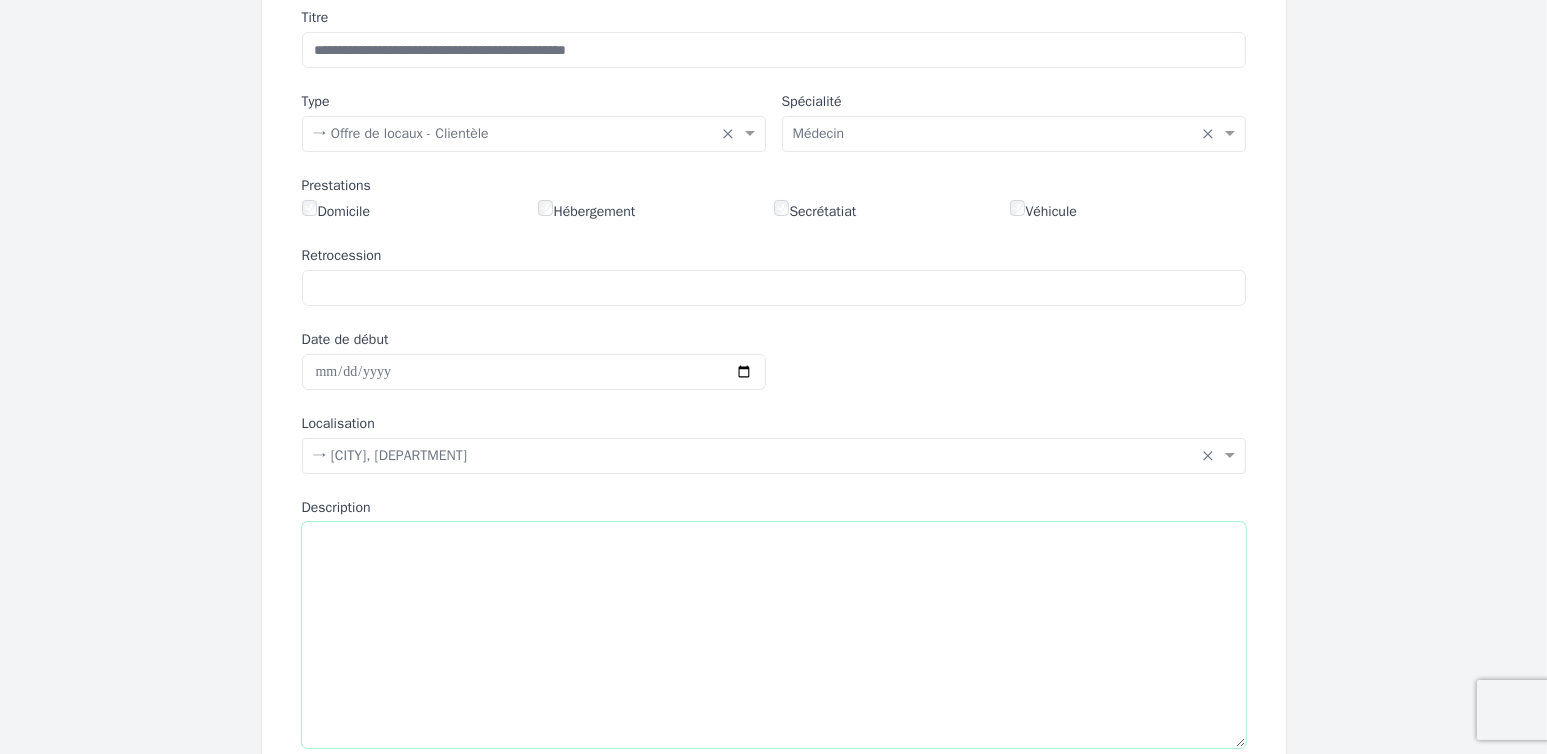 paste on "**********" 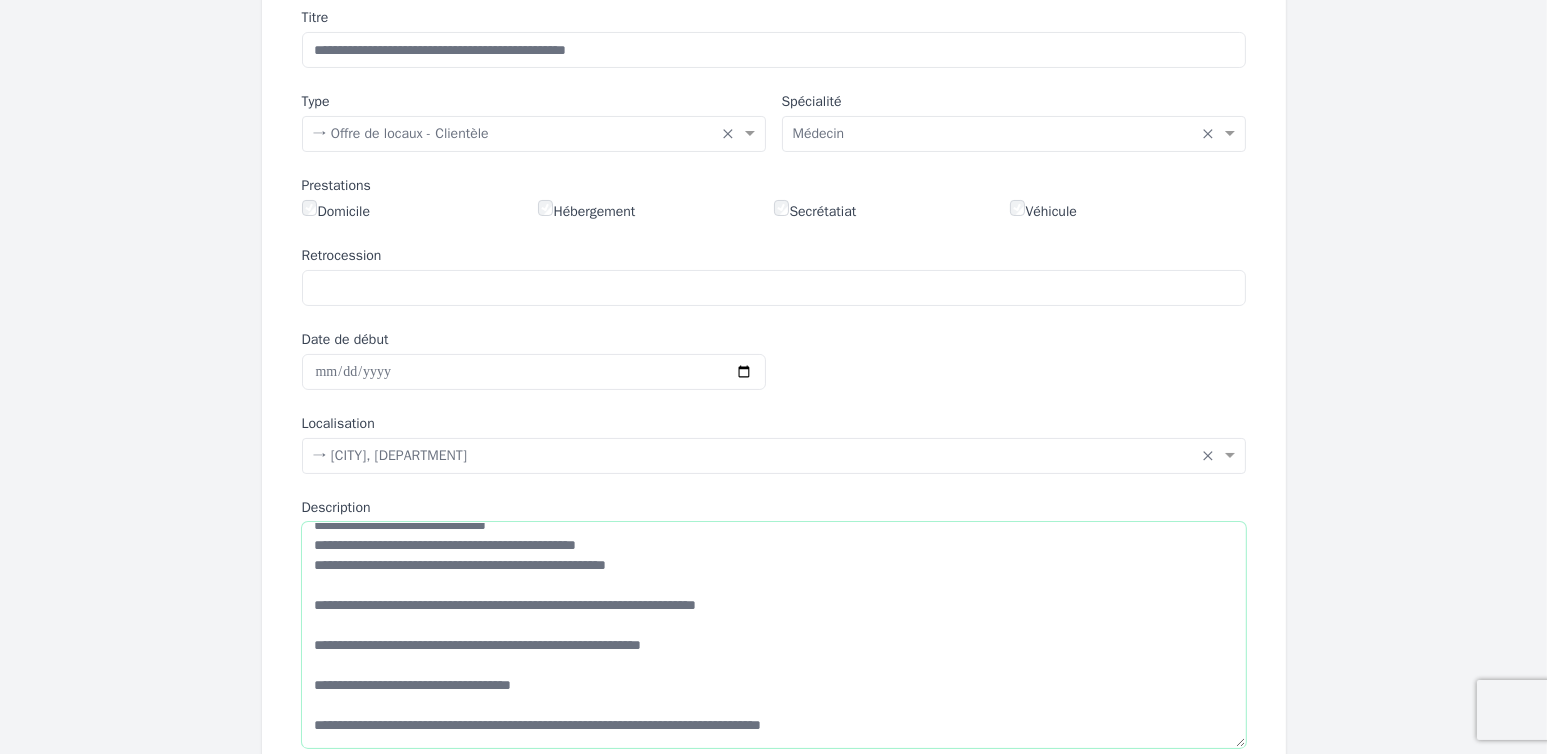 scroll, scrollTop: 180, scrollLeft: 0, axis: vertical 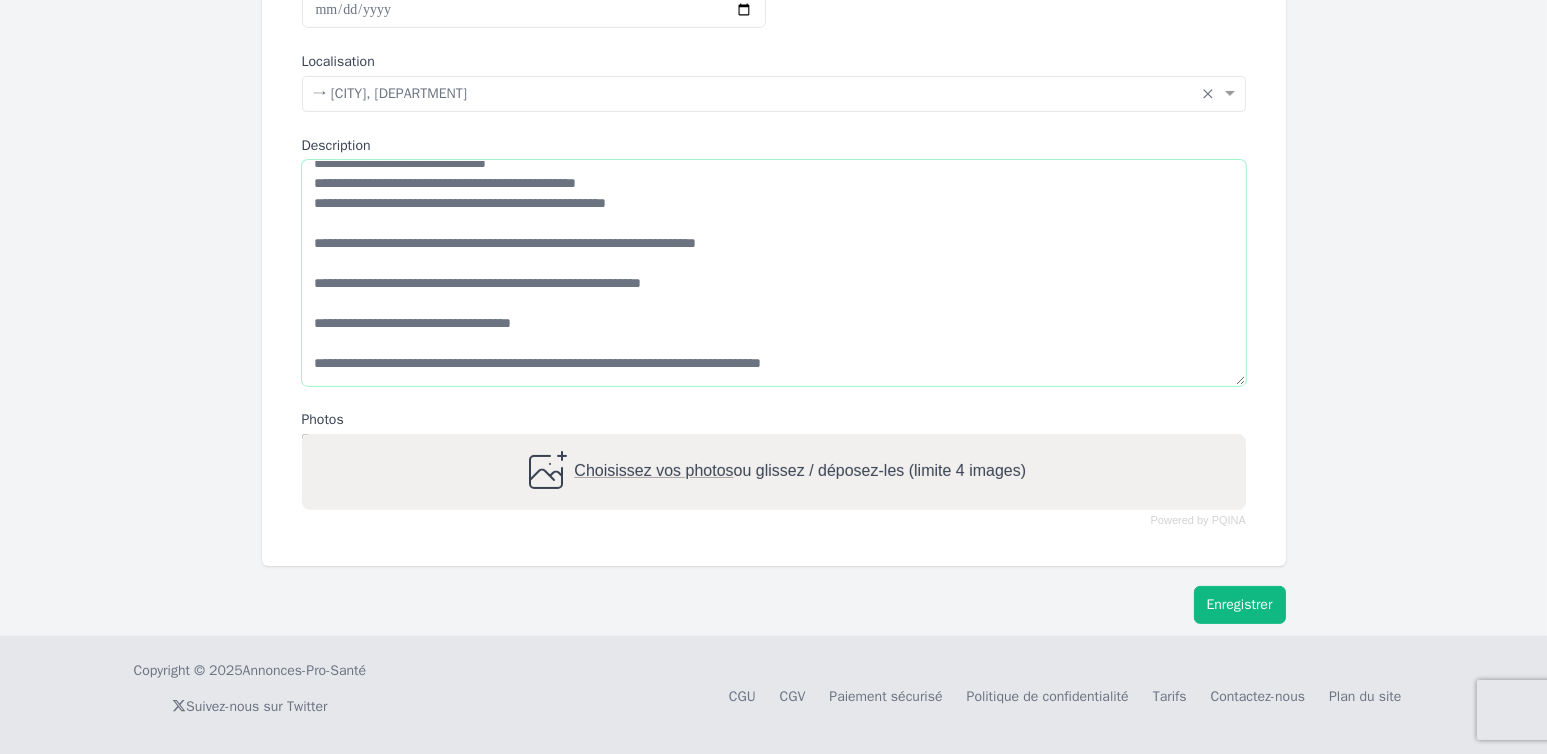 type on "**********" 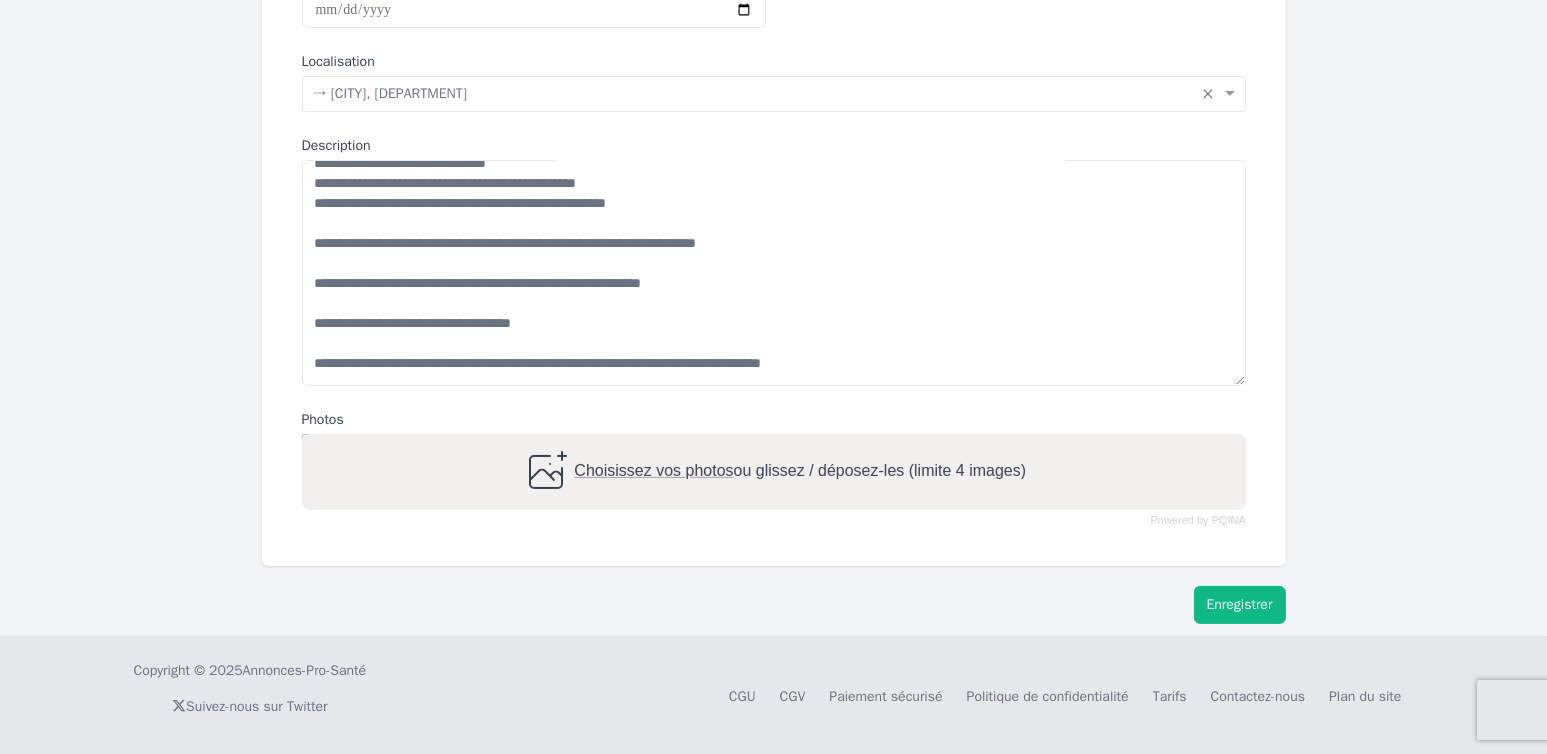 click on "Enregistrer" at bounding box center (1240, 605) 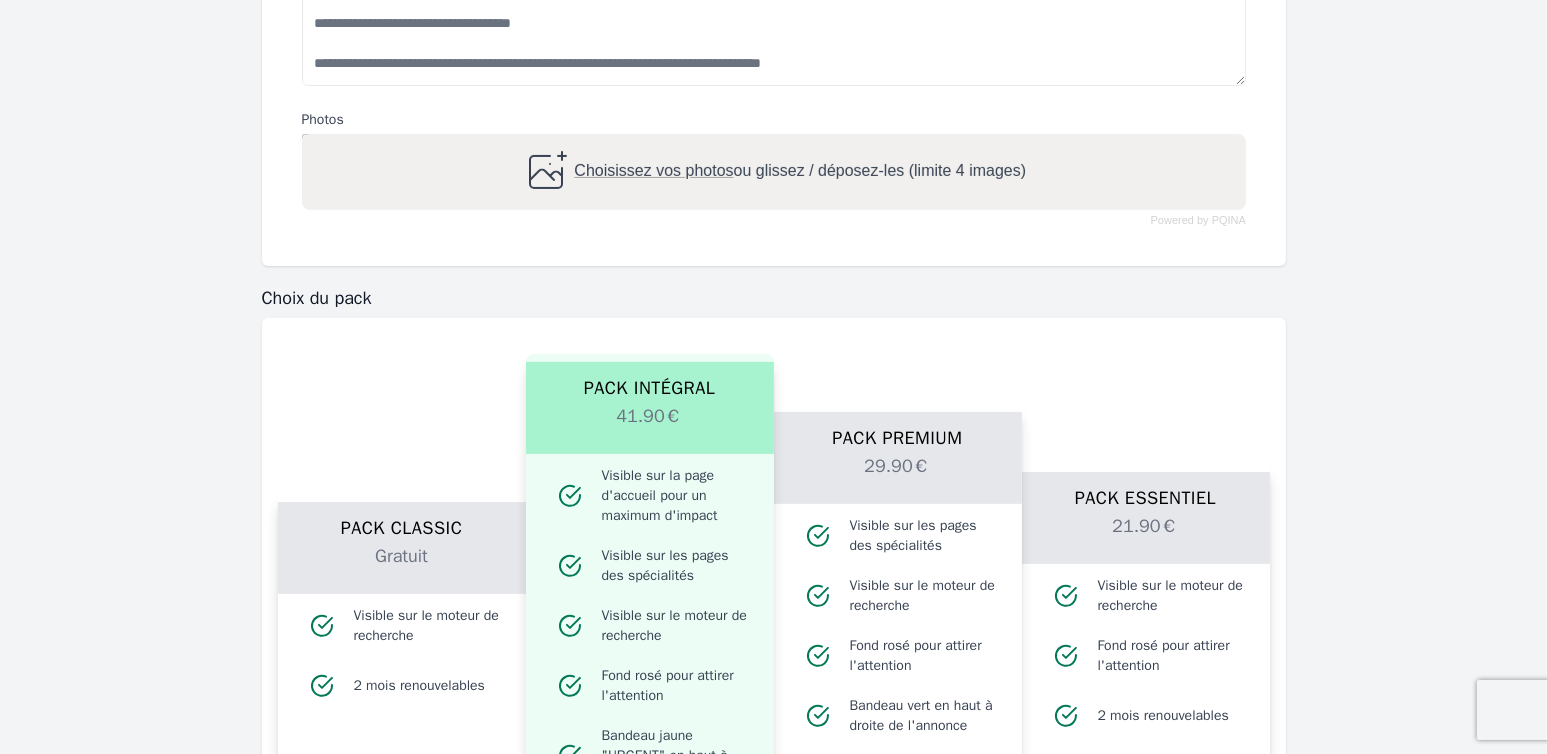 scroll, scrollTop: 1362, scrollLeft: 0, axis: vertical 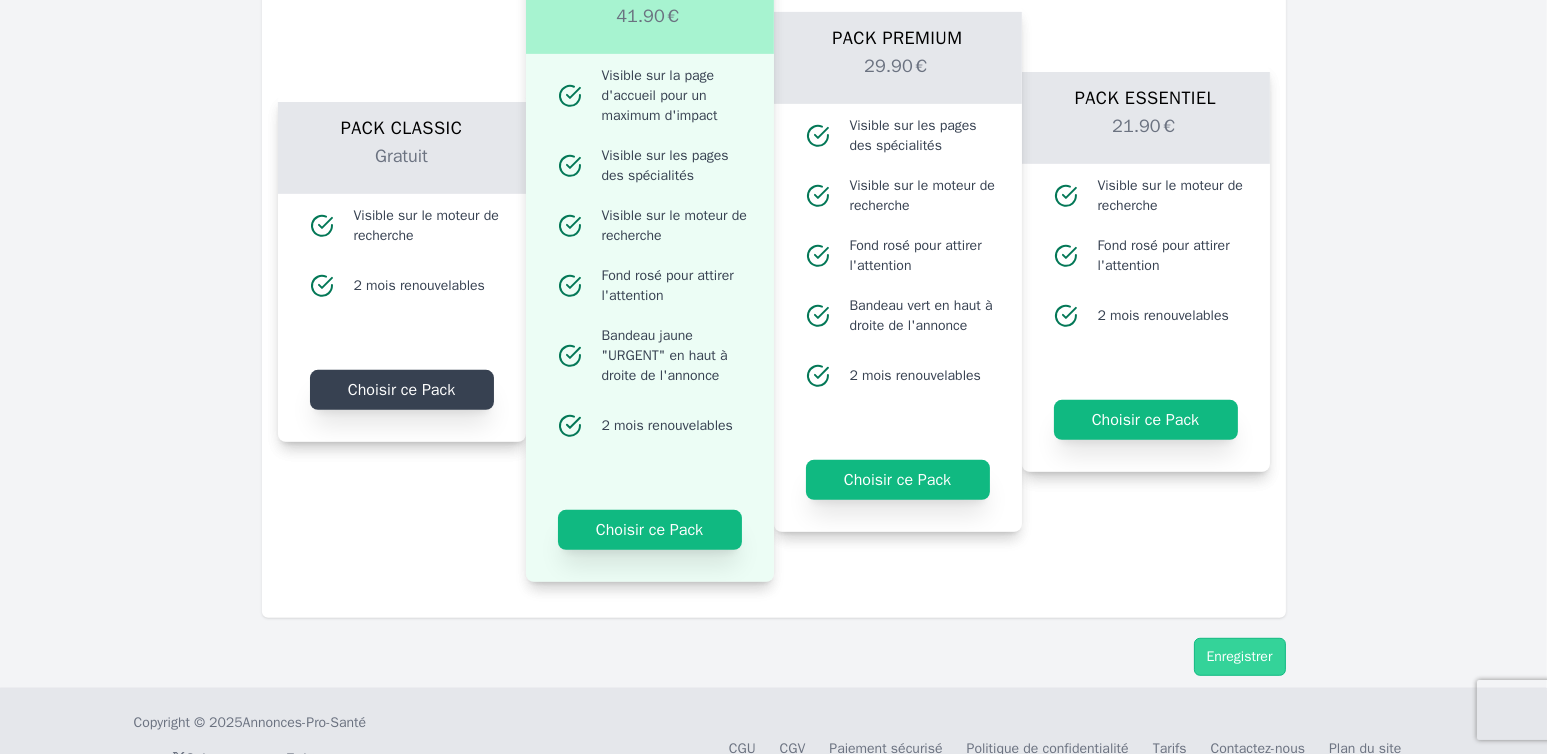 click on "Choisir ce Pack" 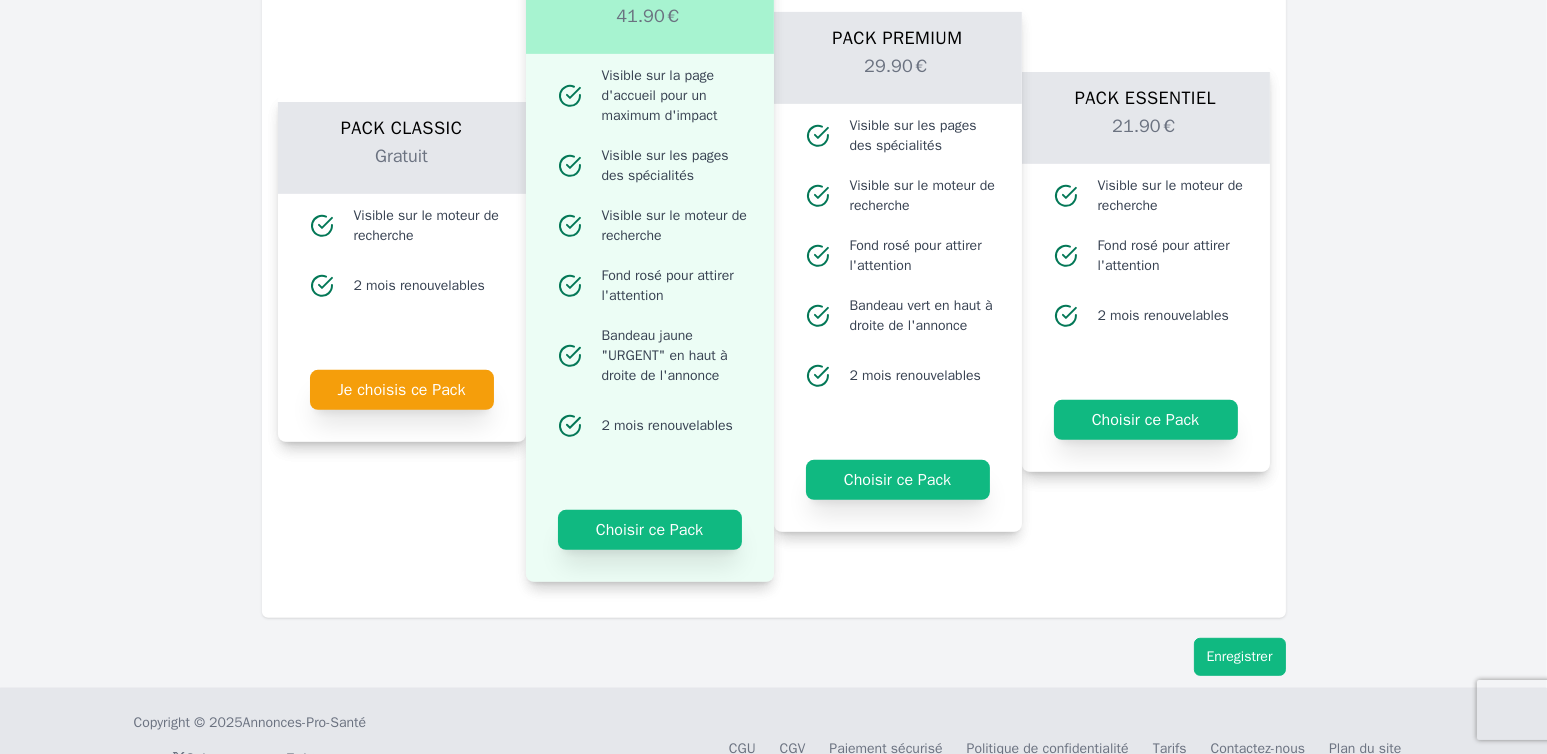 click on "Enregistrer" at bounding box center [1240, 657] 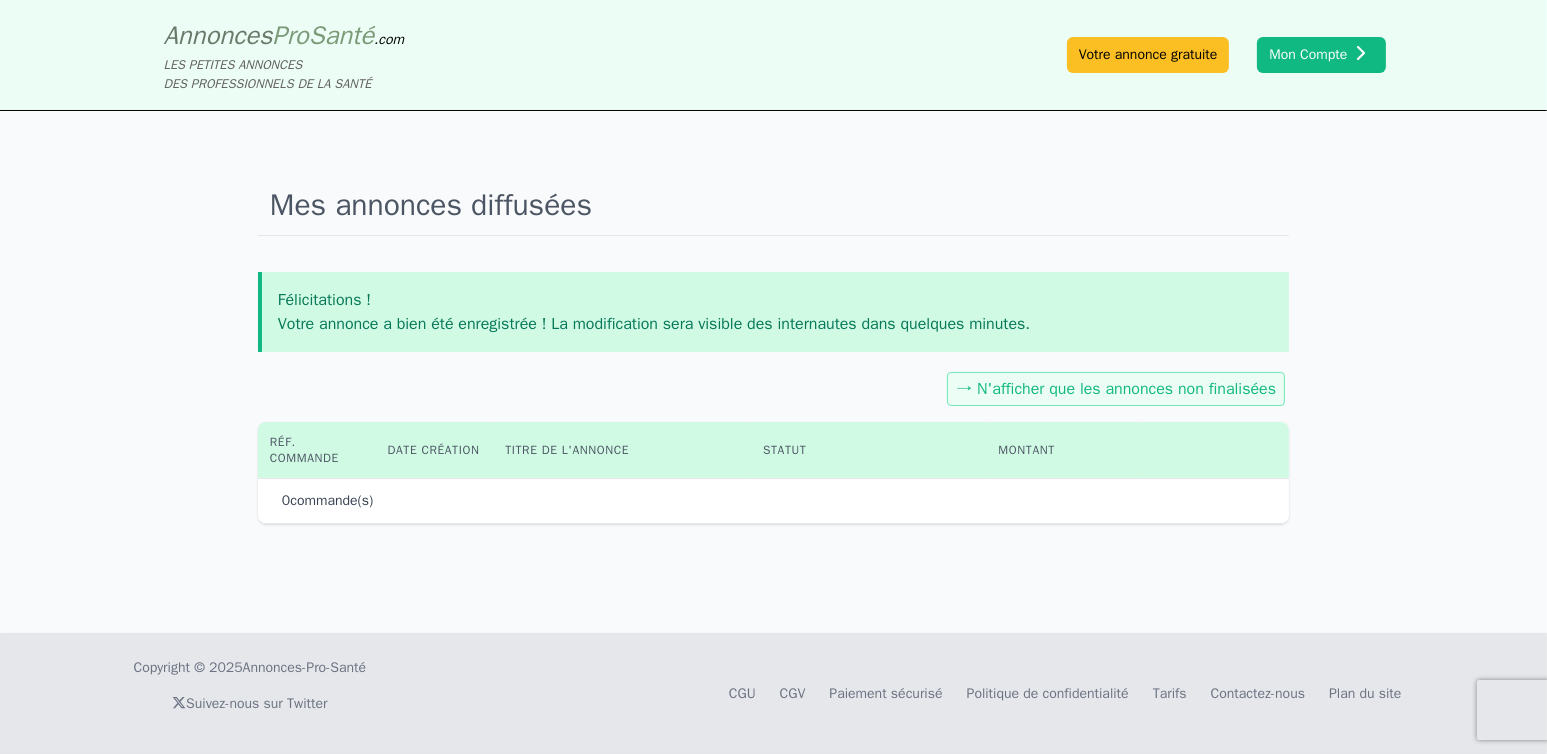 scroll, scrollTop: 0, scrollLeft: 0, axis: both 